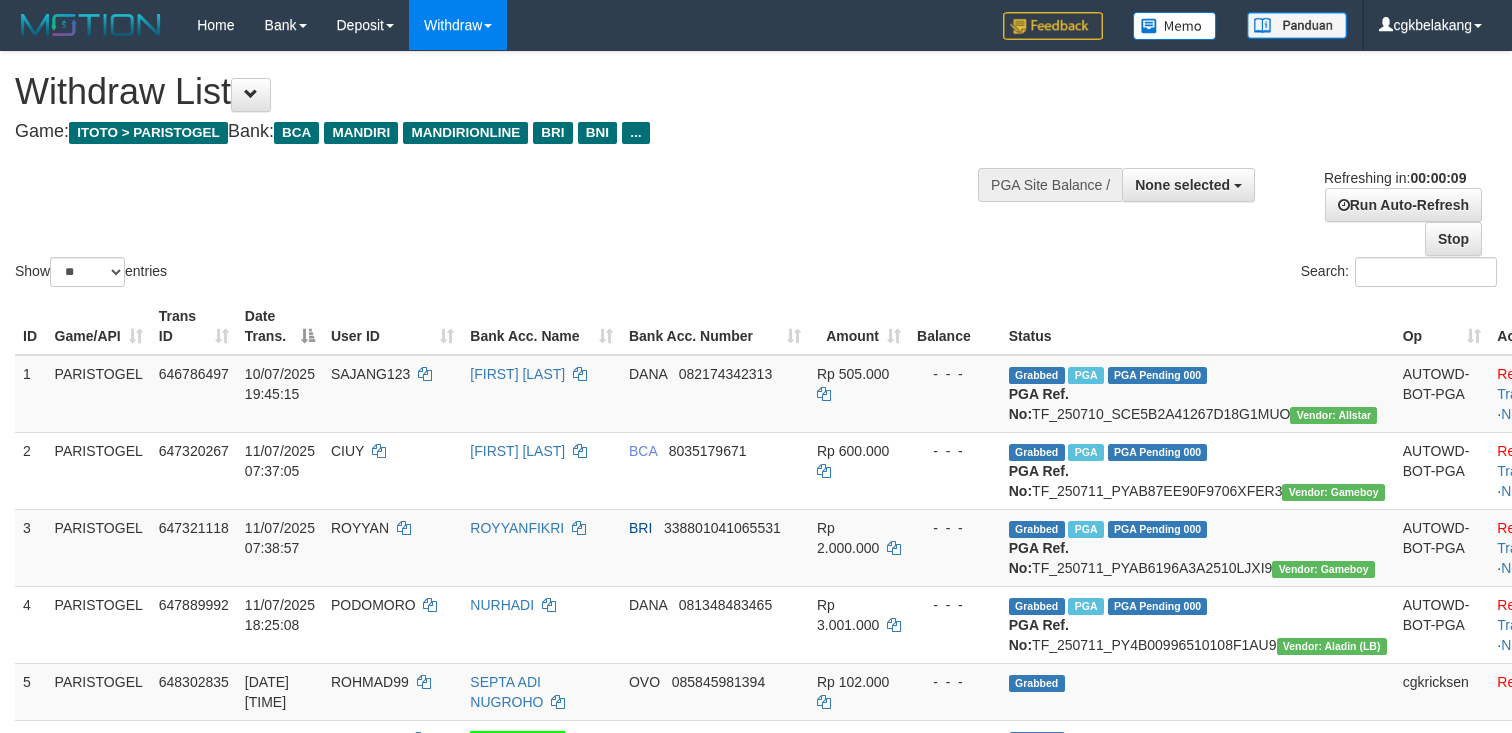 select 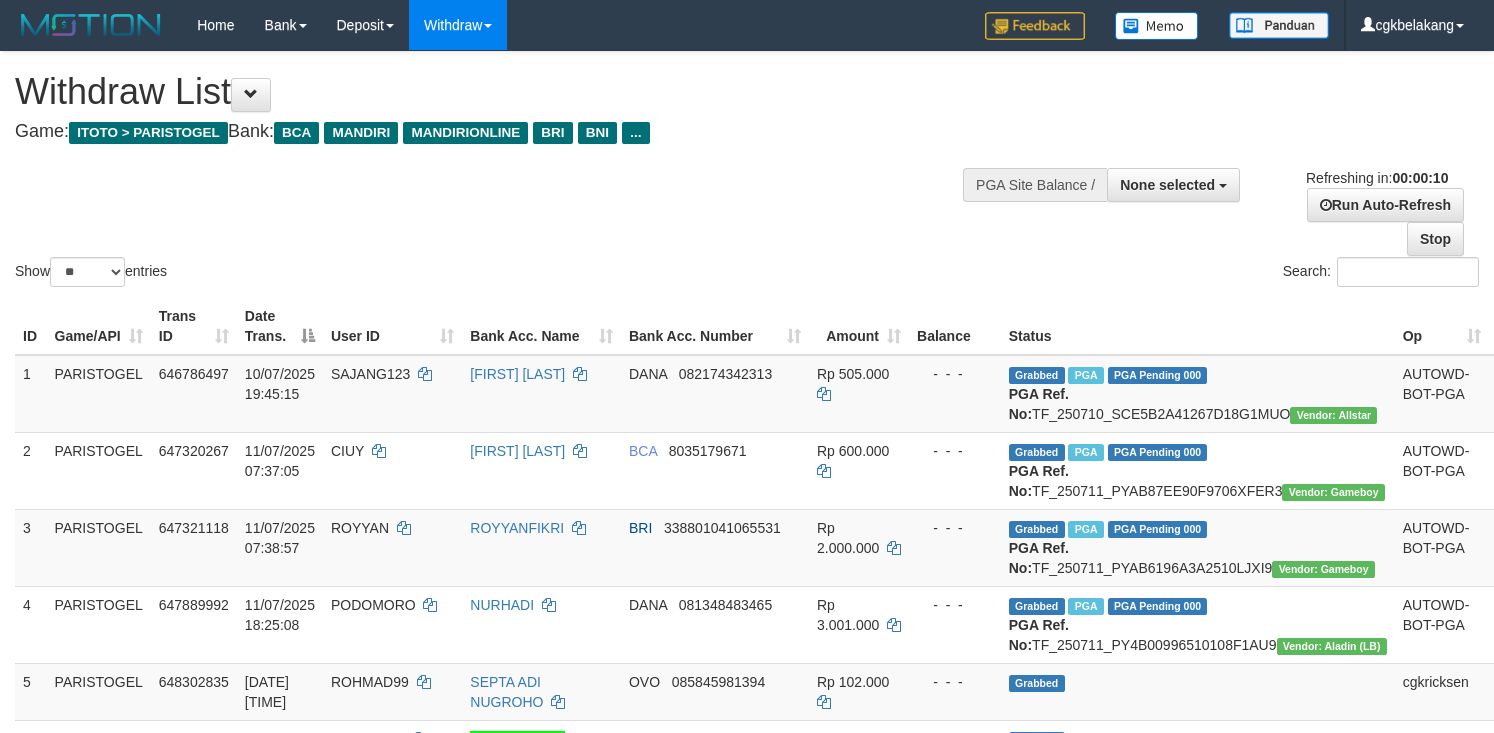 select 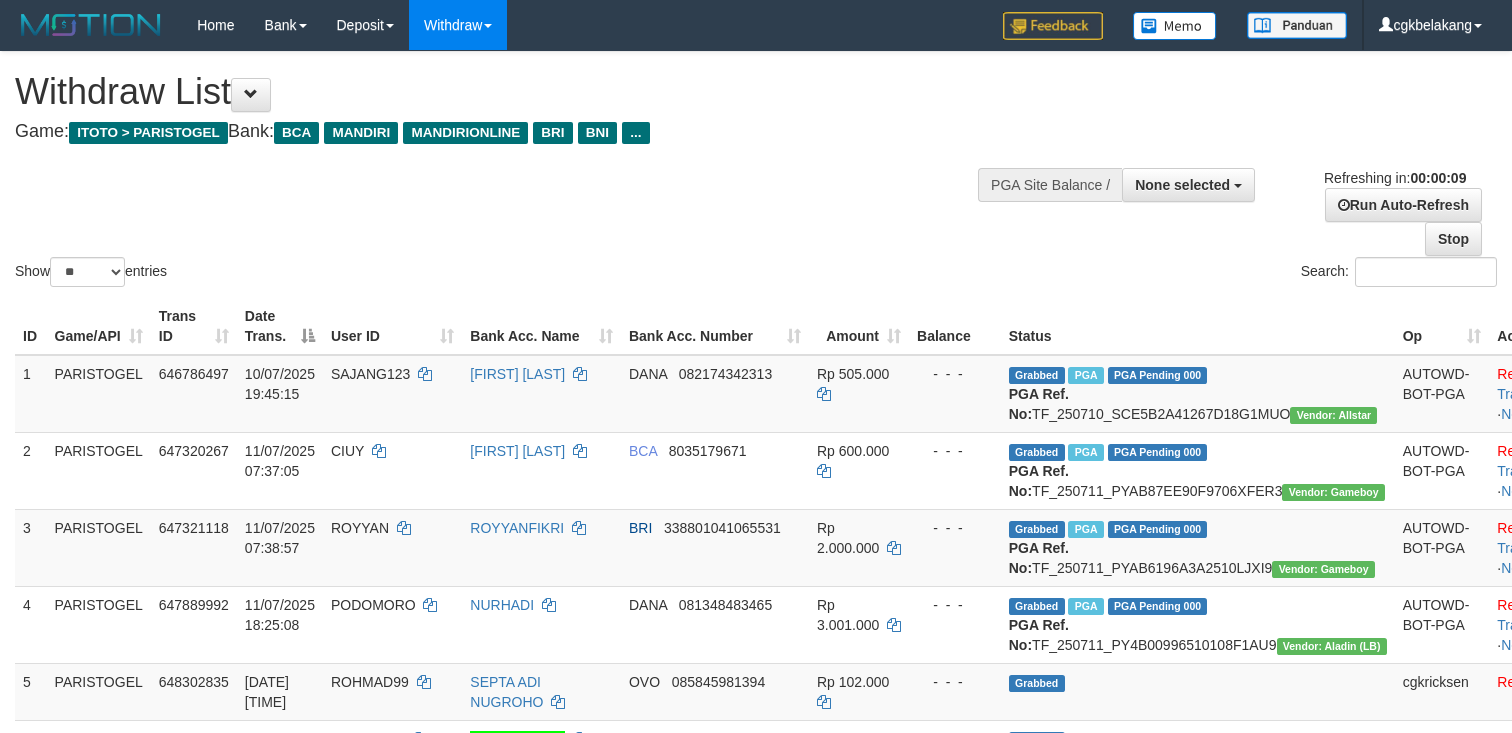 select 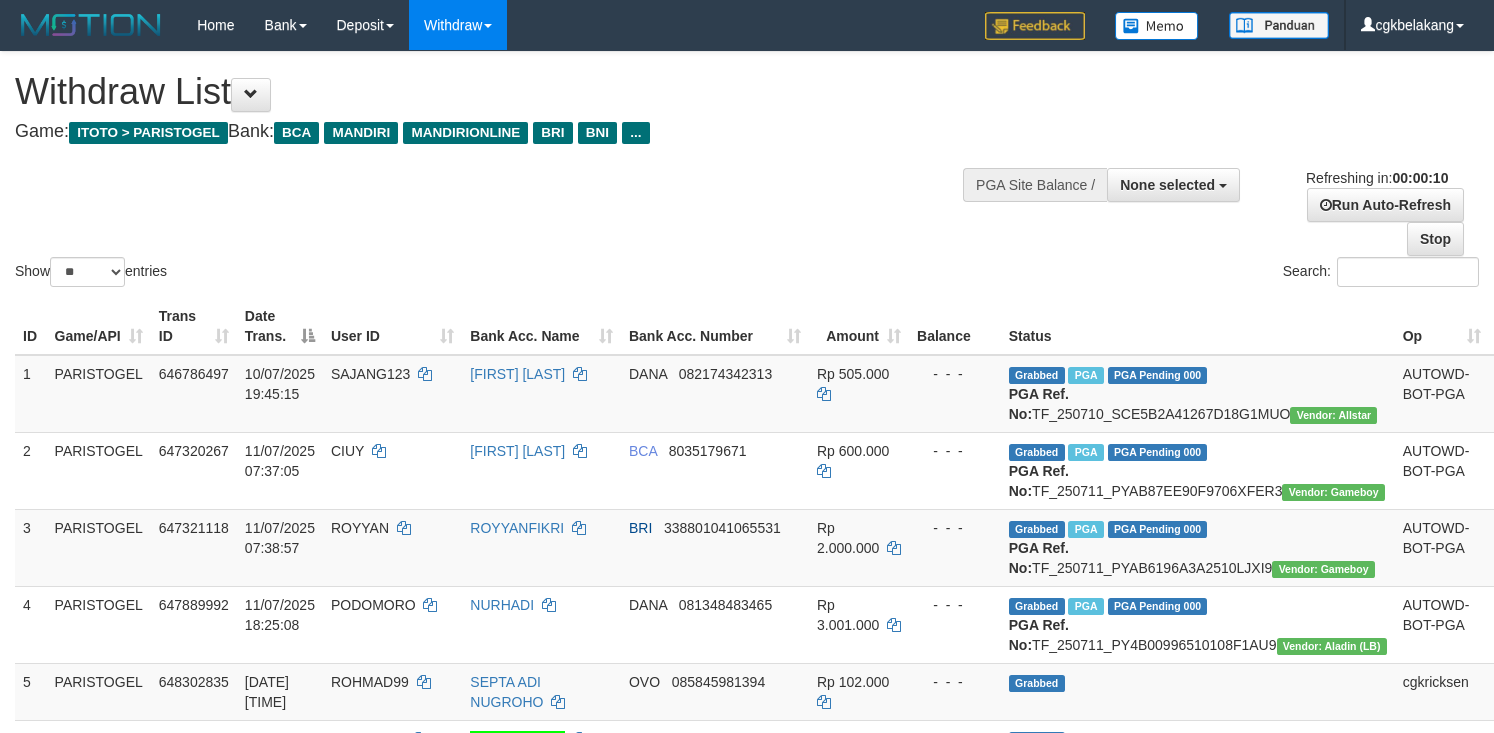 select 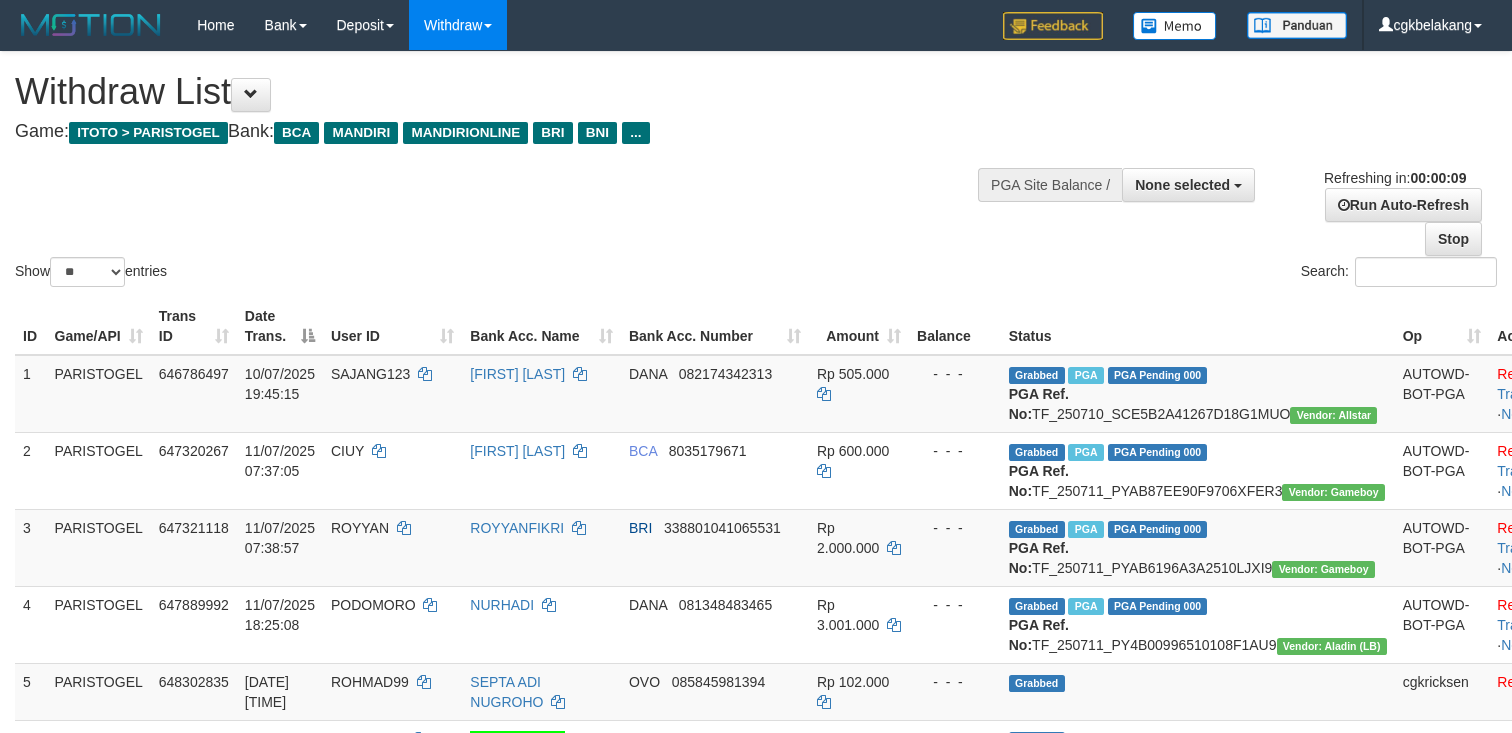 select 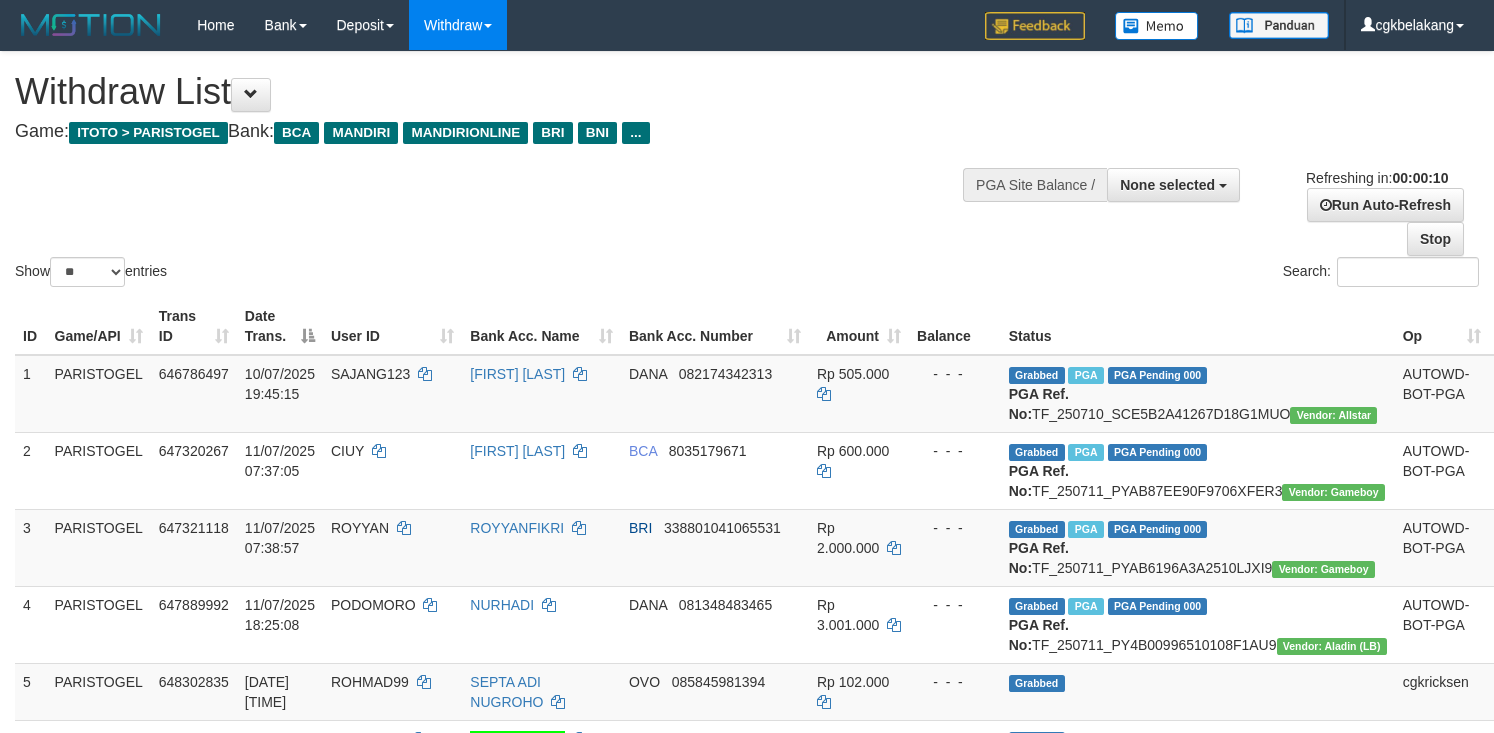 select 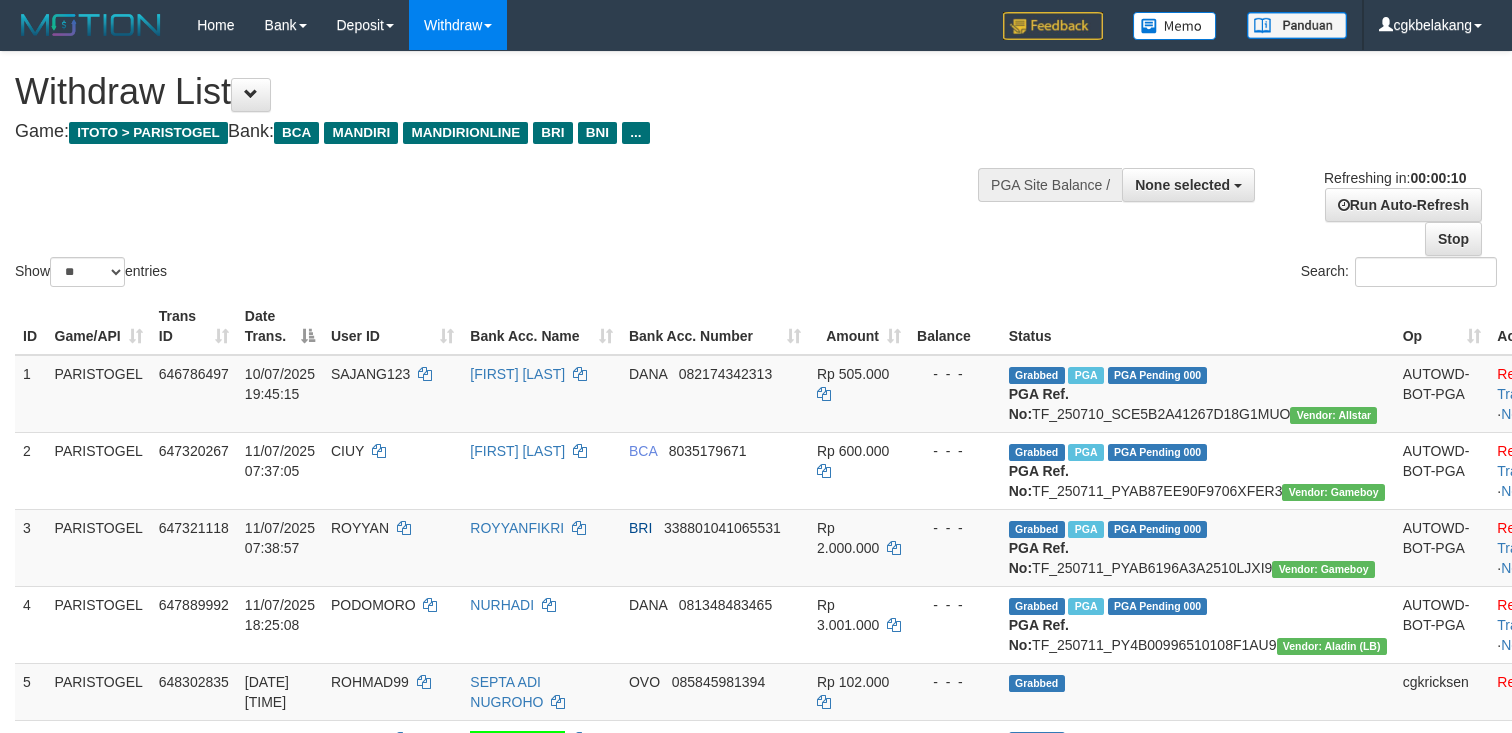 select 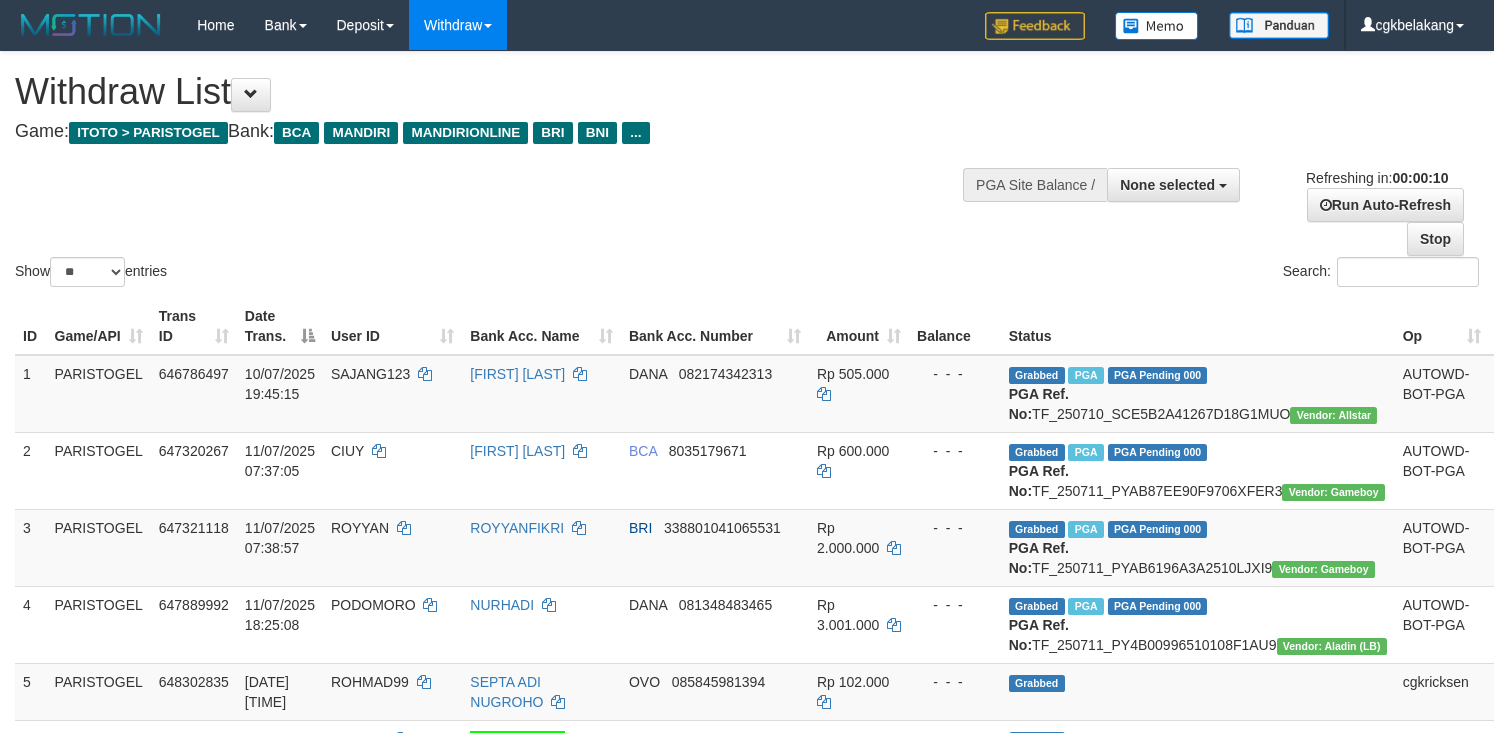 select 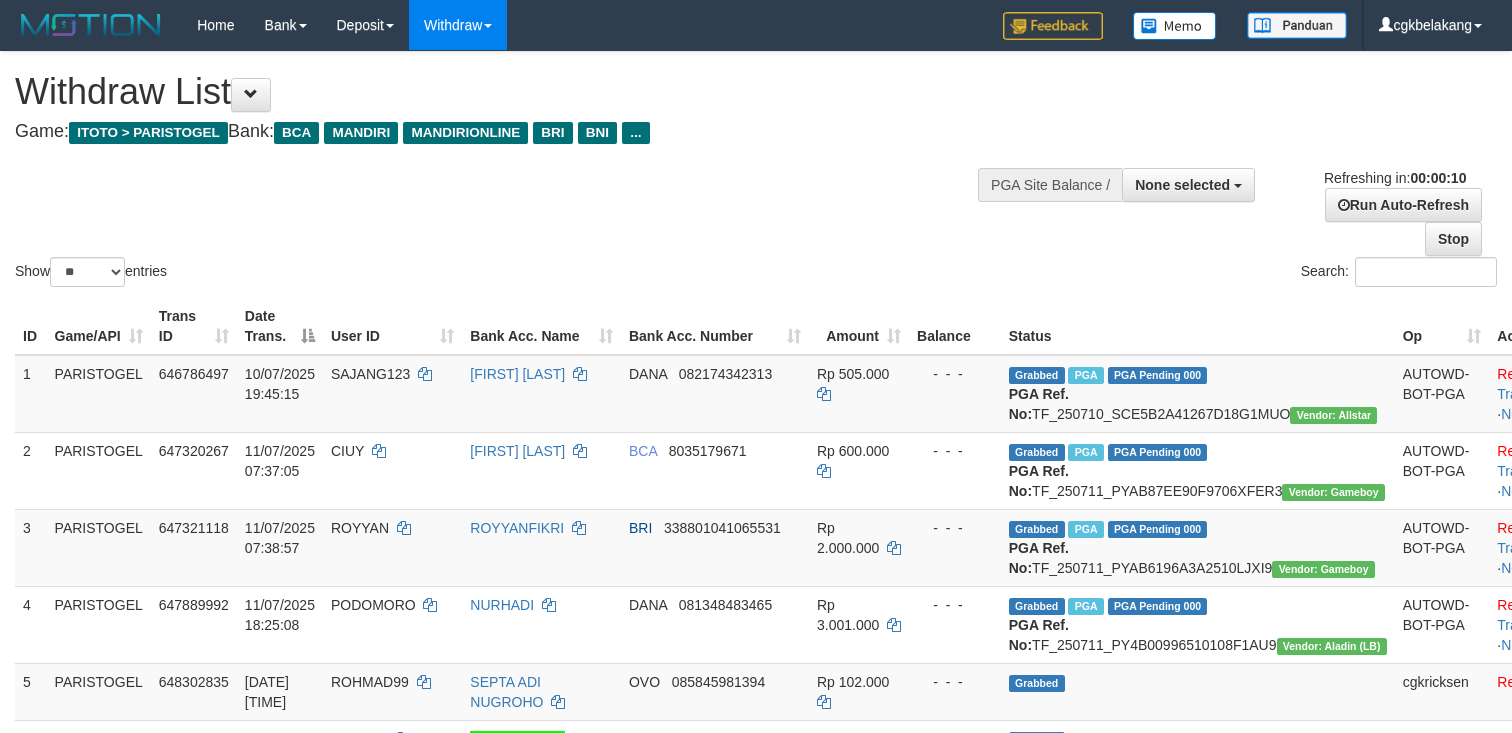select 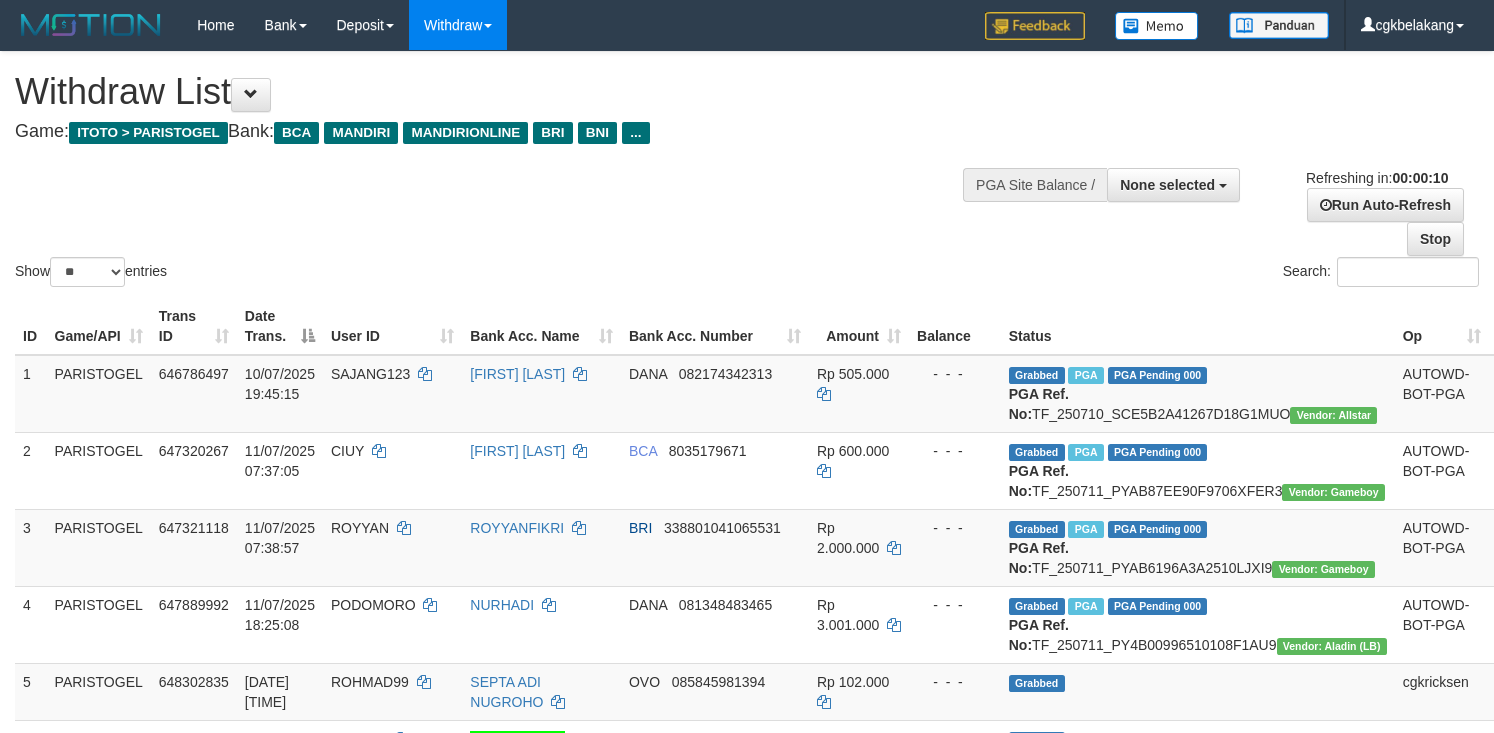 select 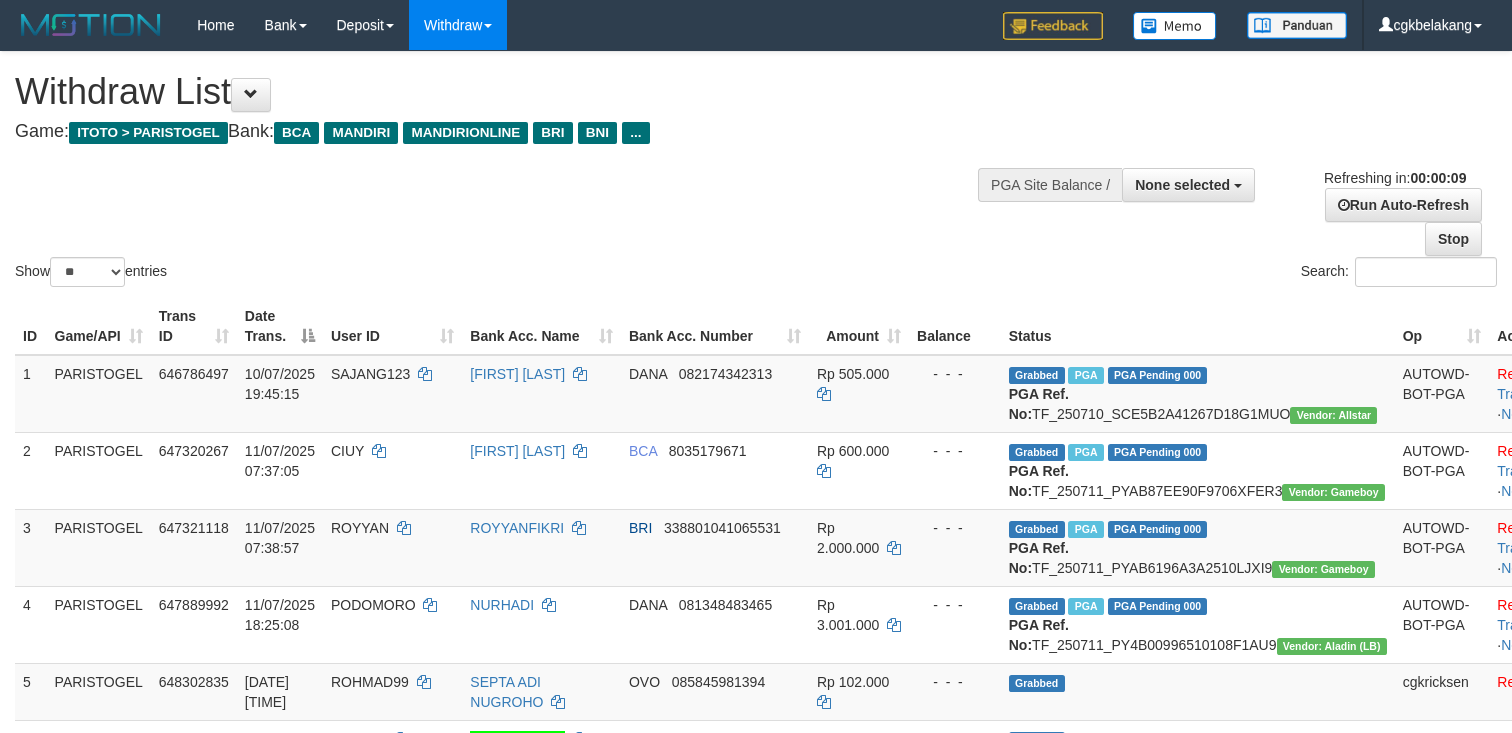 select 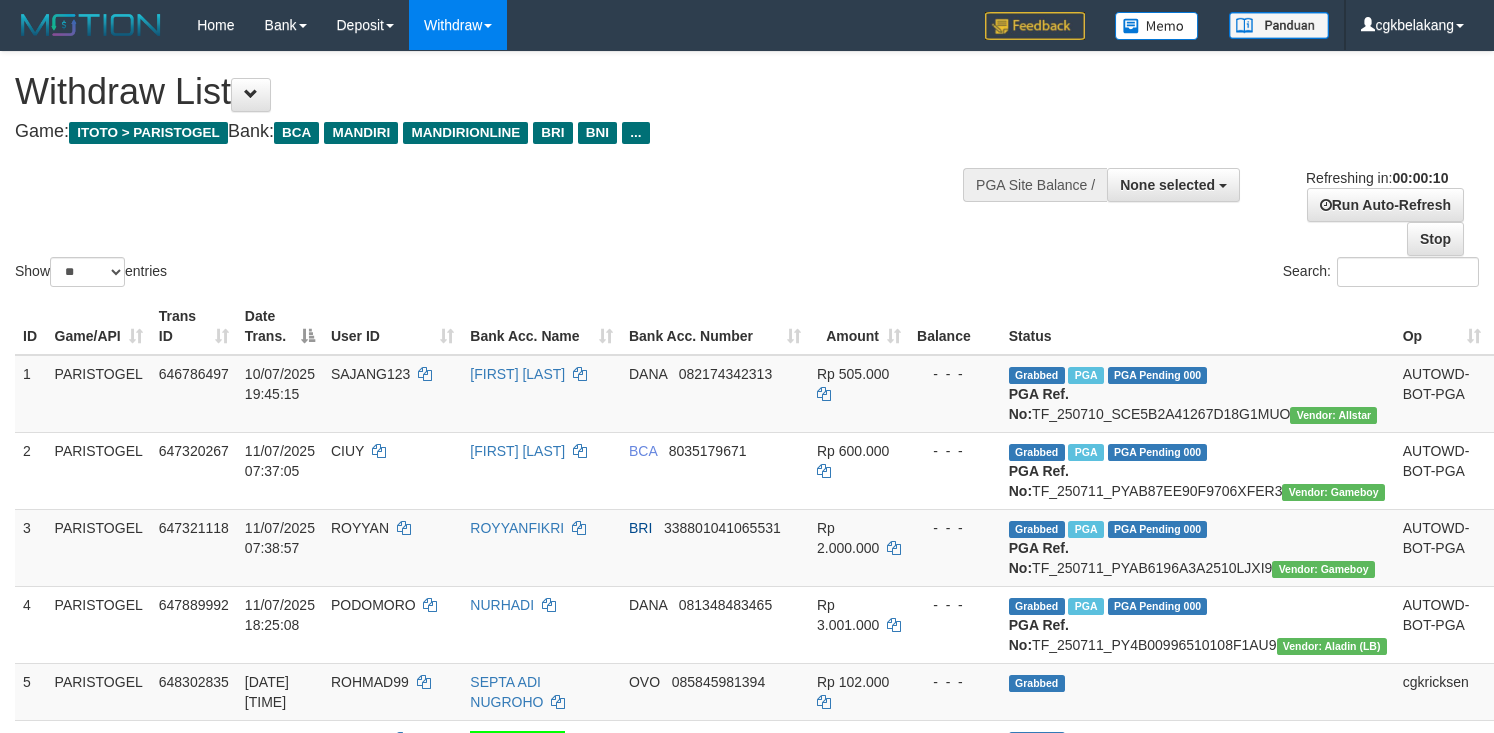 select 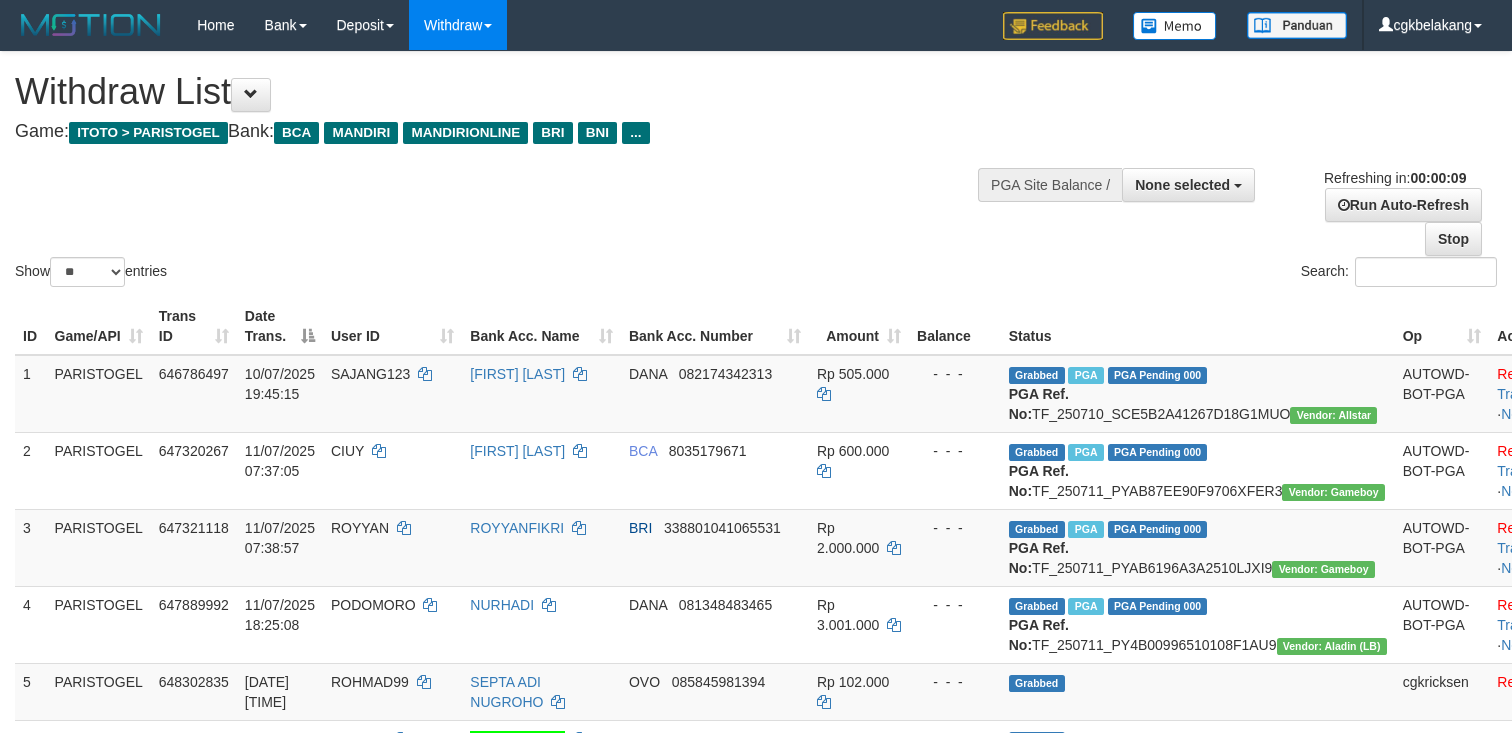 select 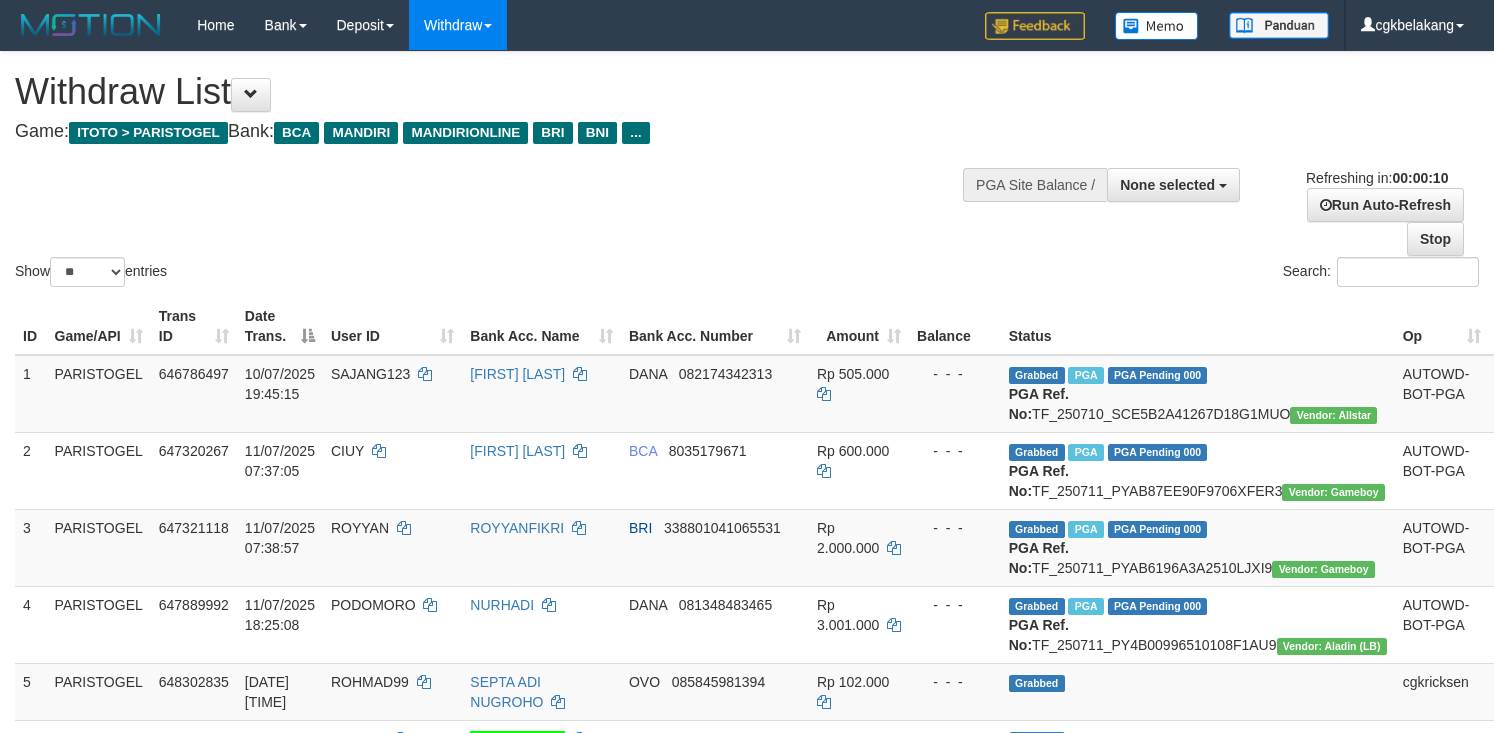 select 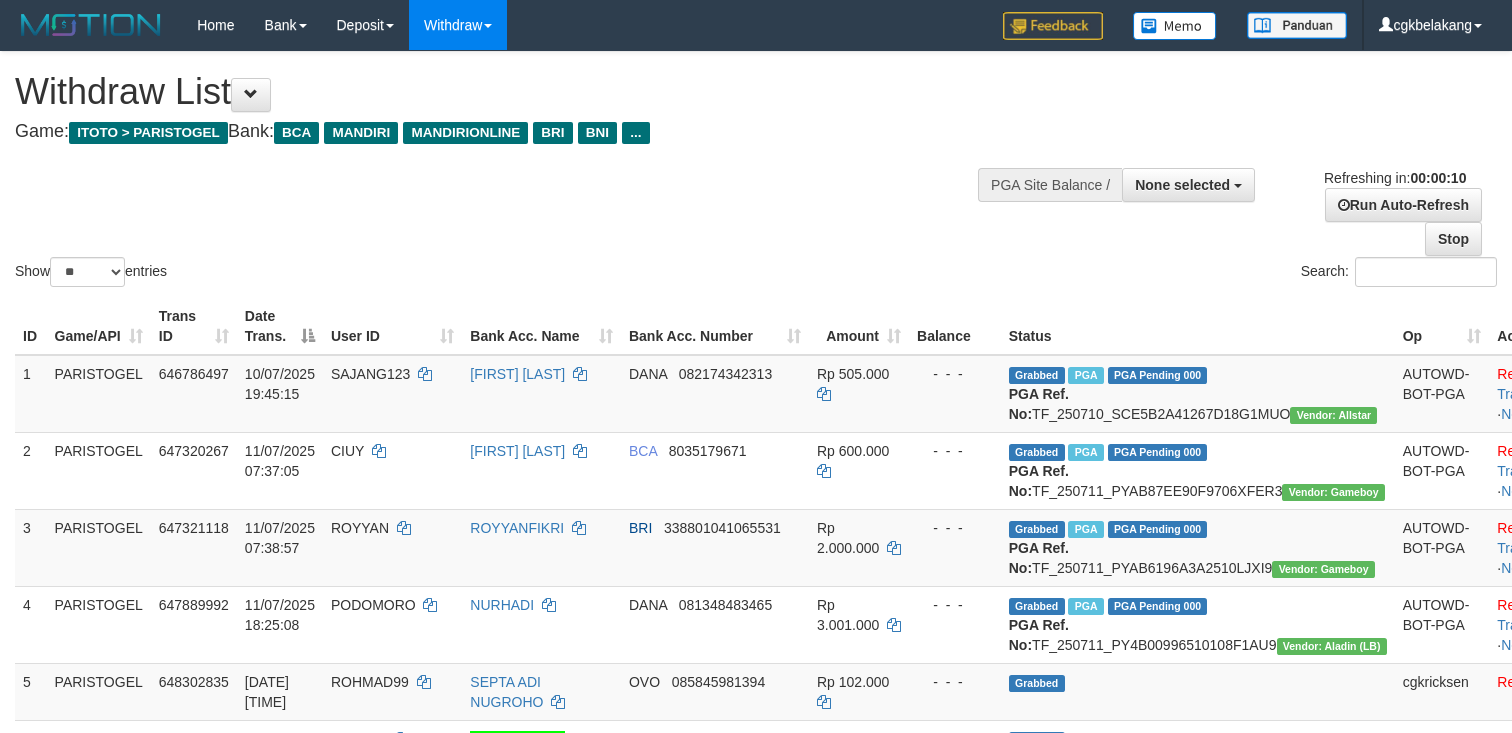 select 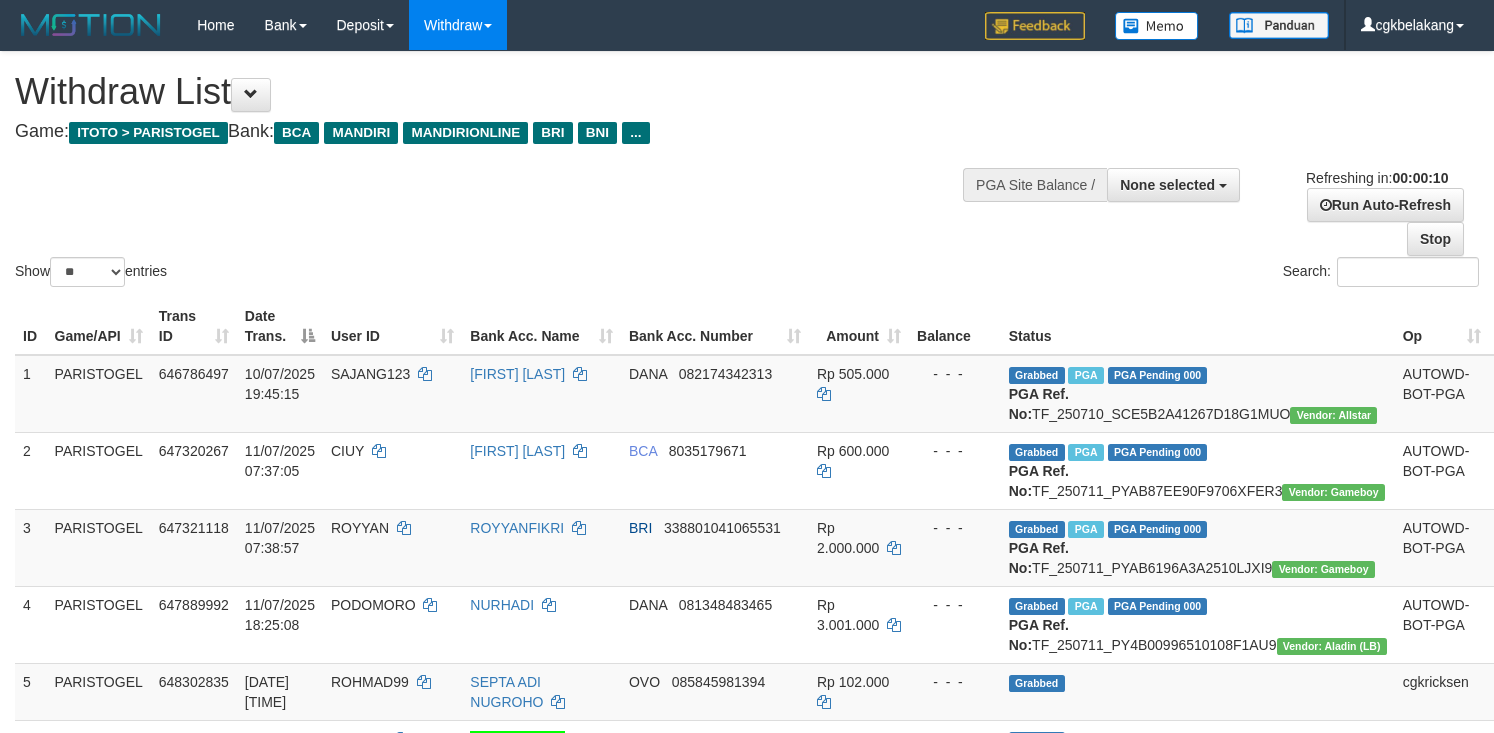 select 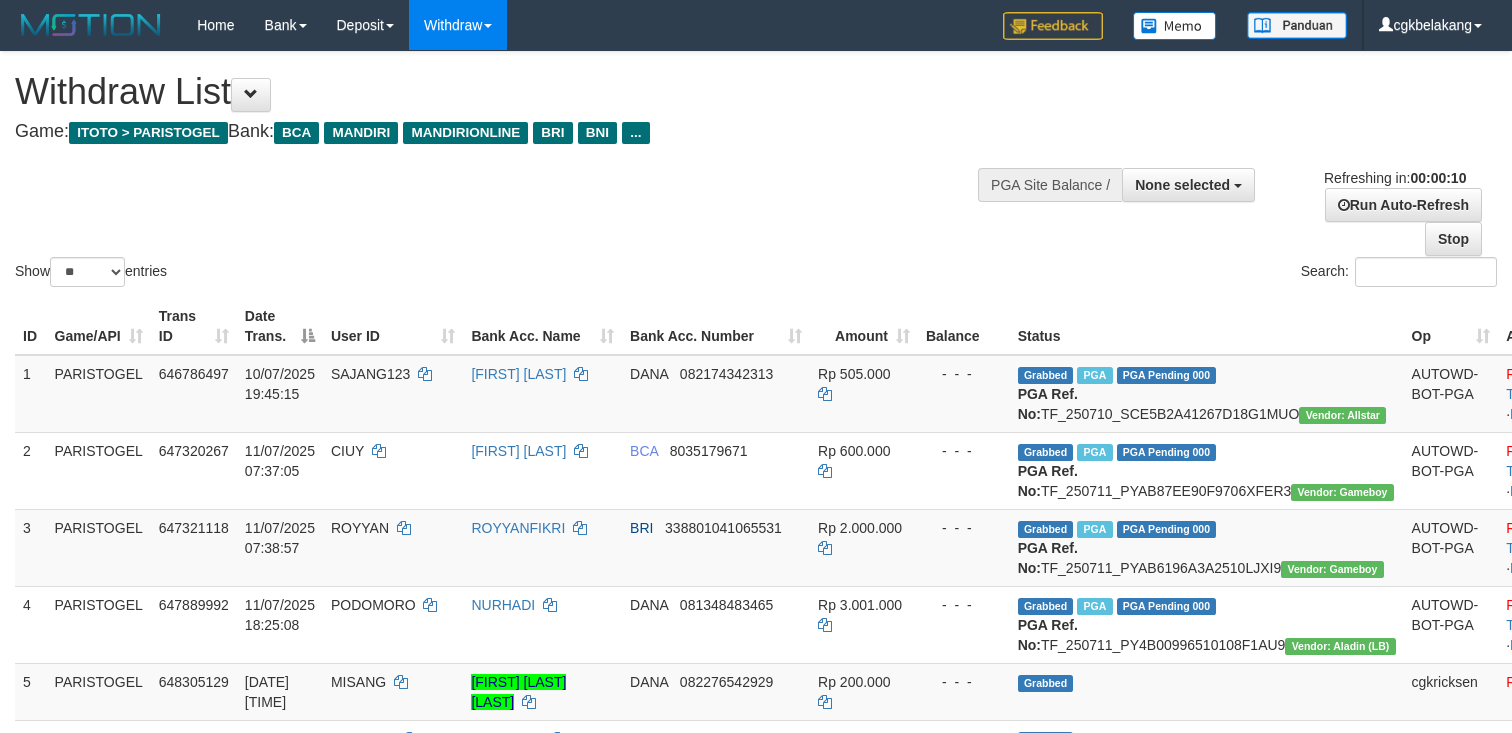 select 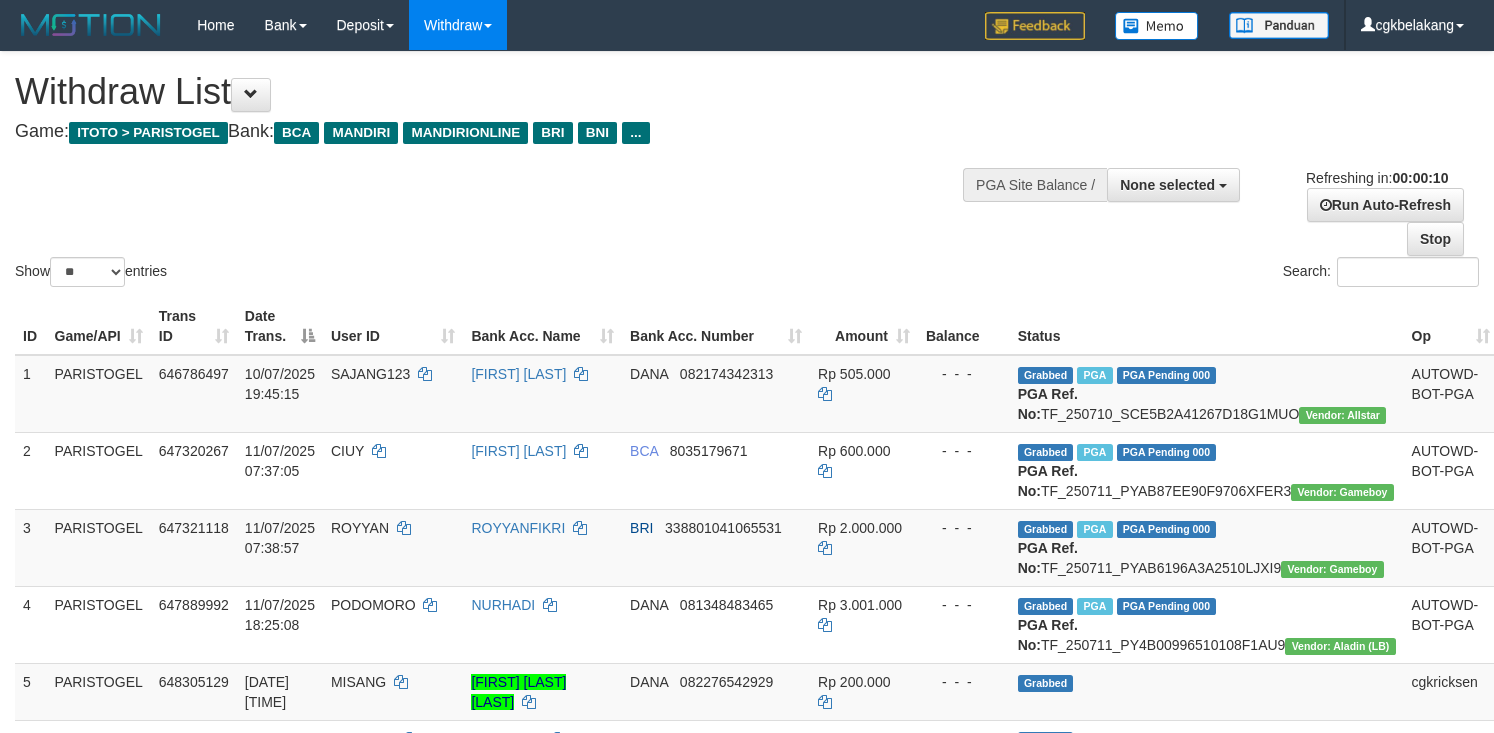 select 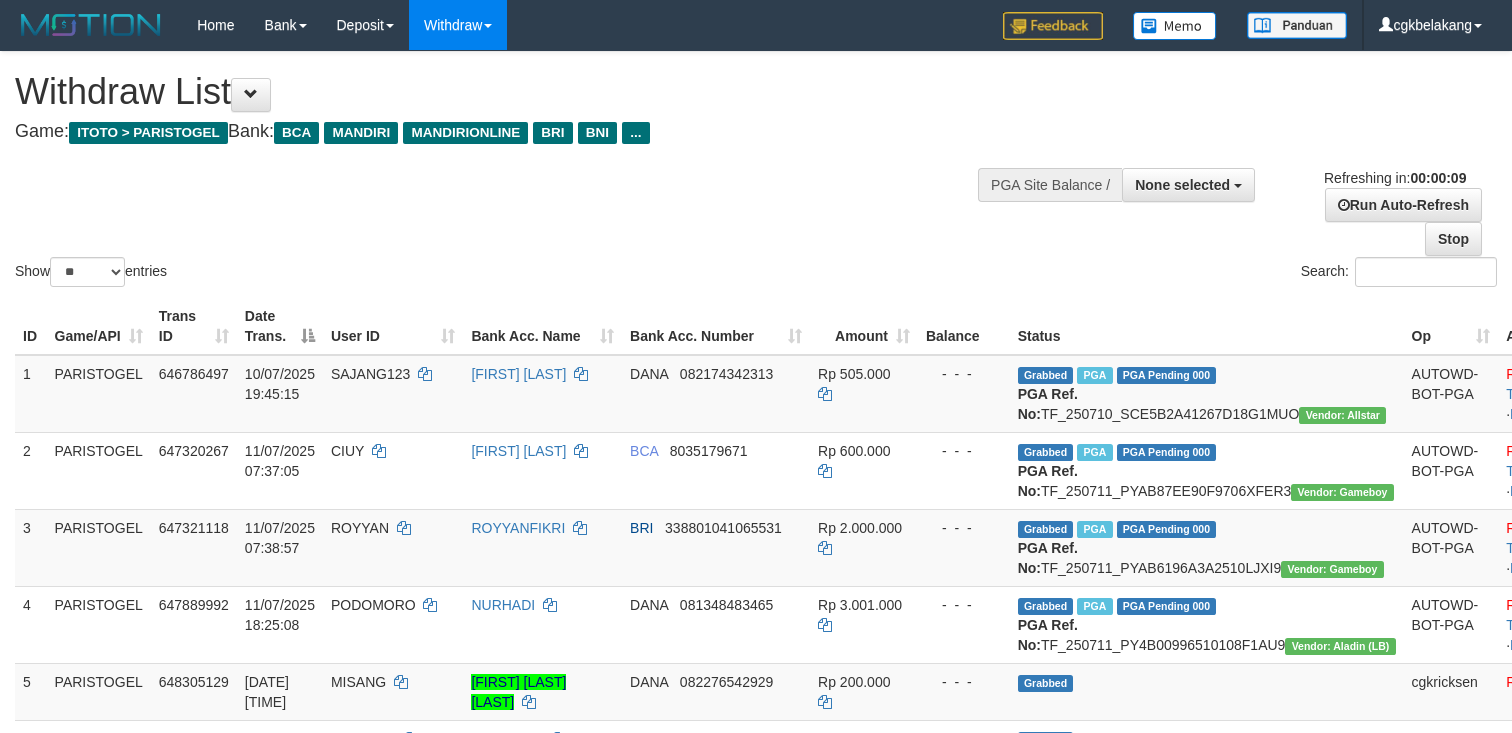 select 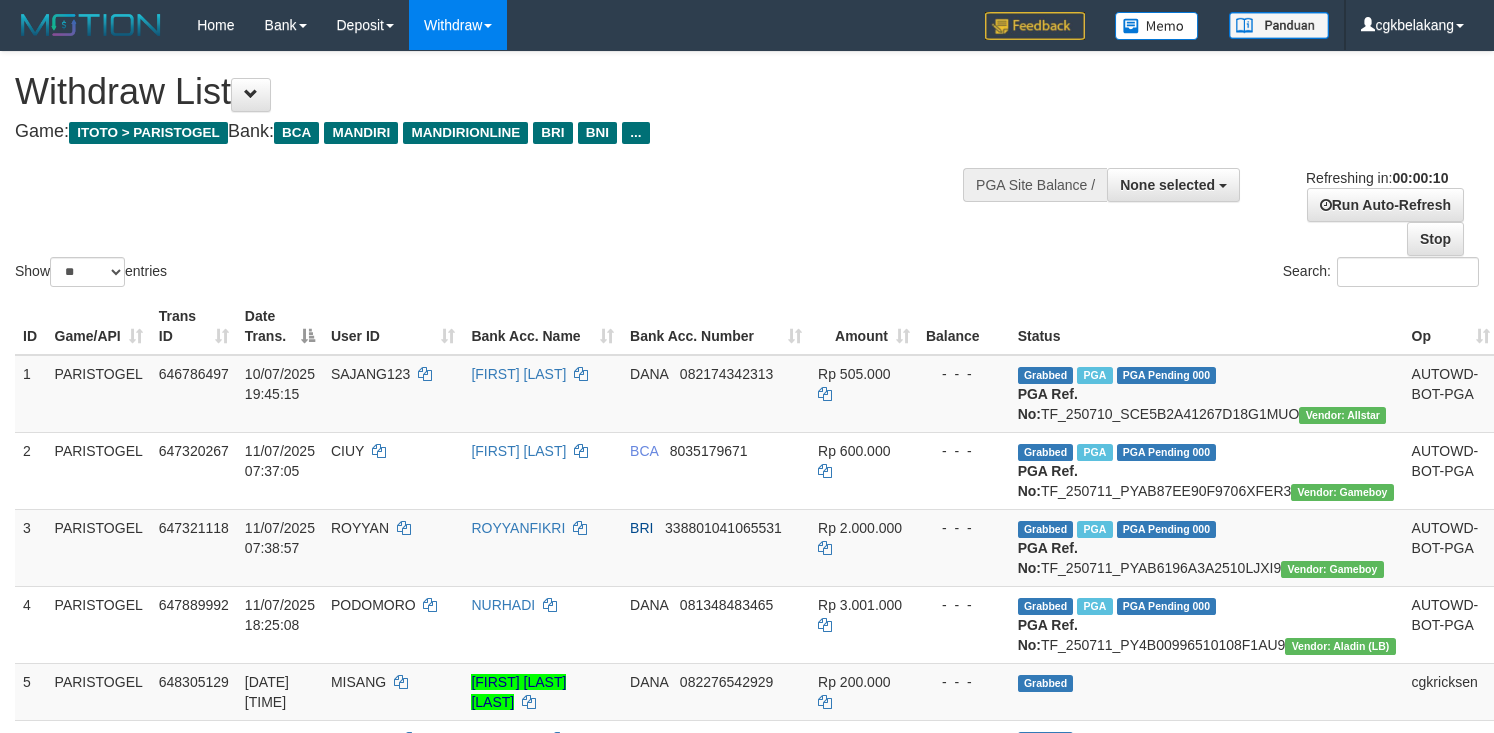 select 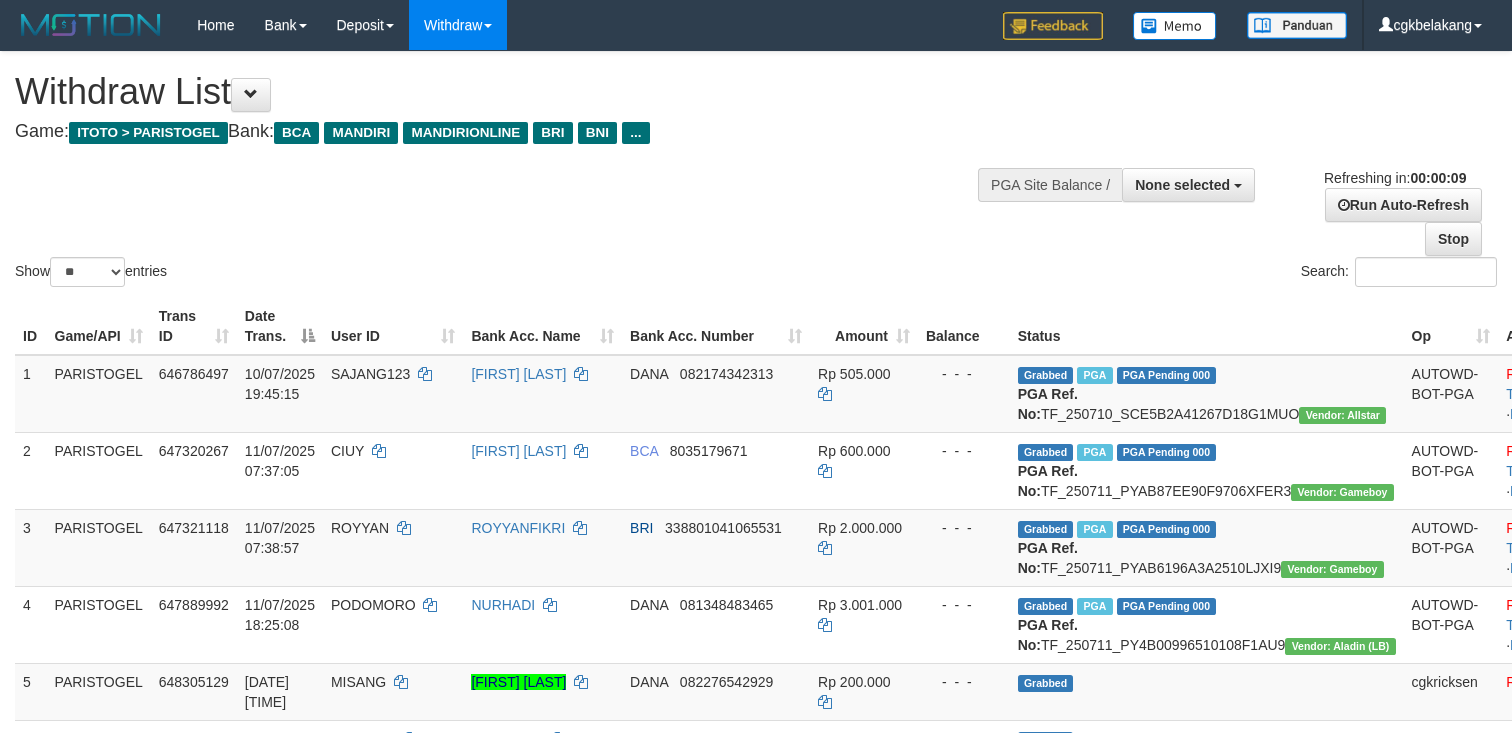 select 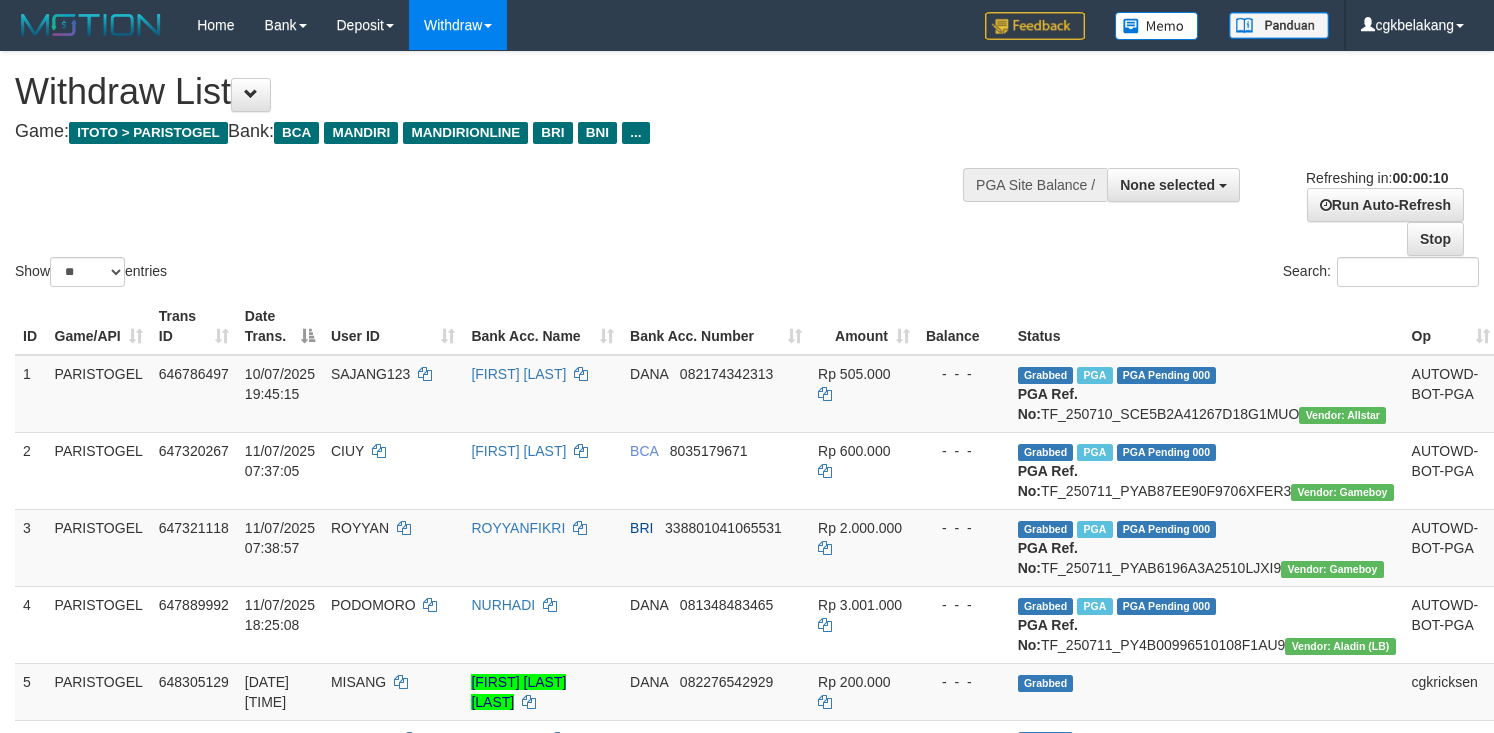 select 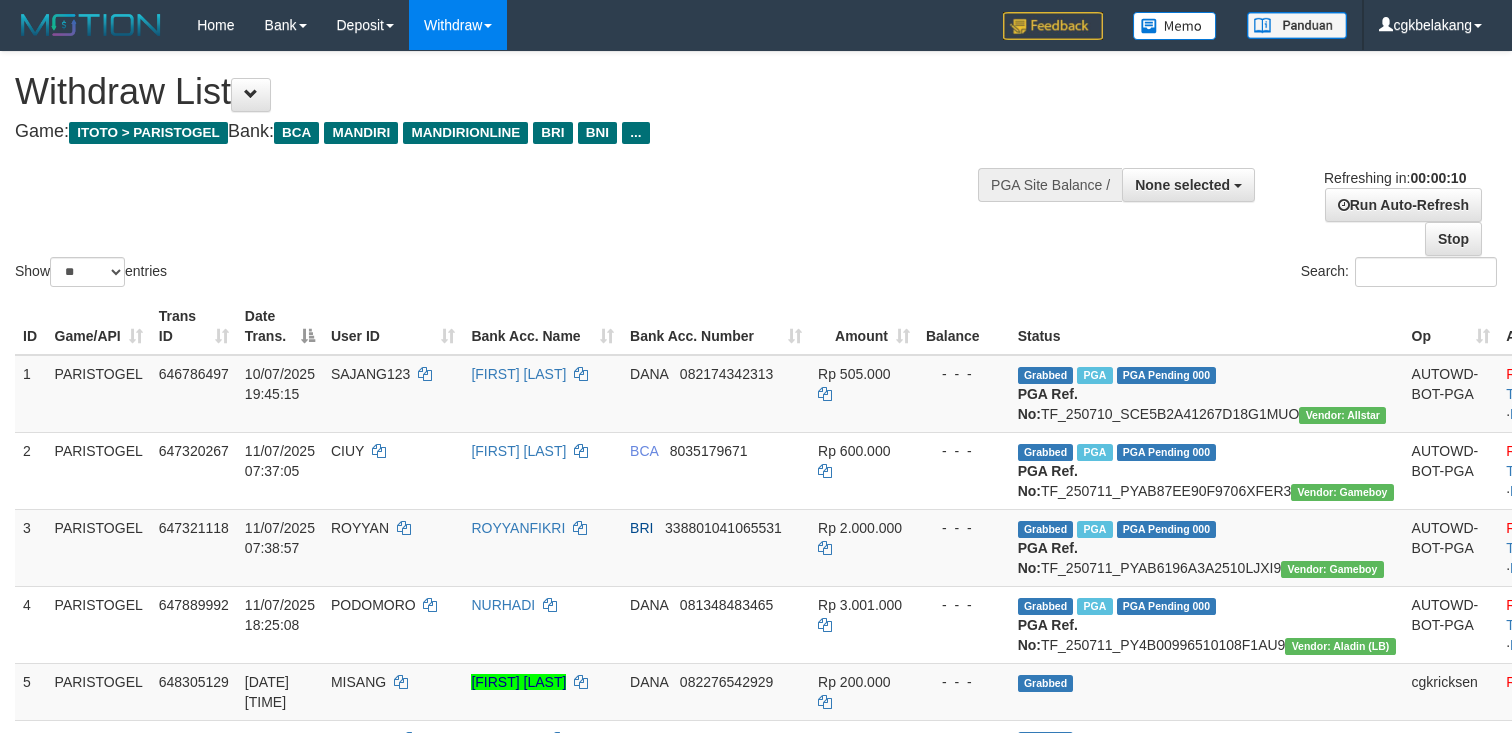 select 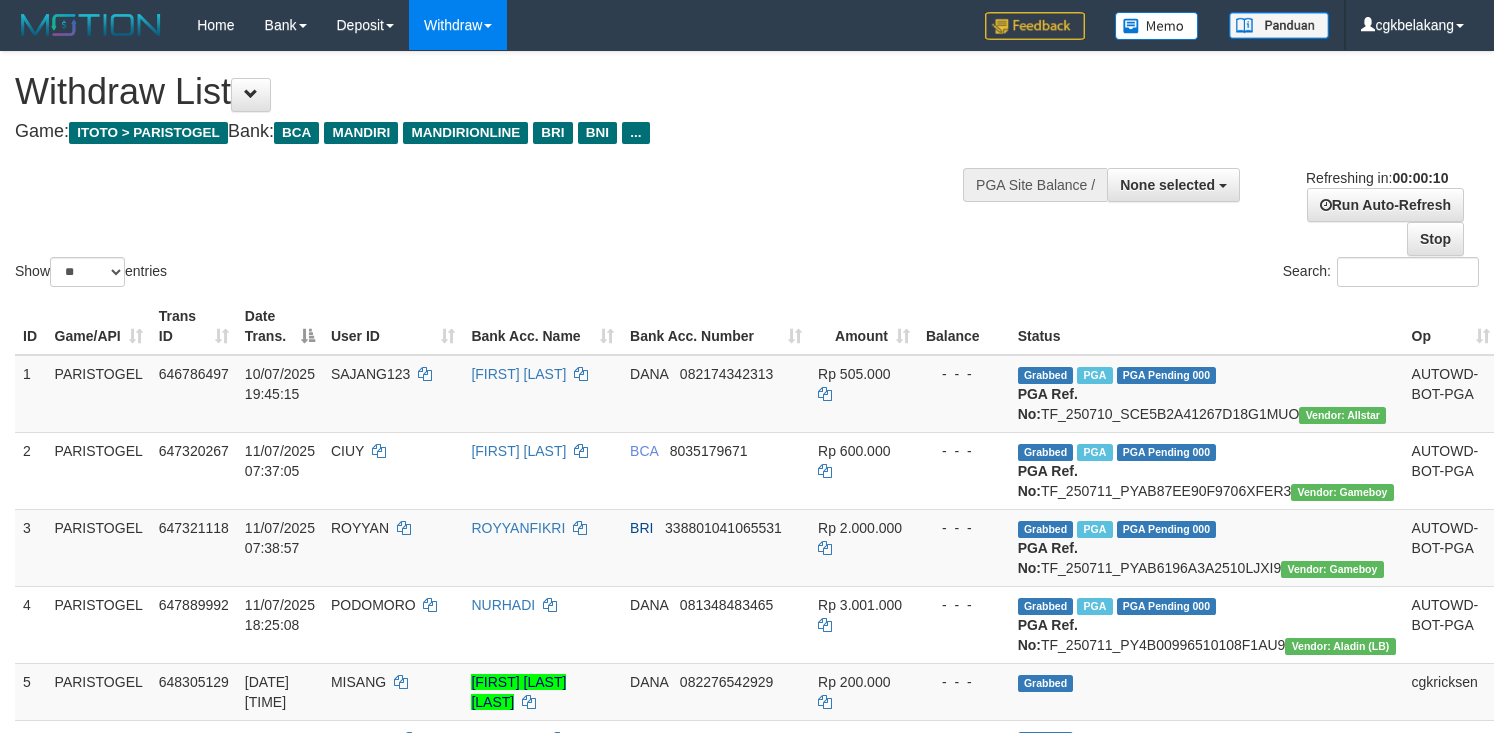 select 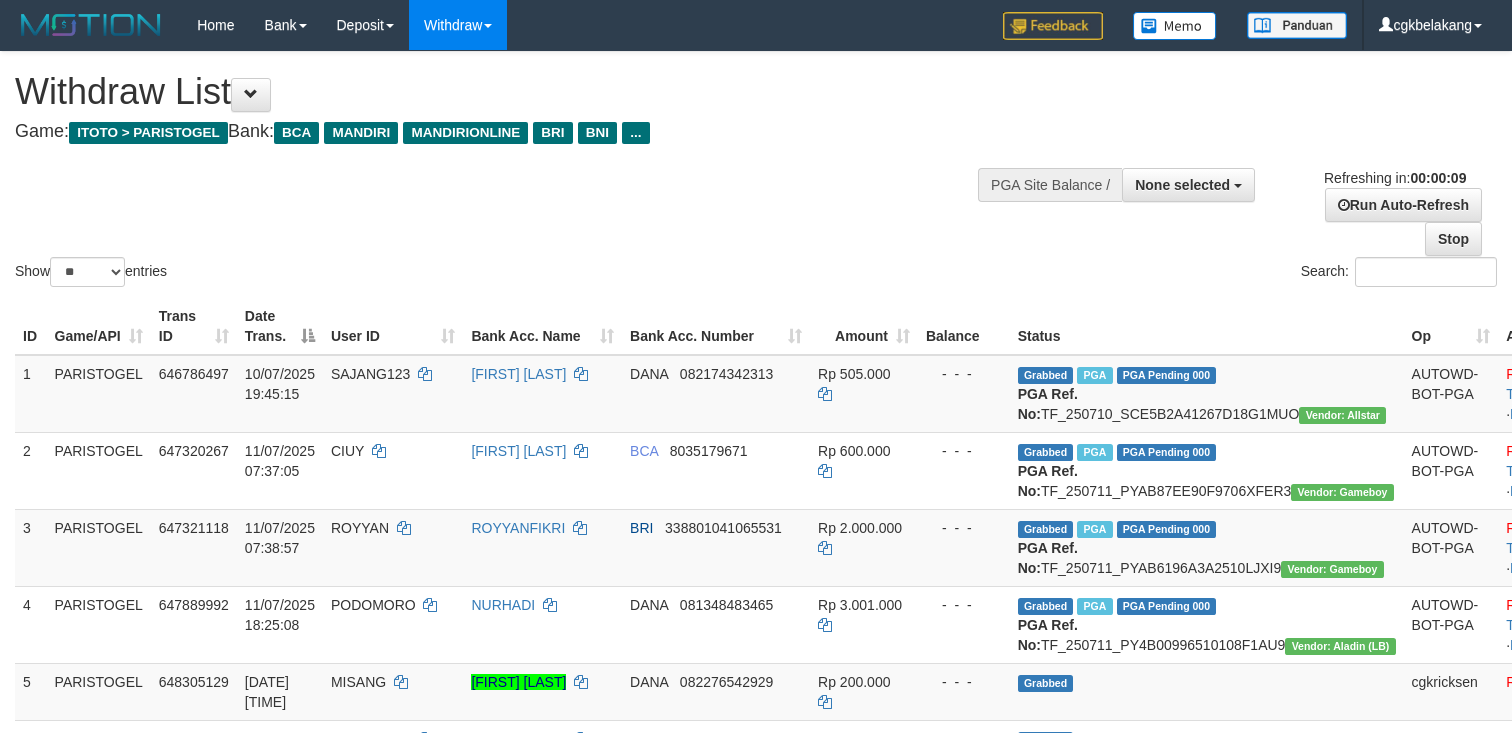 select 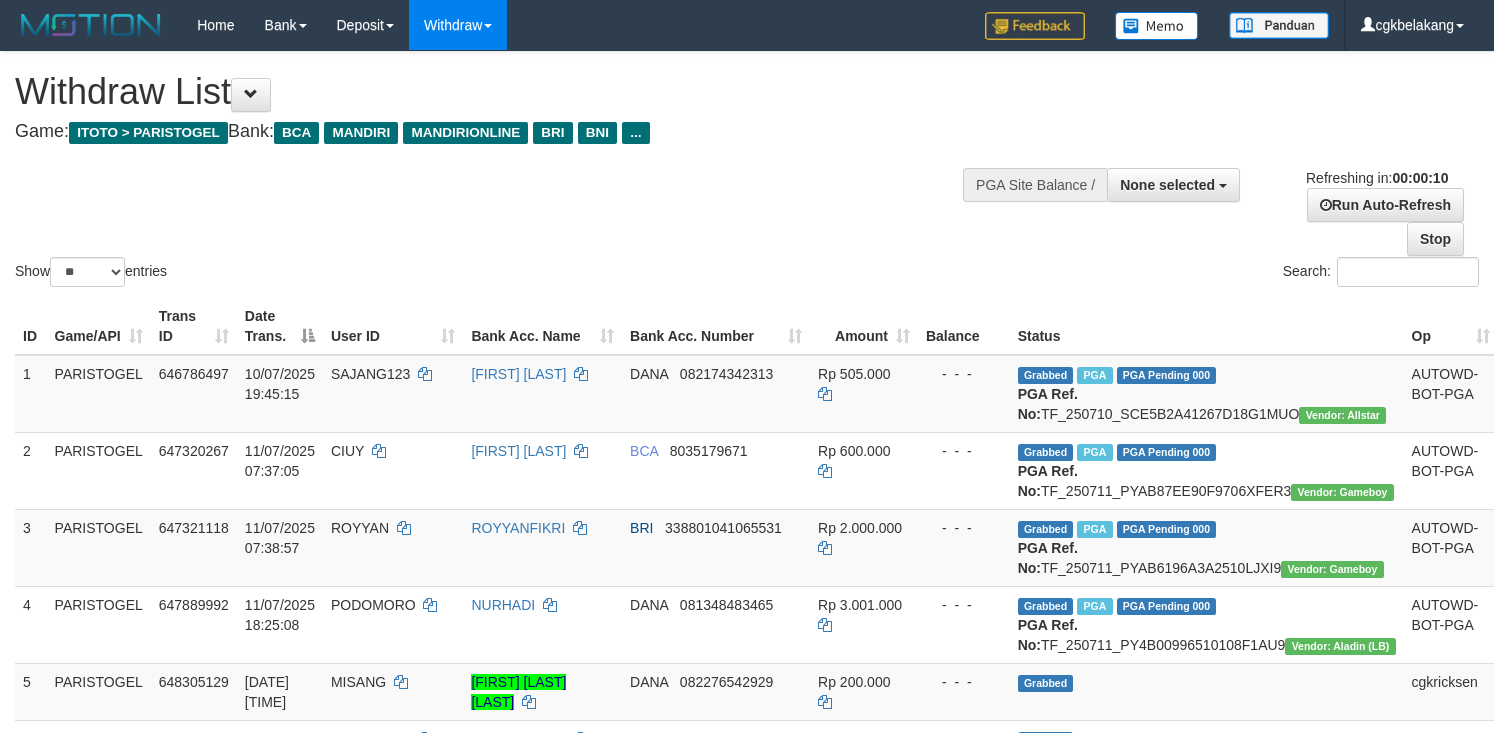 select 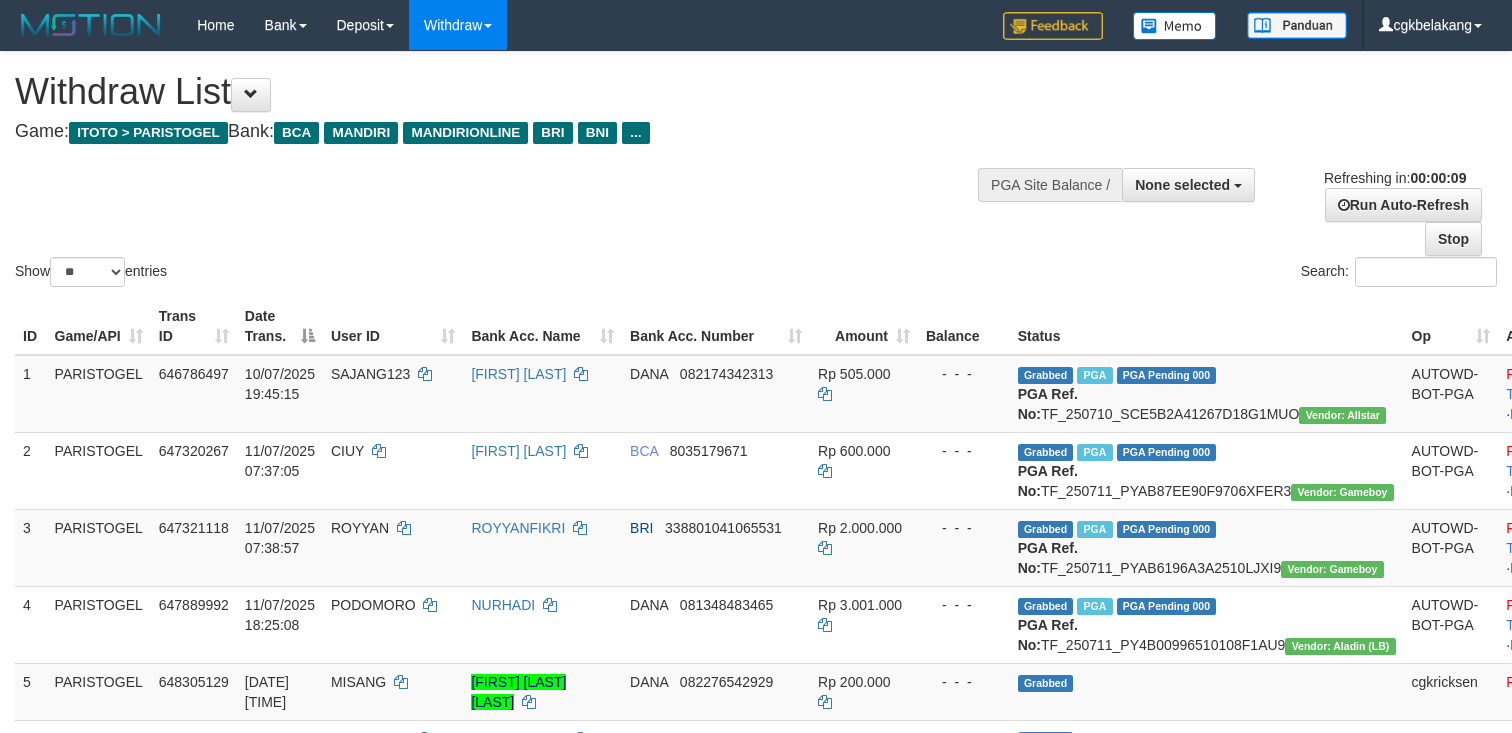 select 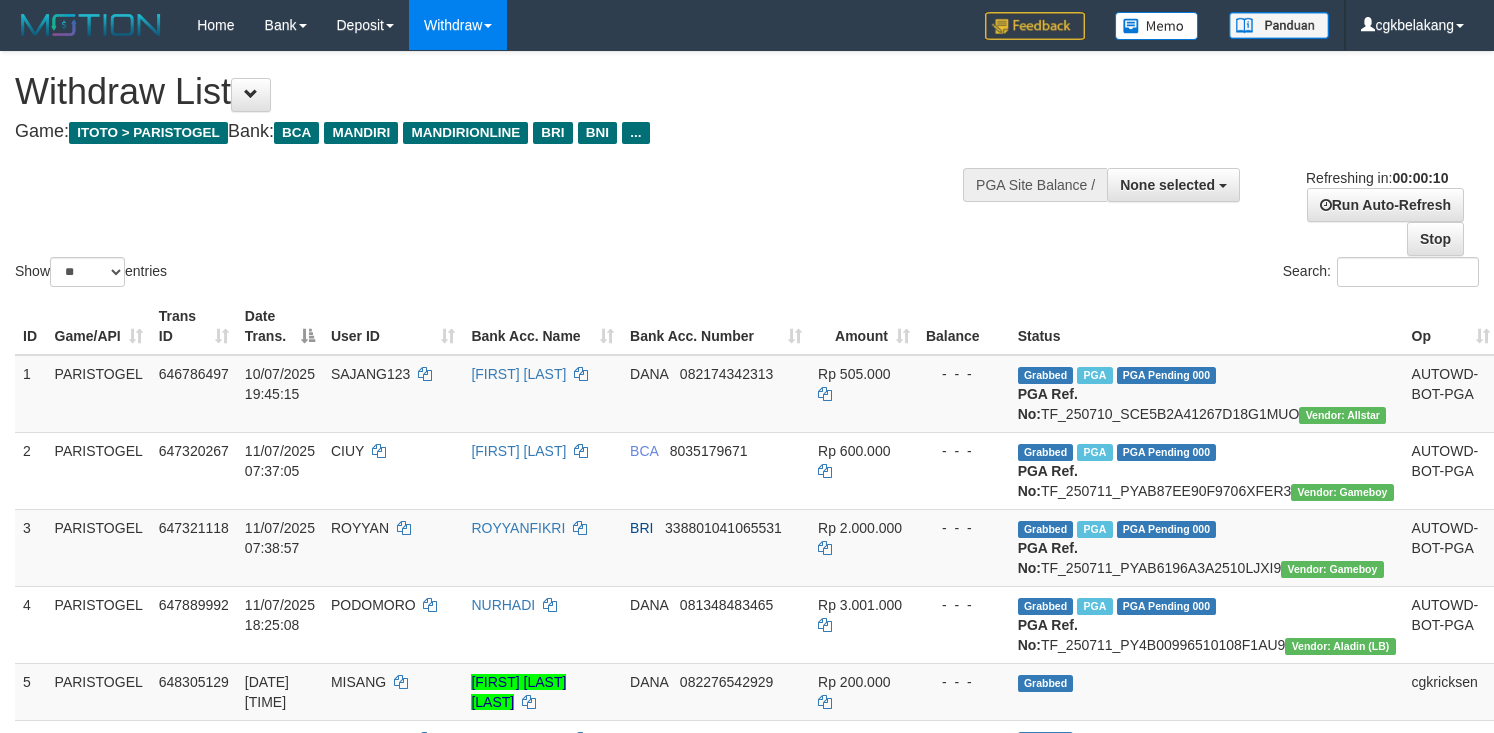 select 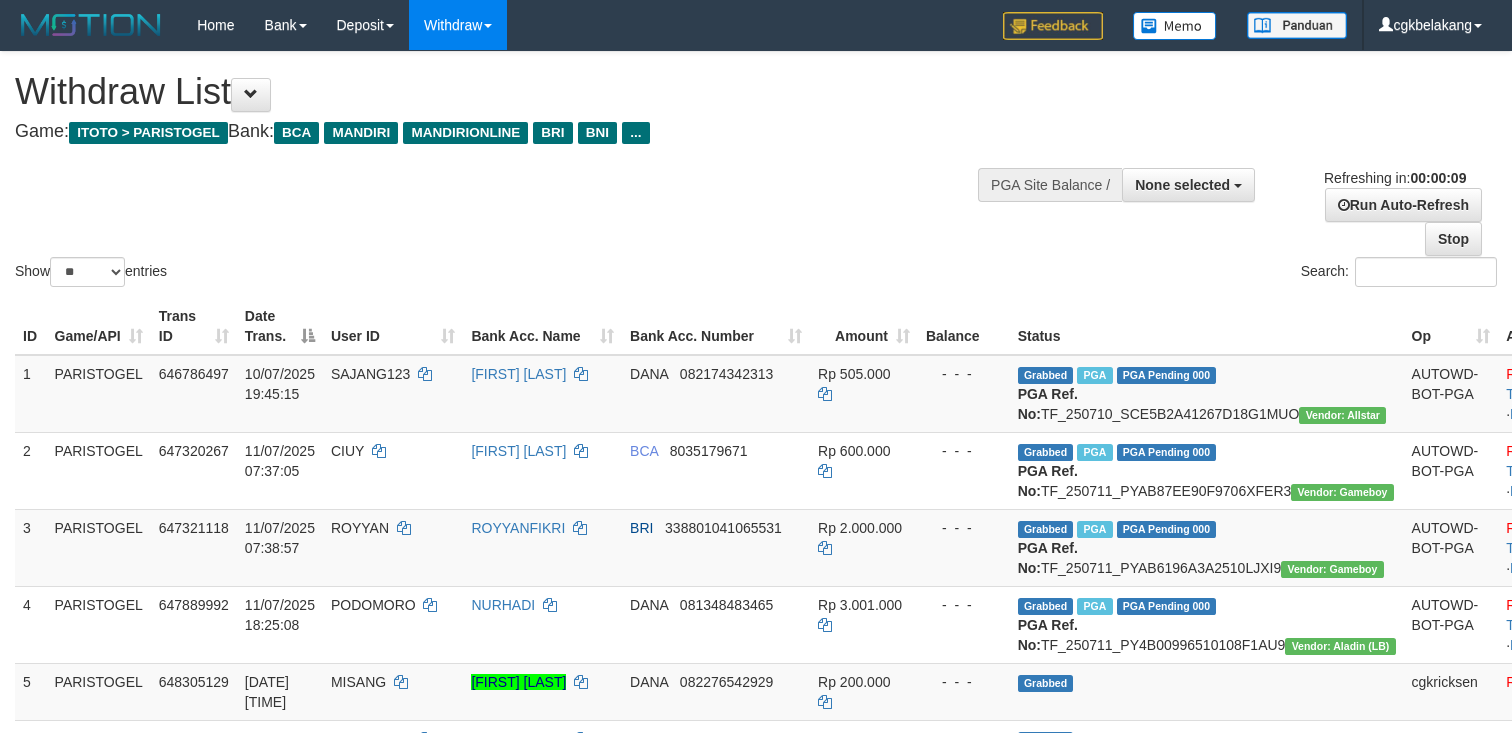 select 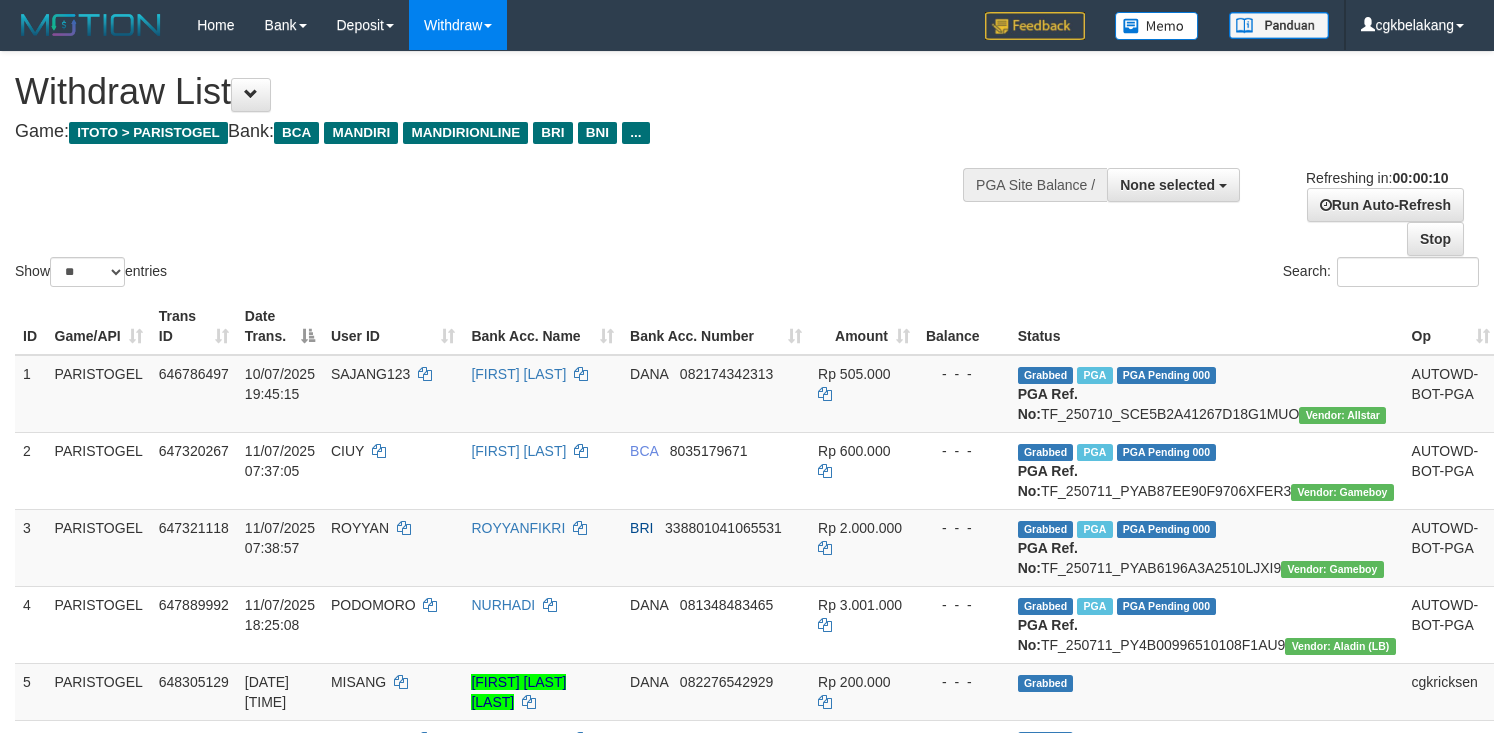 select 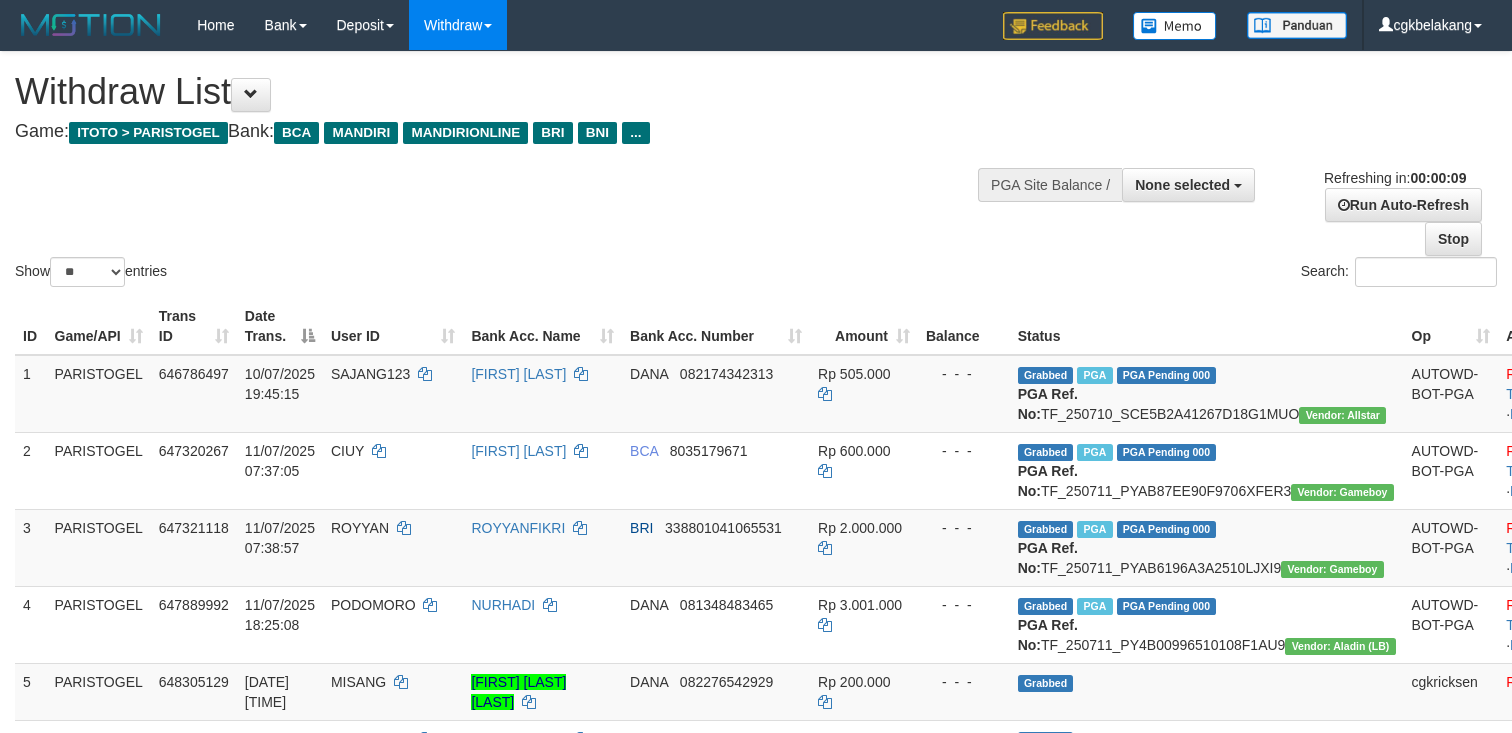 select 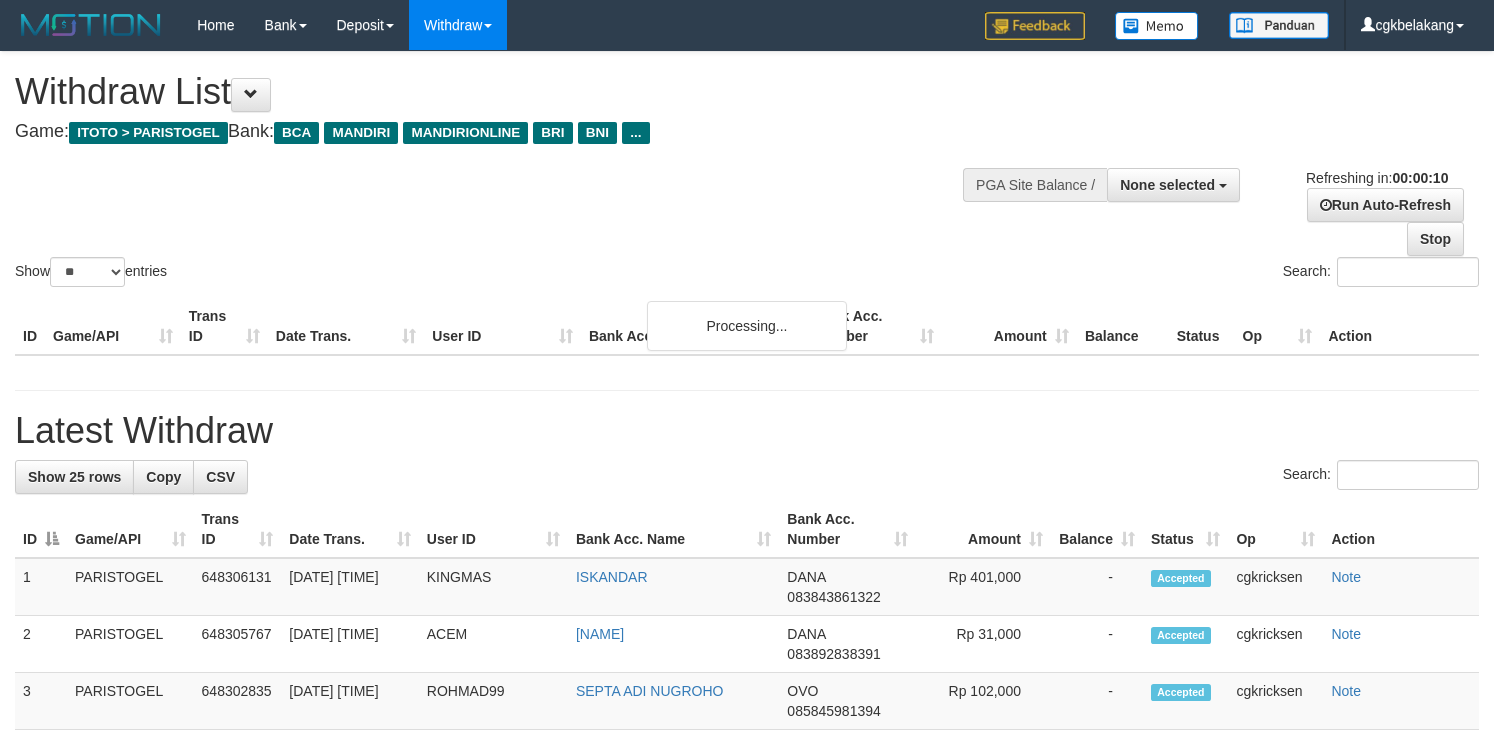 select 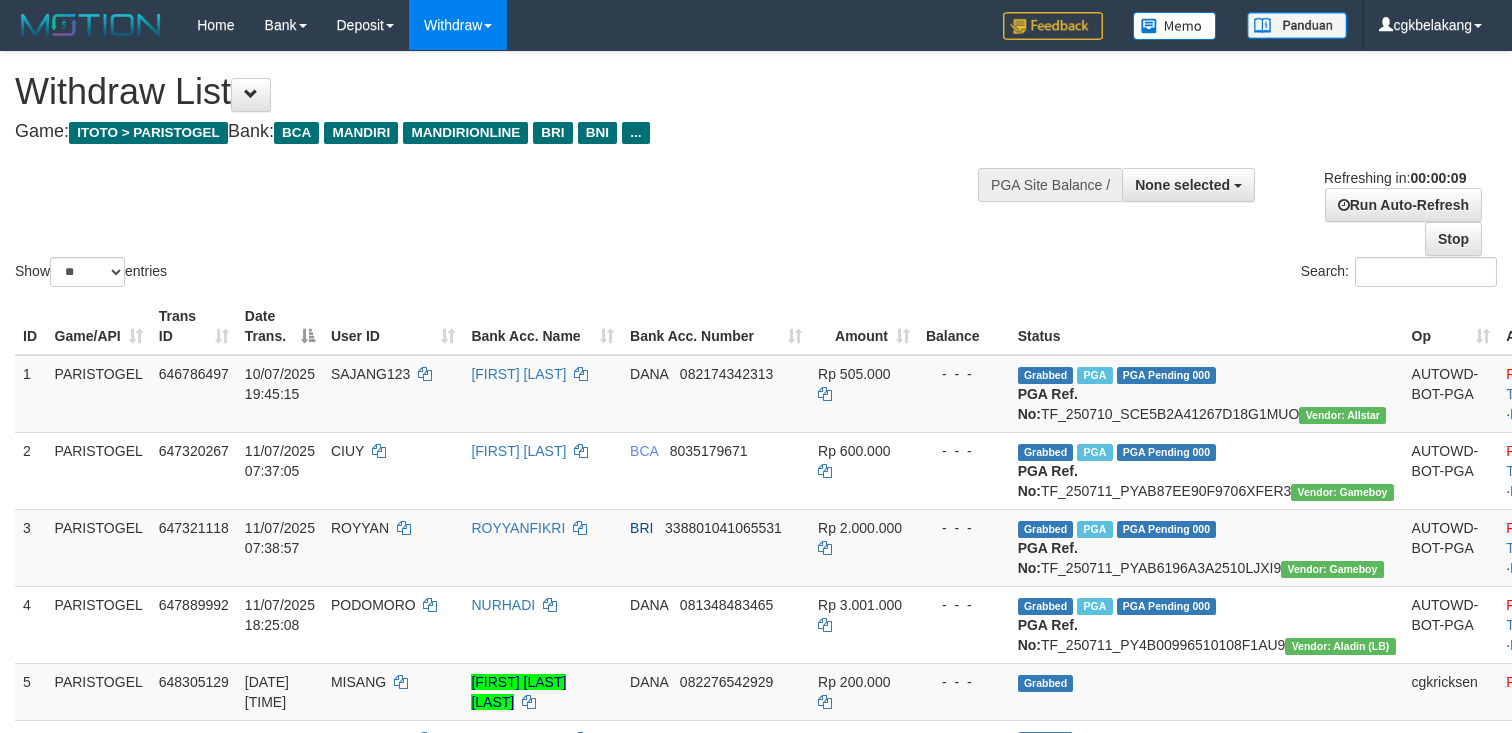select 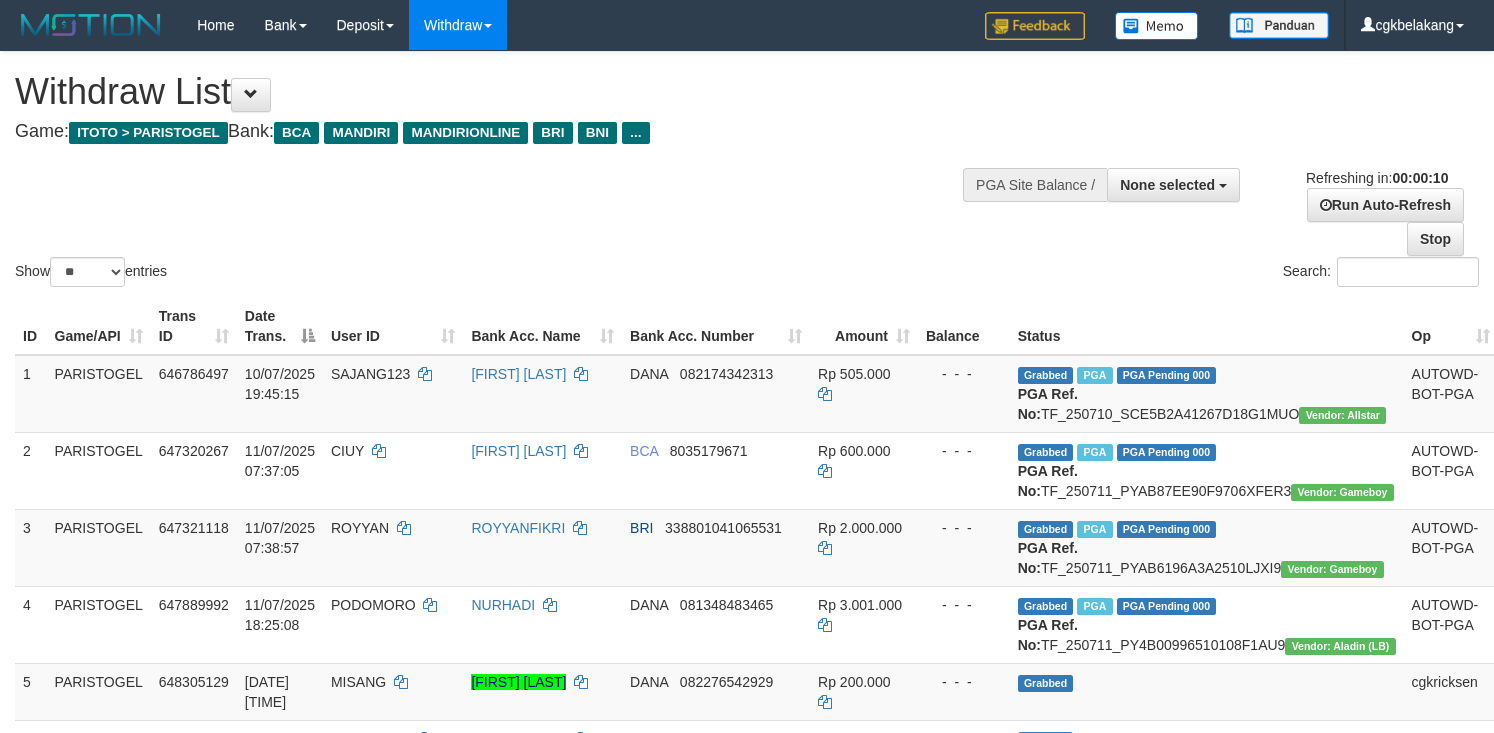 select 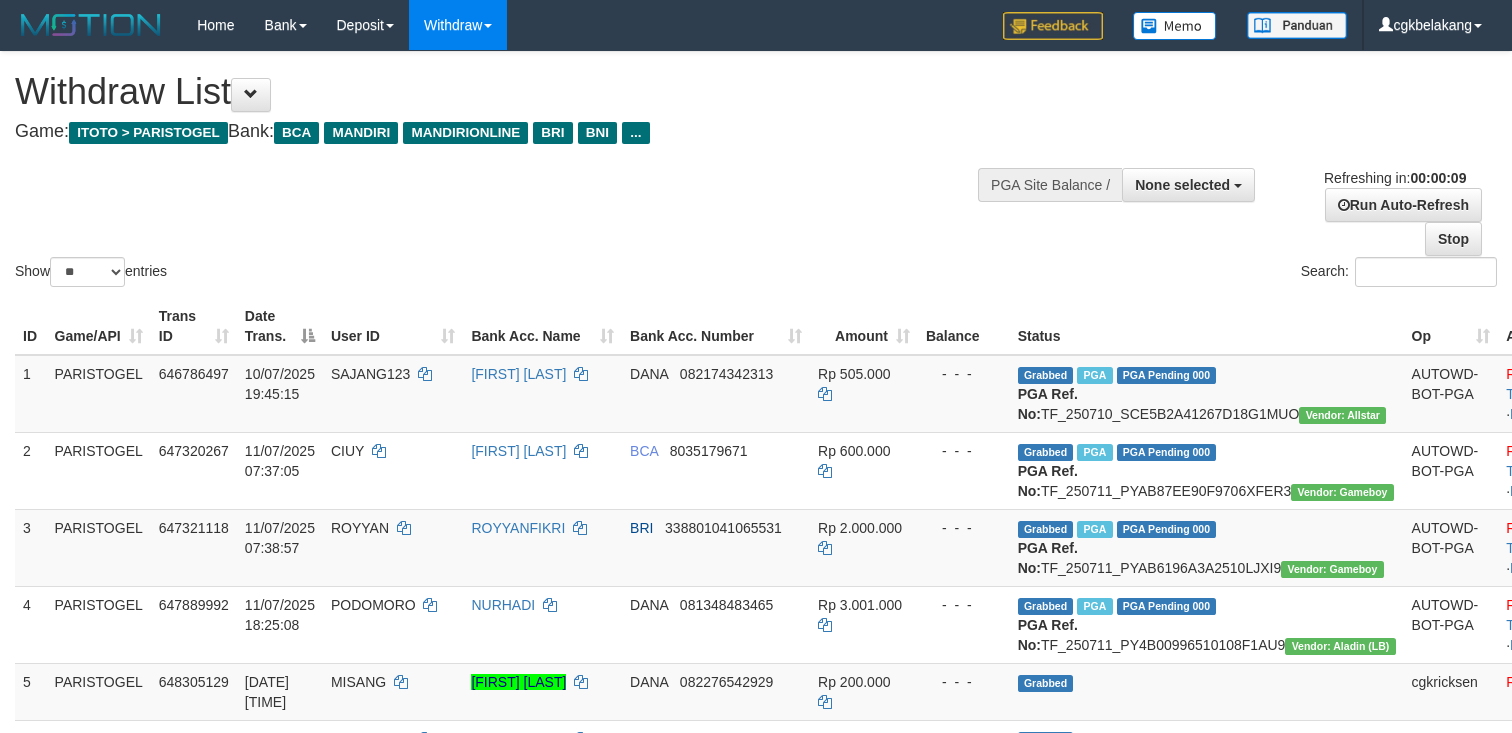 select 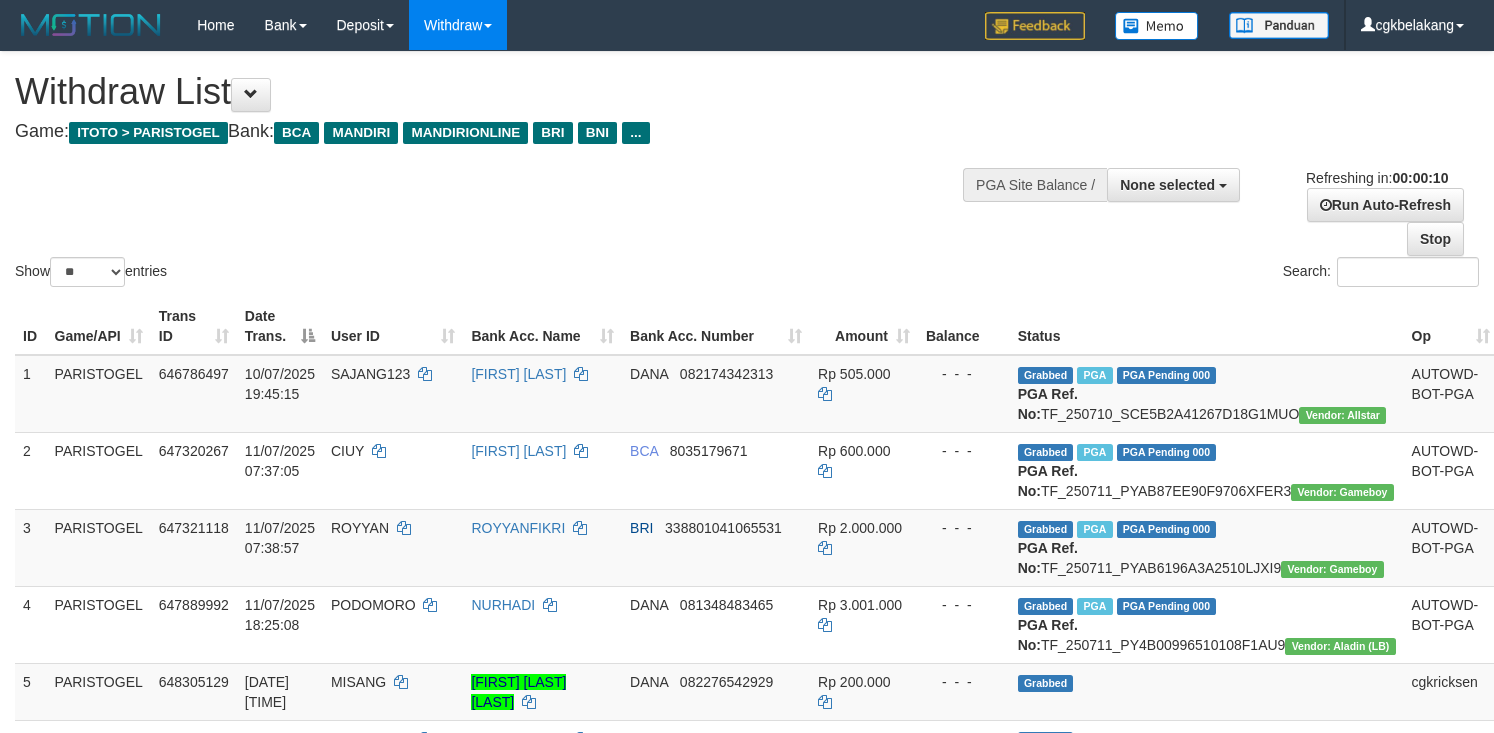 select 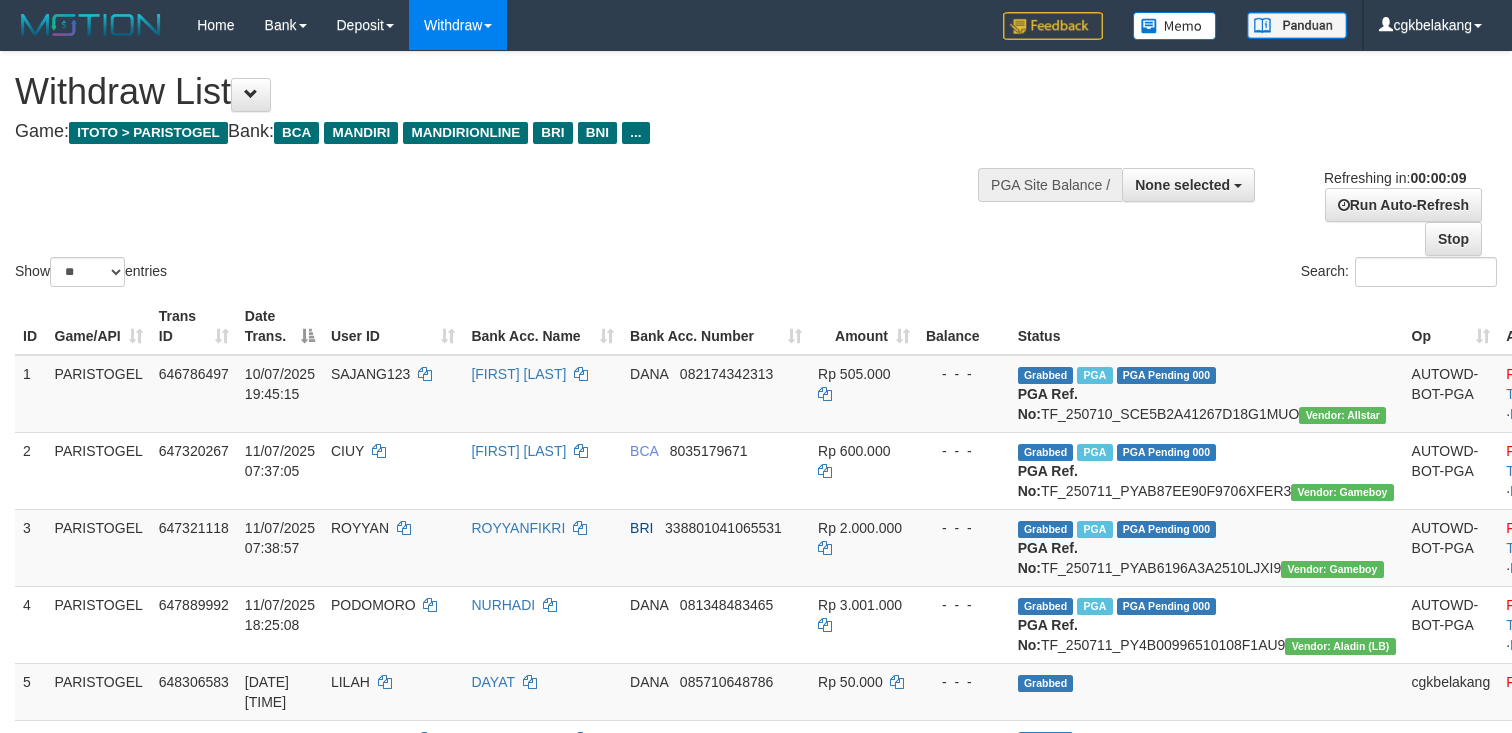 select 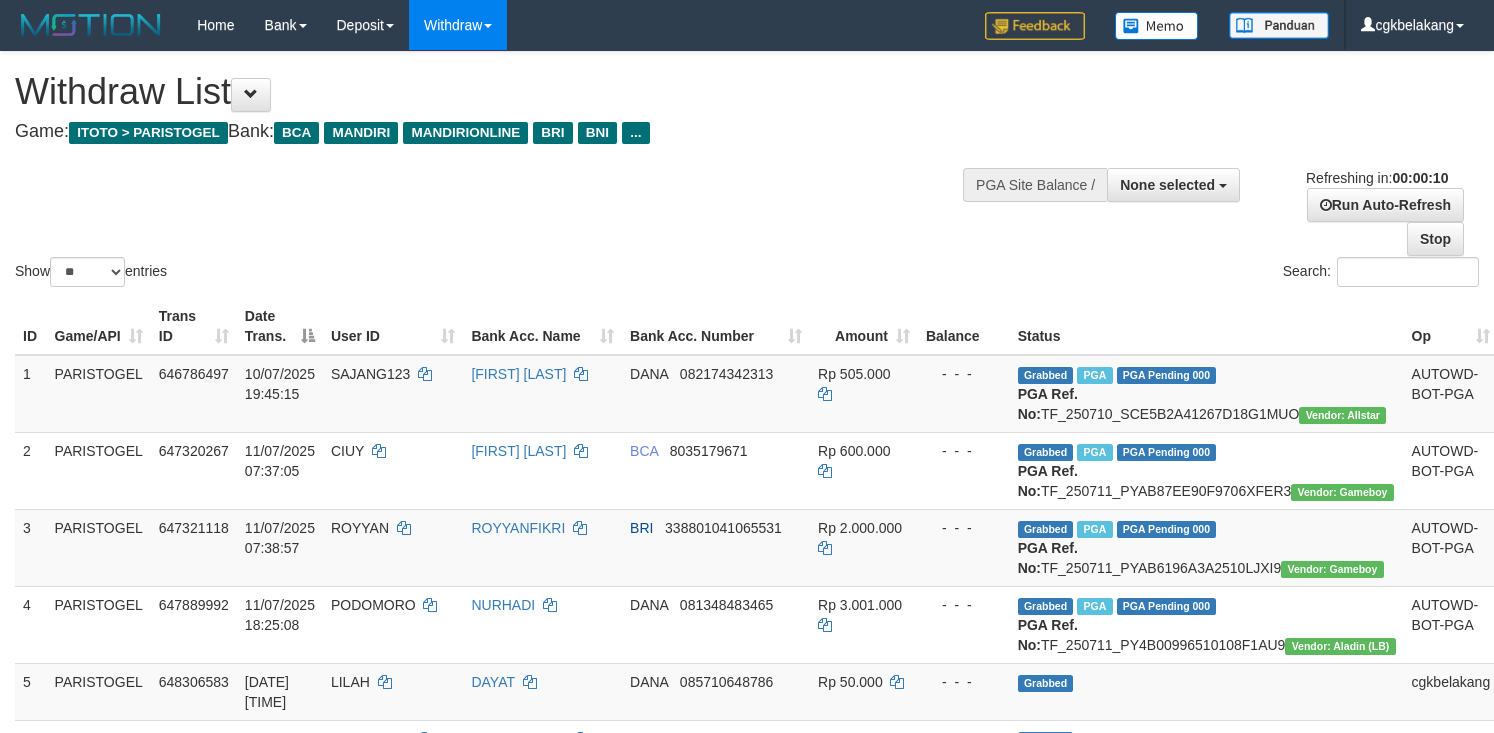 select 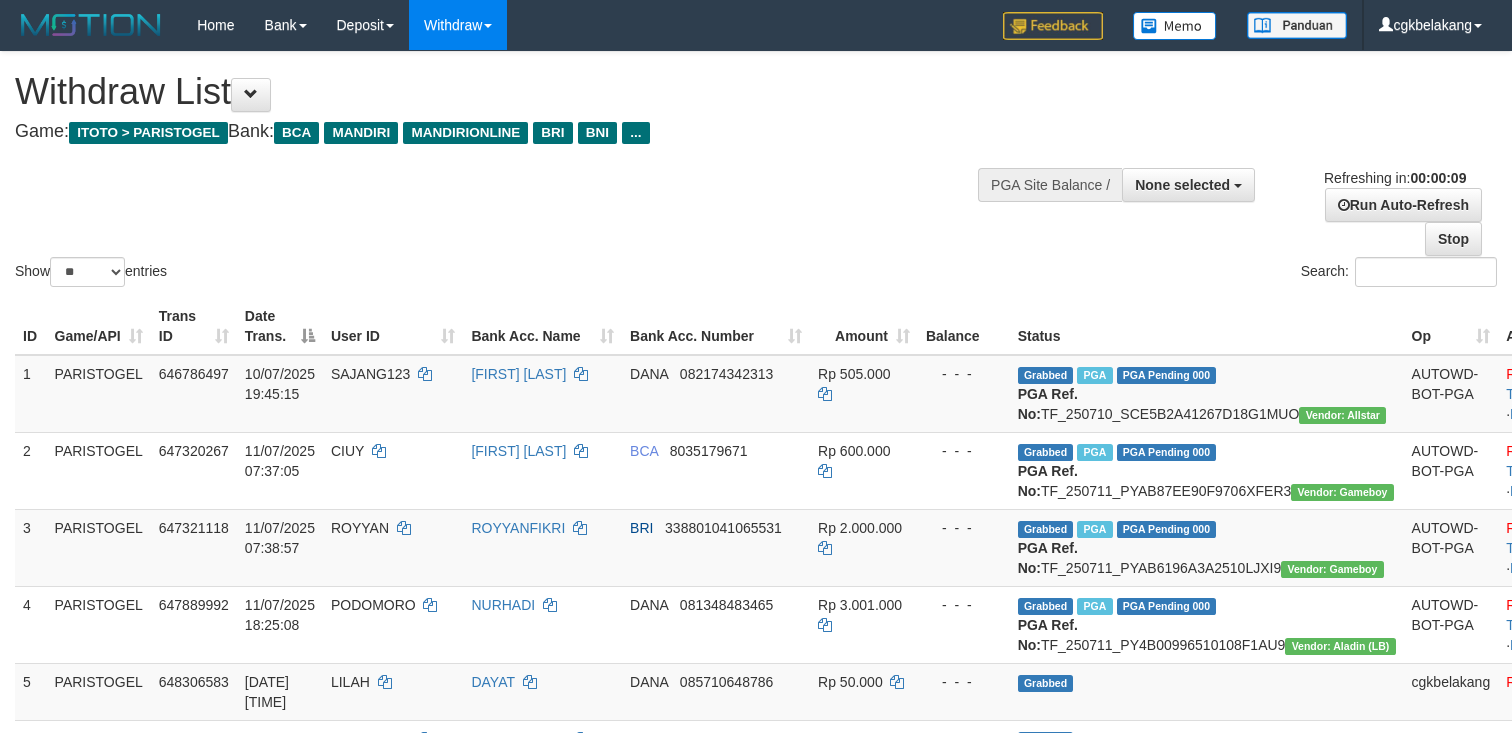 select 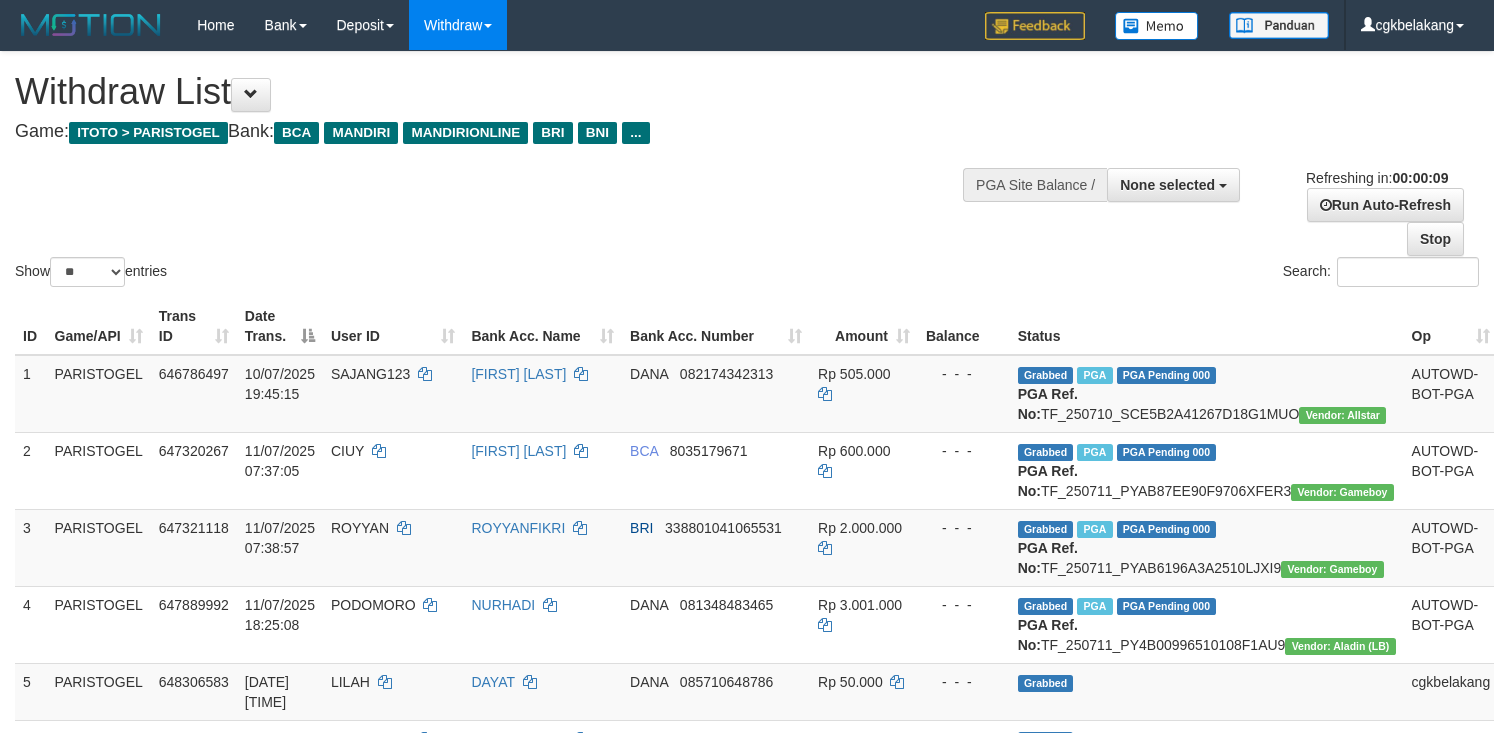select 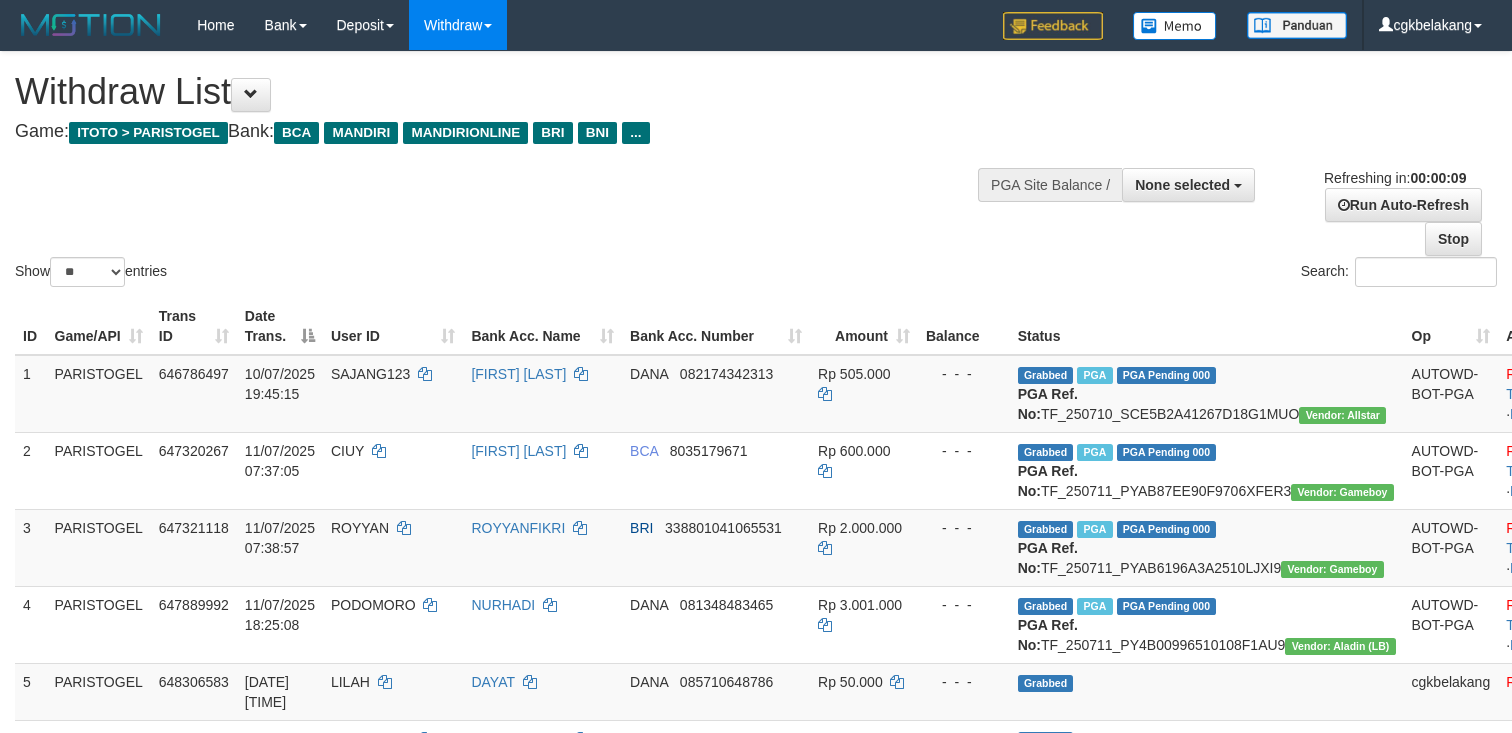 select 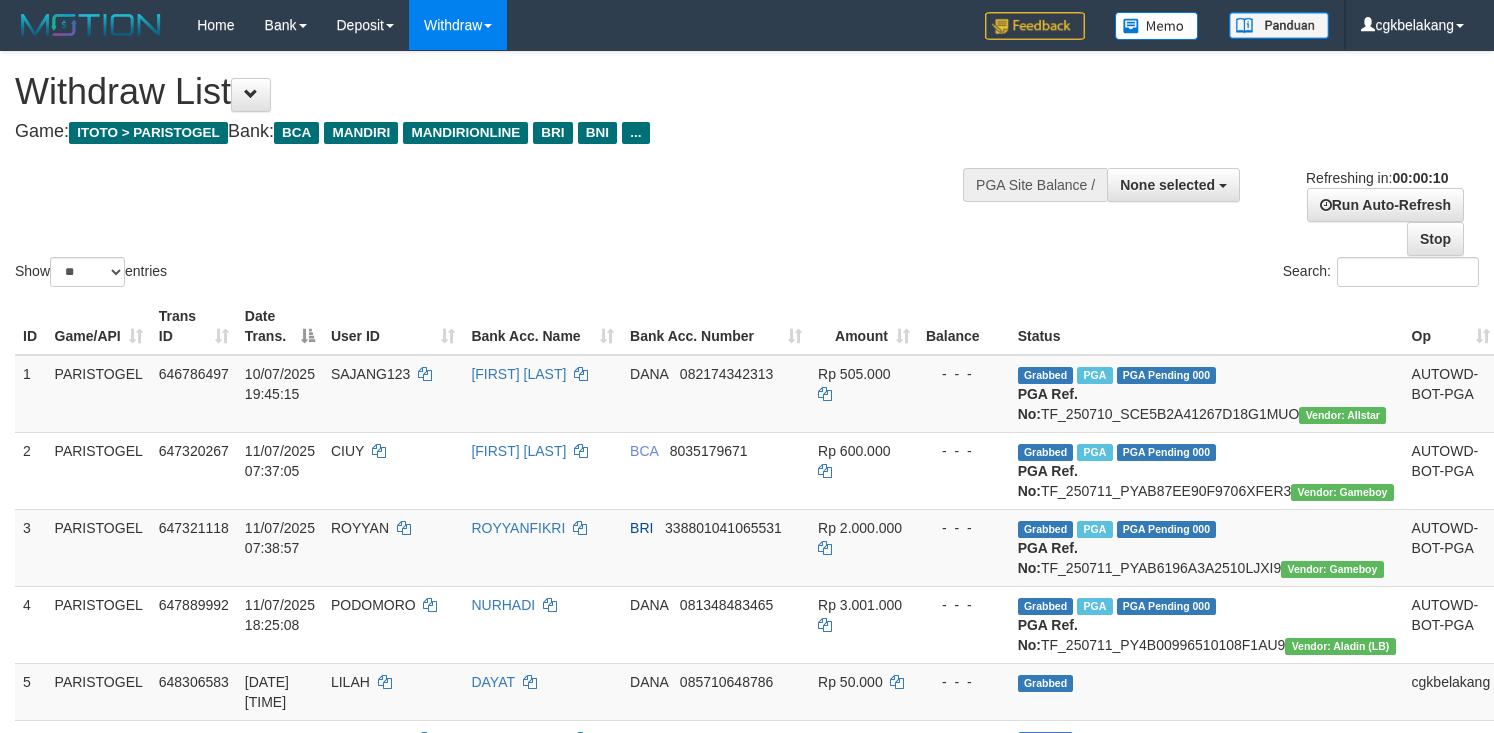 select 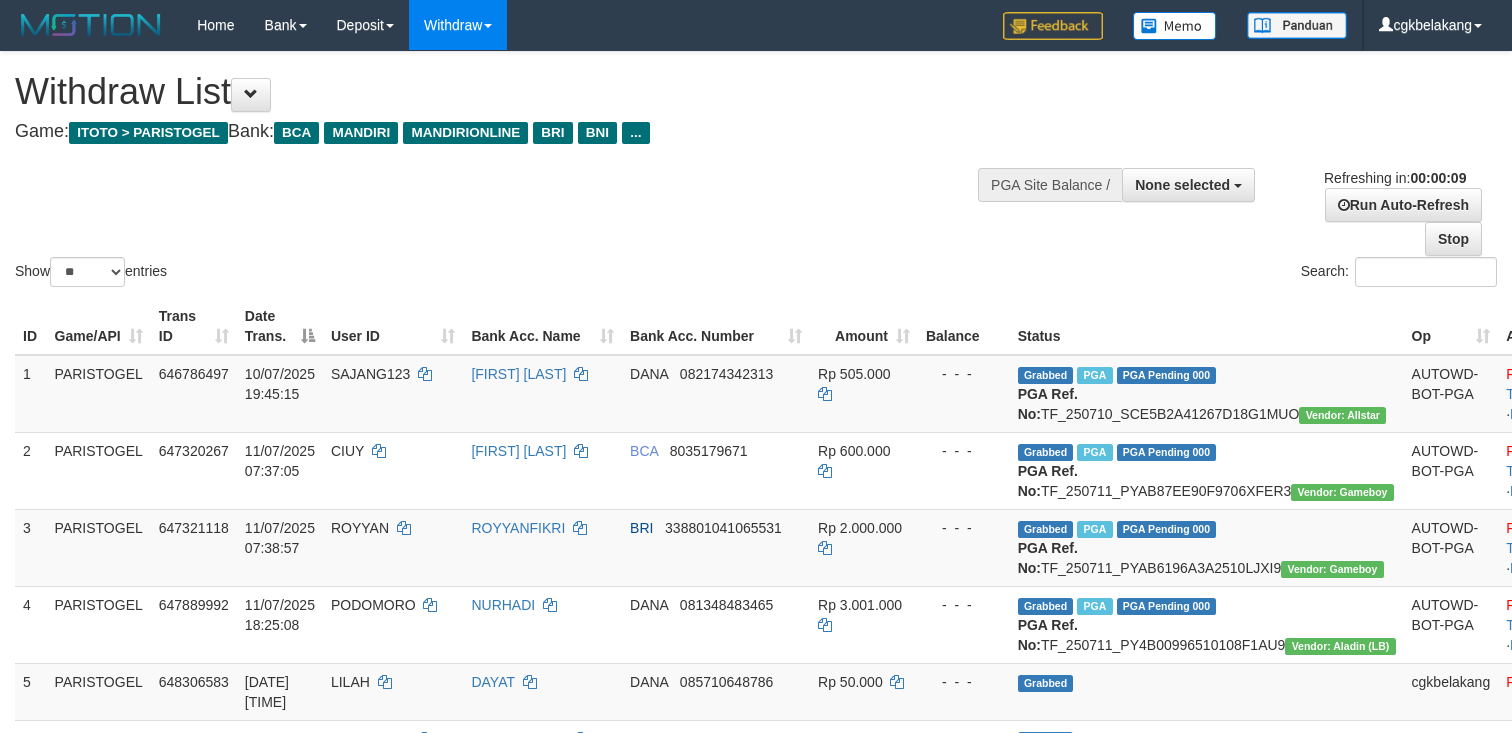 select 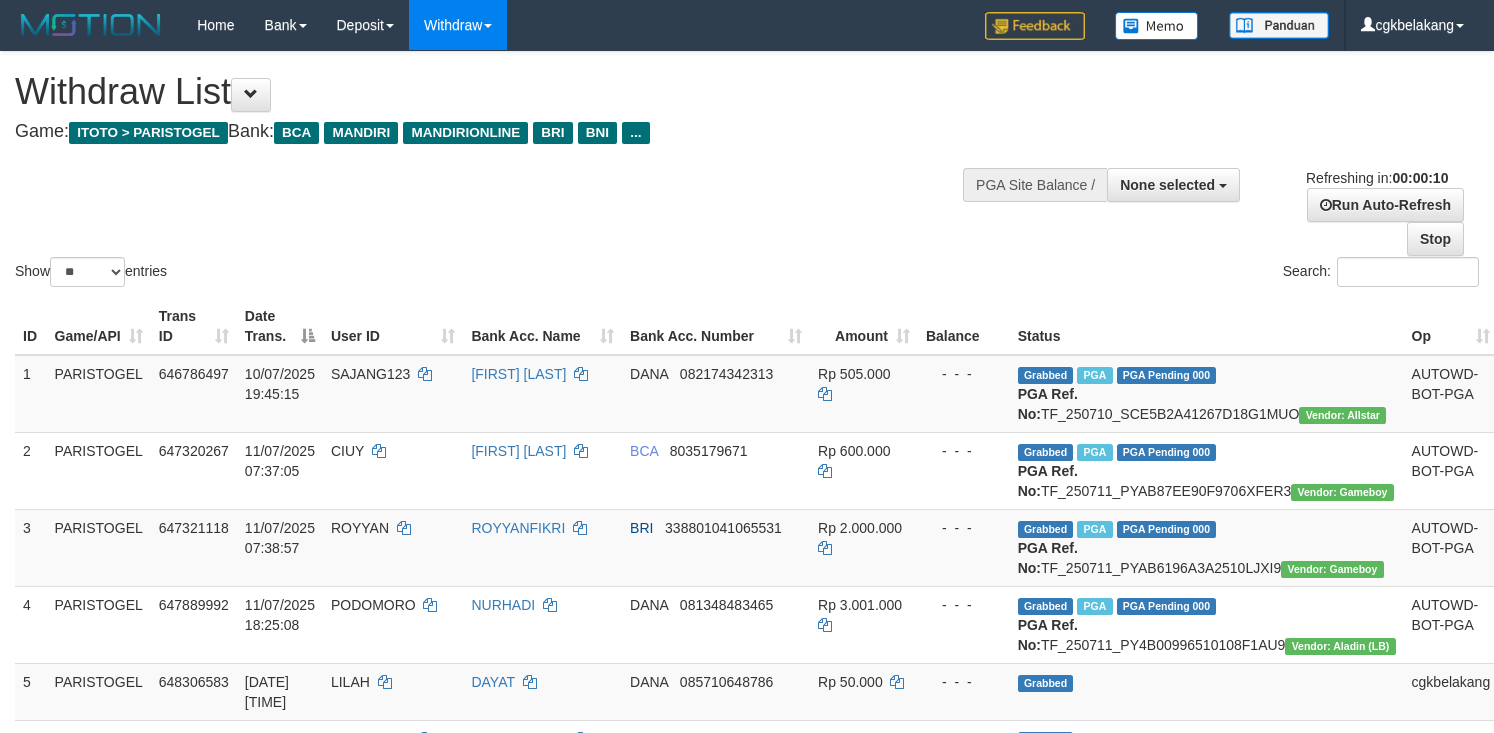 select 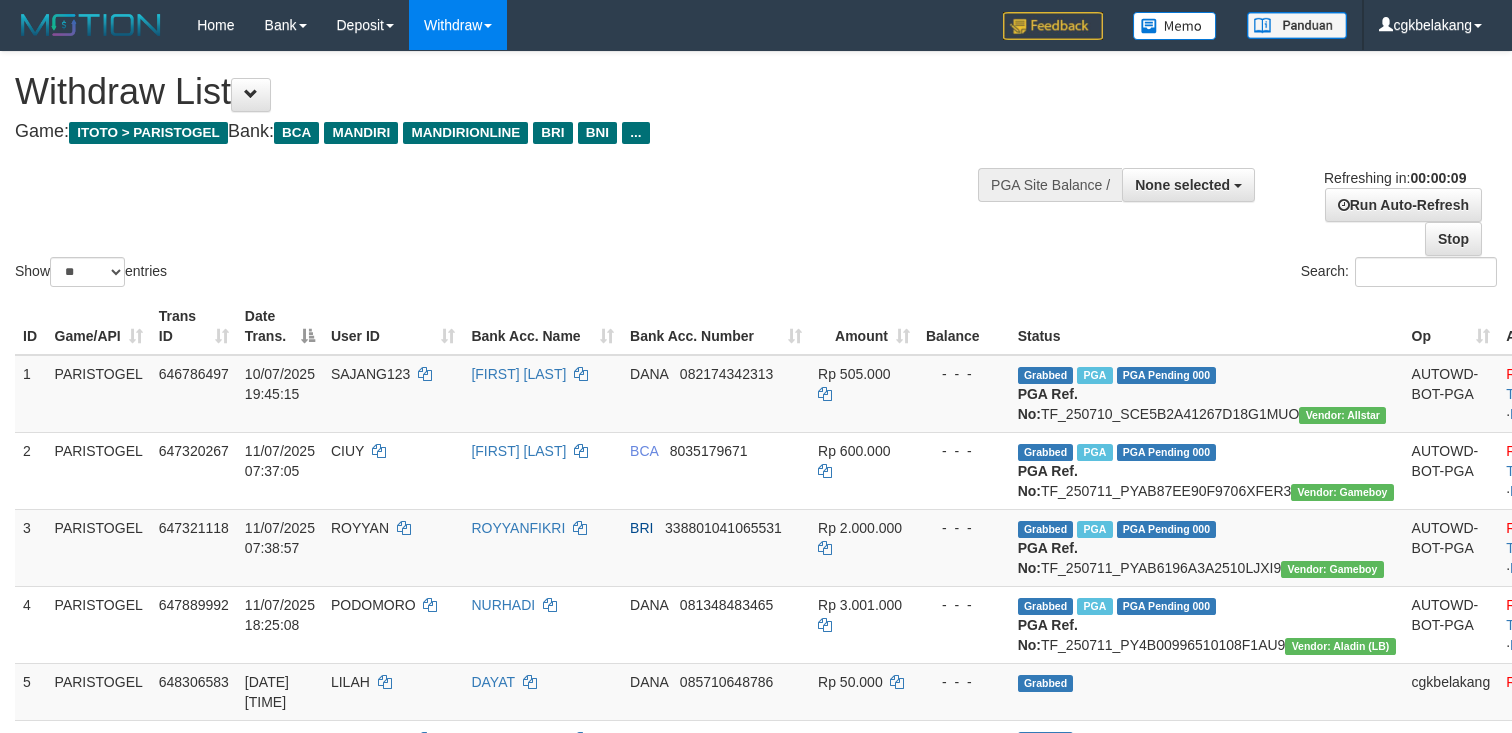 select 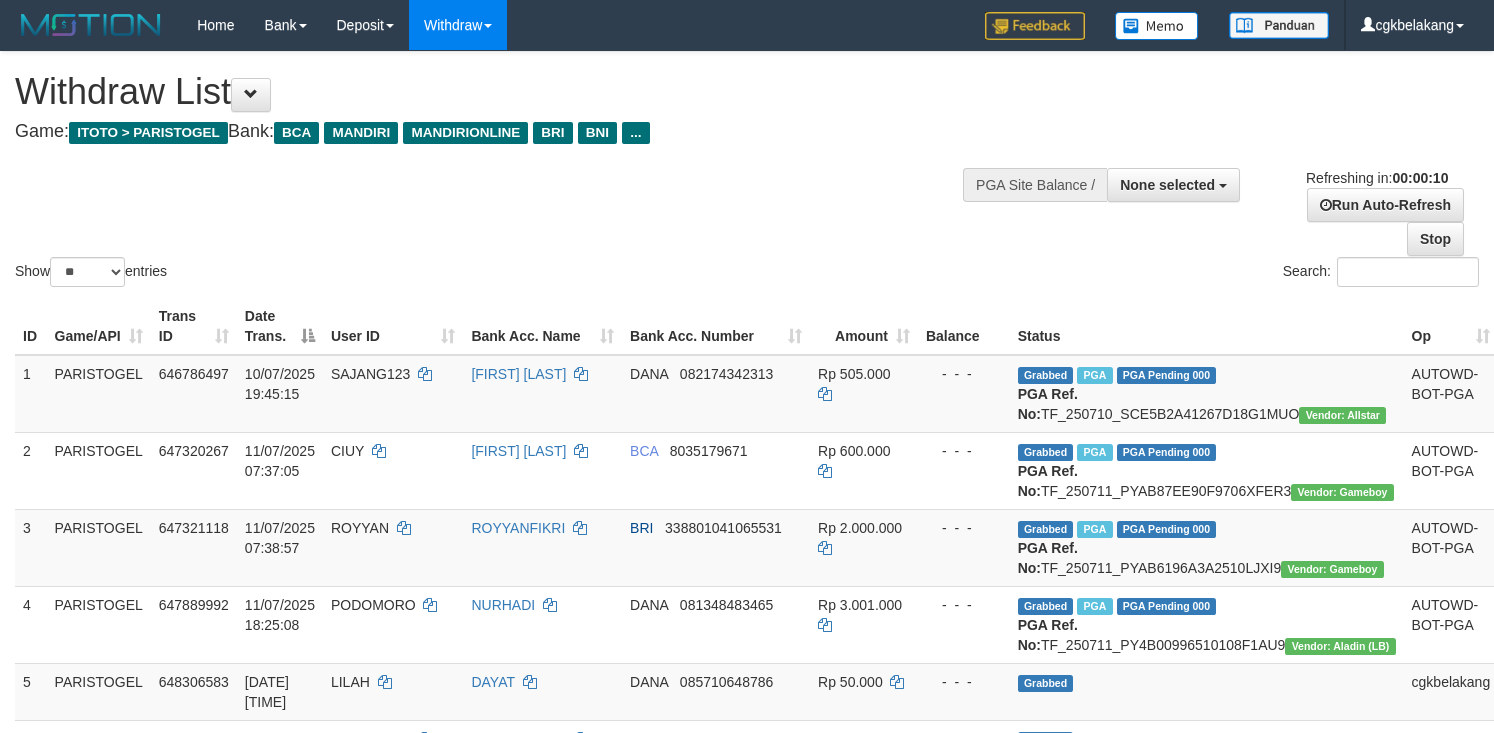 select 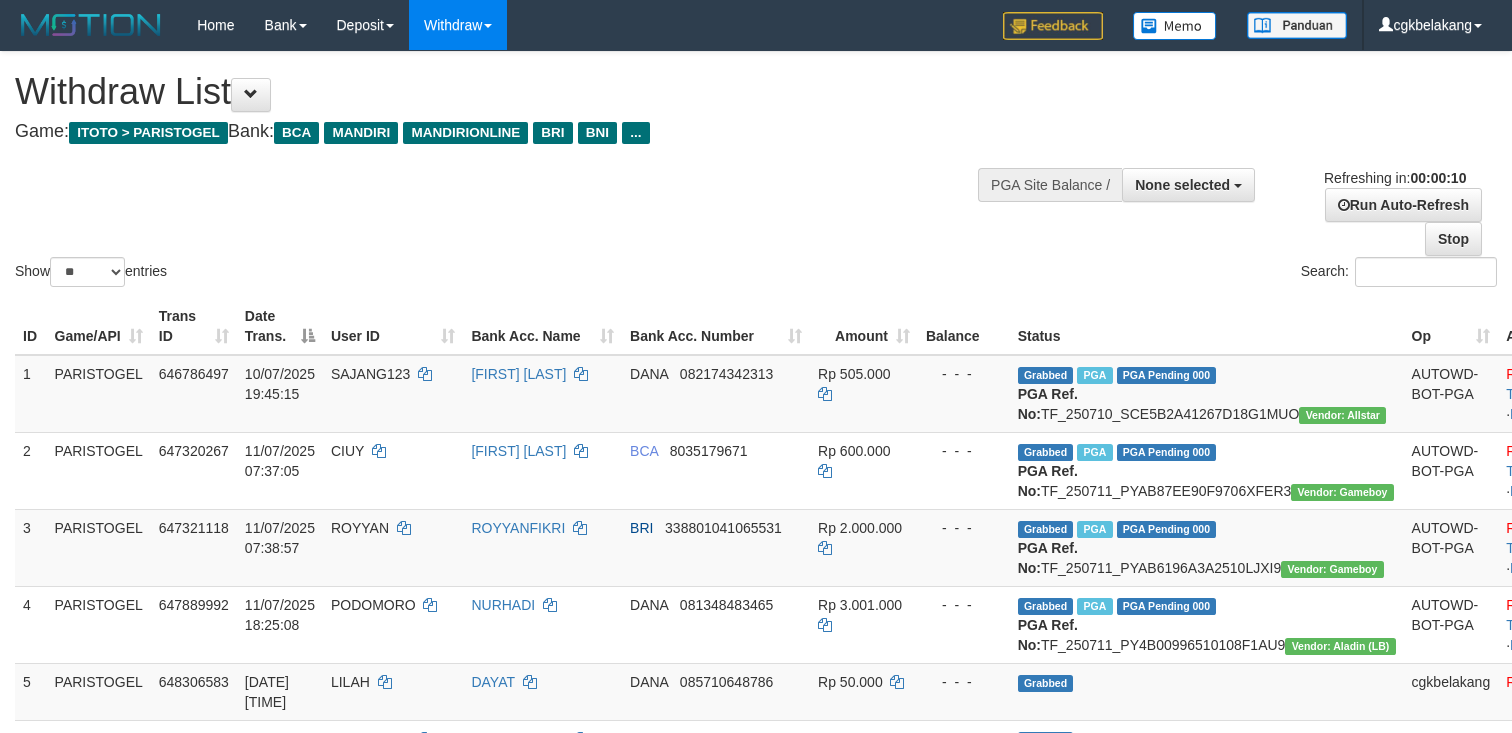 select 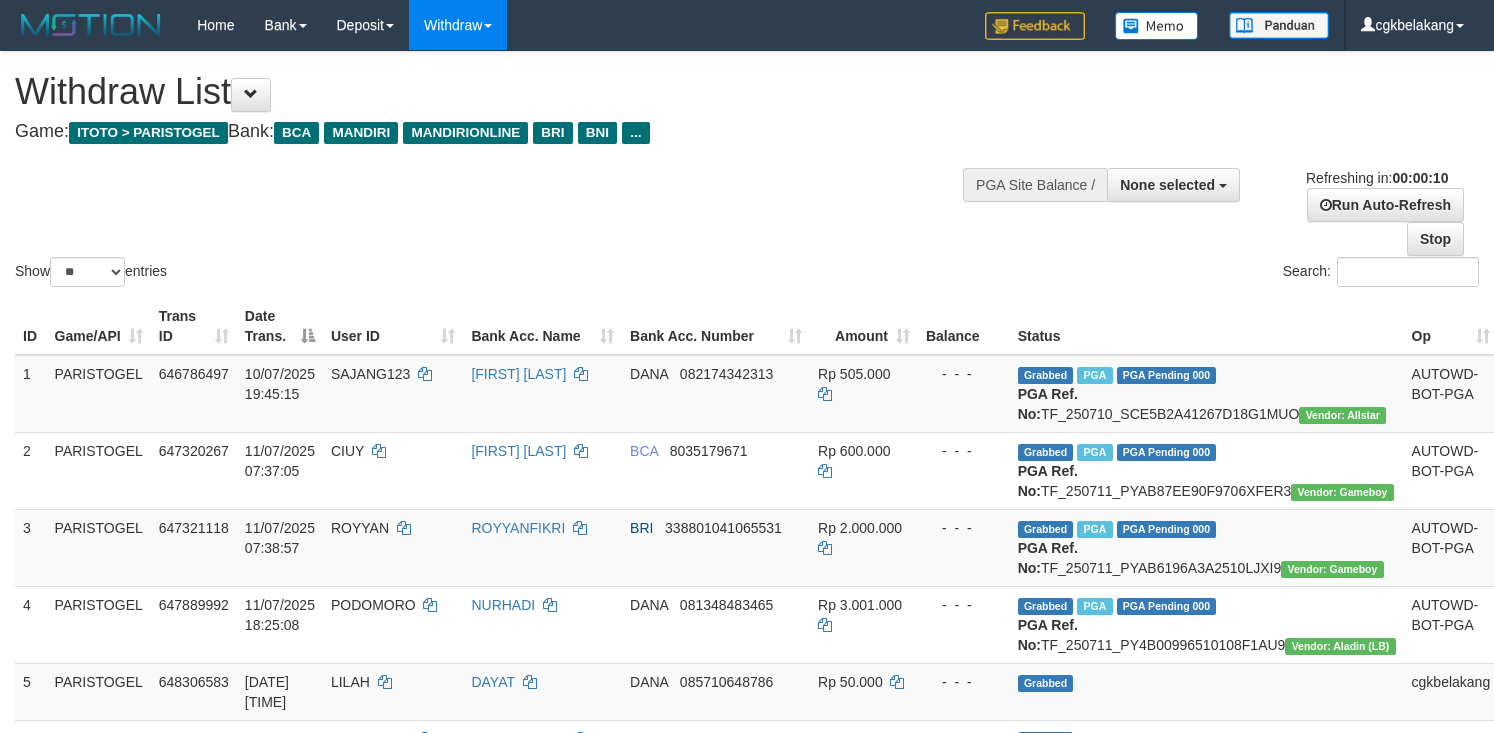 select 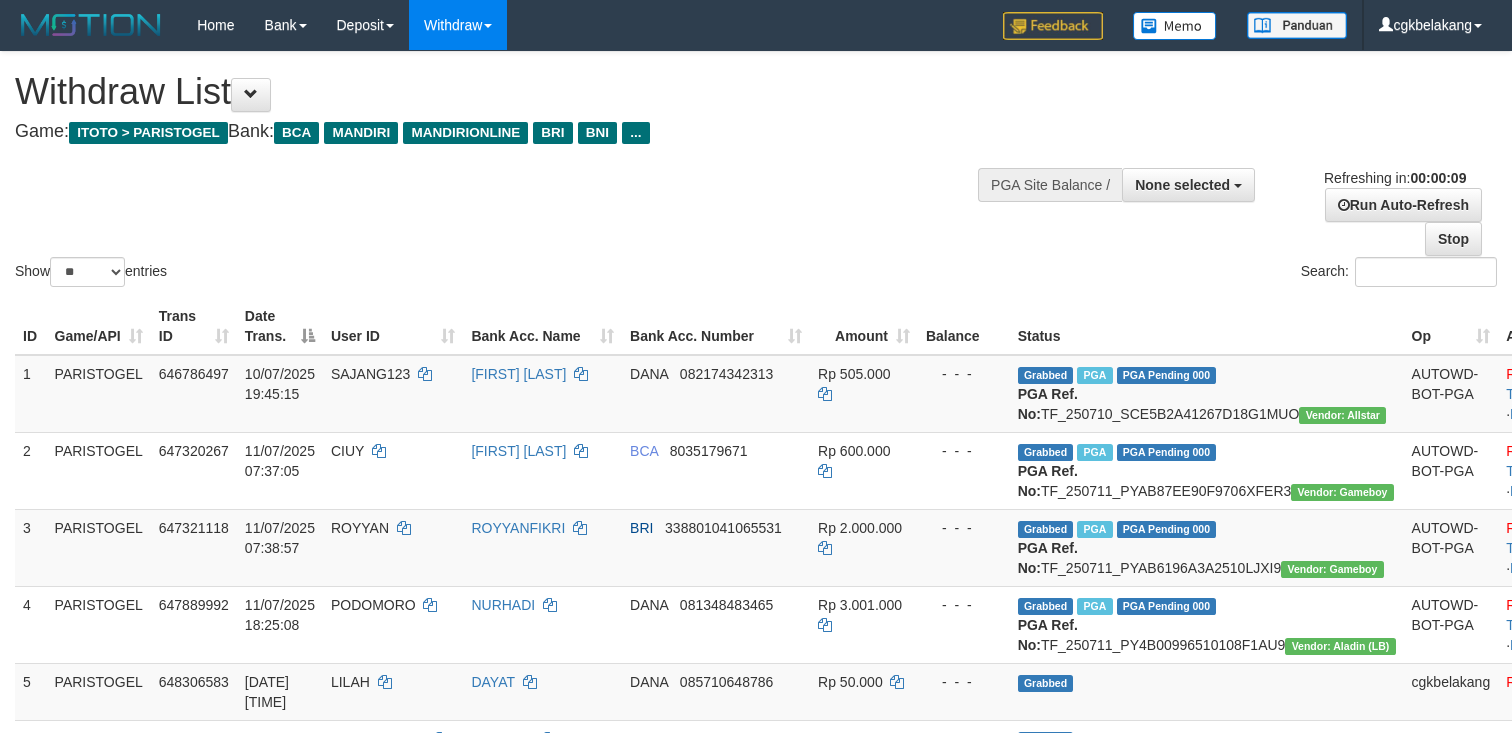 select 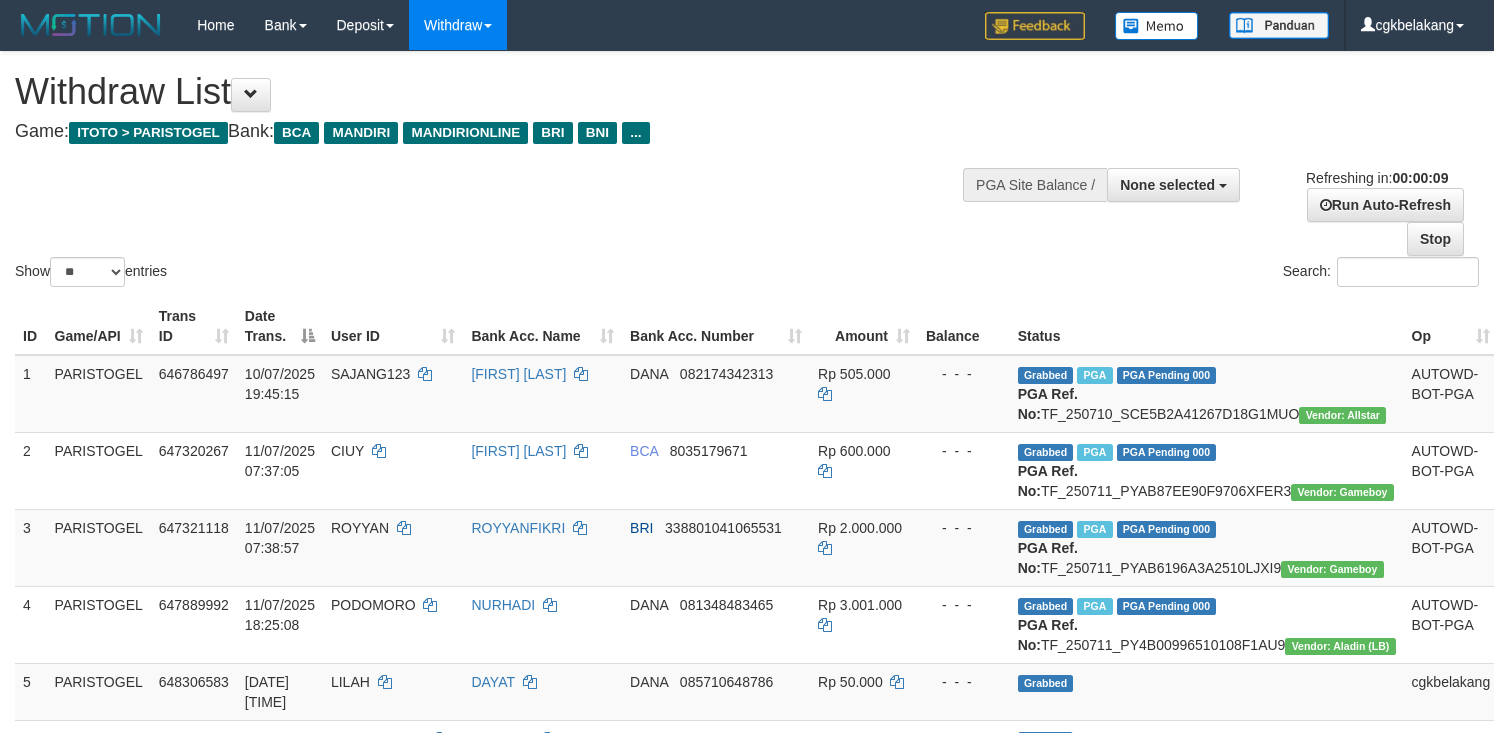 select 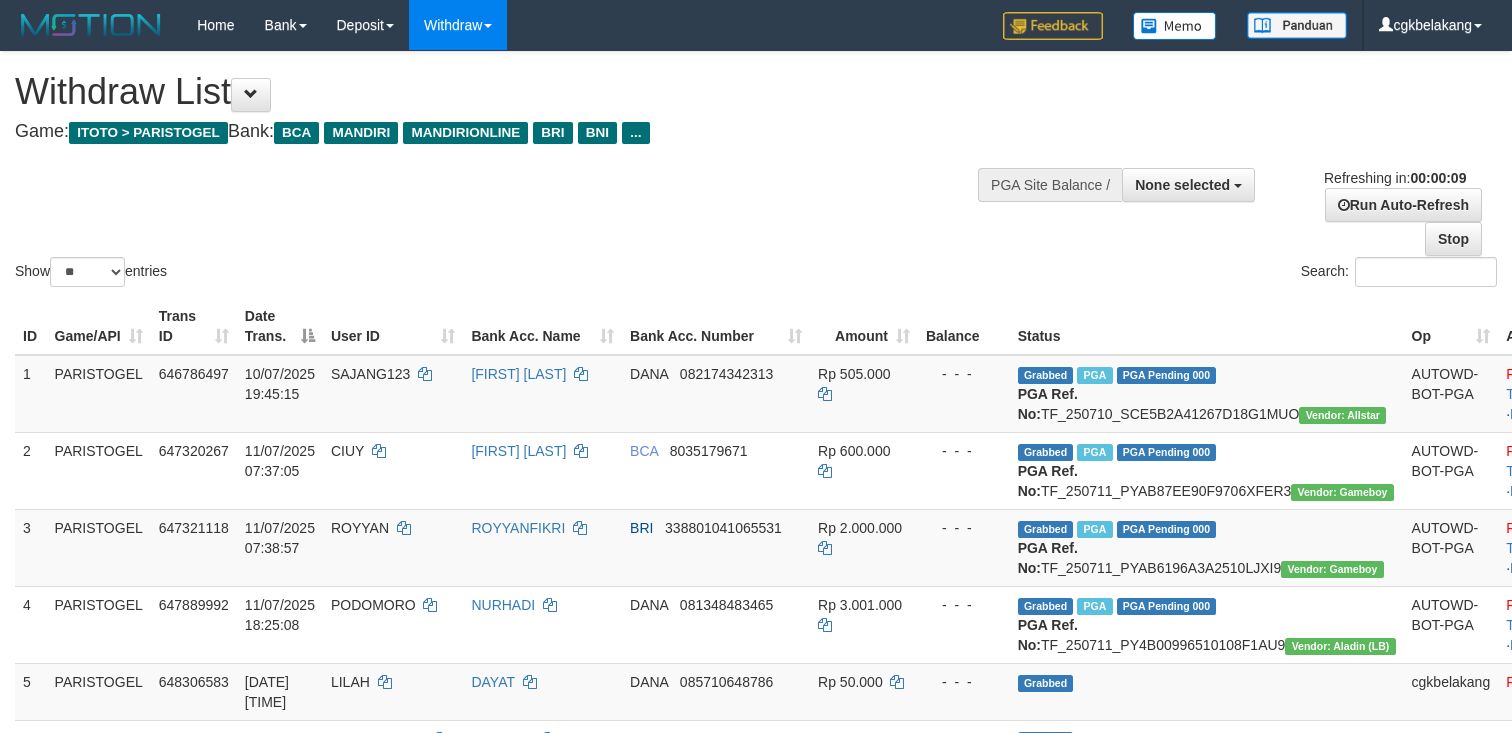 select 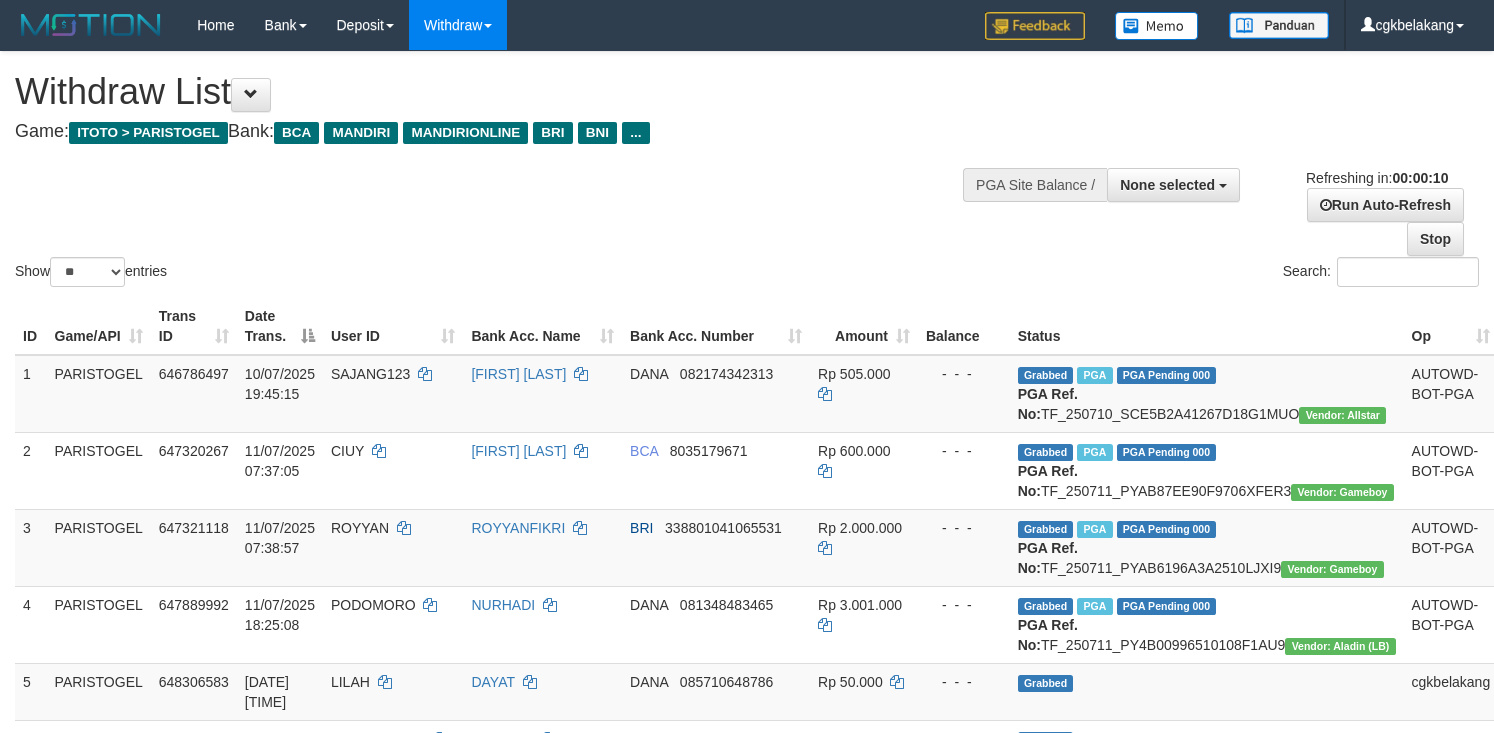 select 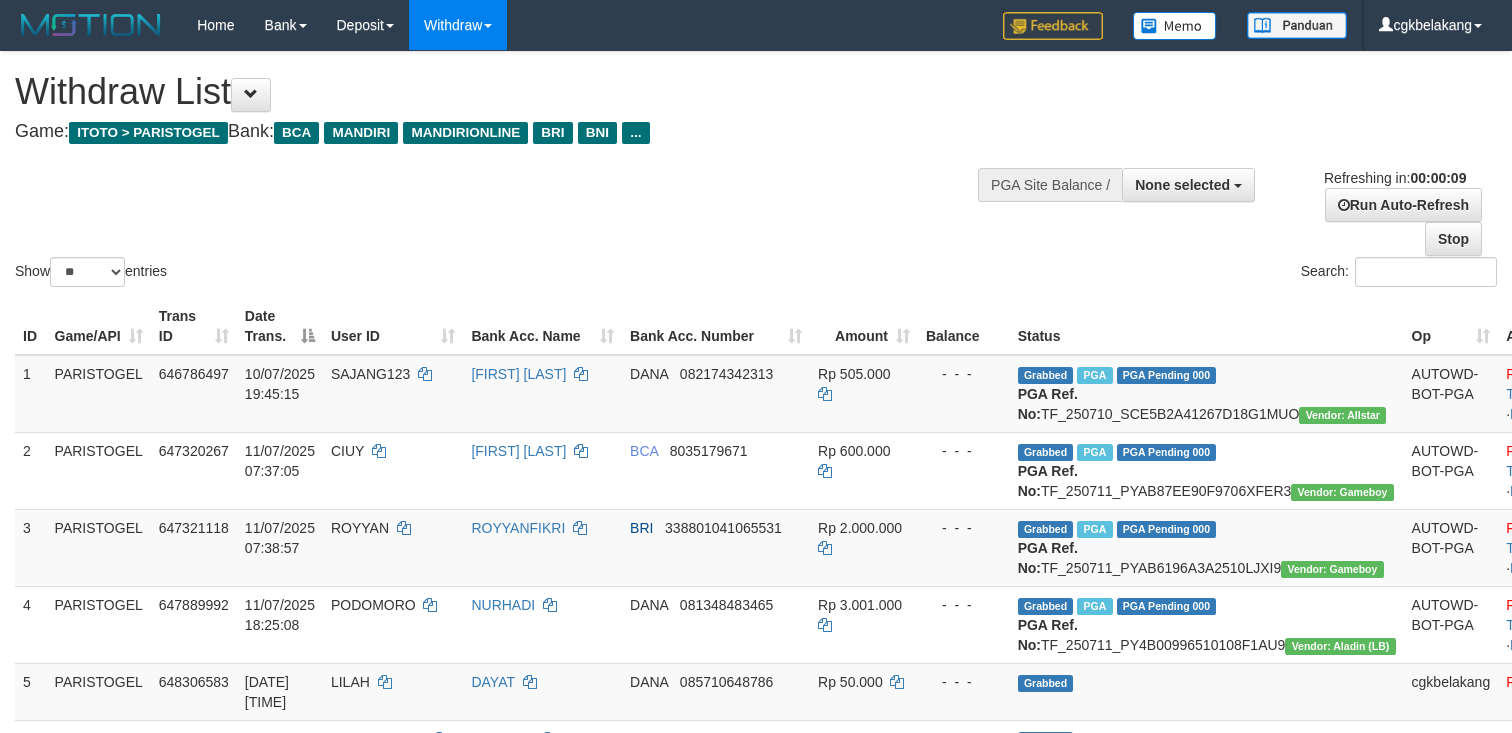 select 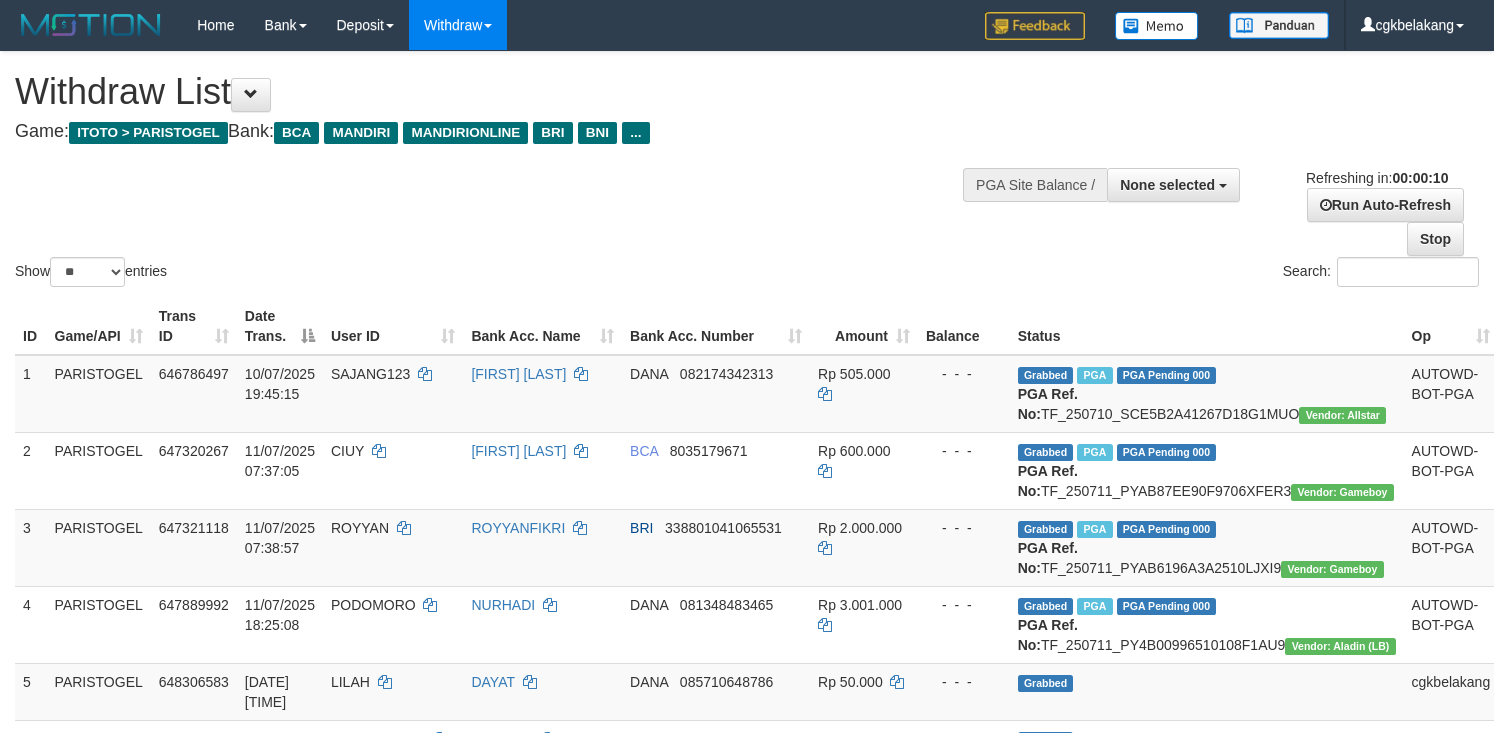 select 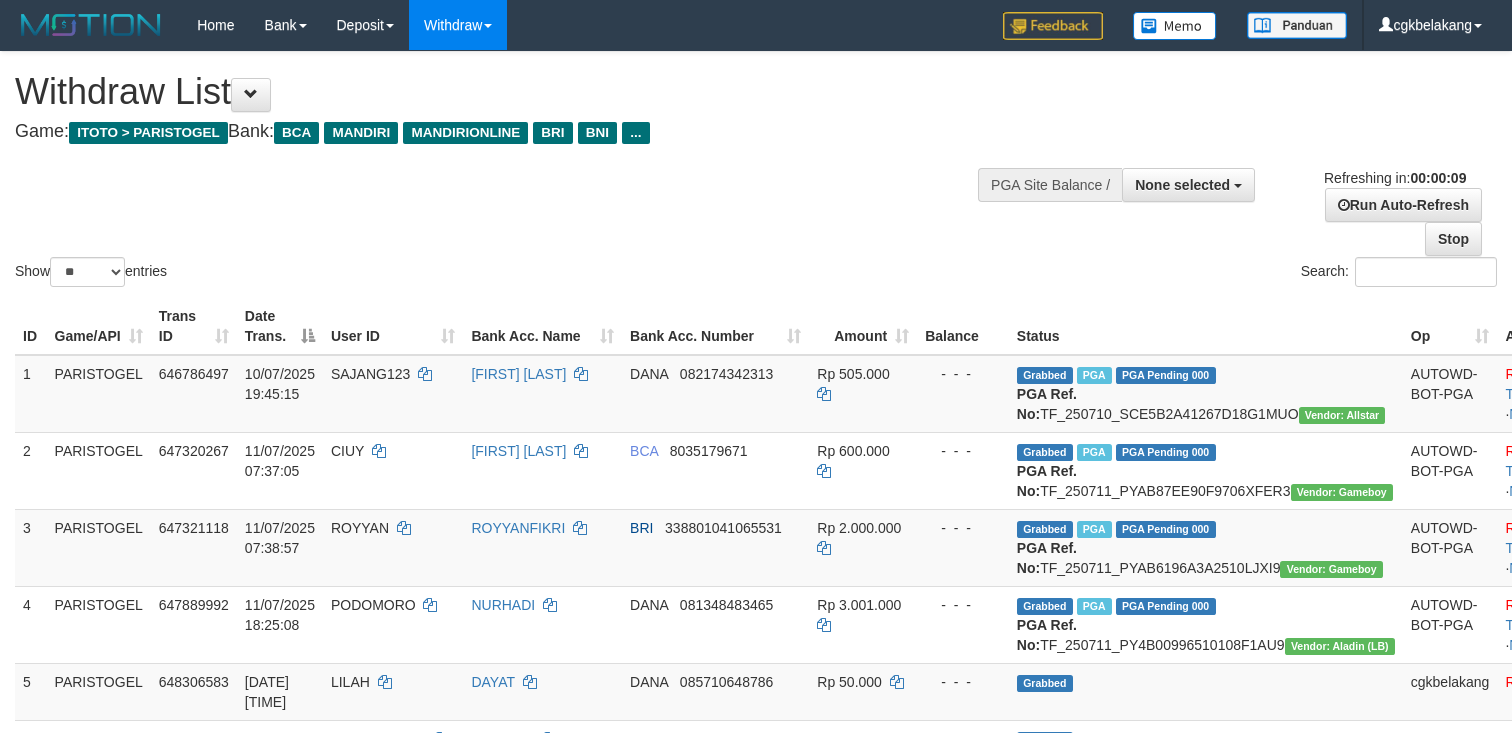 select 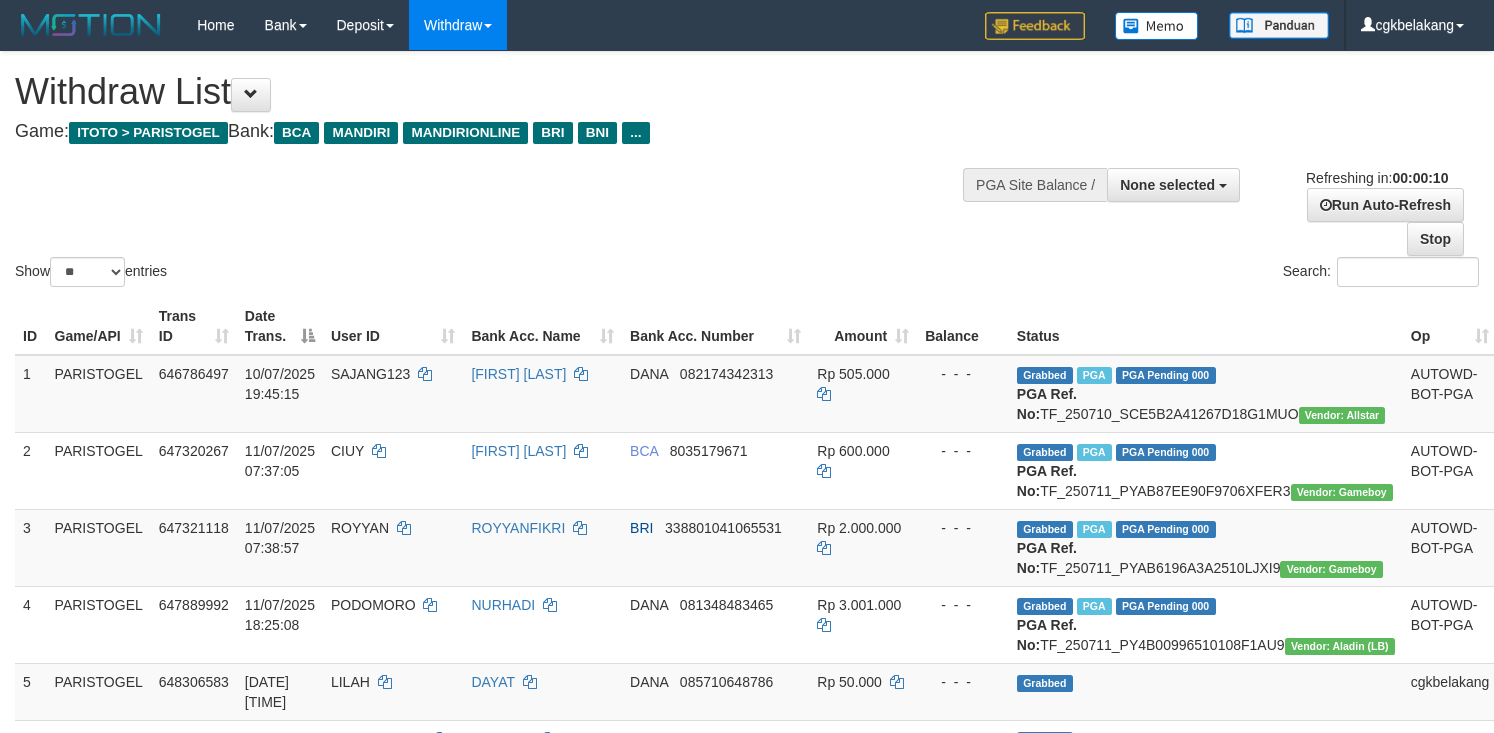 select 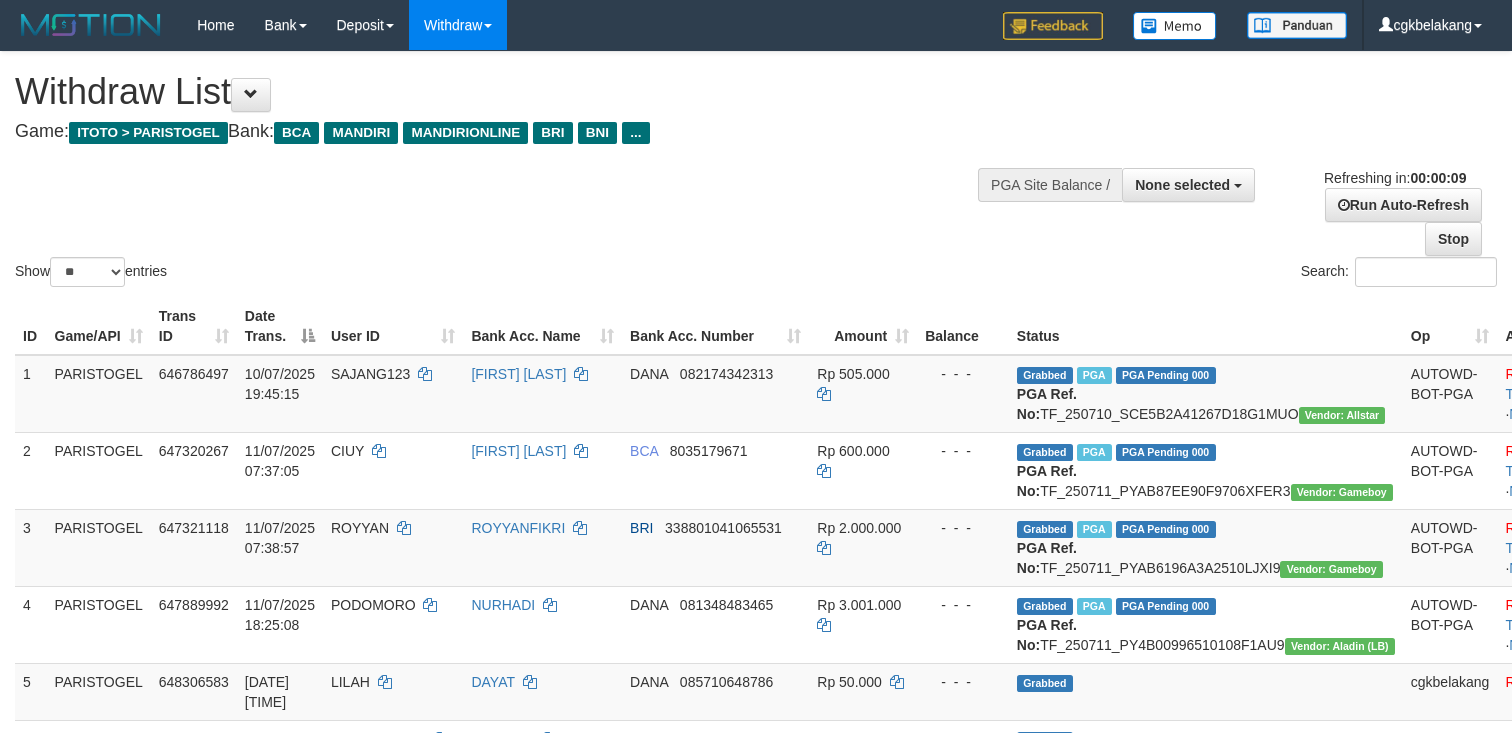select 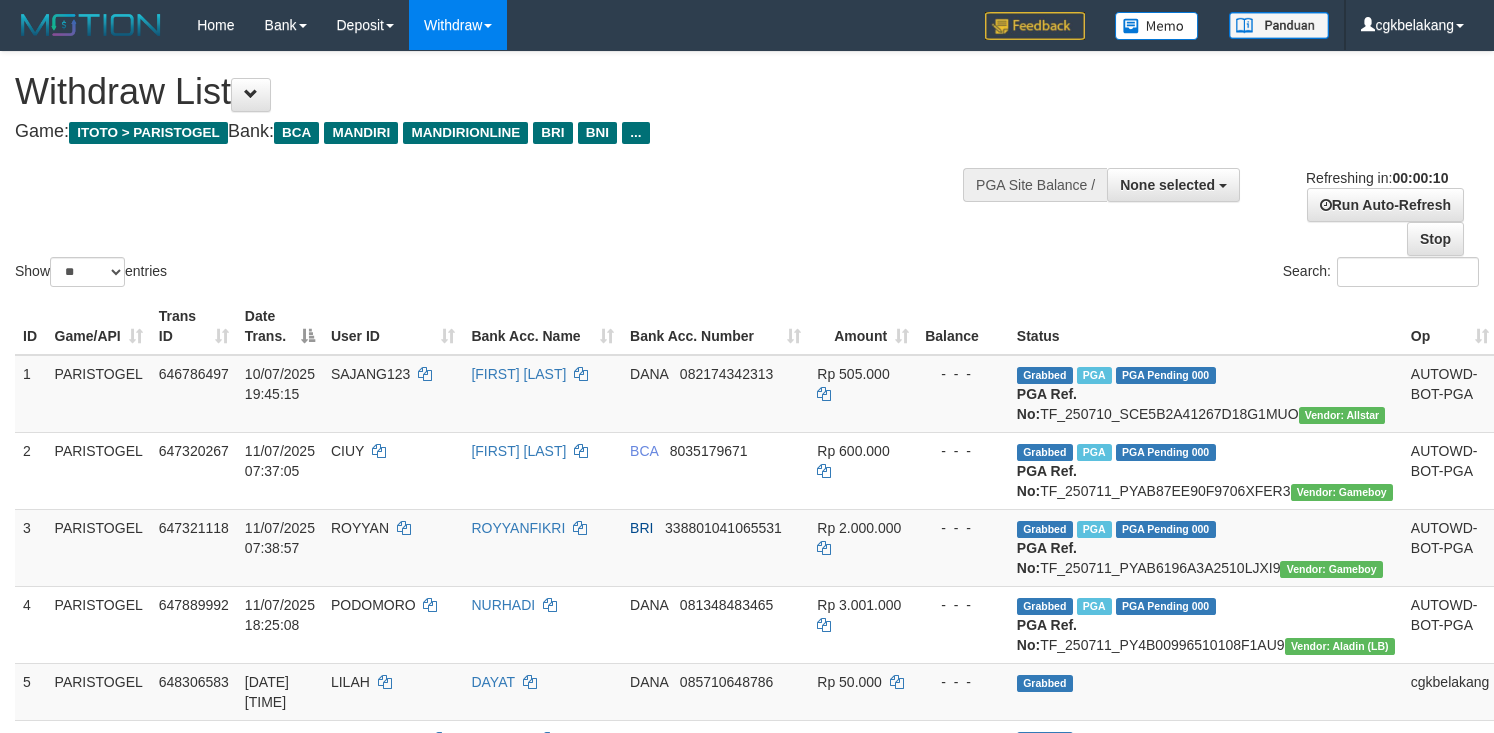 select 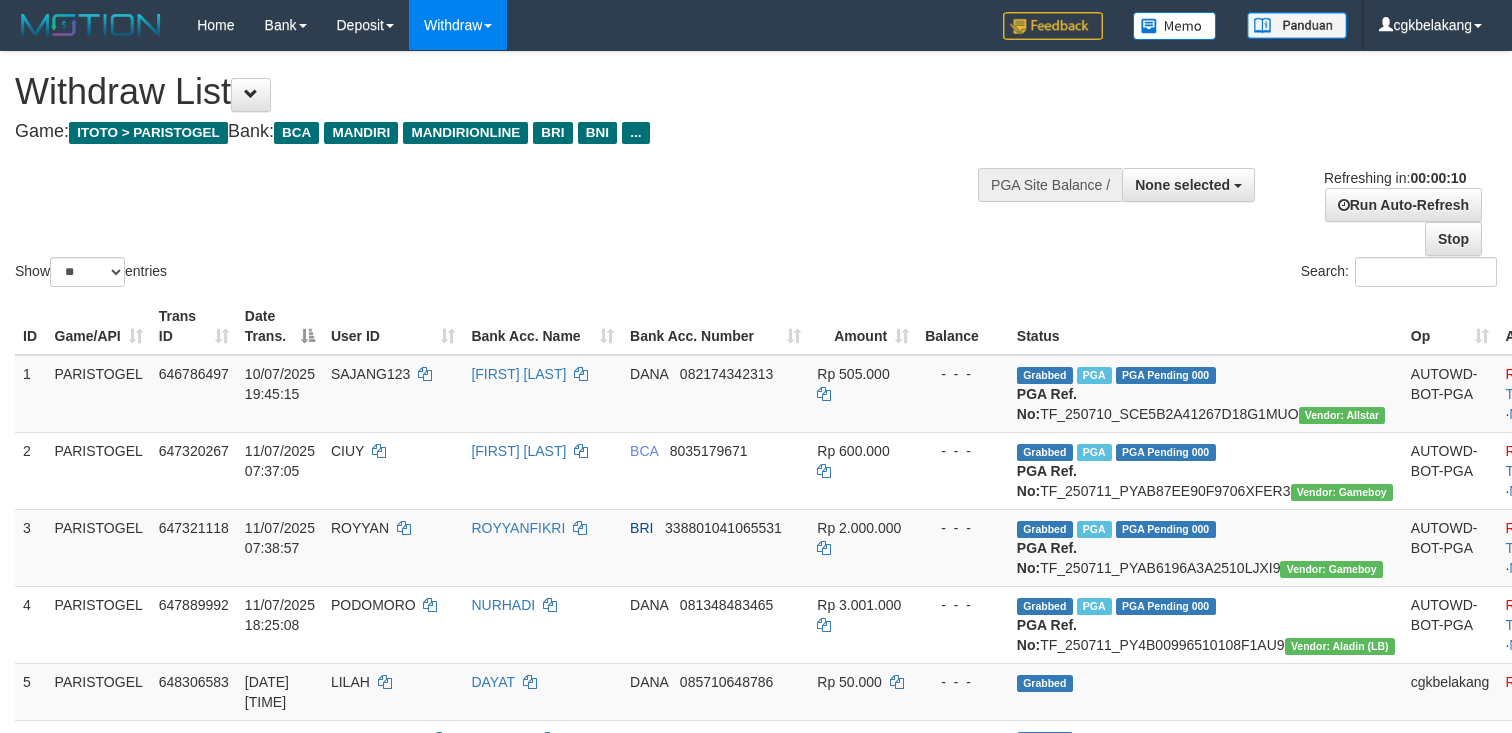 select 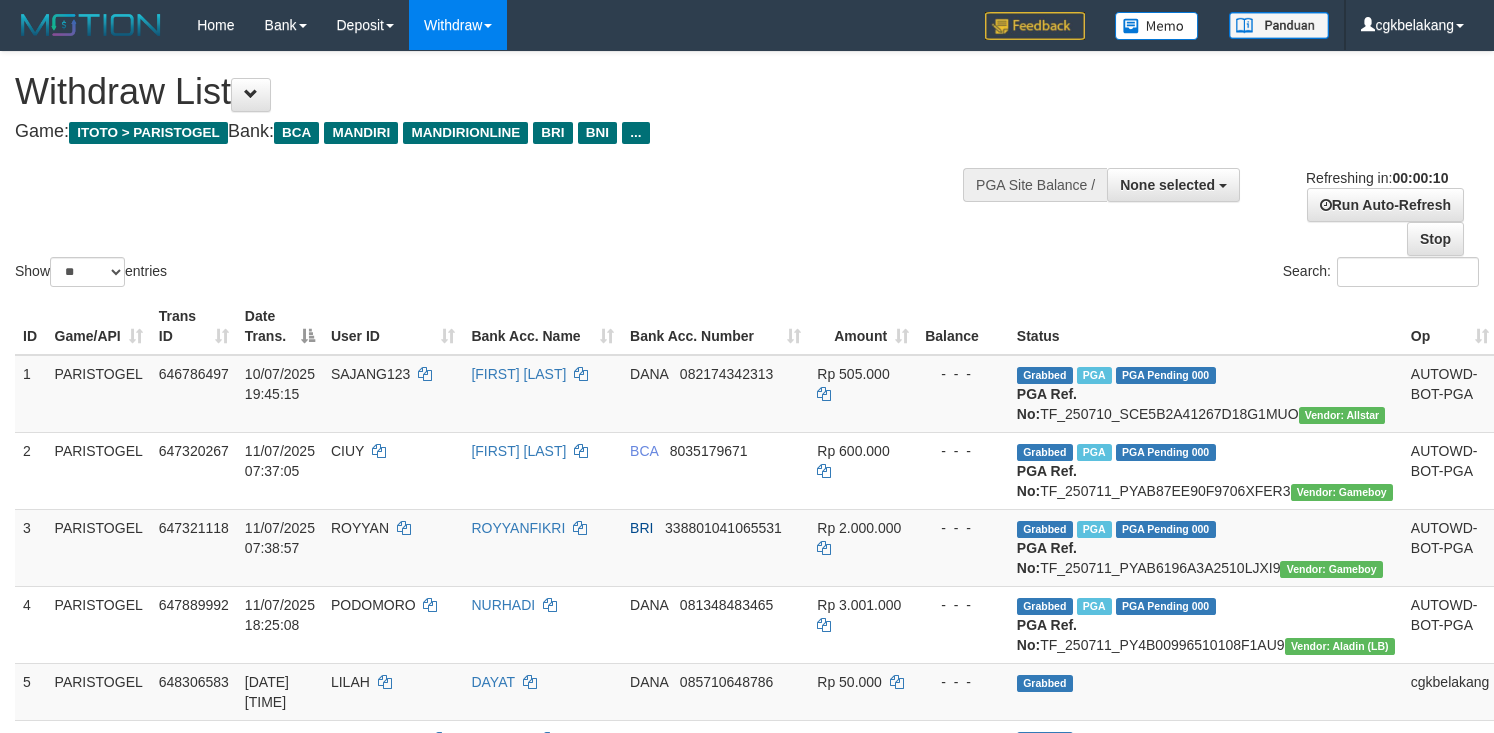 select 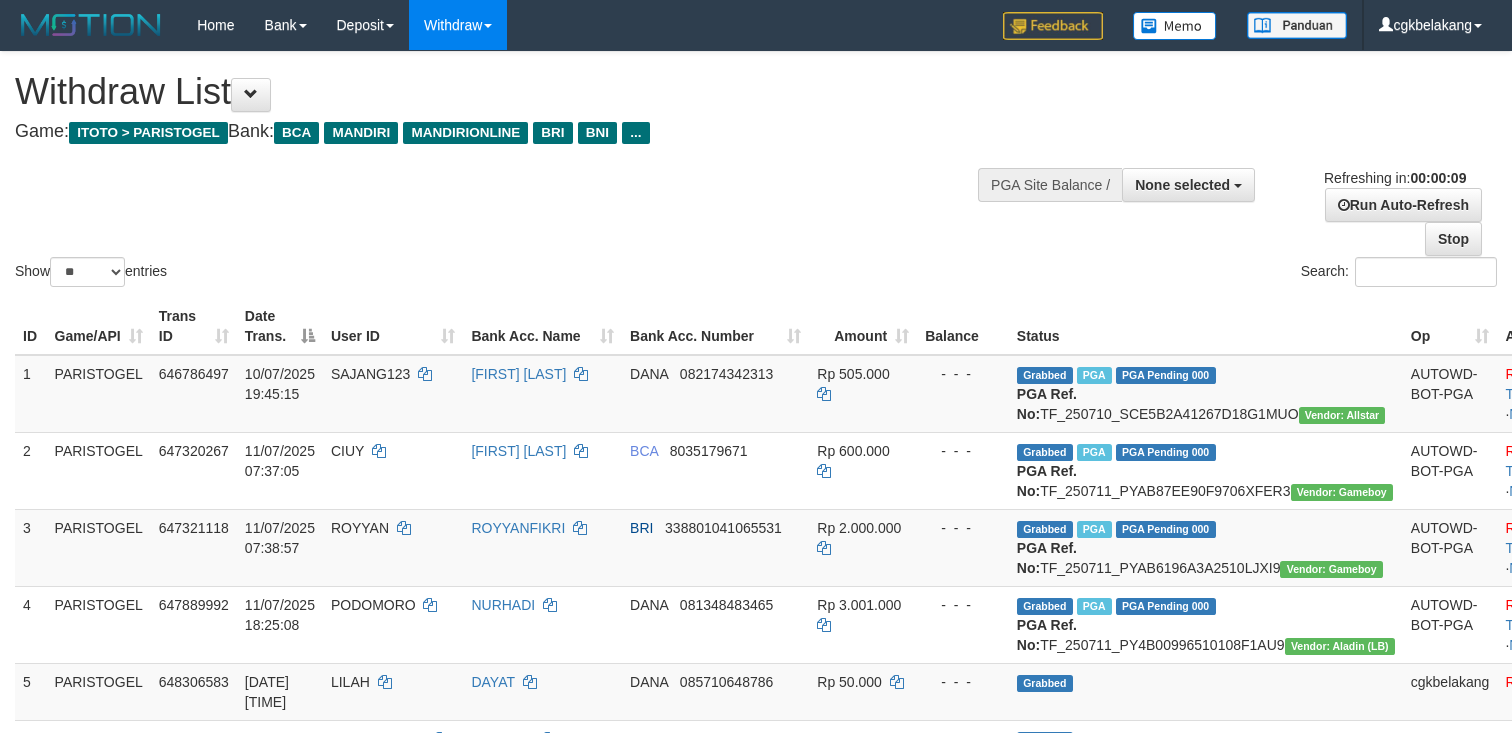 select 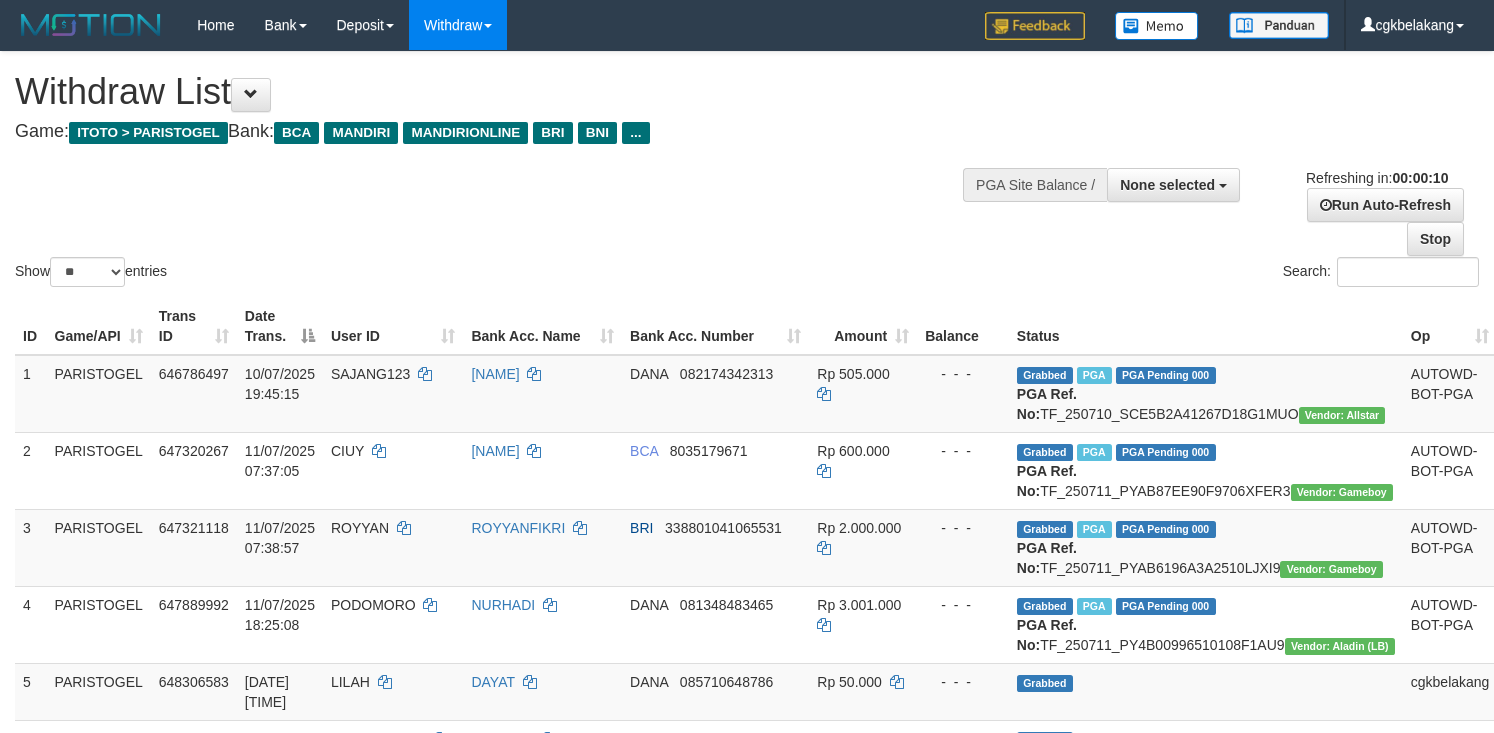 select 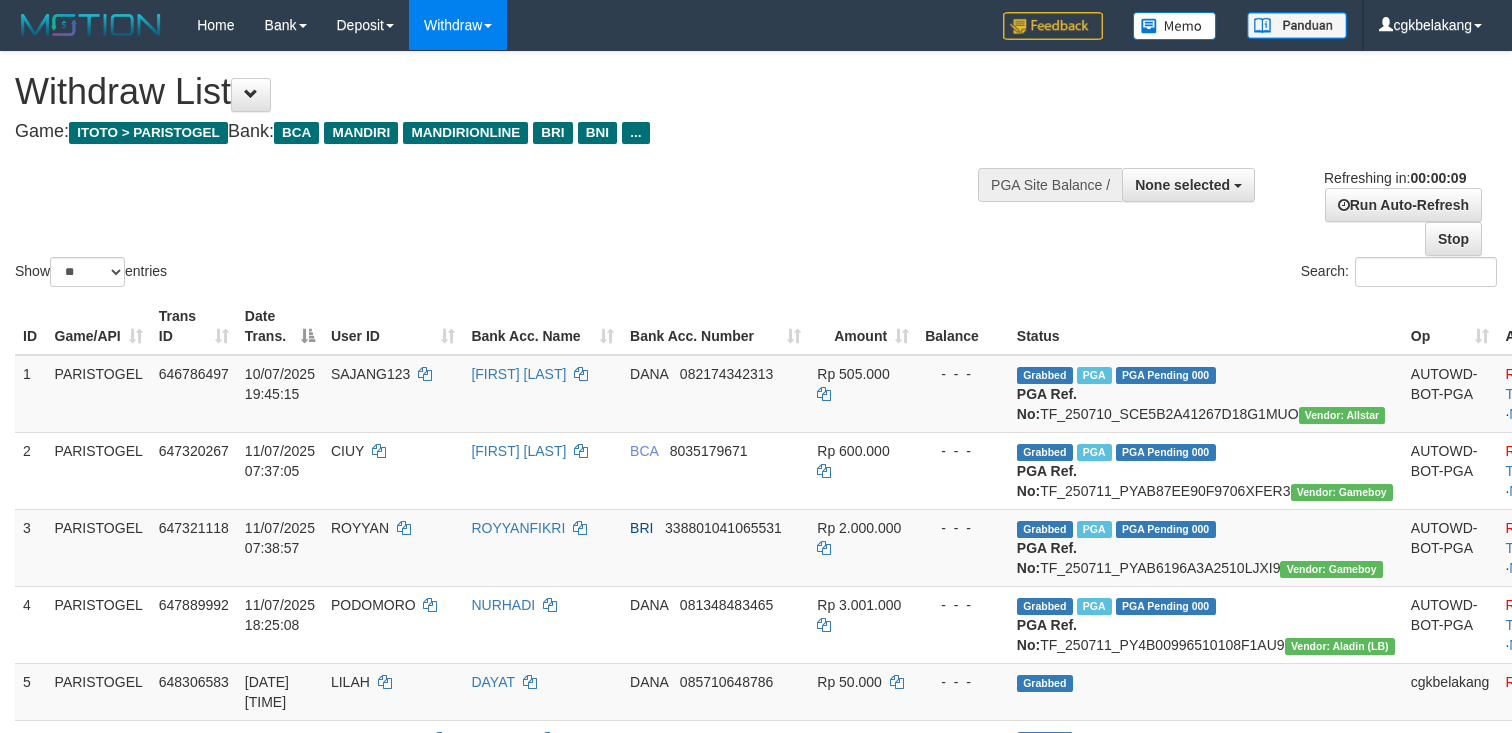 select 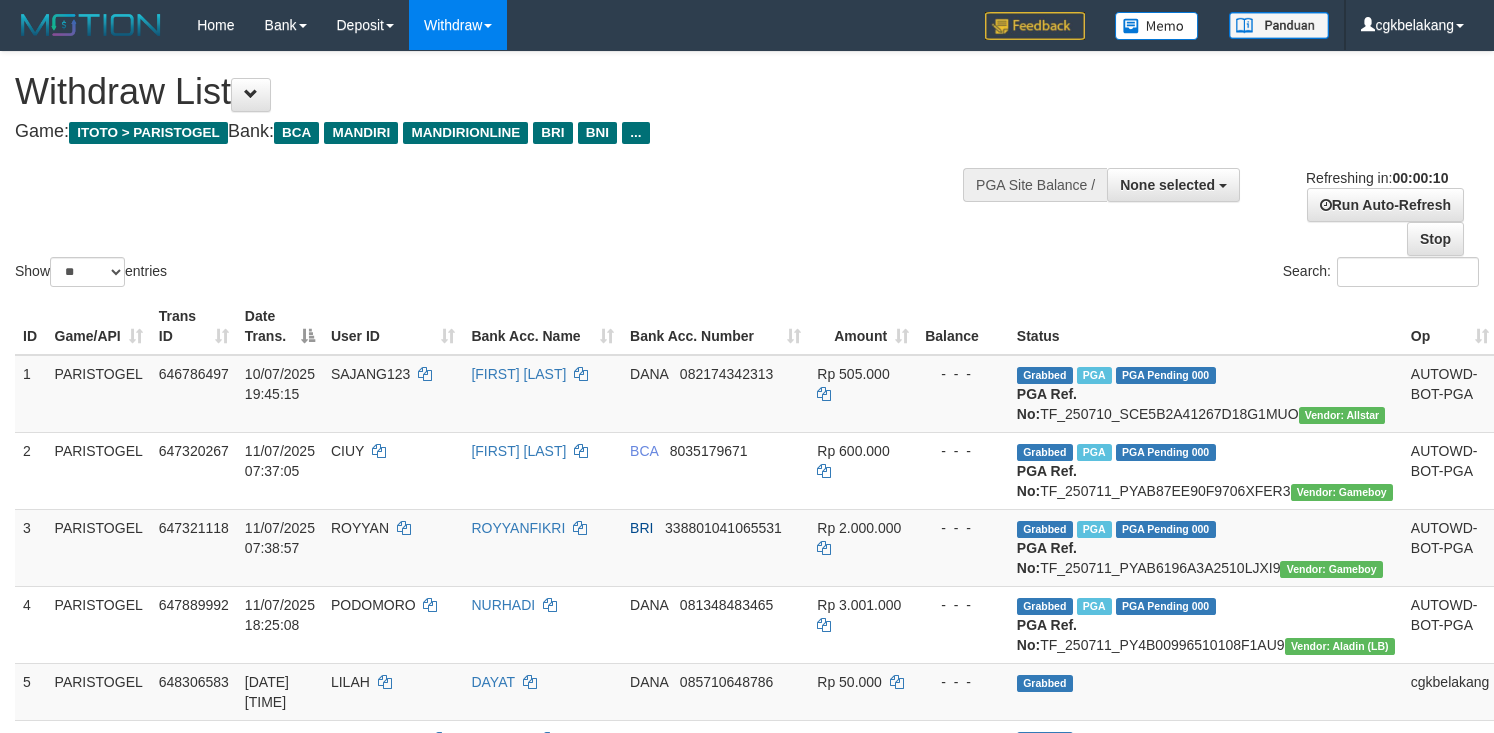 select 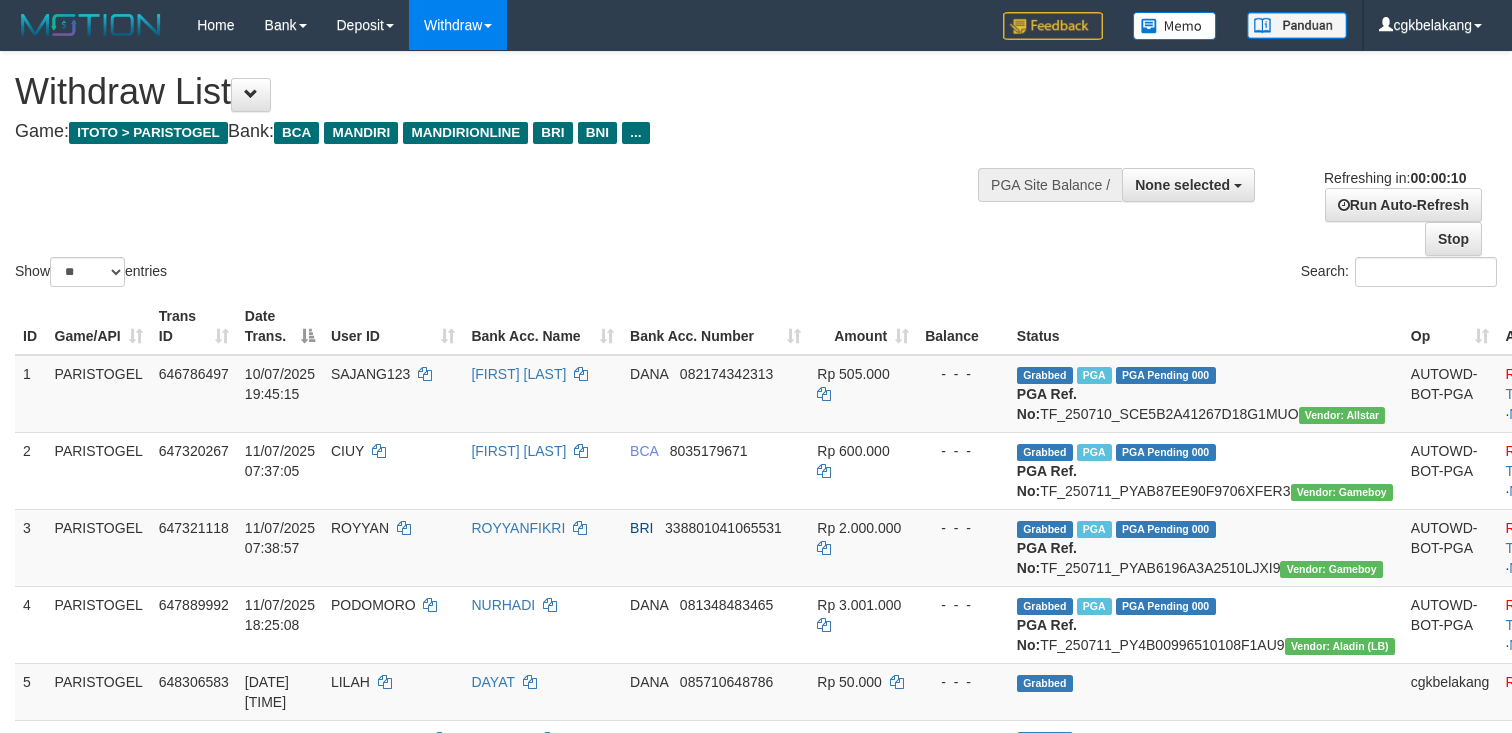 select 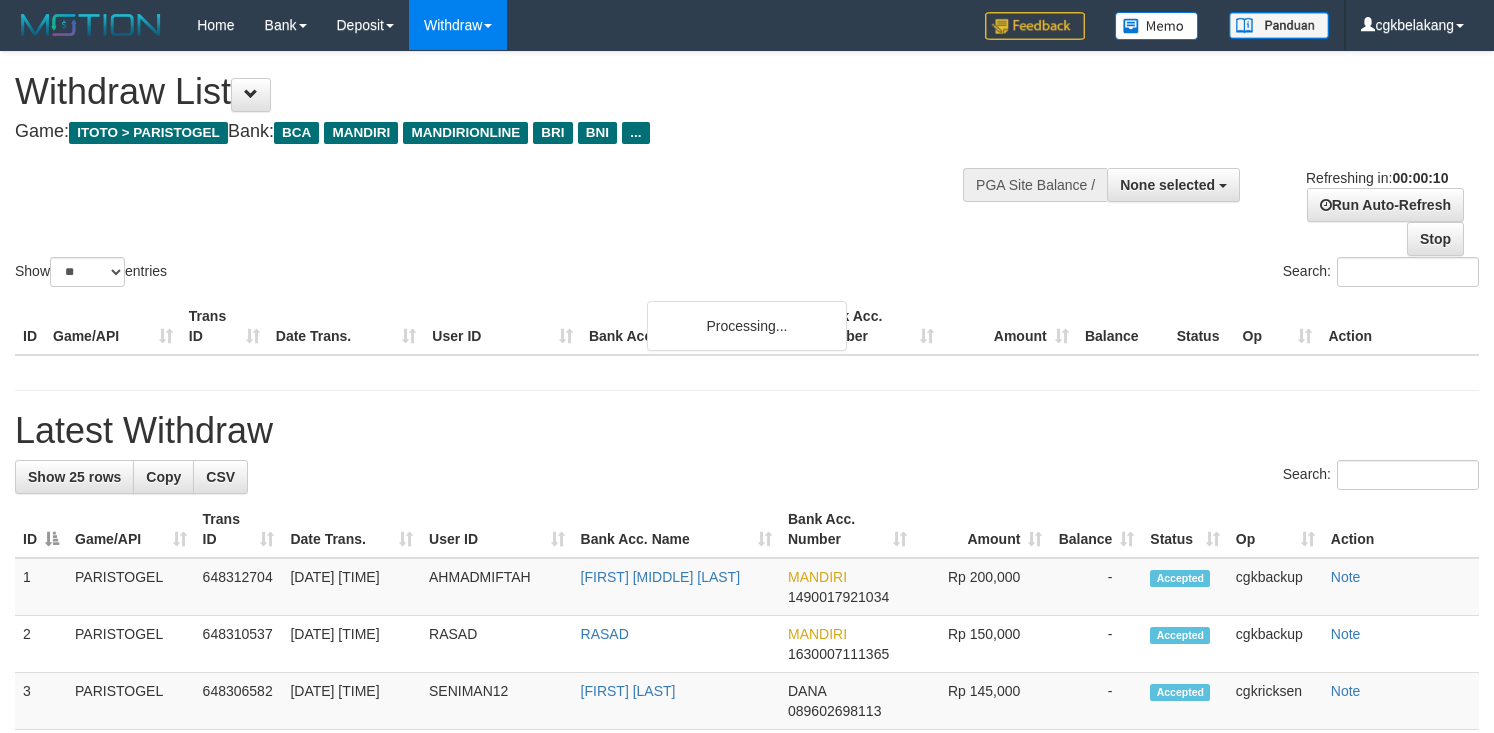 select 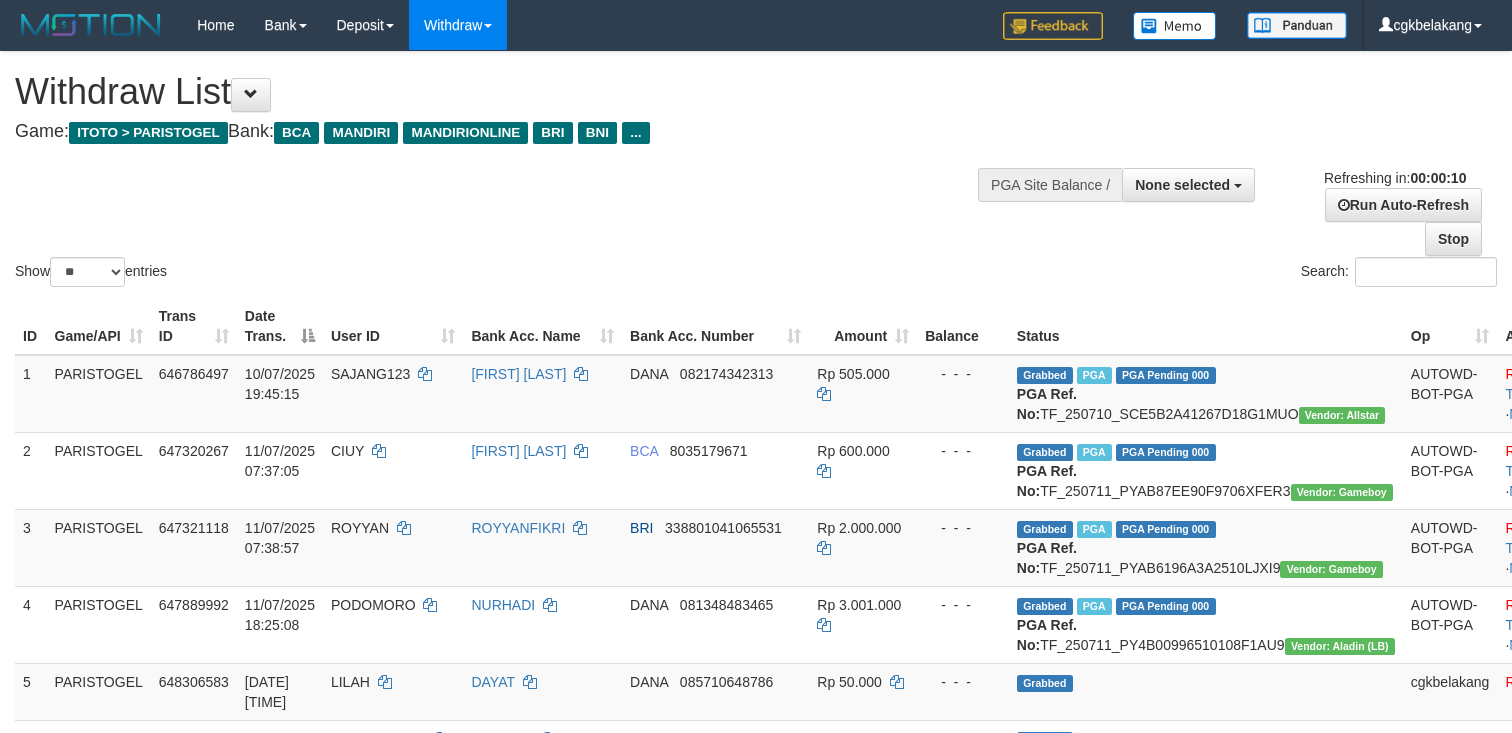 select 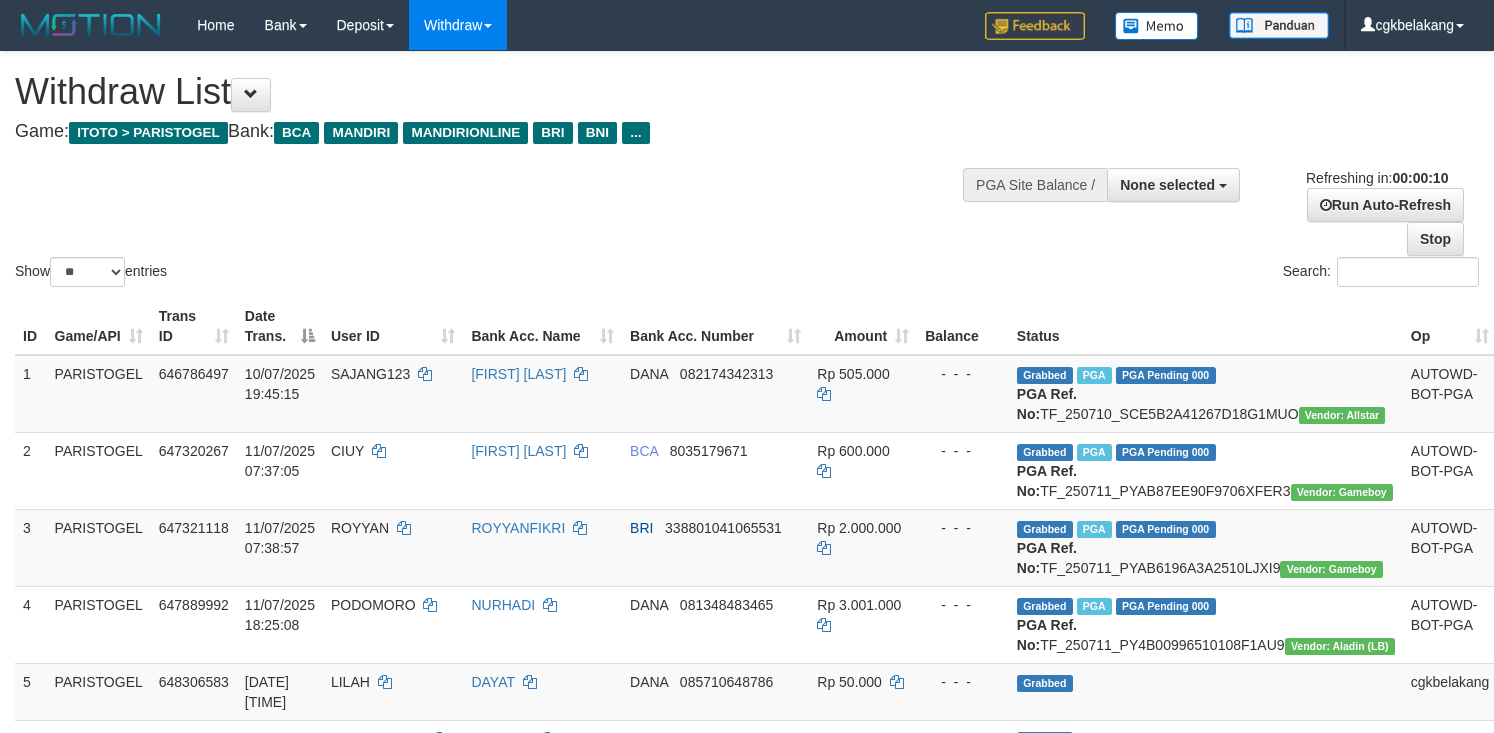 select 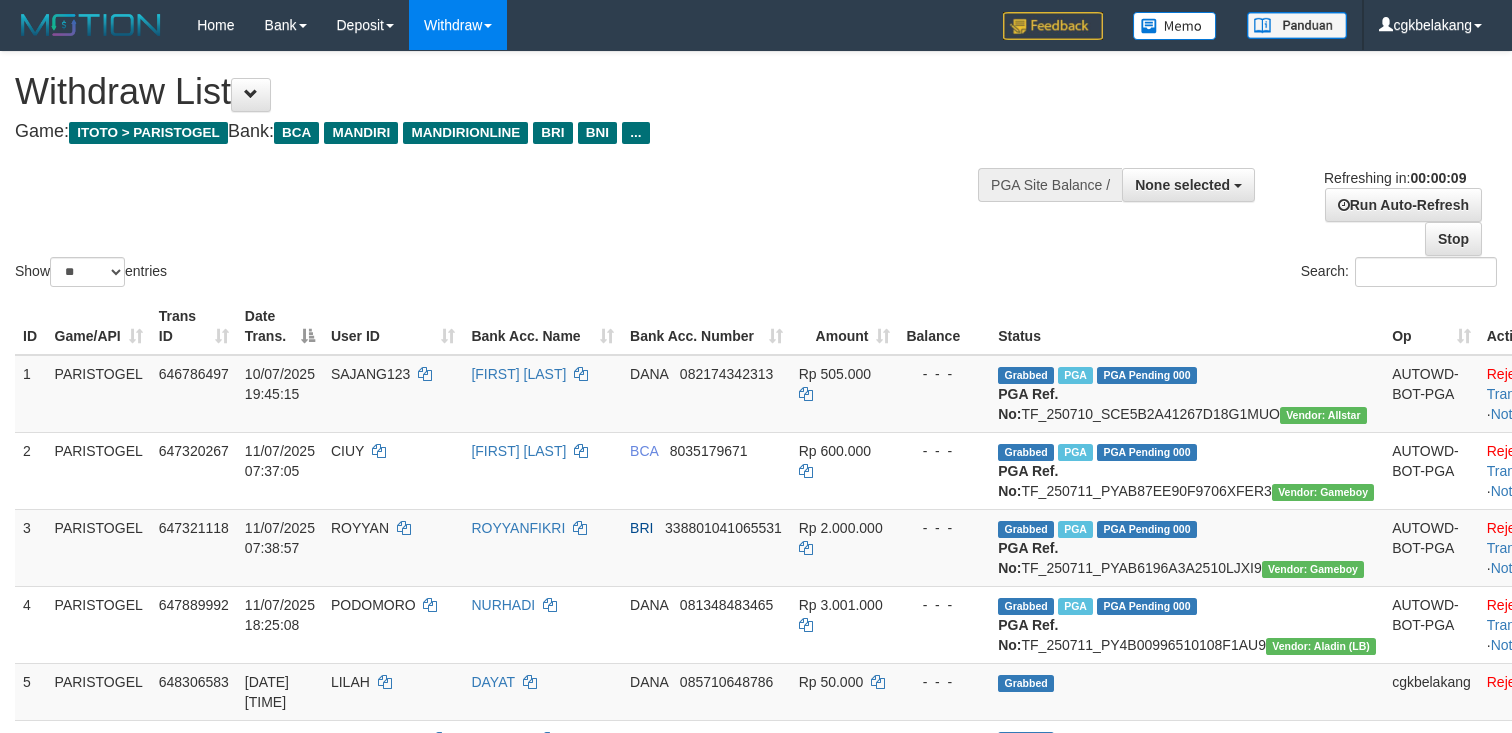 select 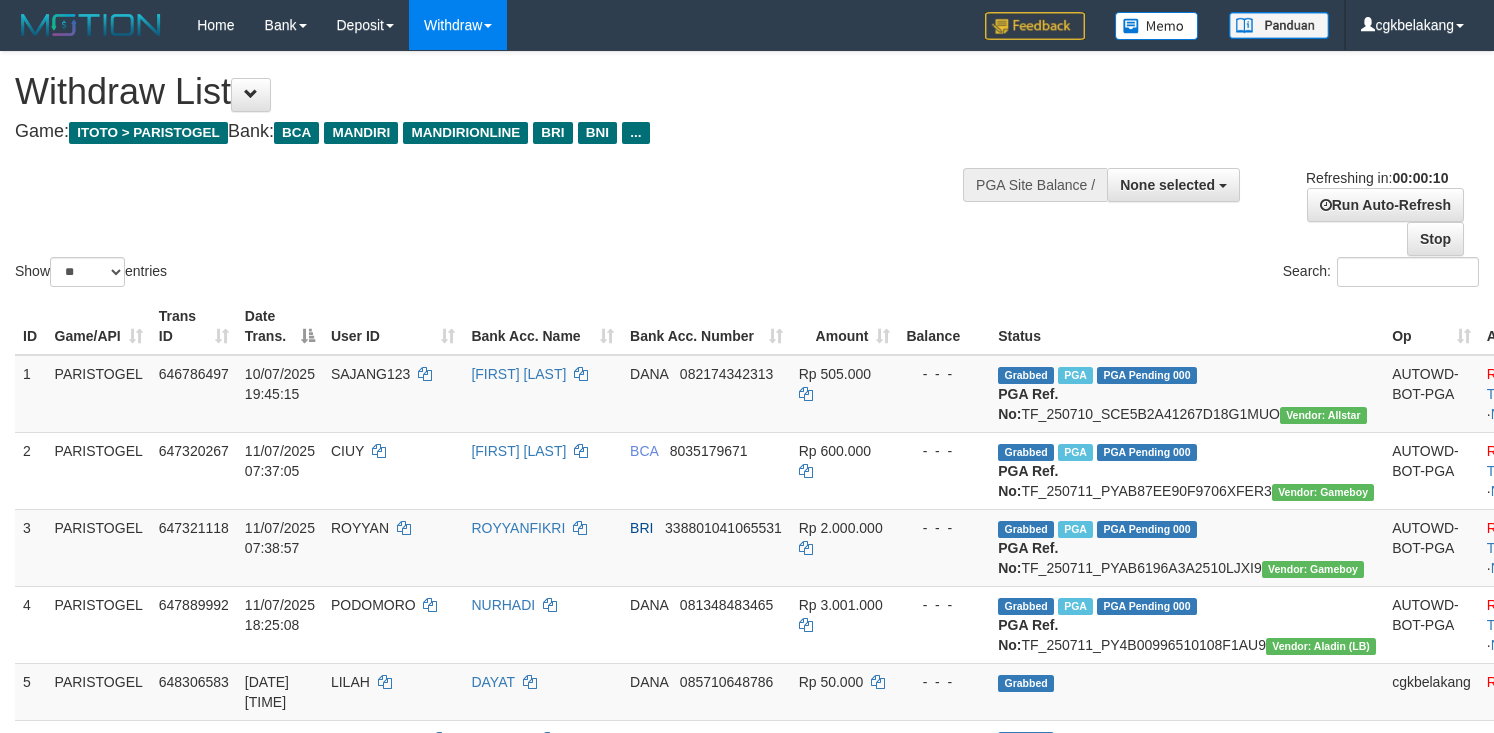 select 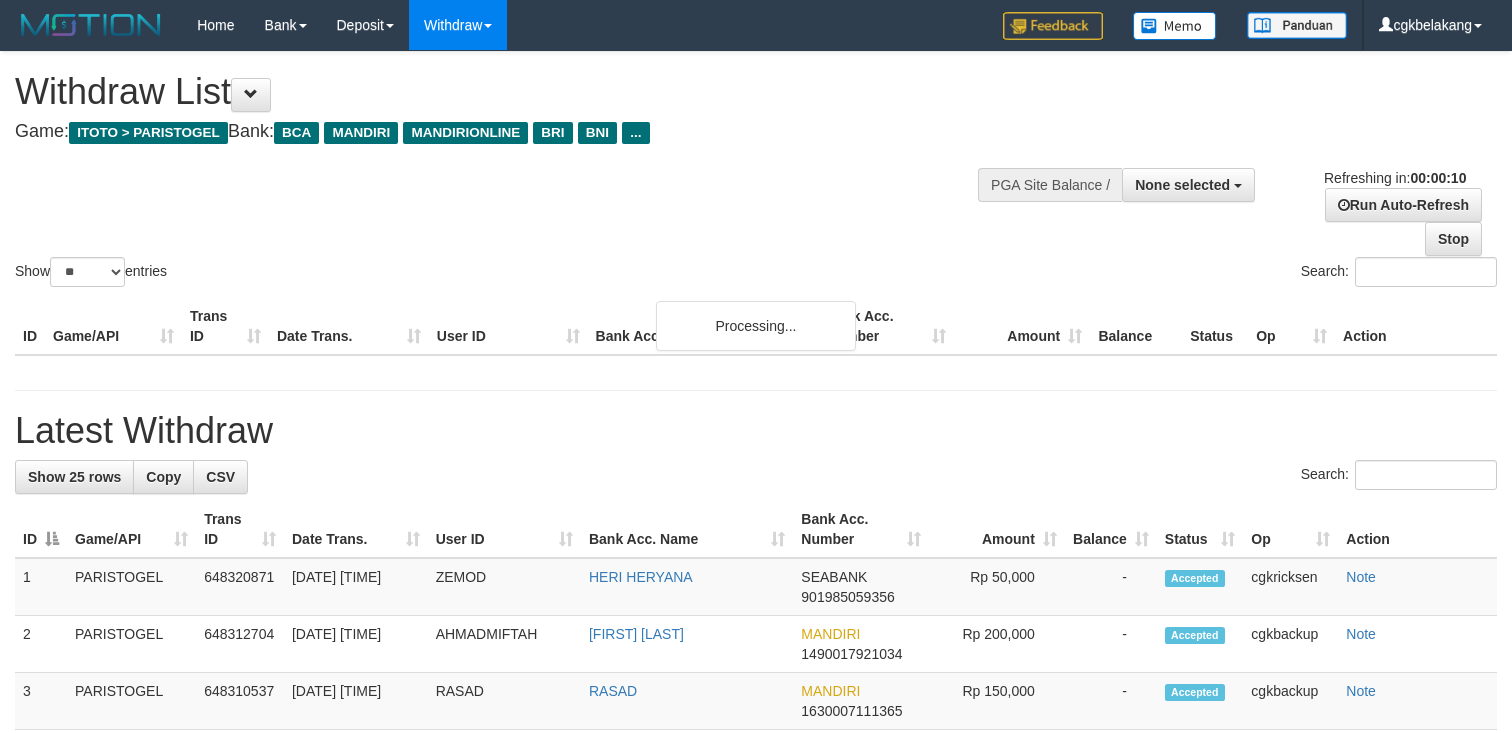 select 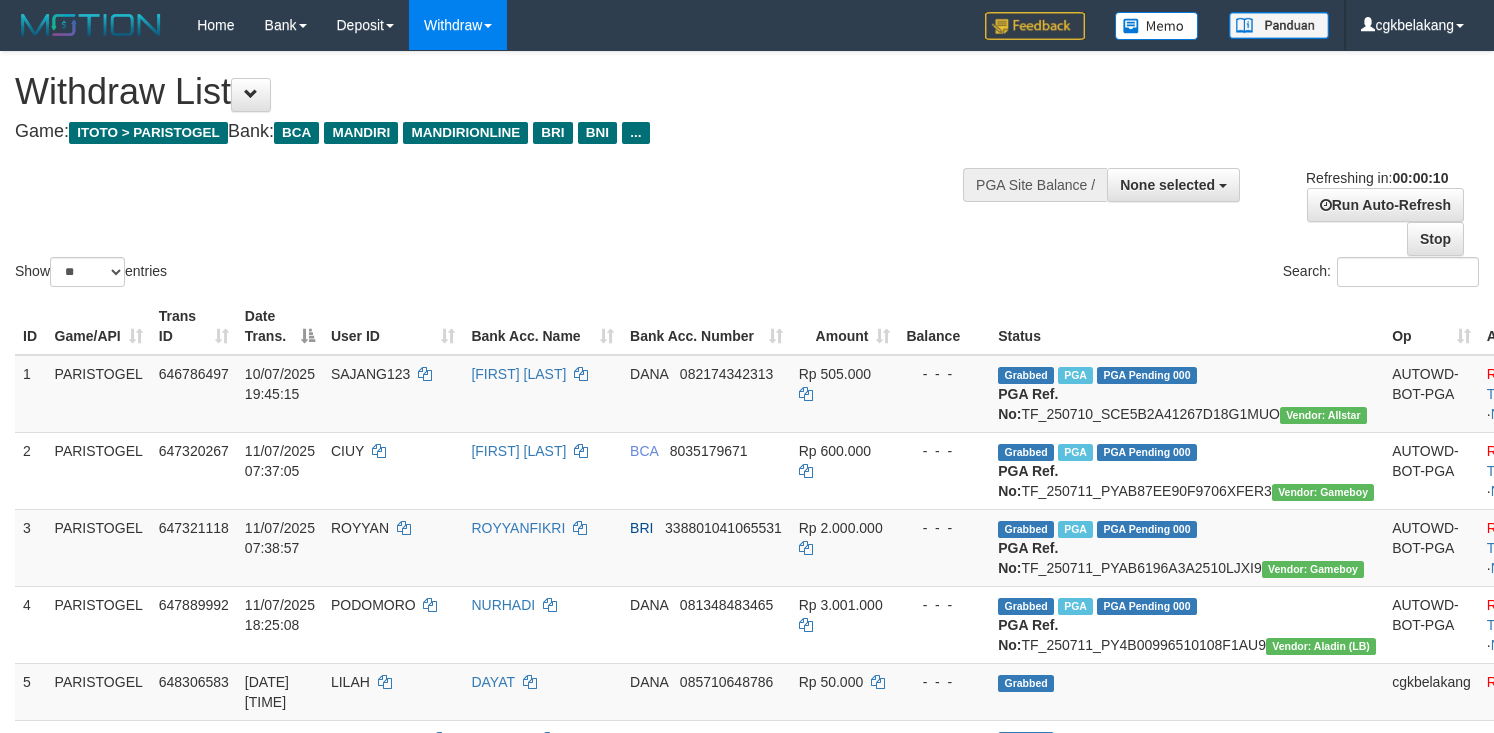 select 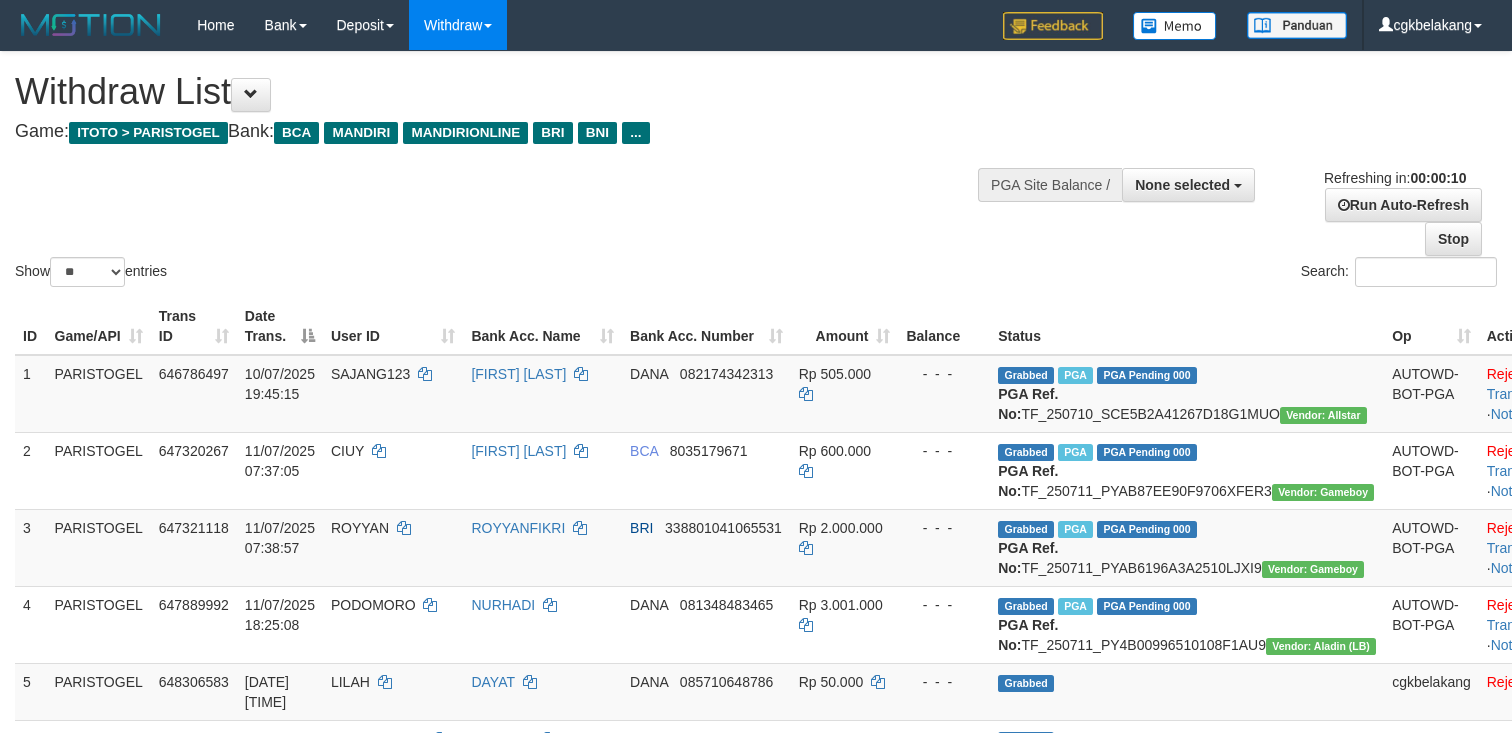 select 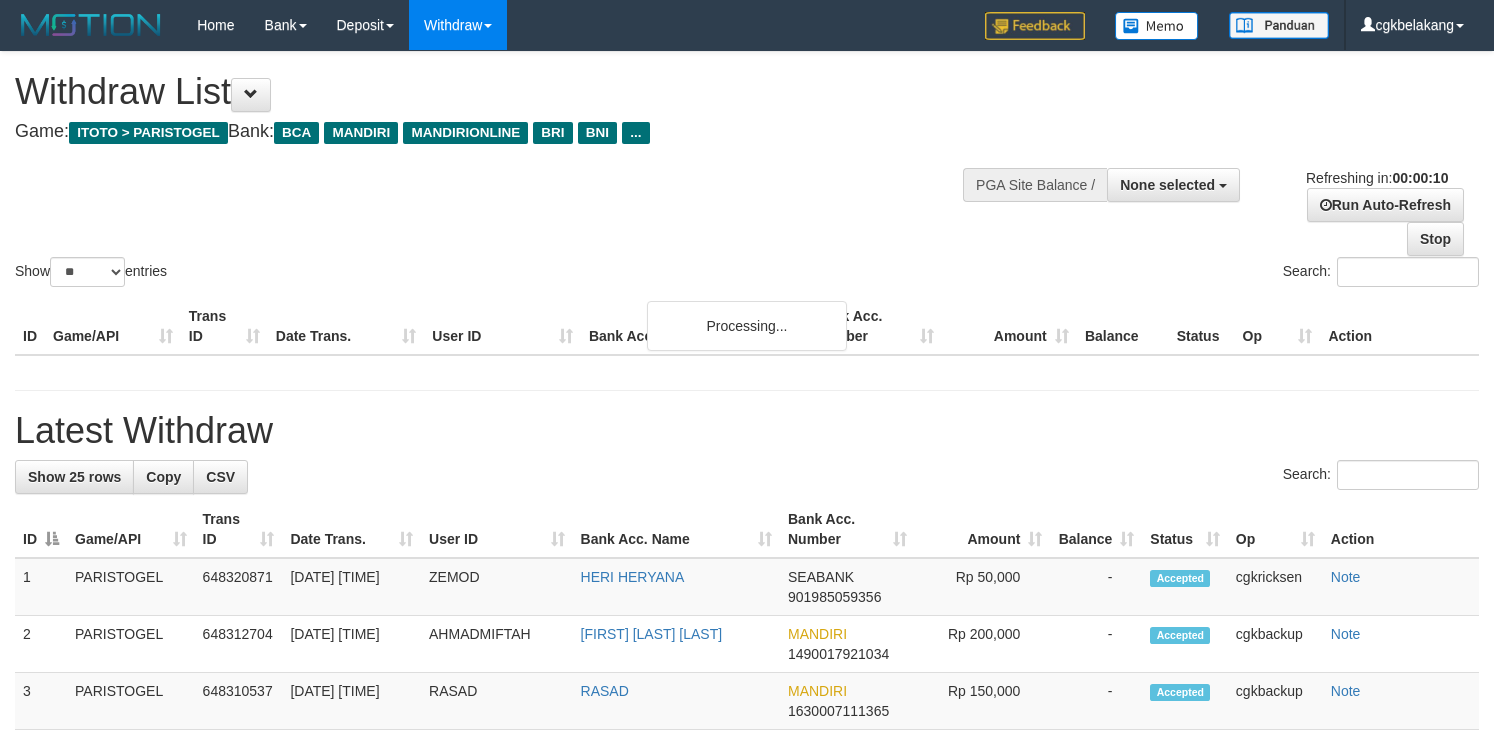 select 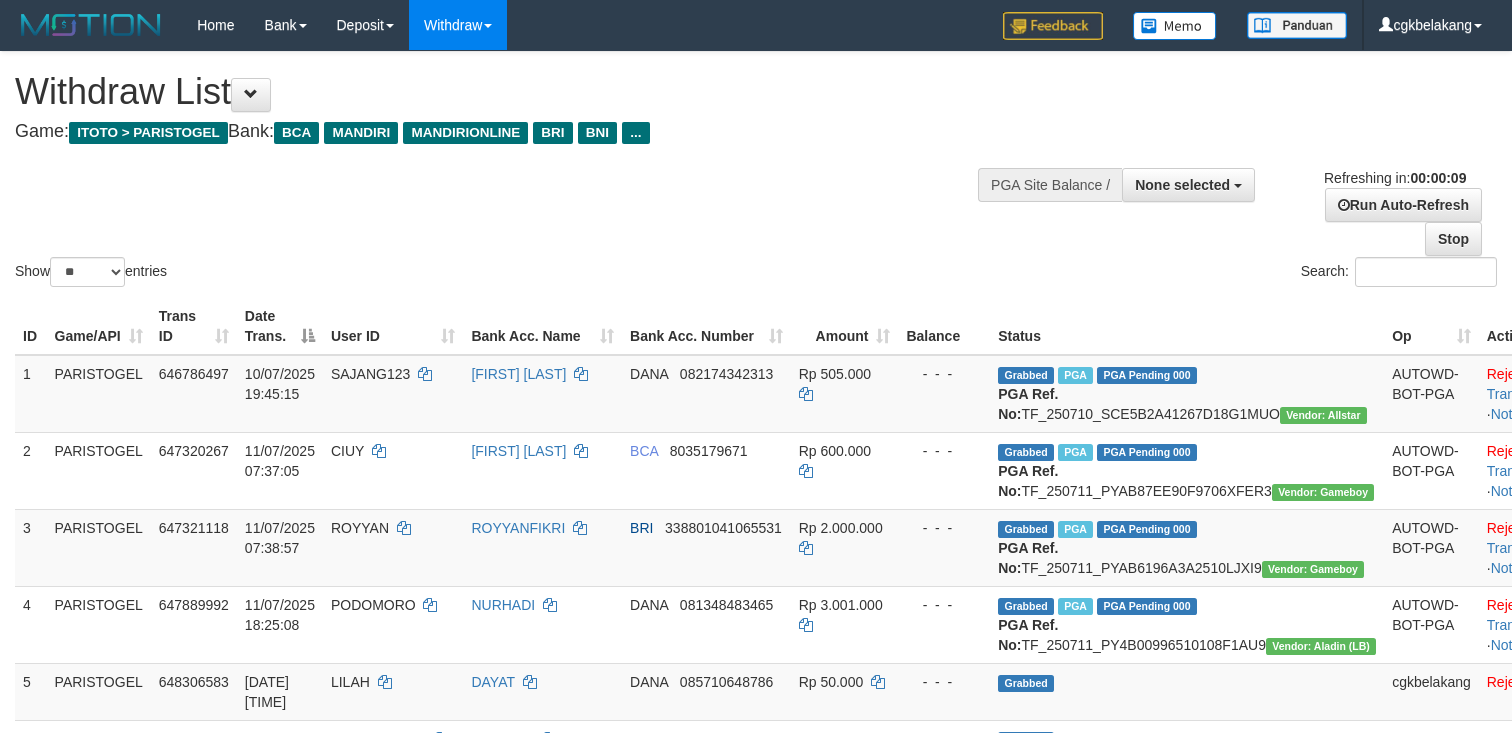 select 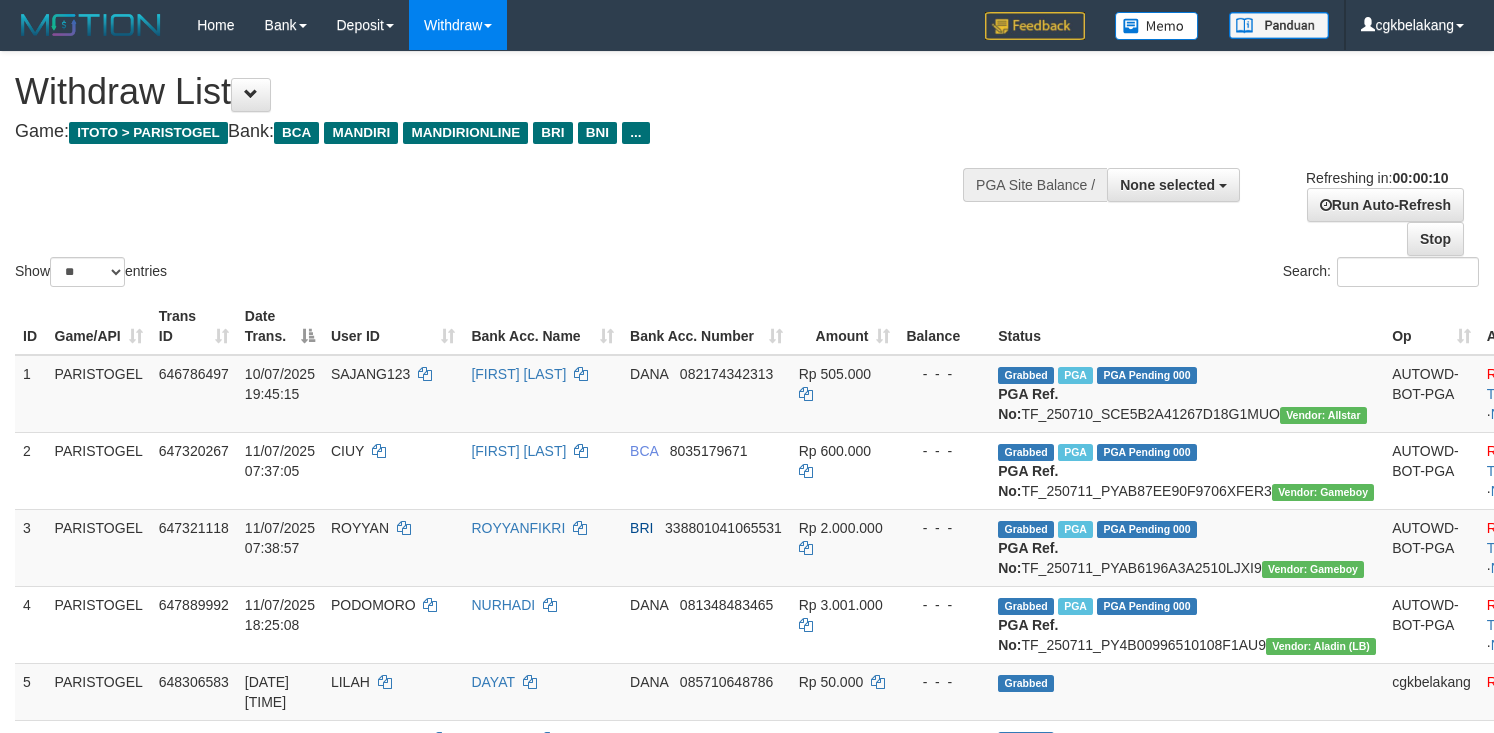select 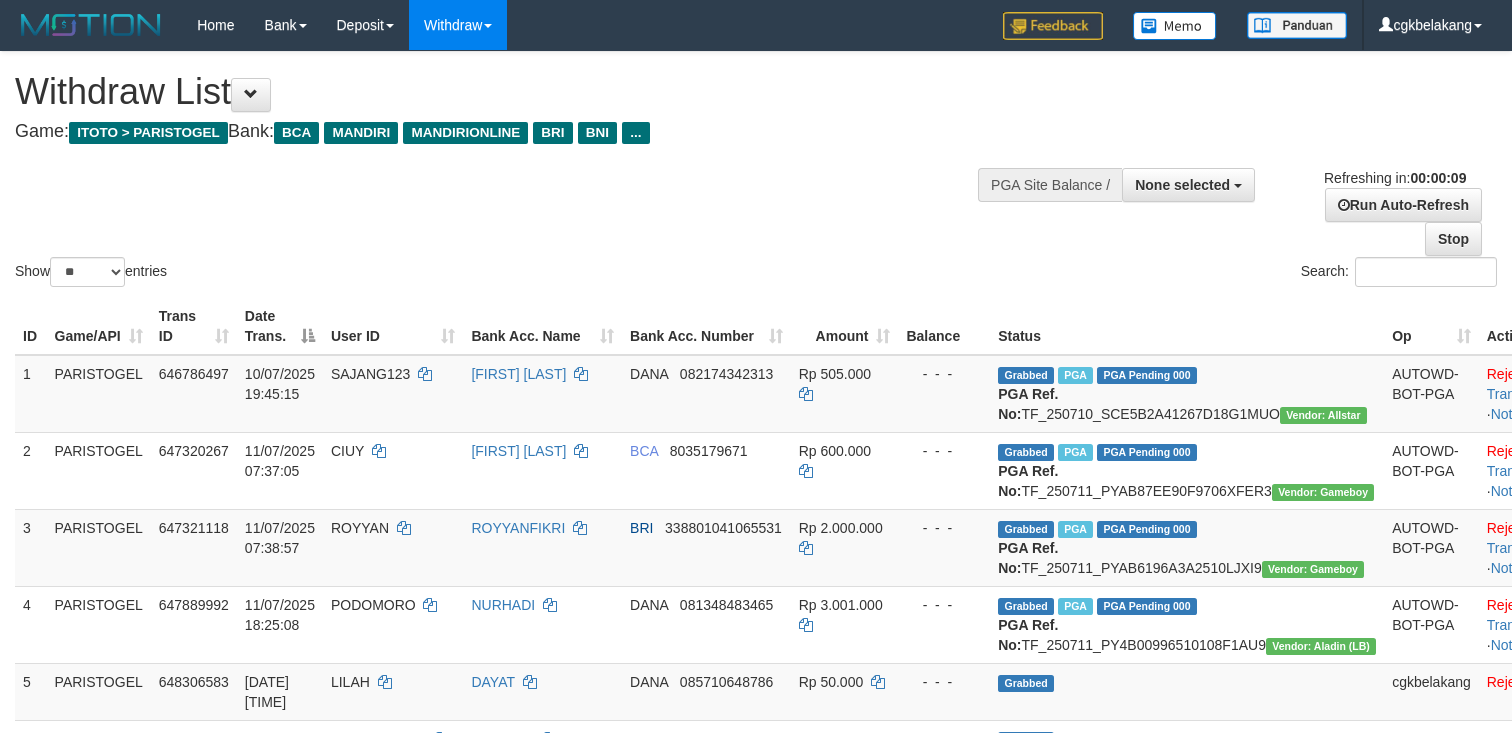 select 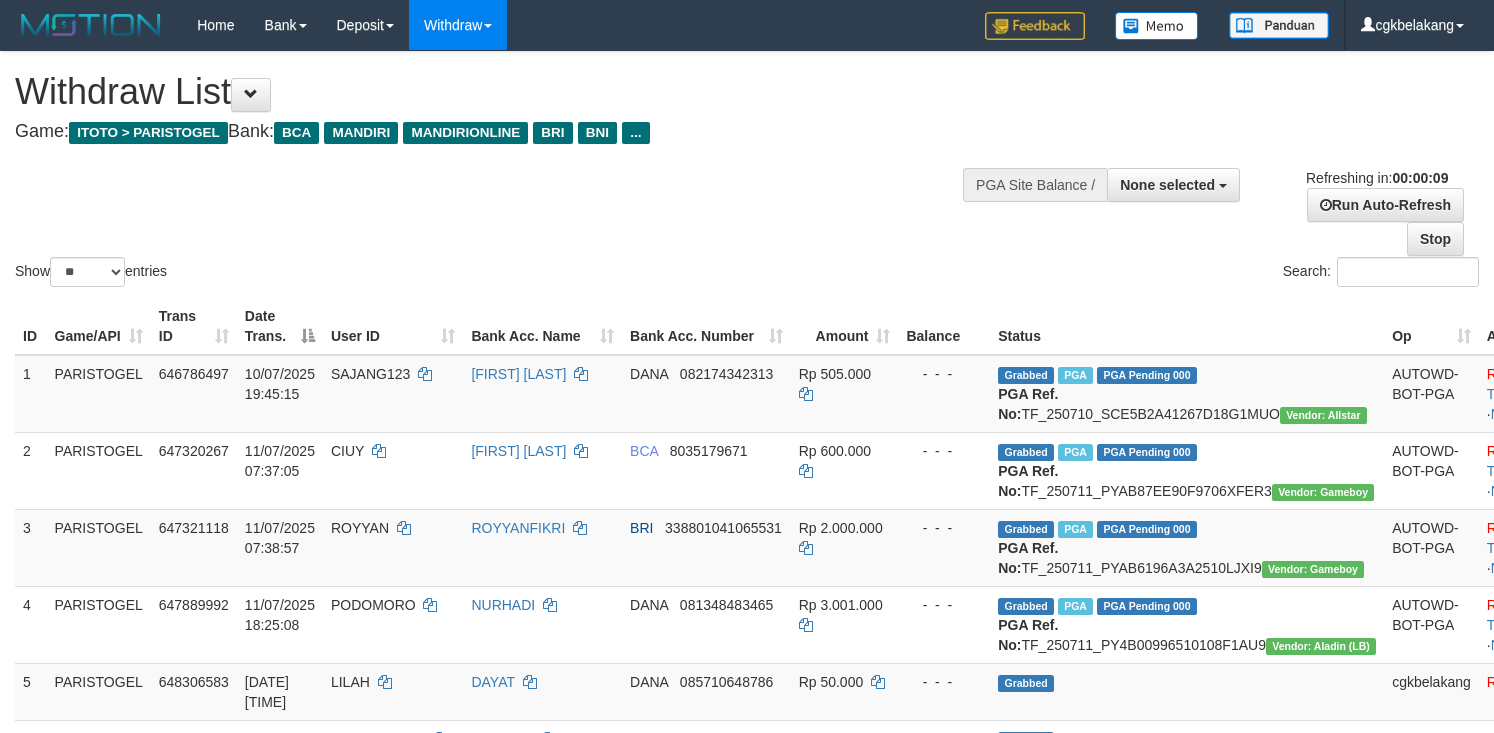 select 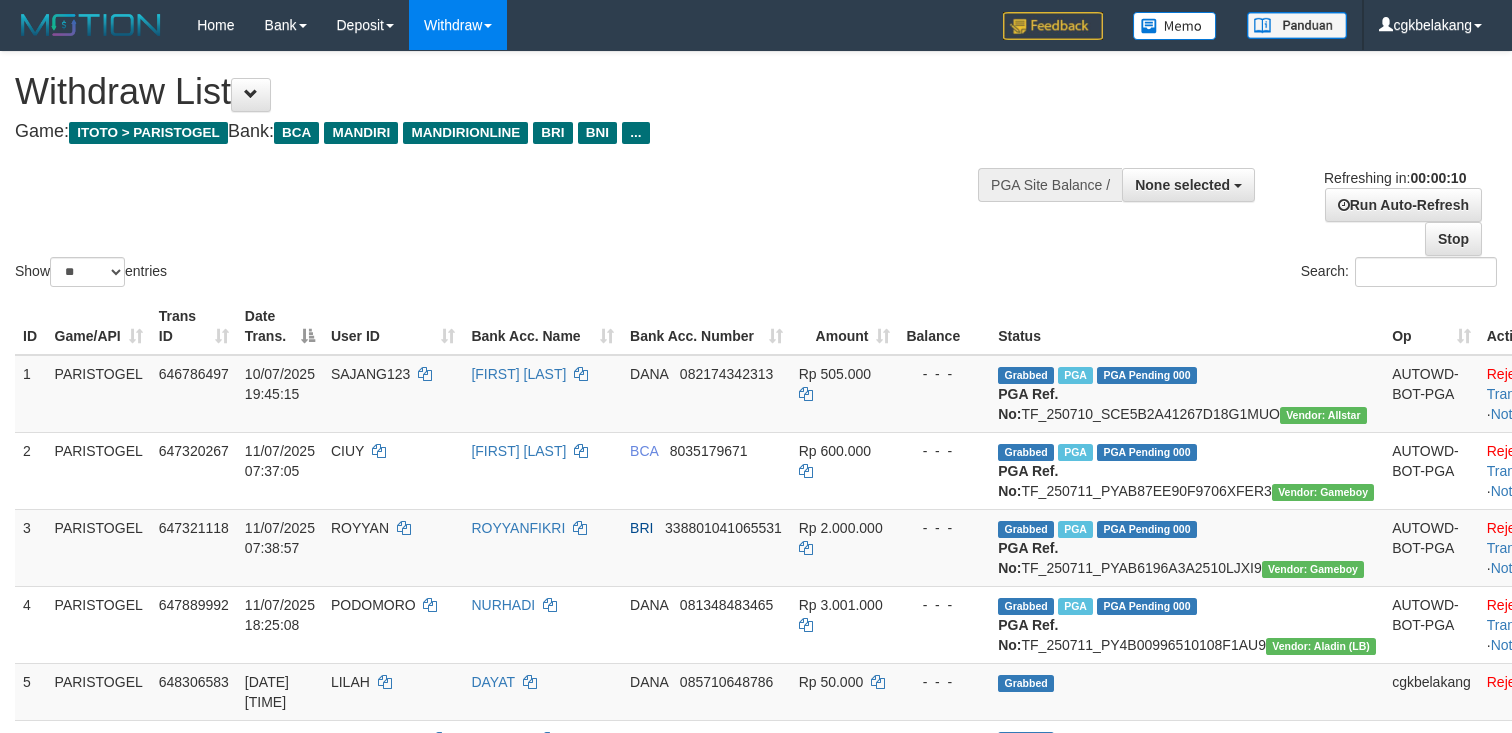 select 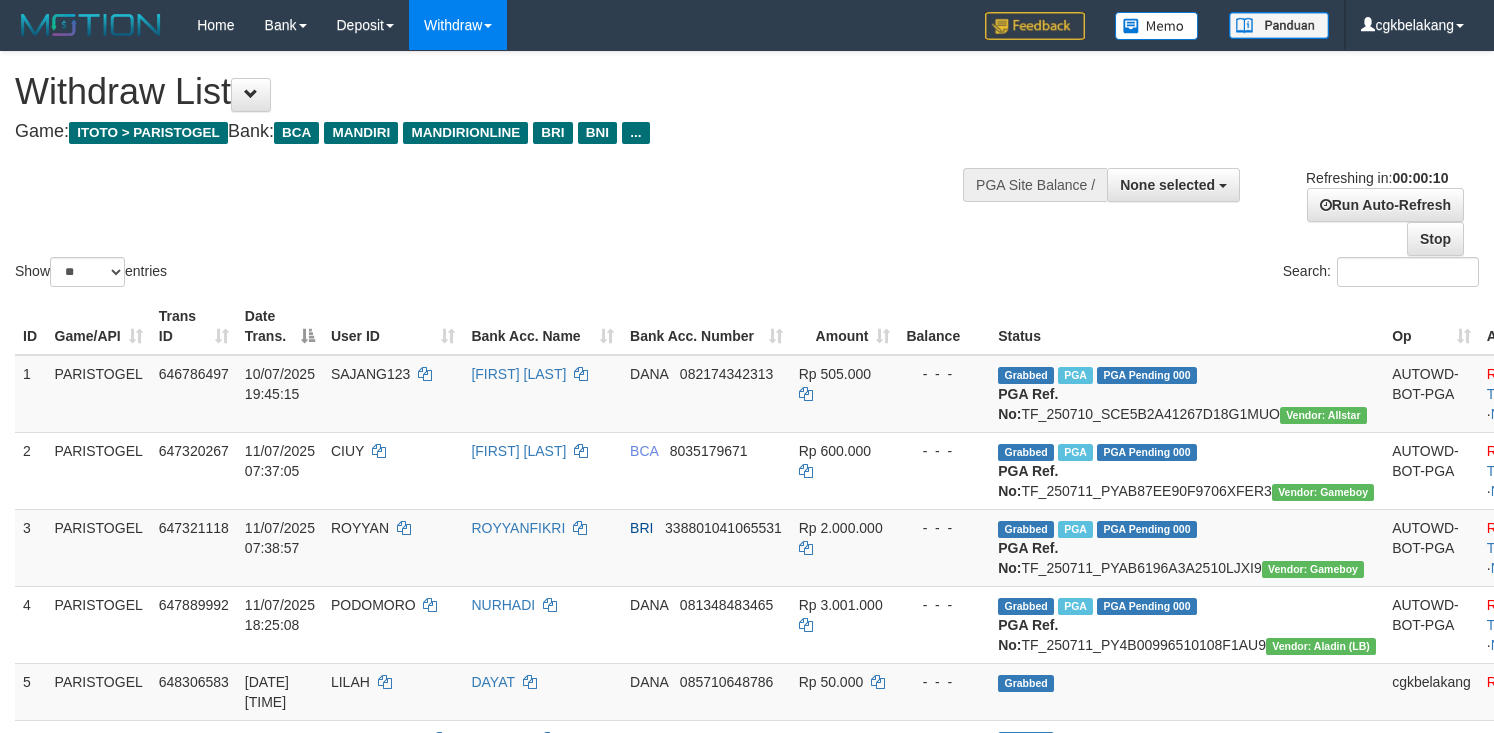 select 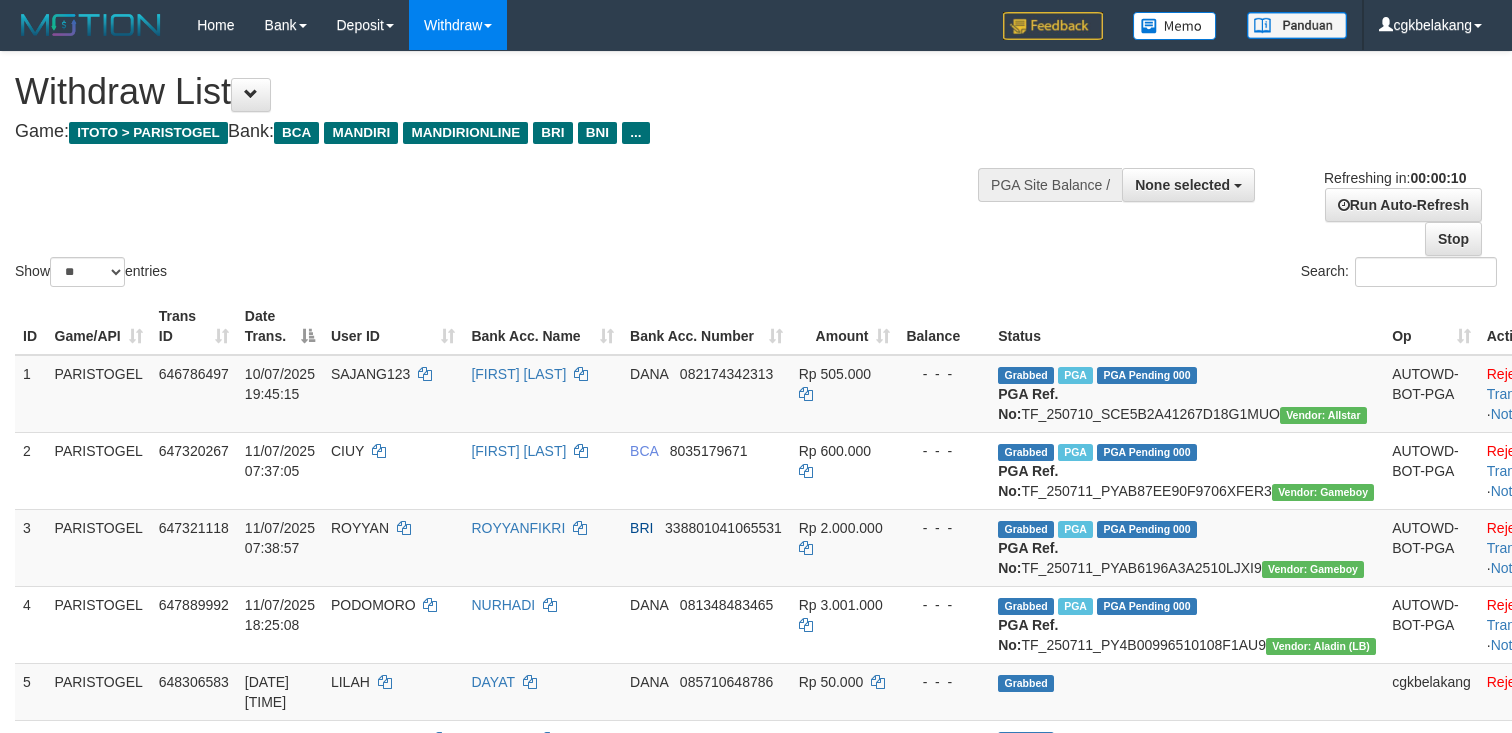 select 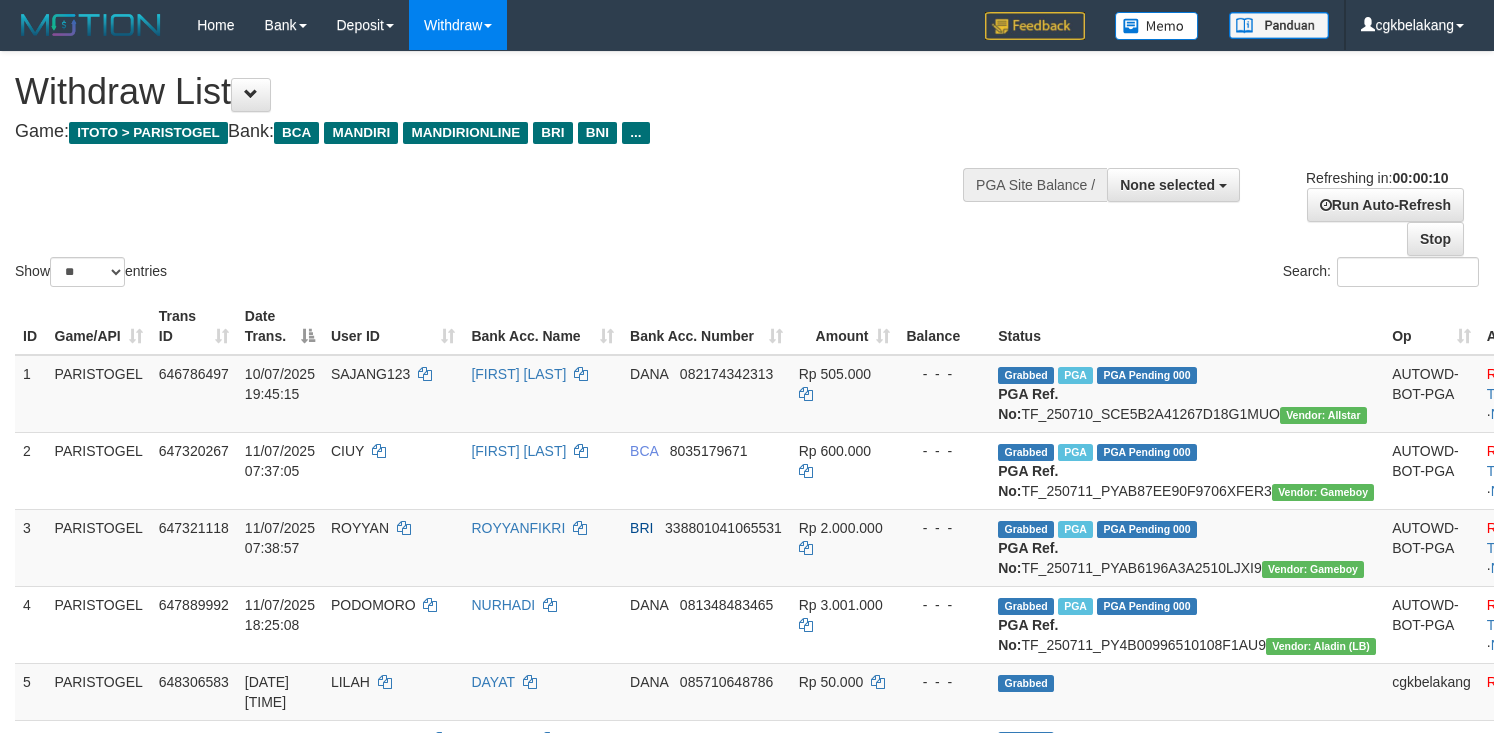 select 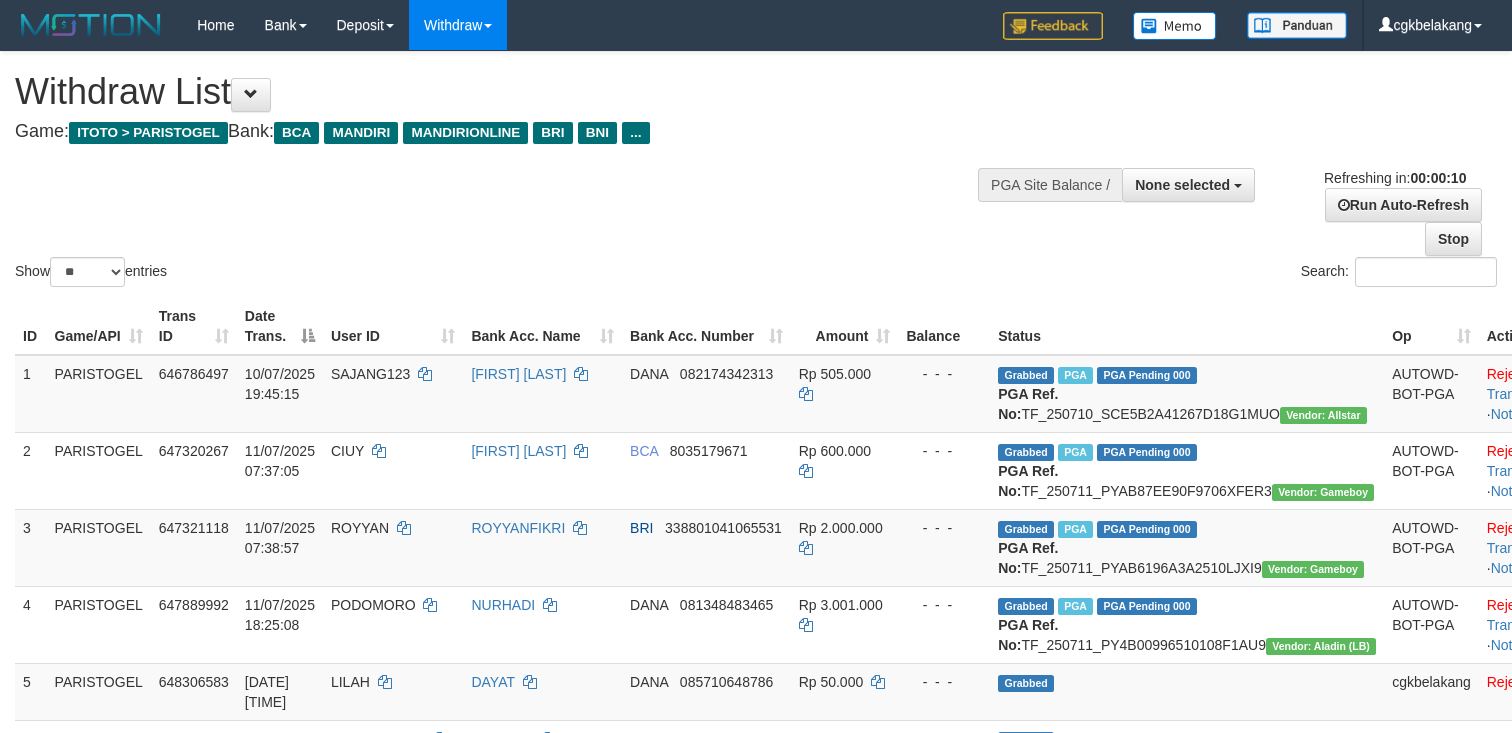select 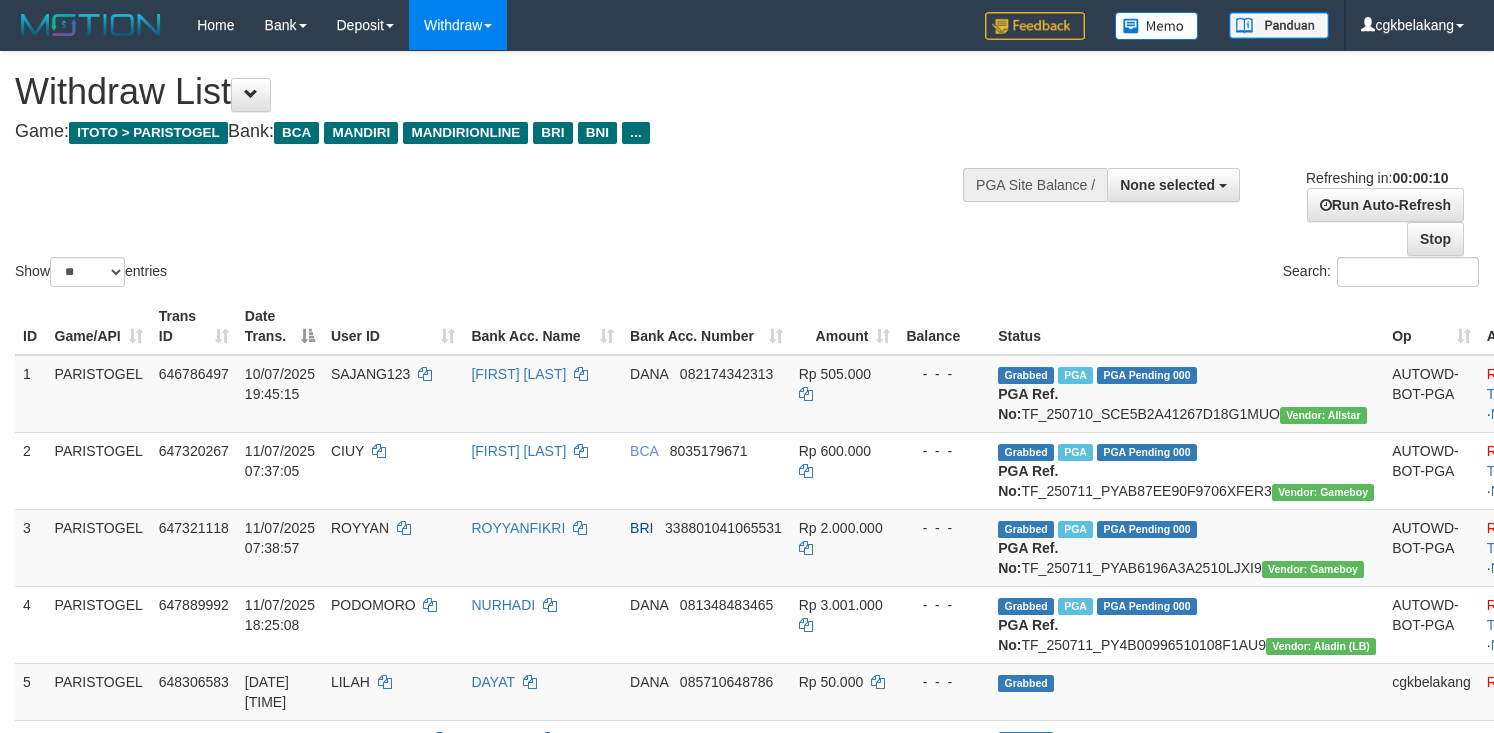 select 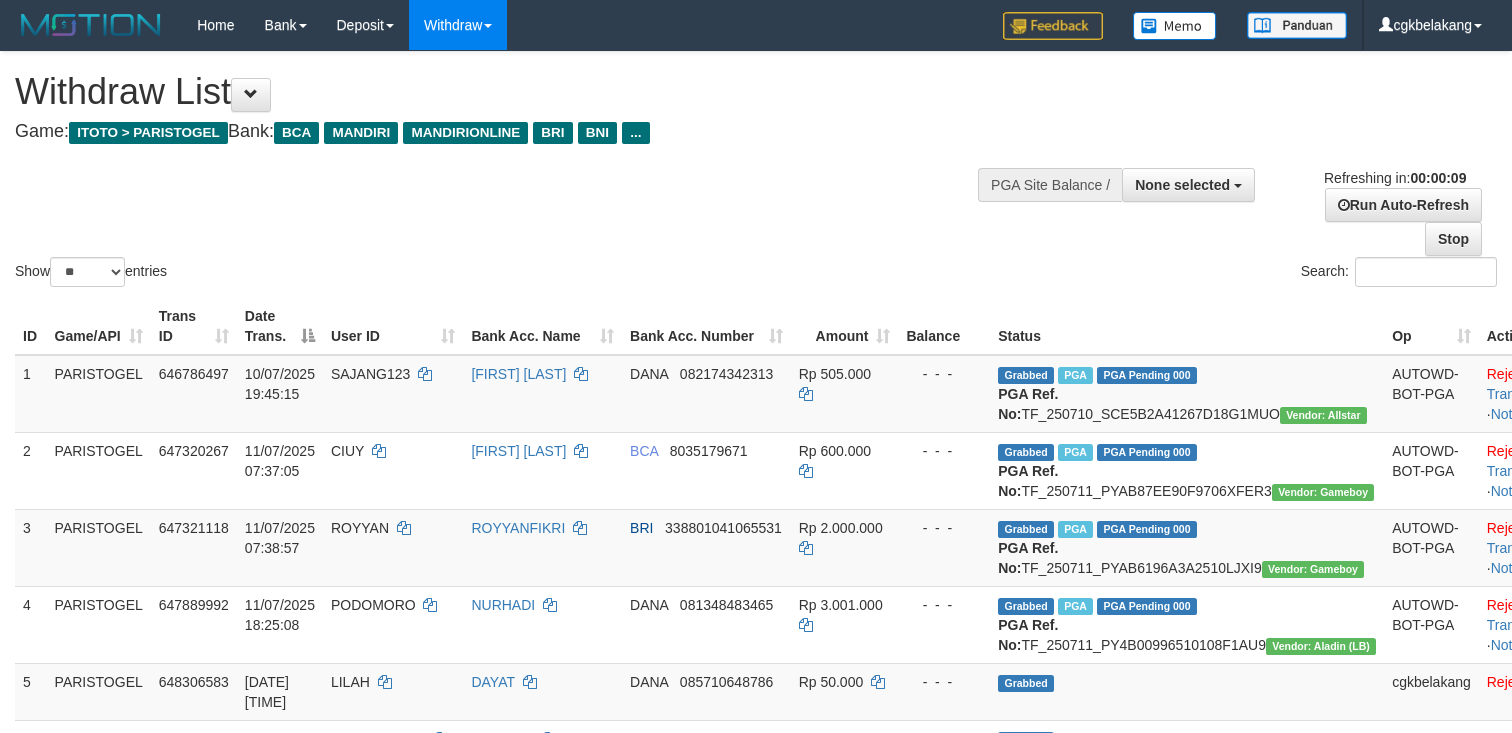 select 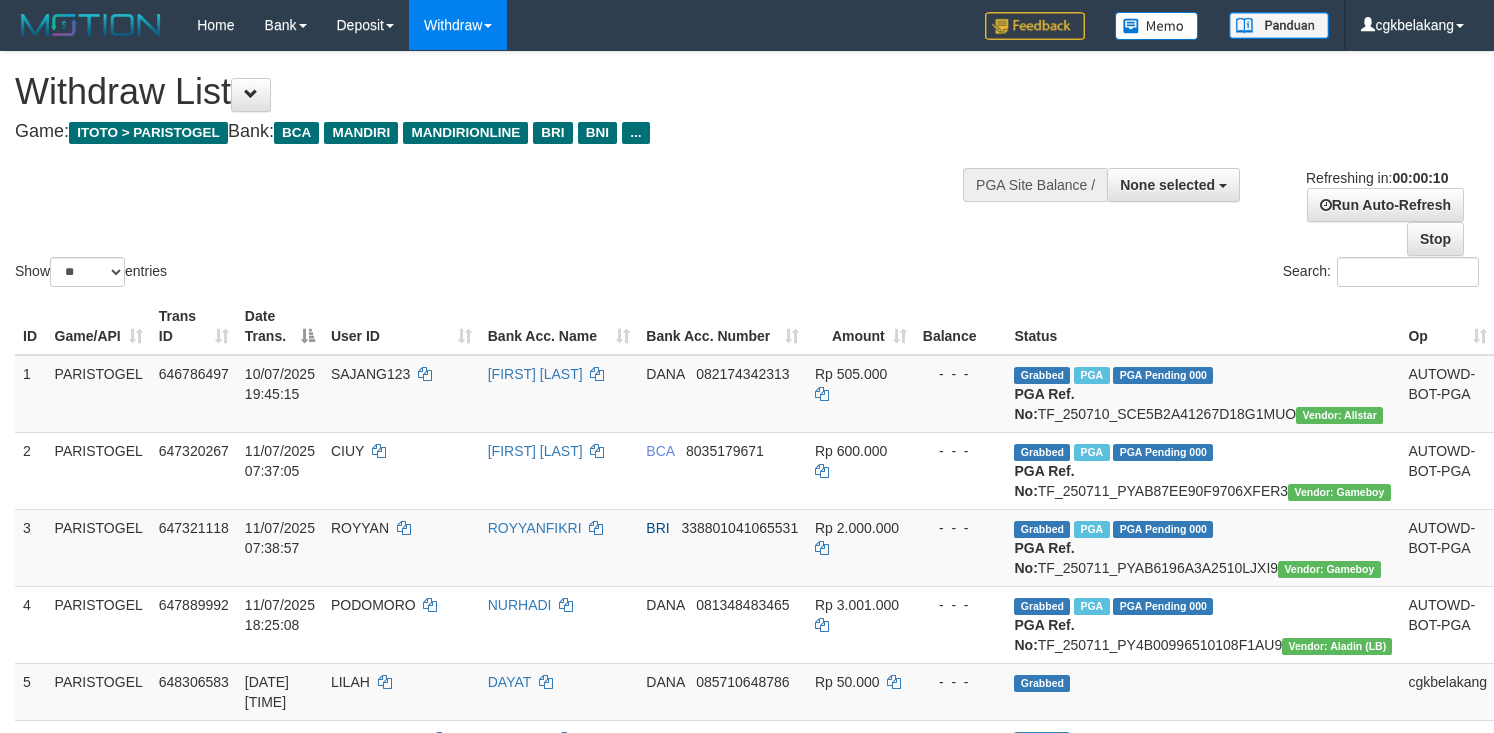 select 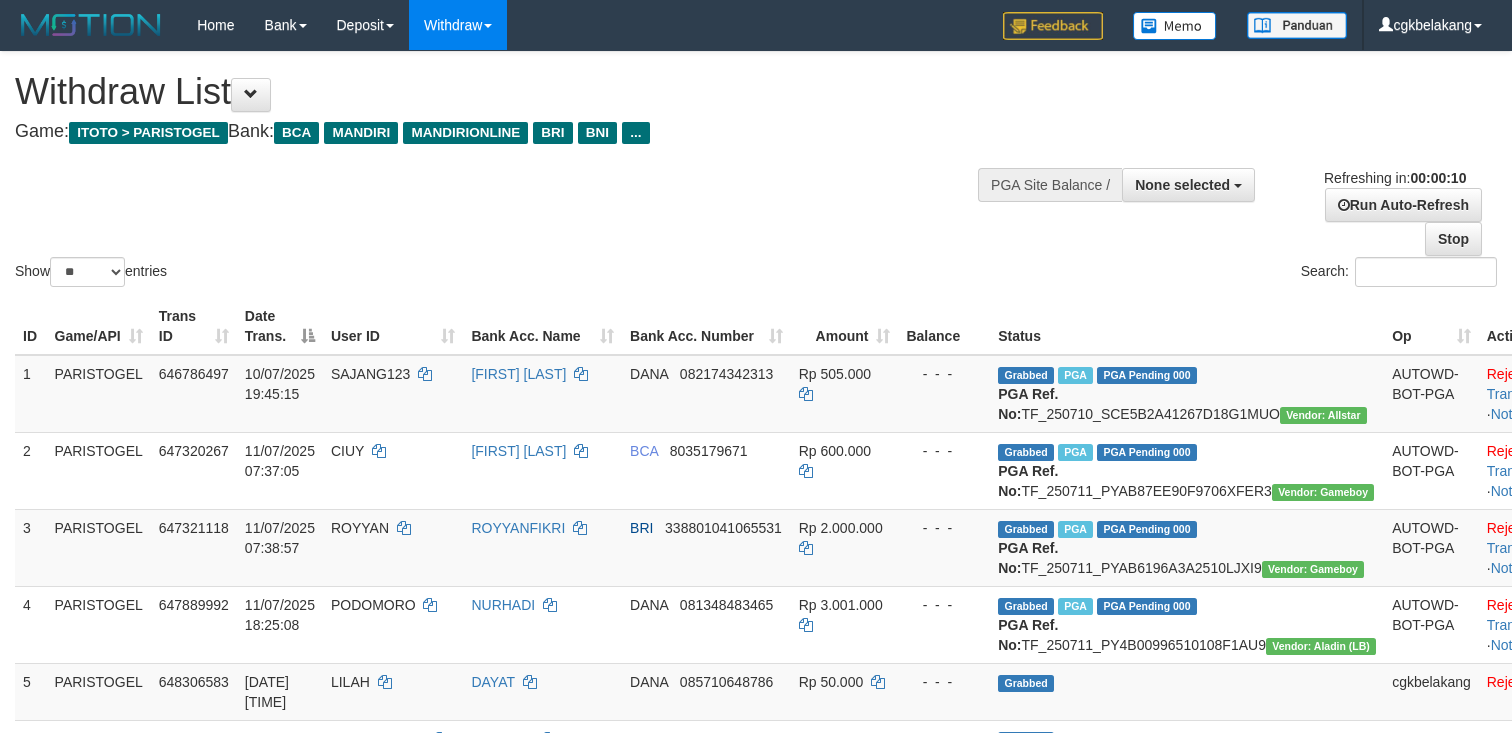 select 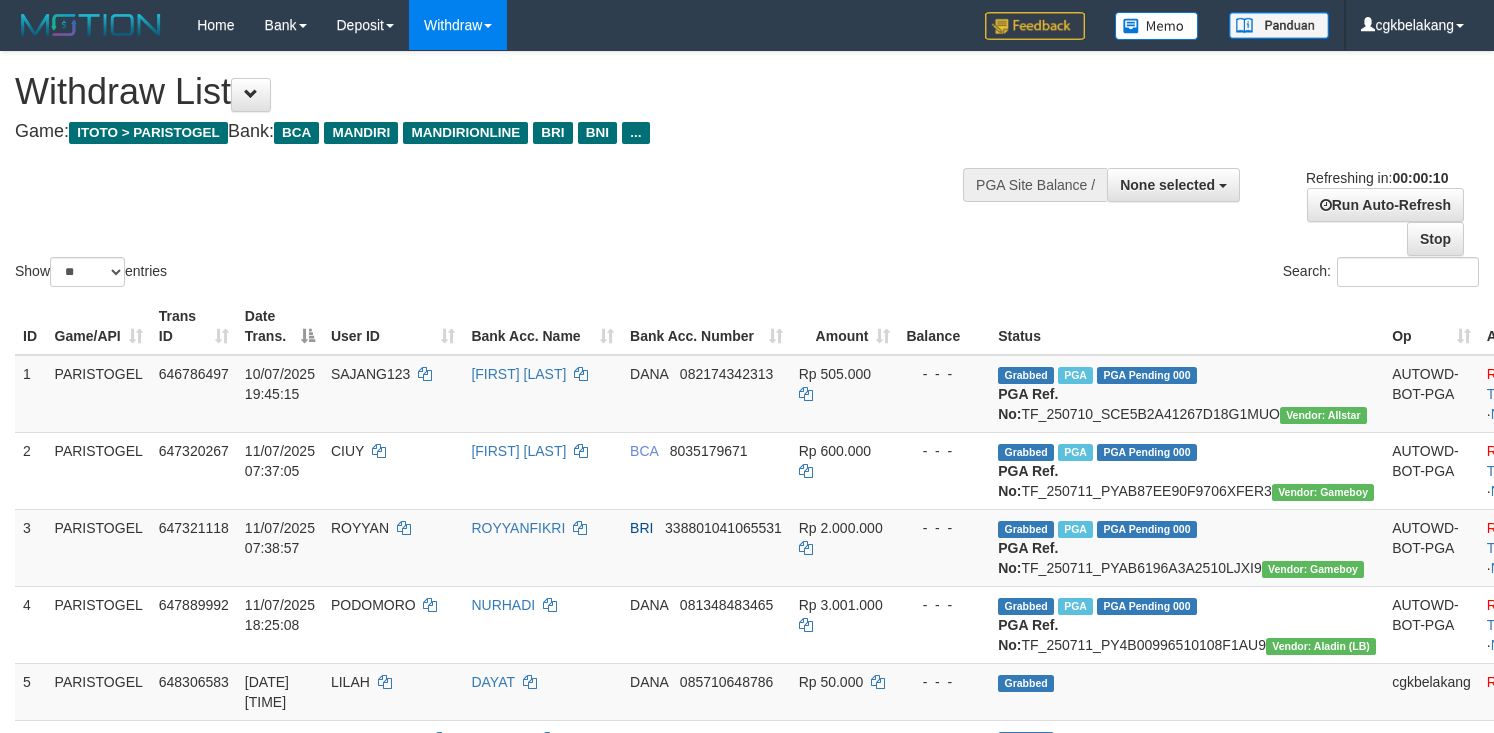 select 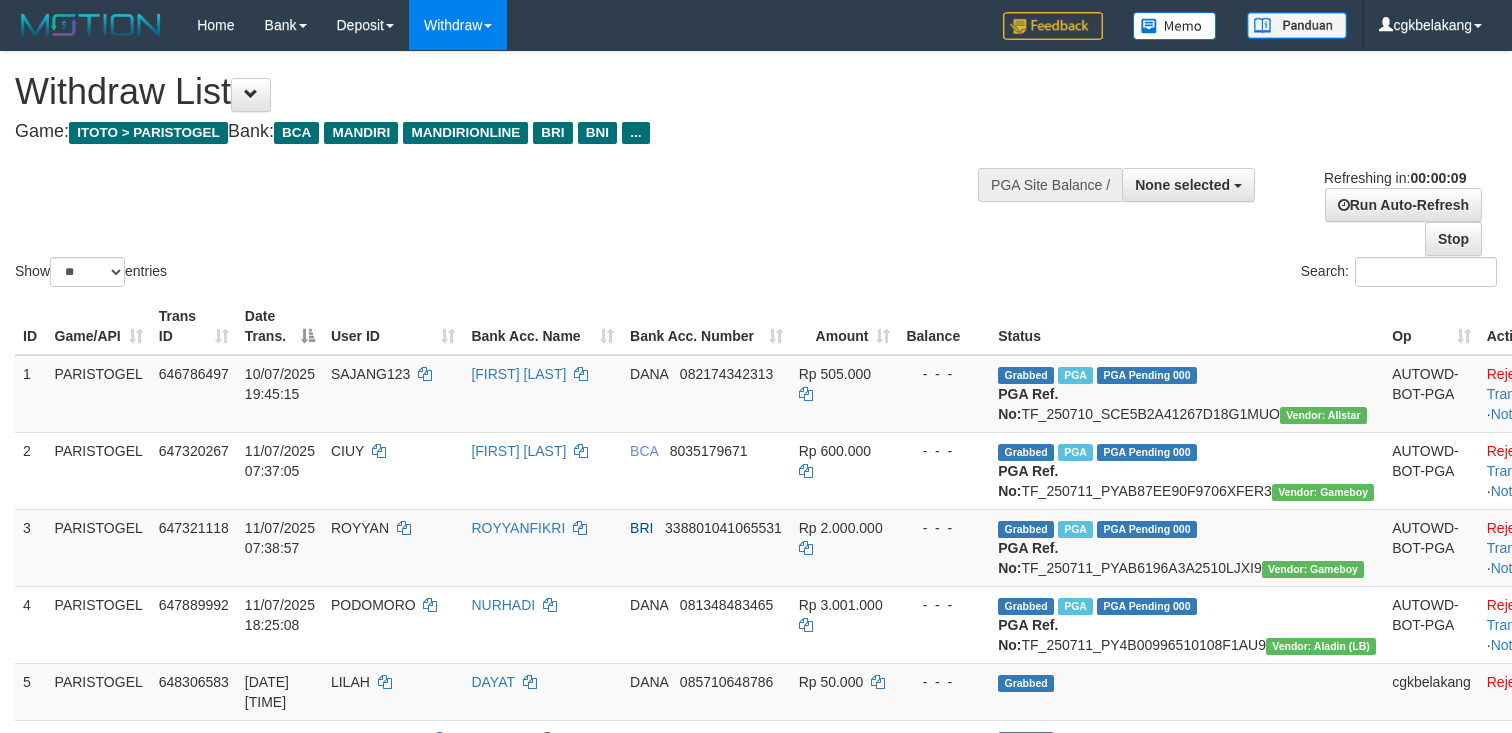 select 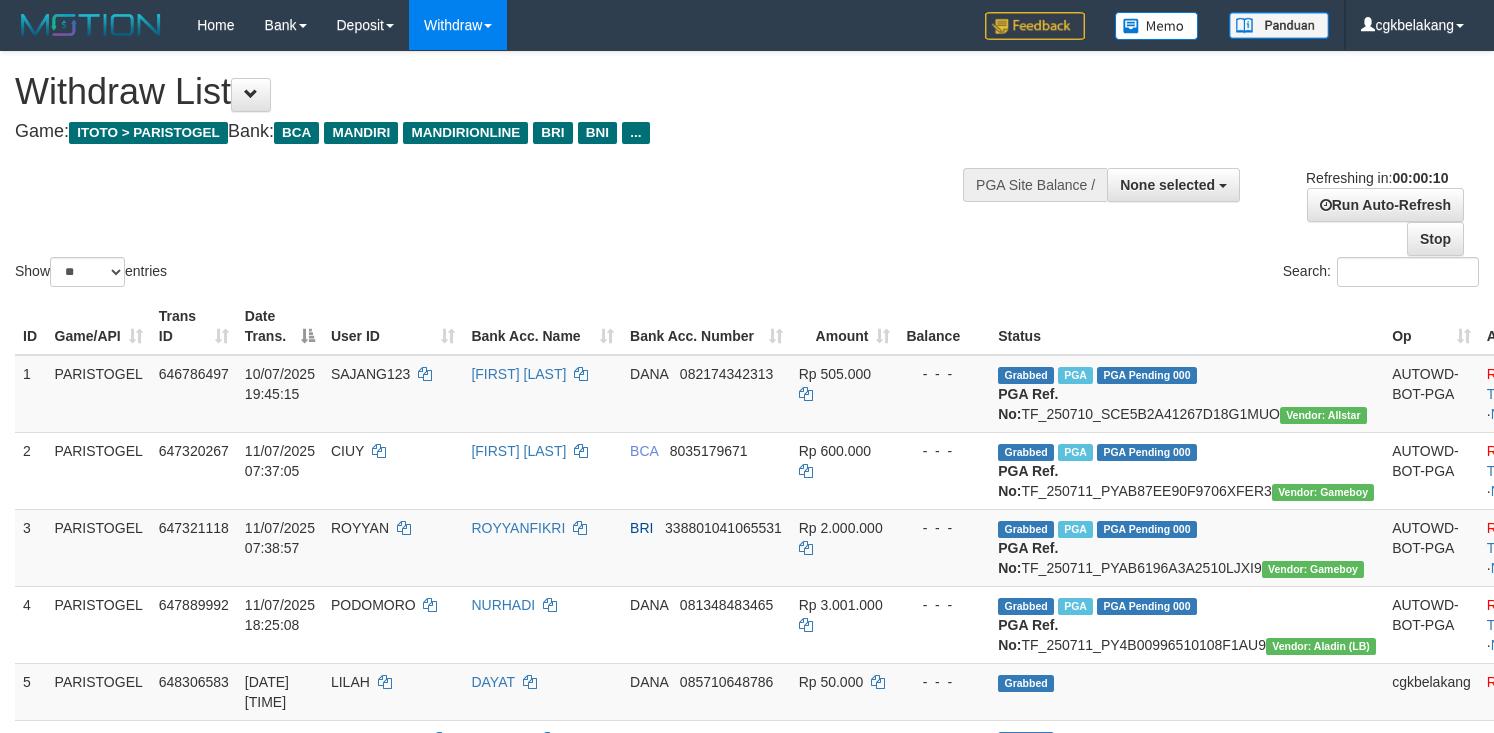 select 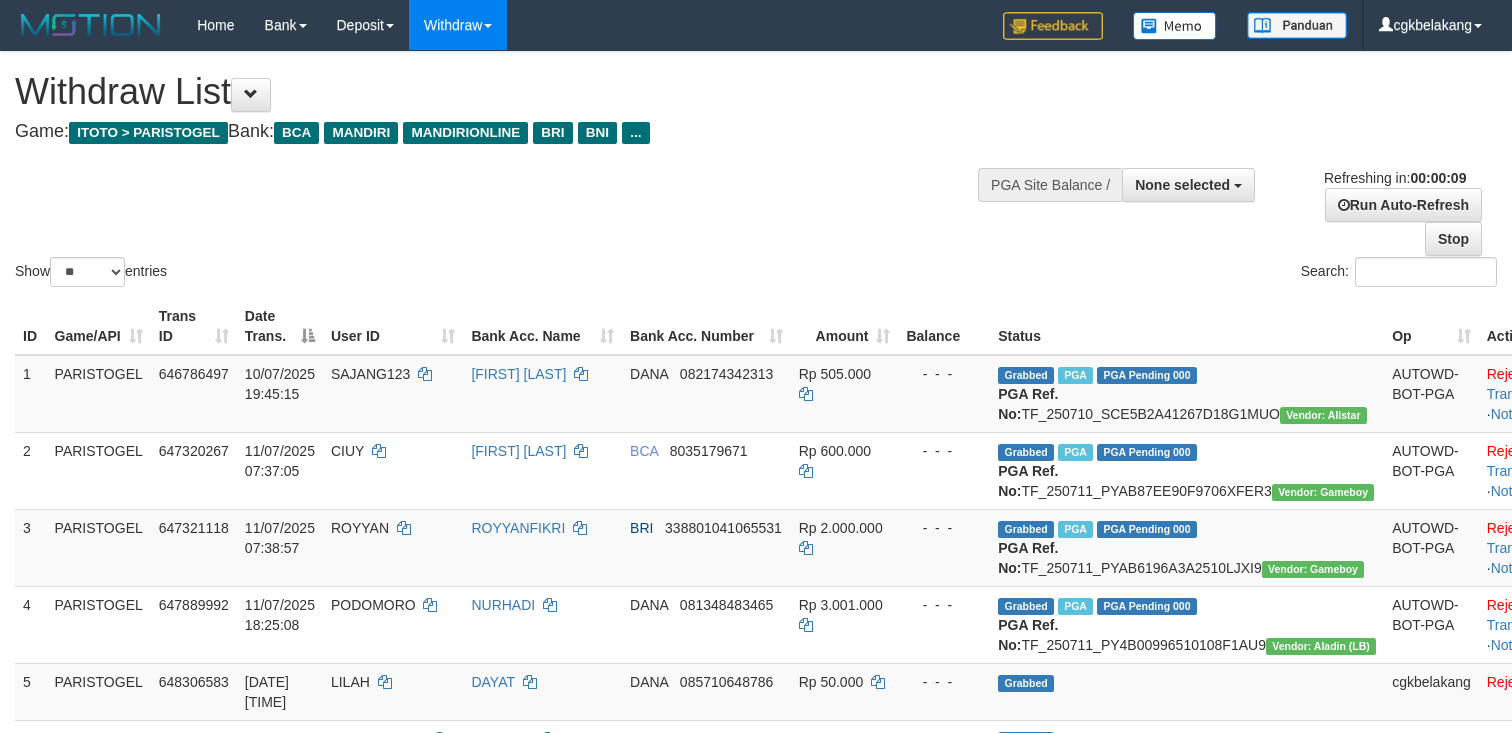 select 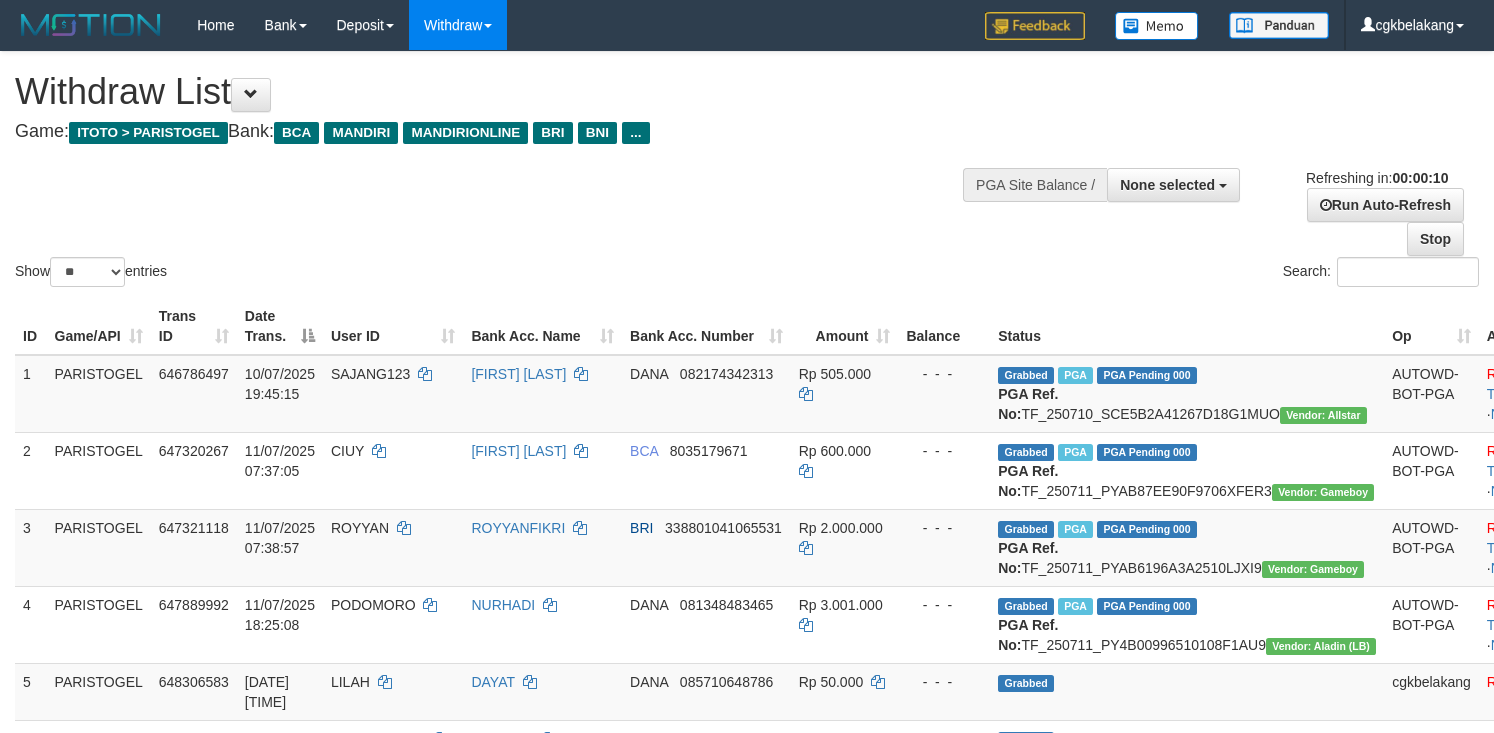 select 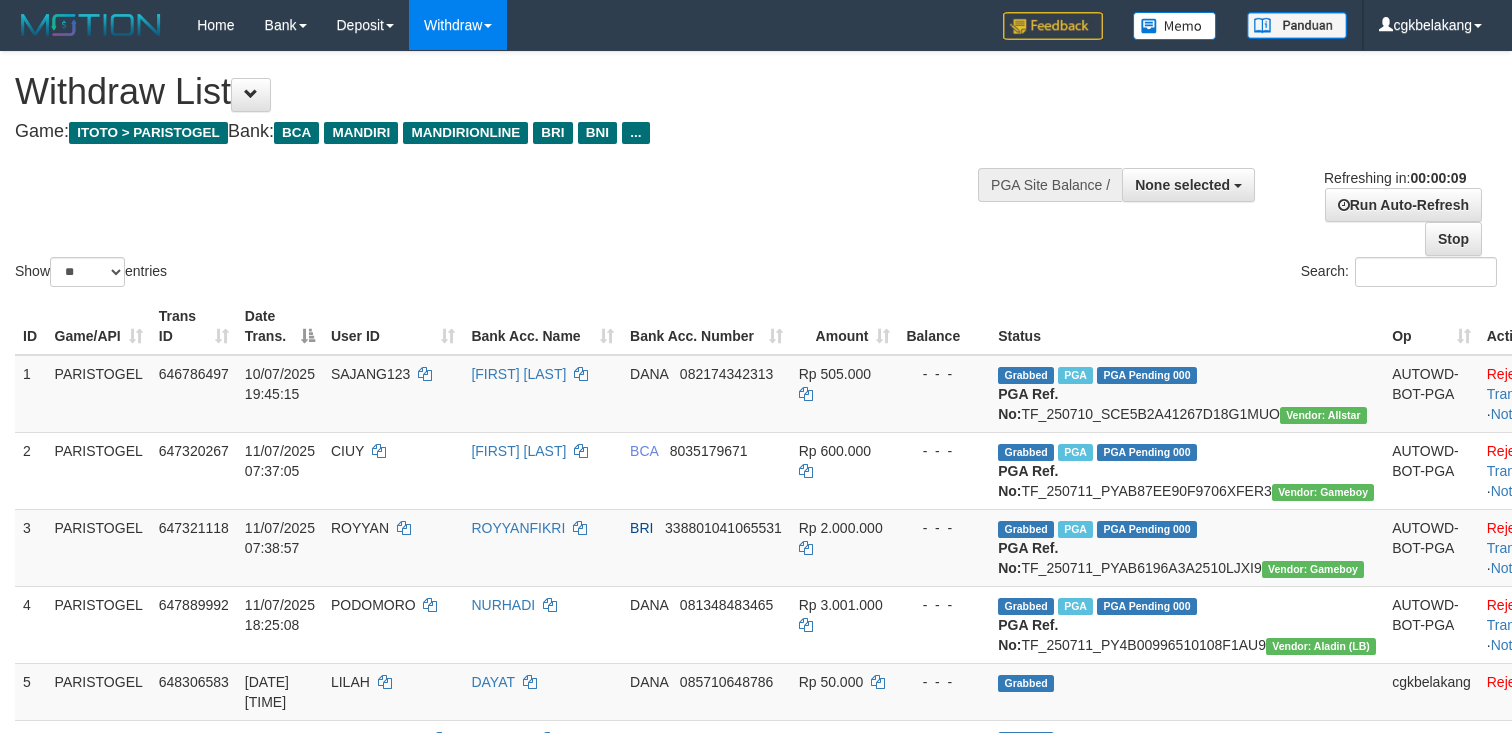 select 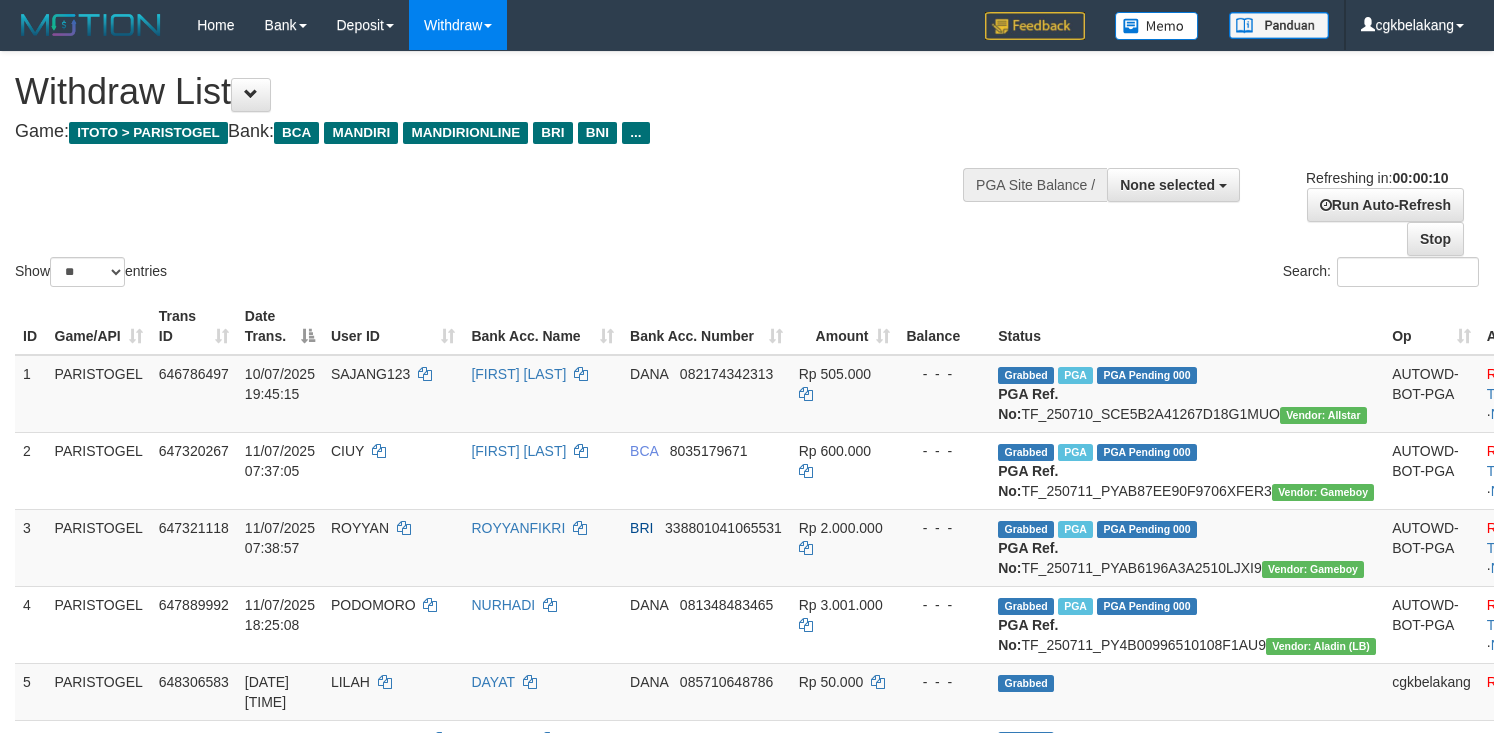 select 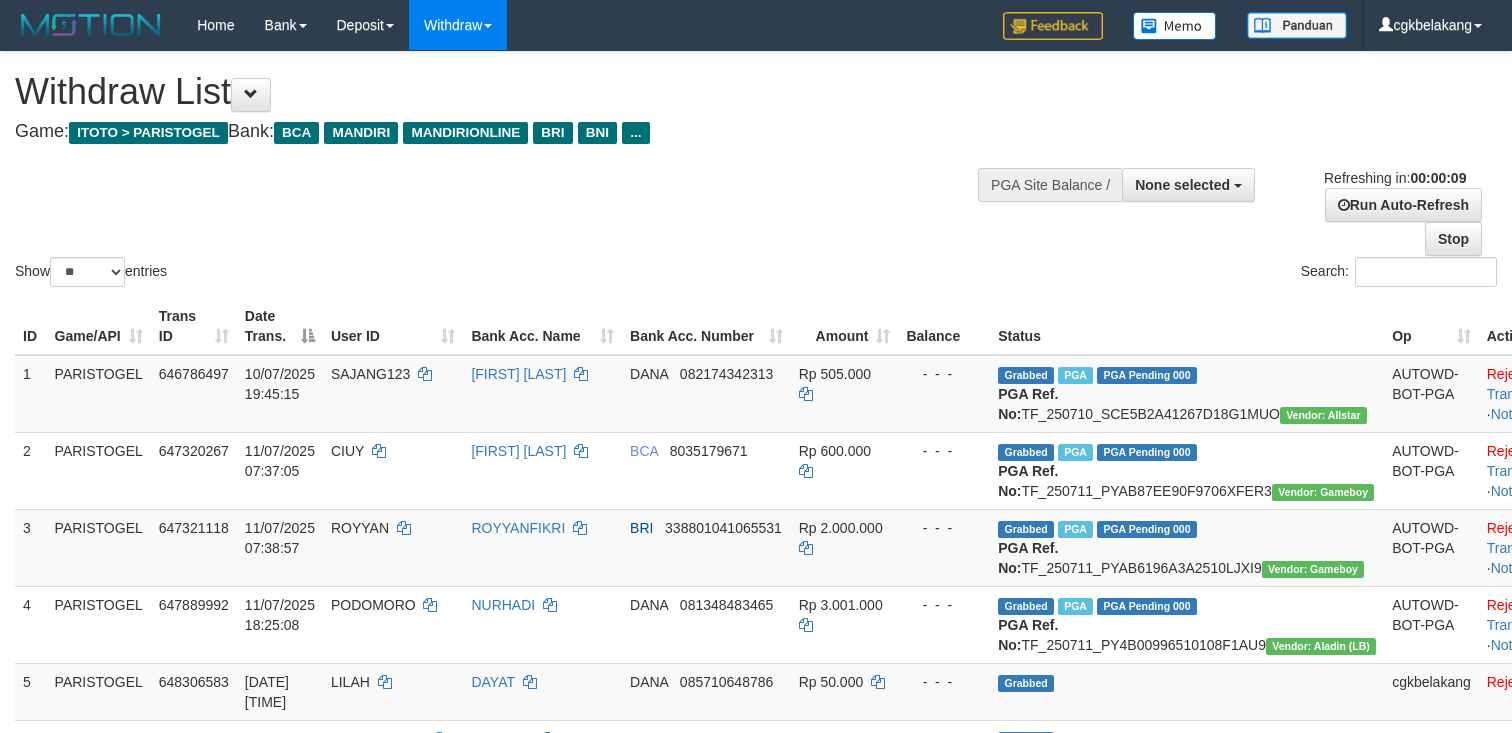 select 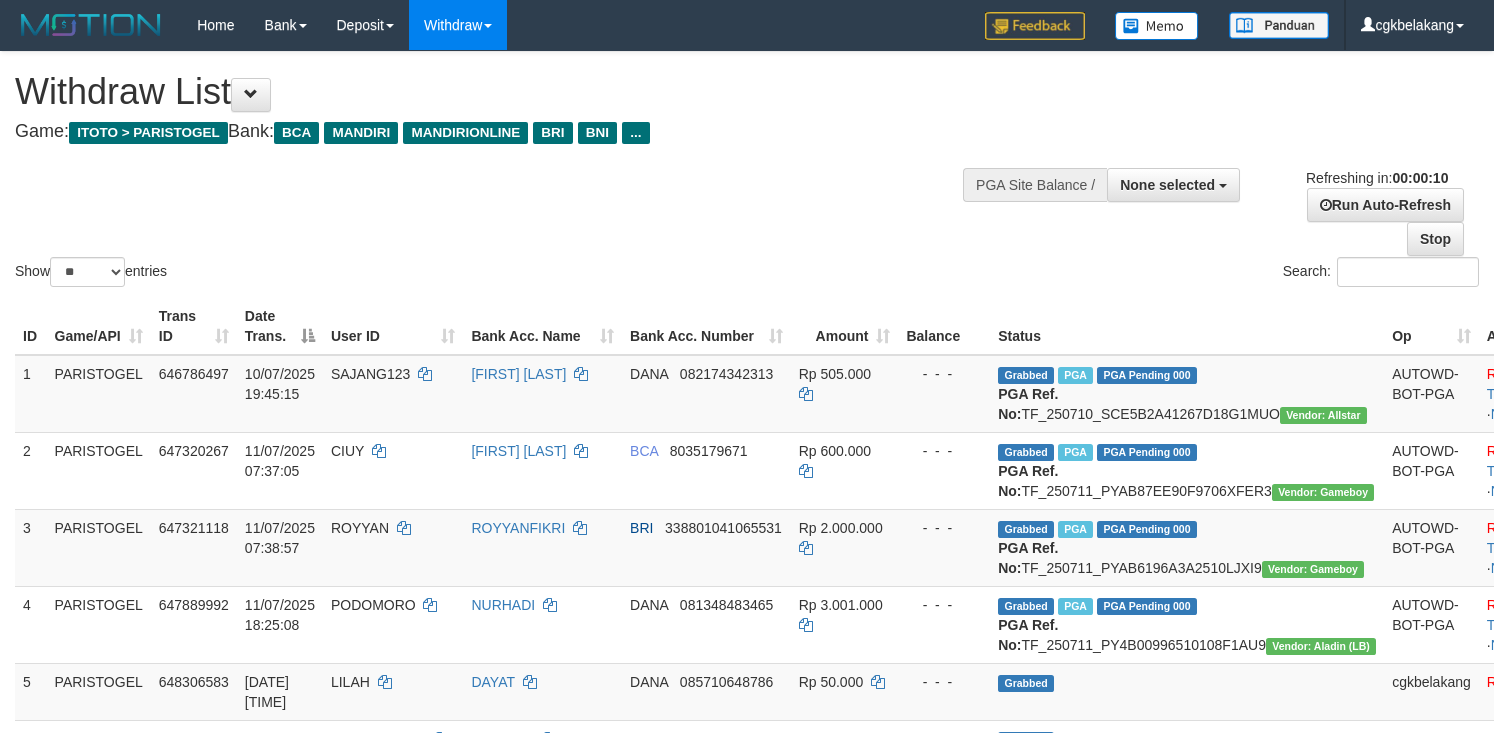 select 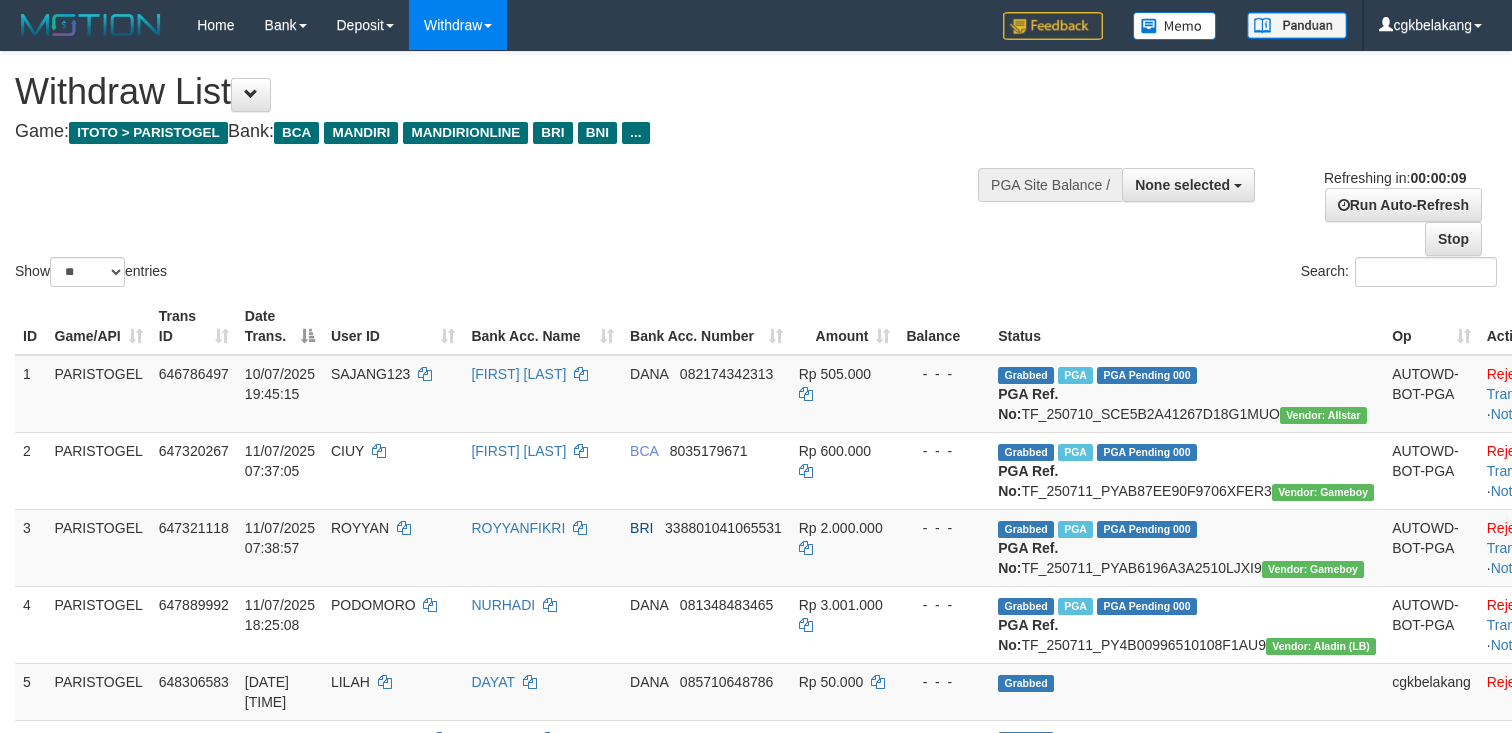 select 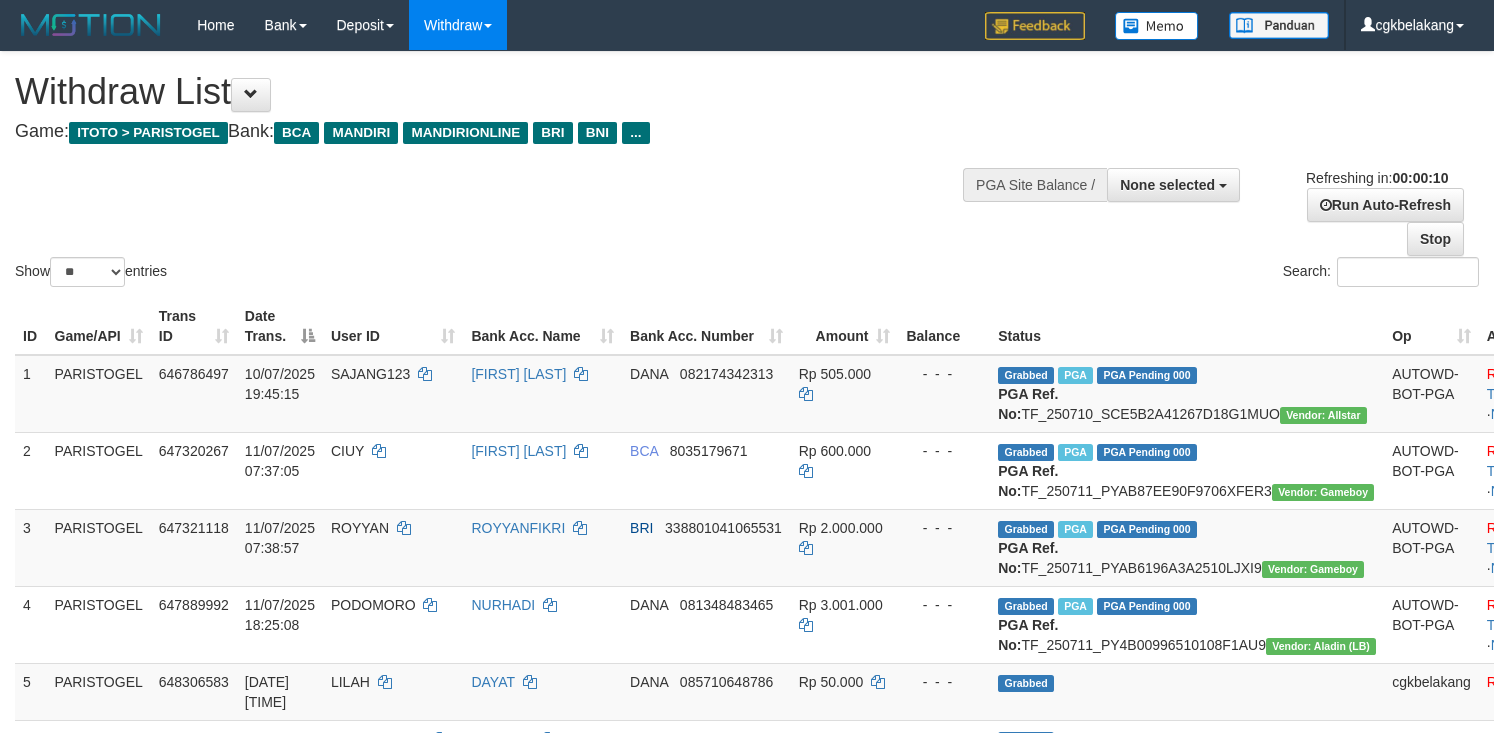 select 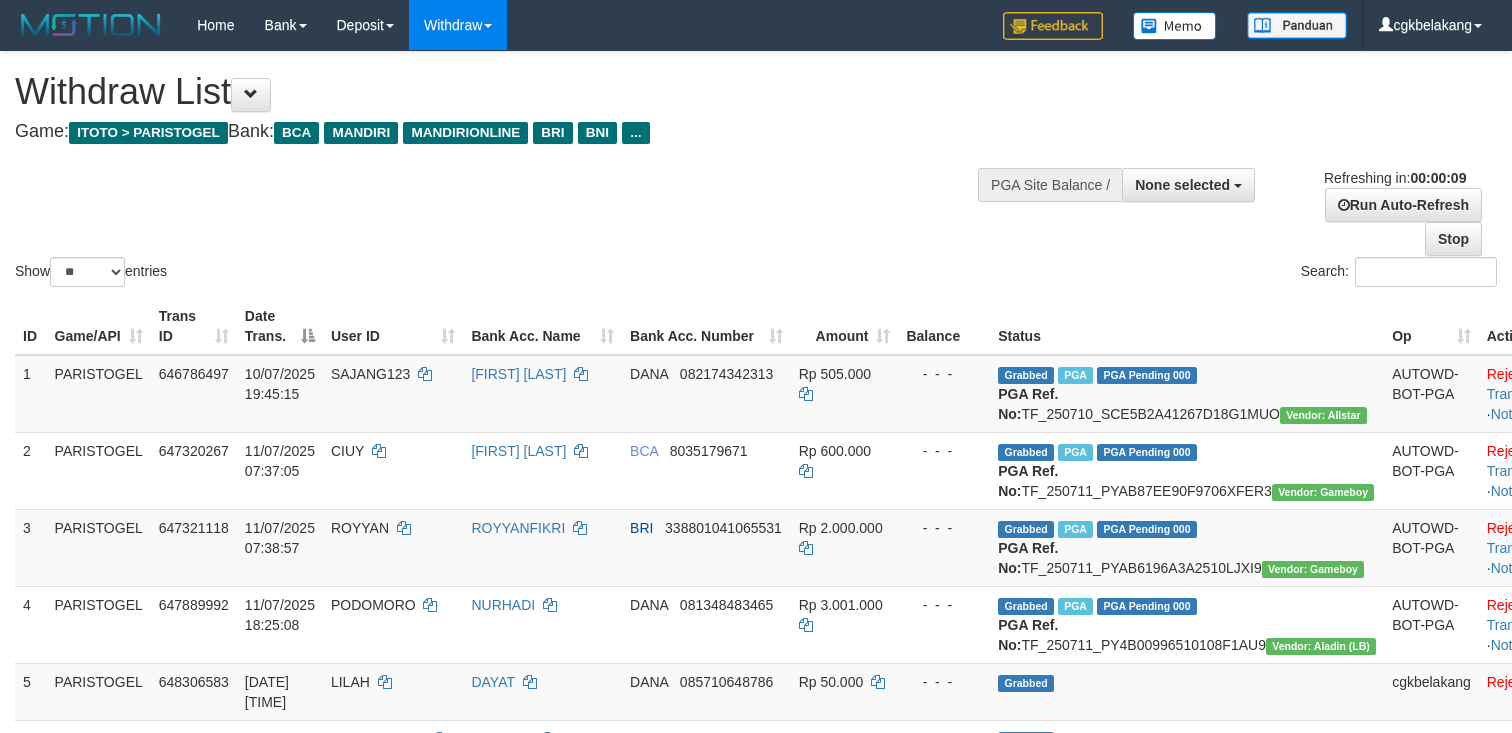 select 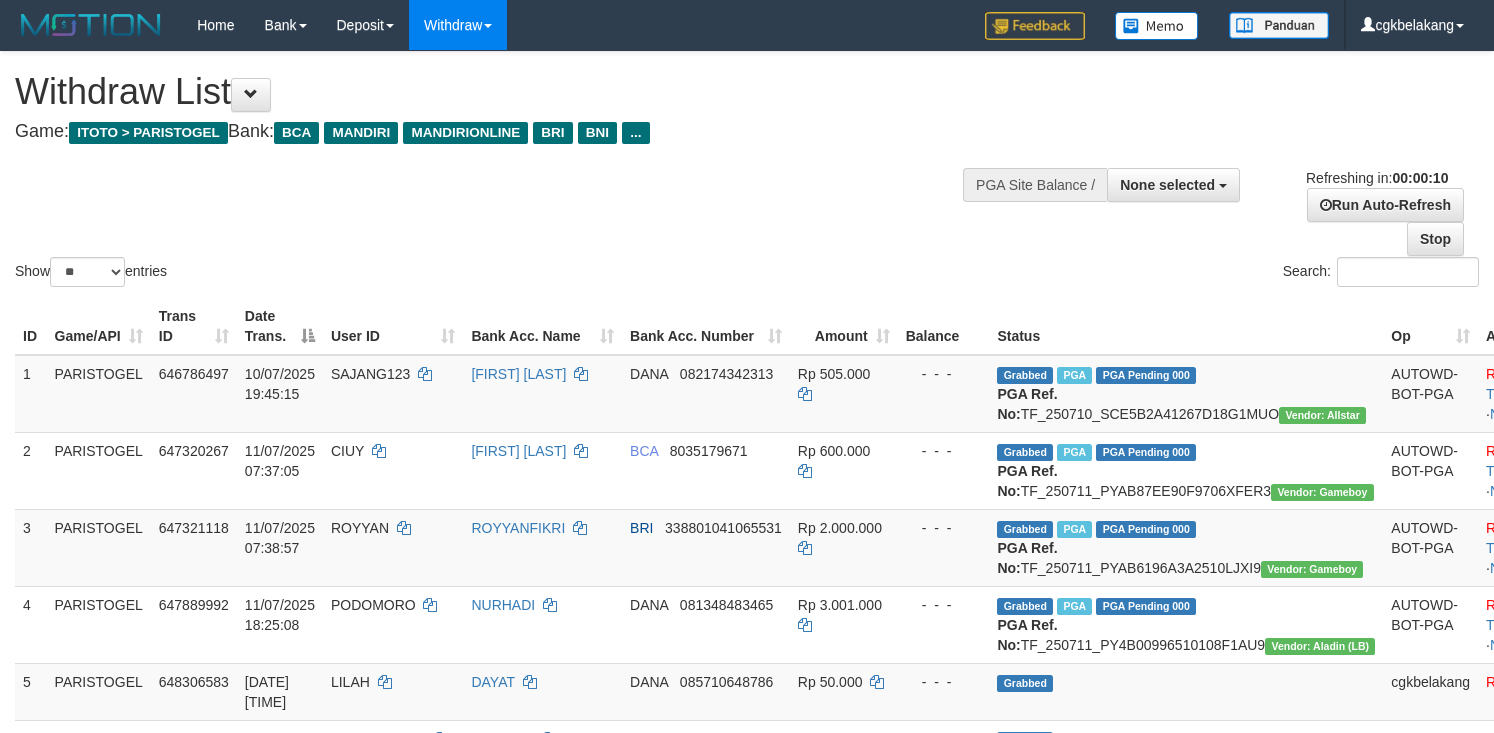 select 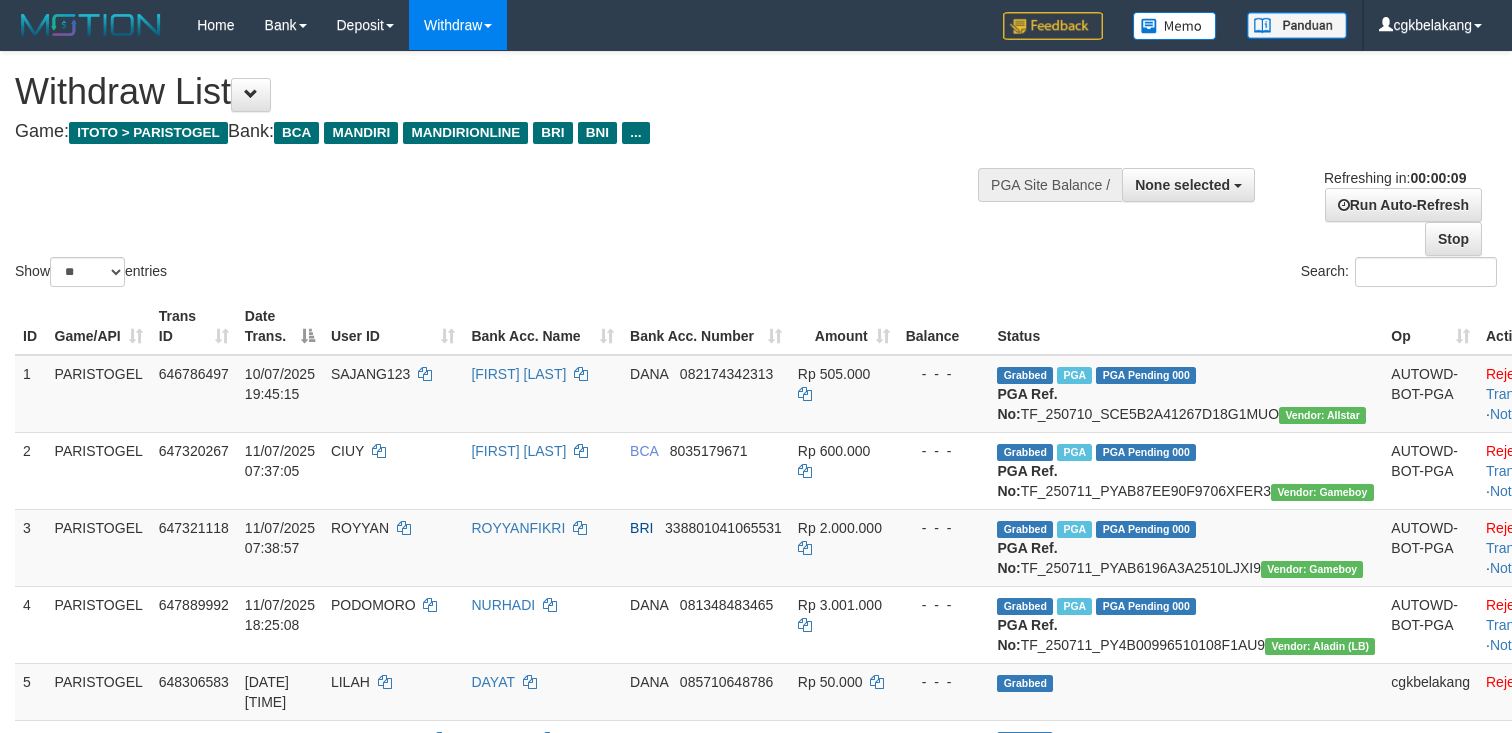 select 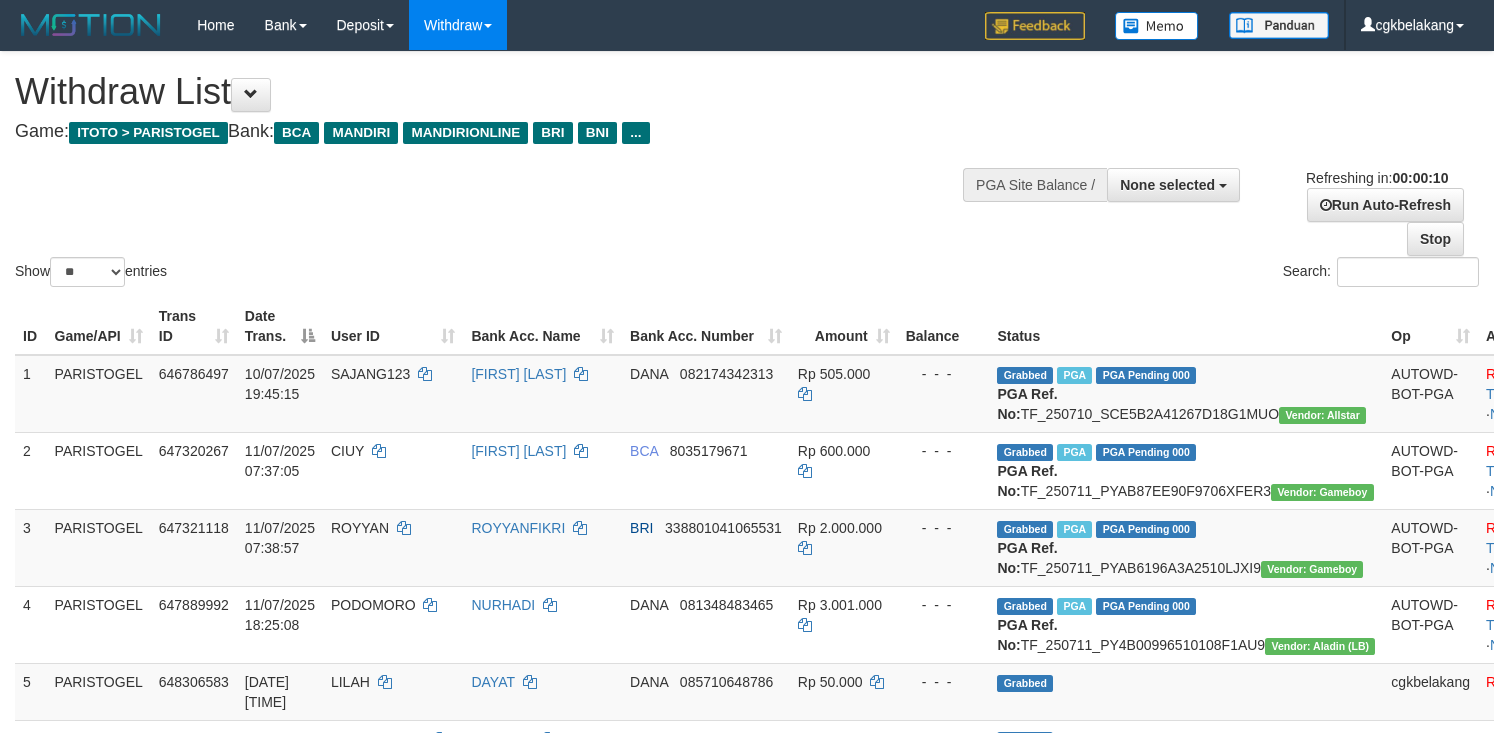 select 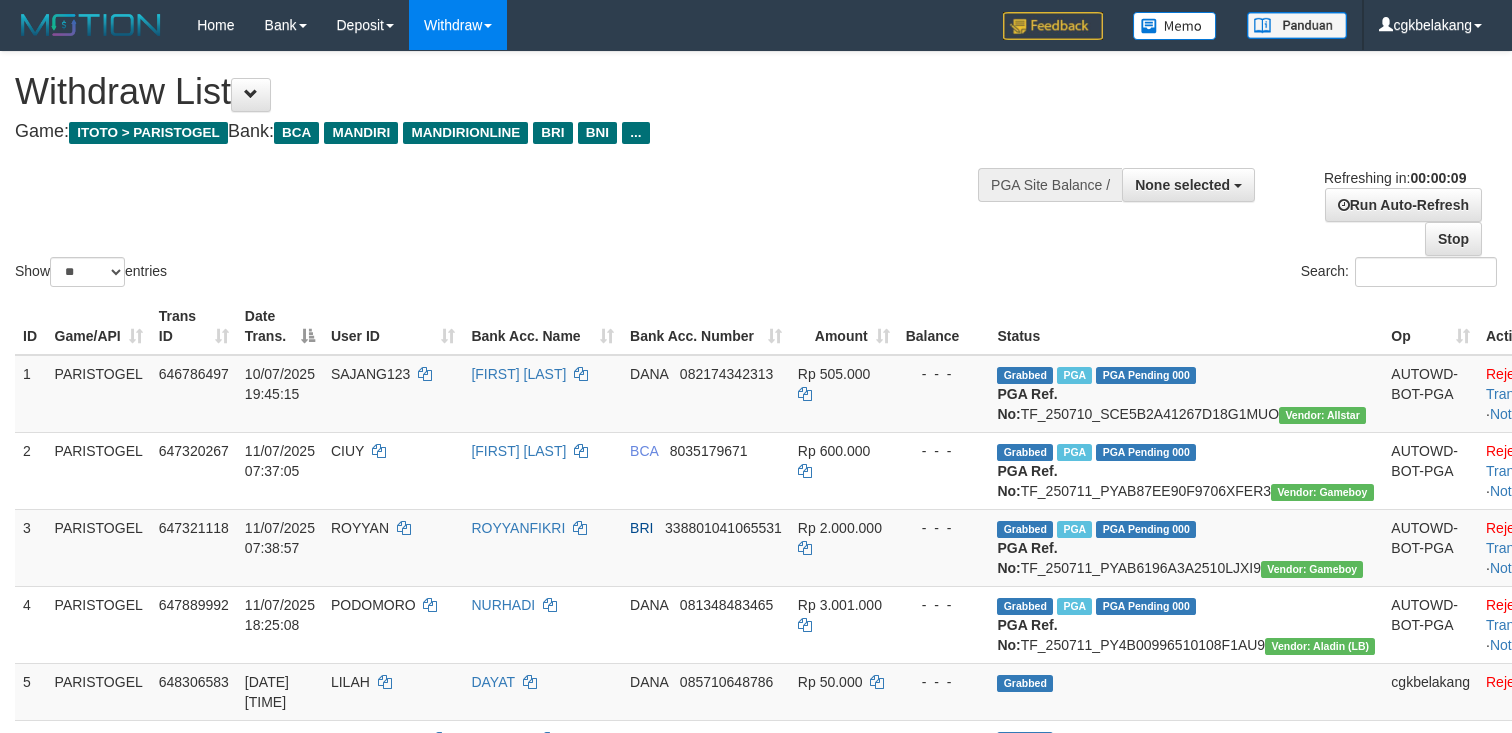 select 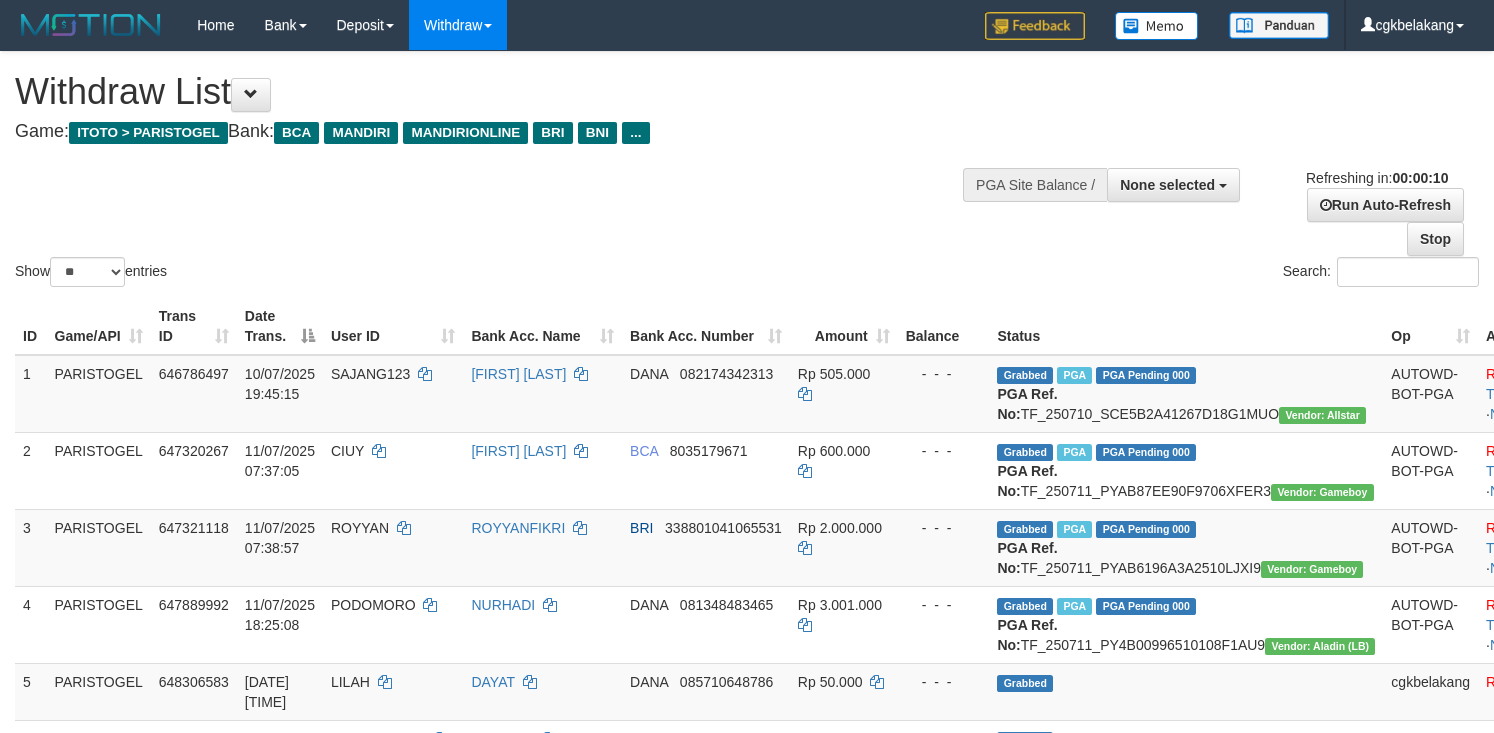 select 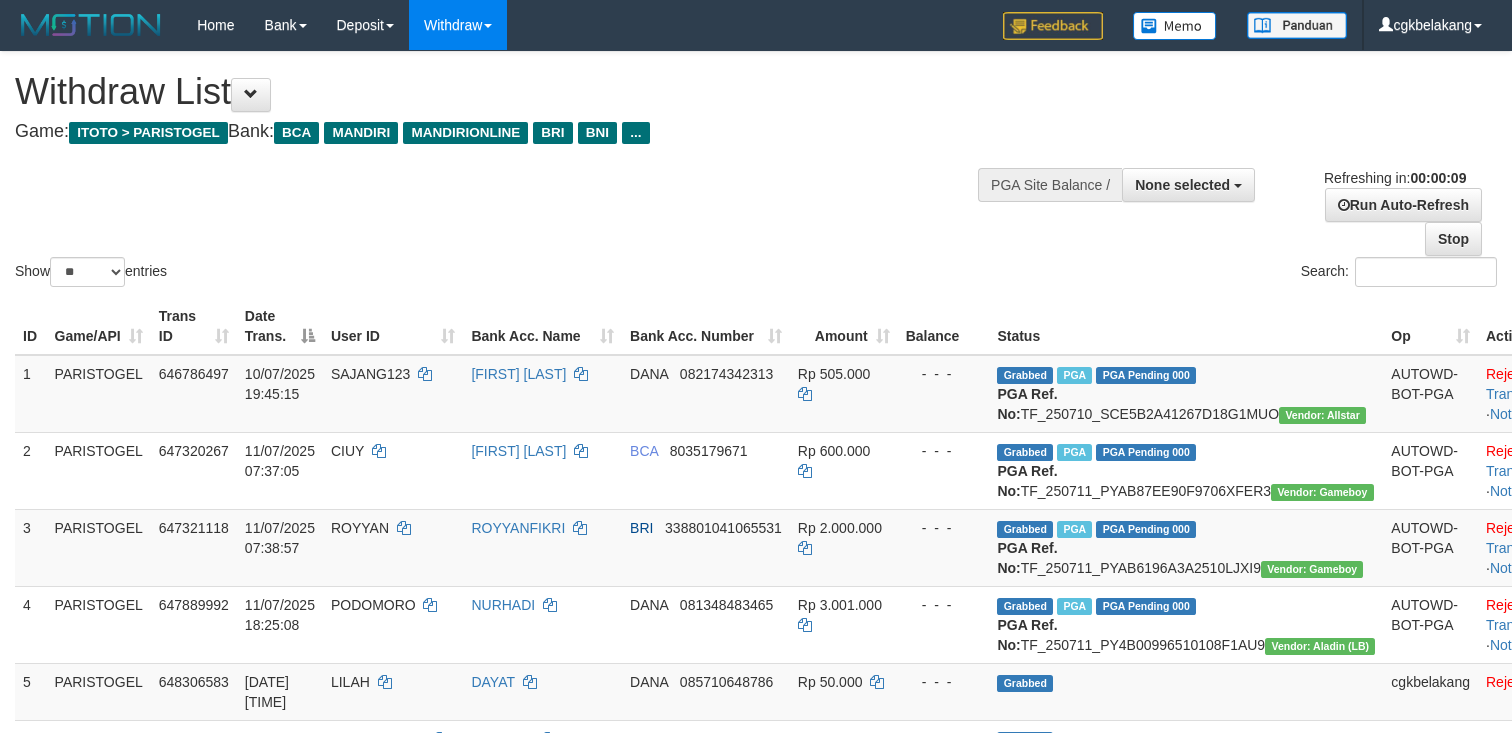 select 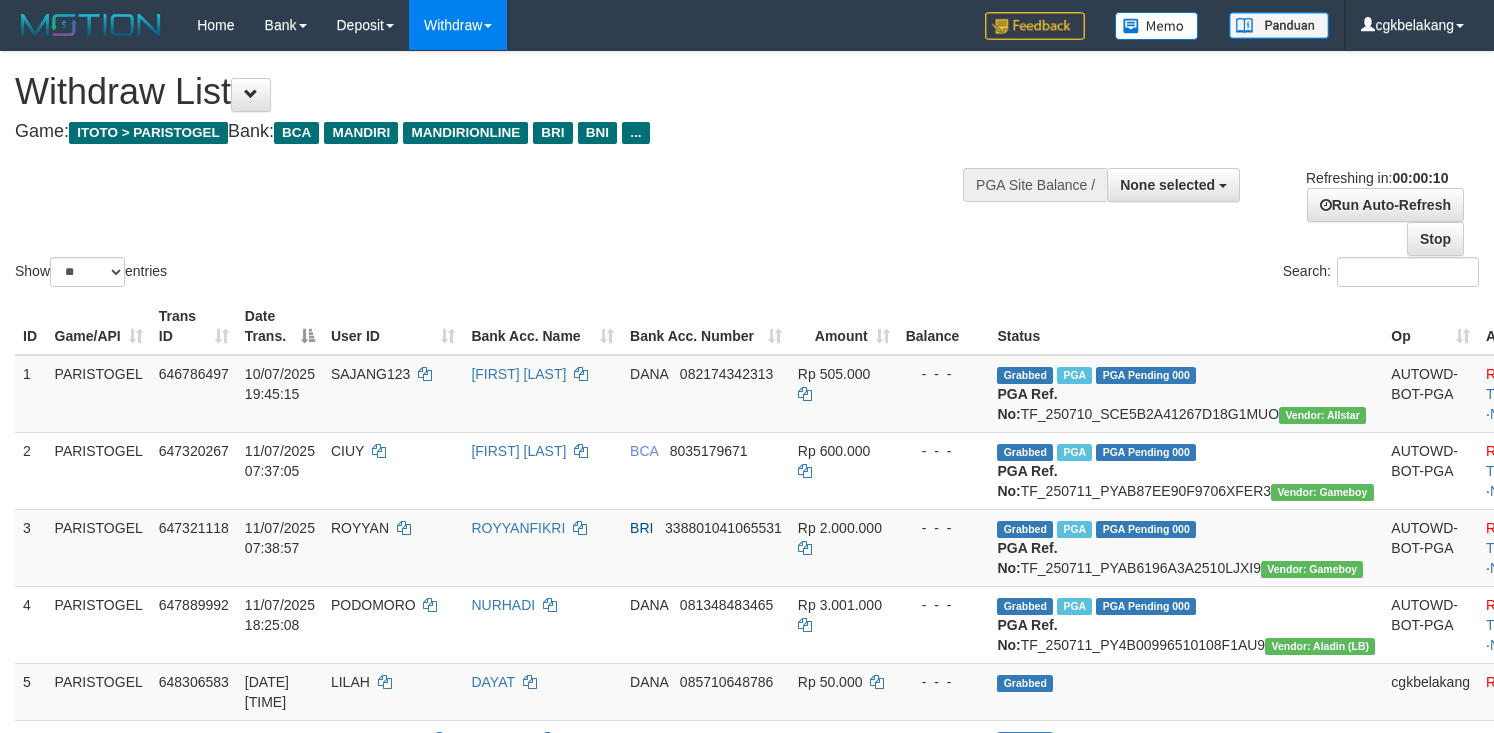select 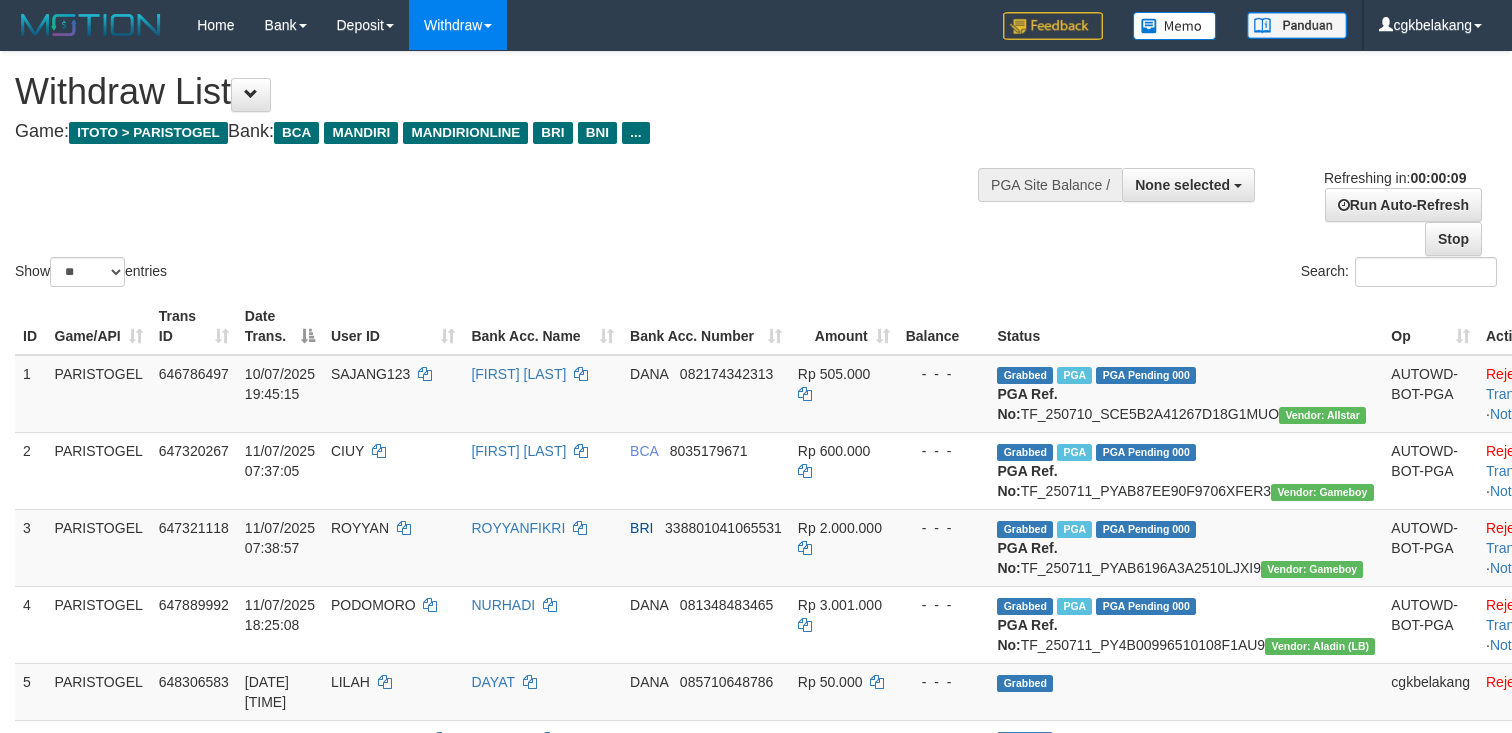 select 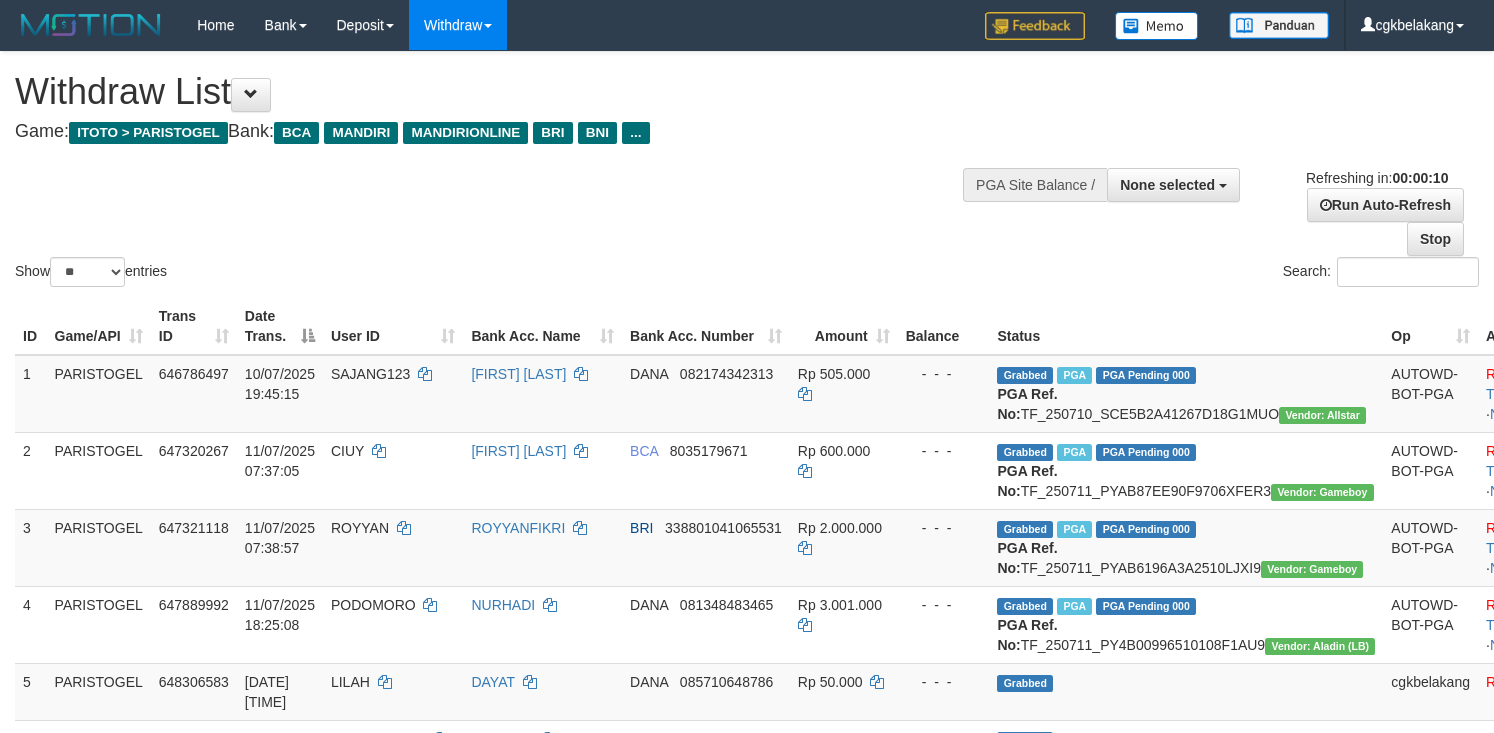 select 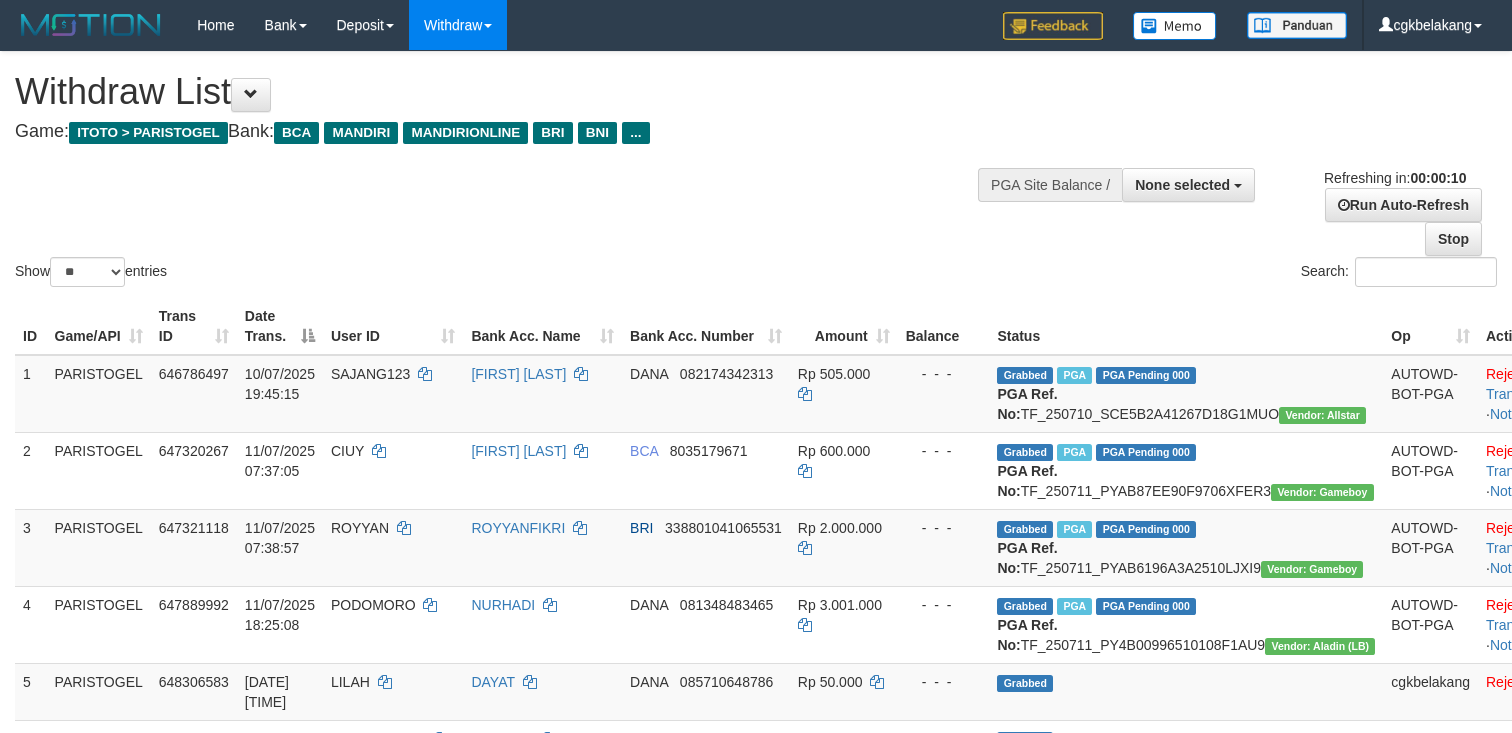 select 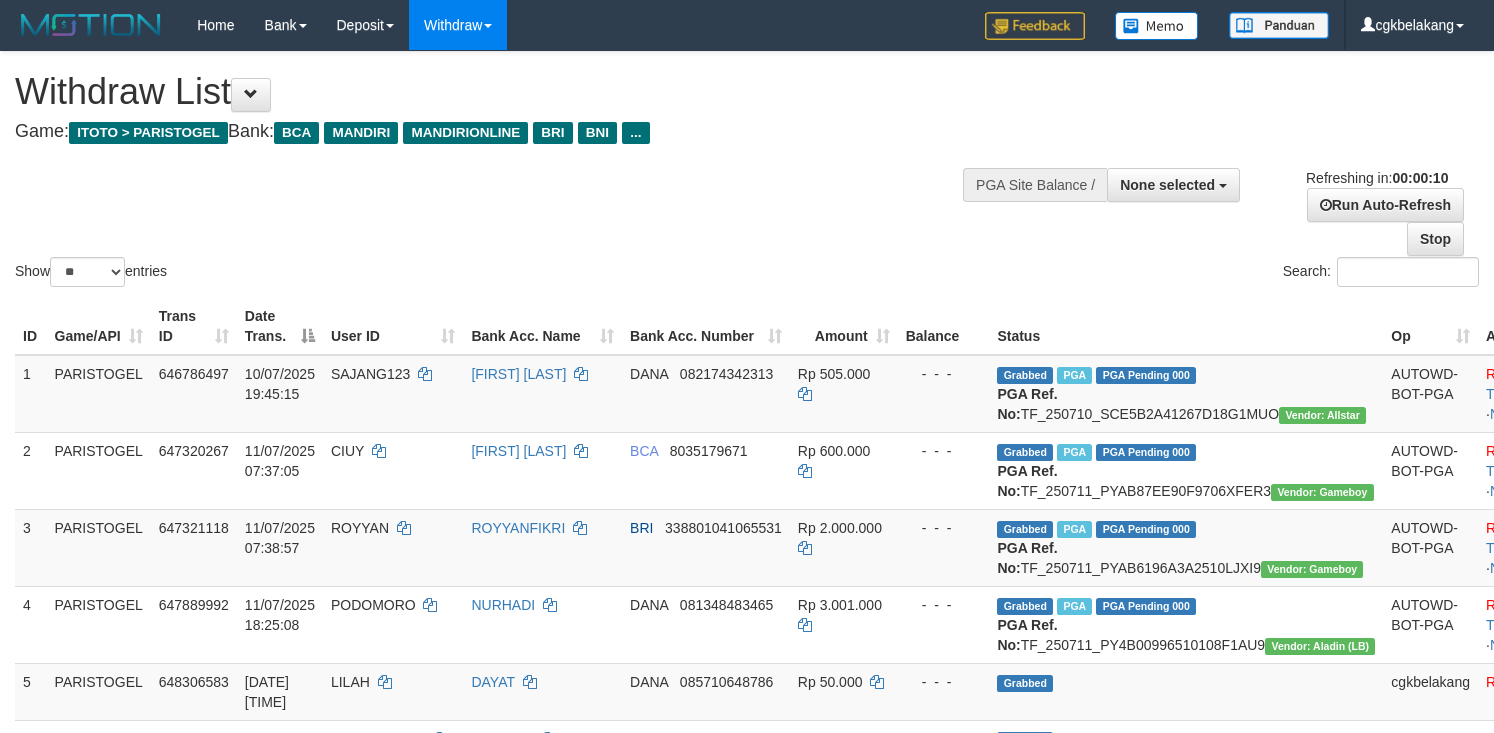 select 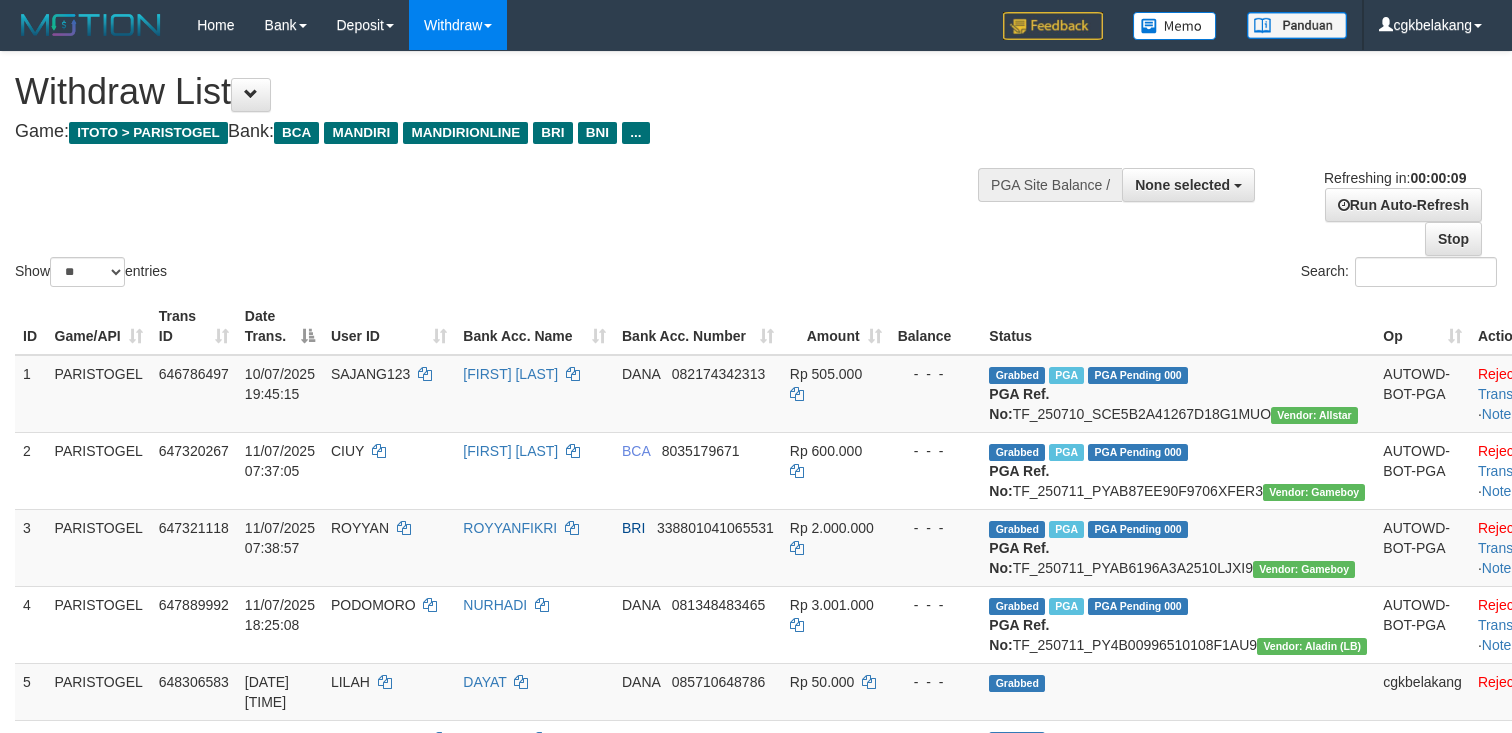 select 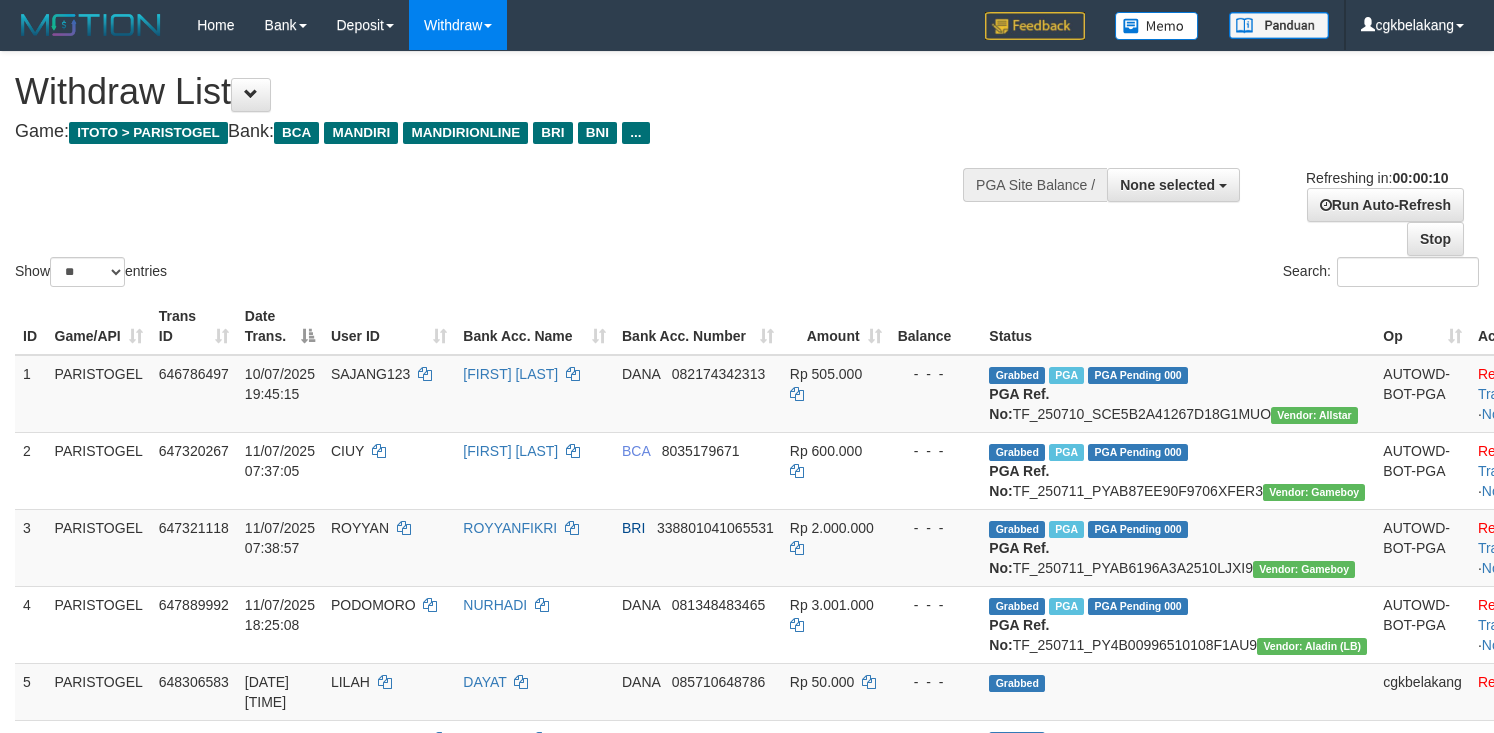 select 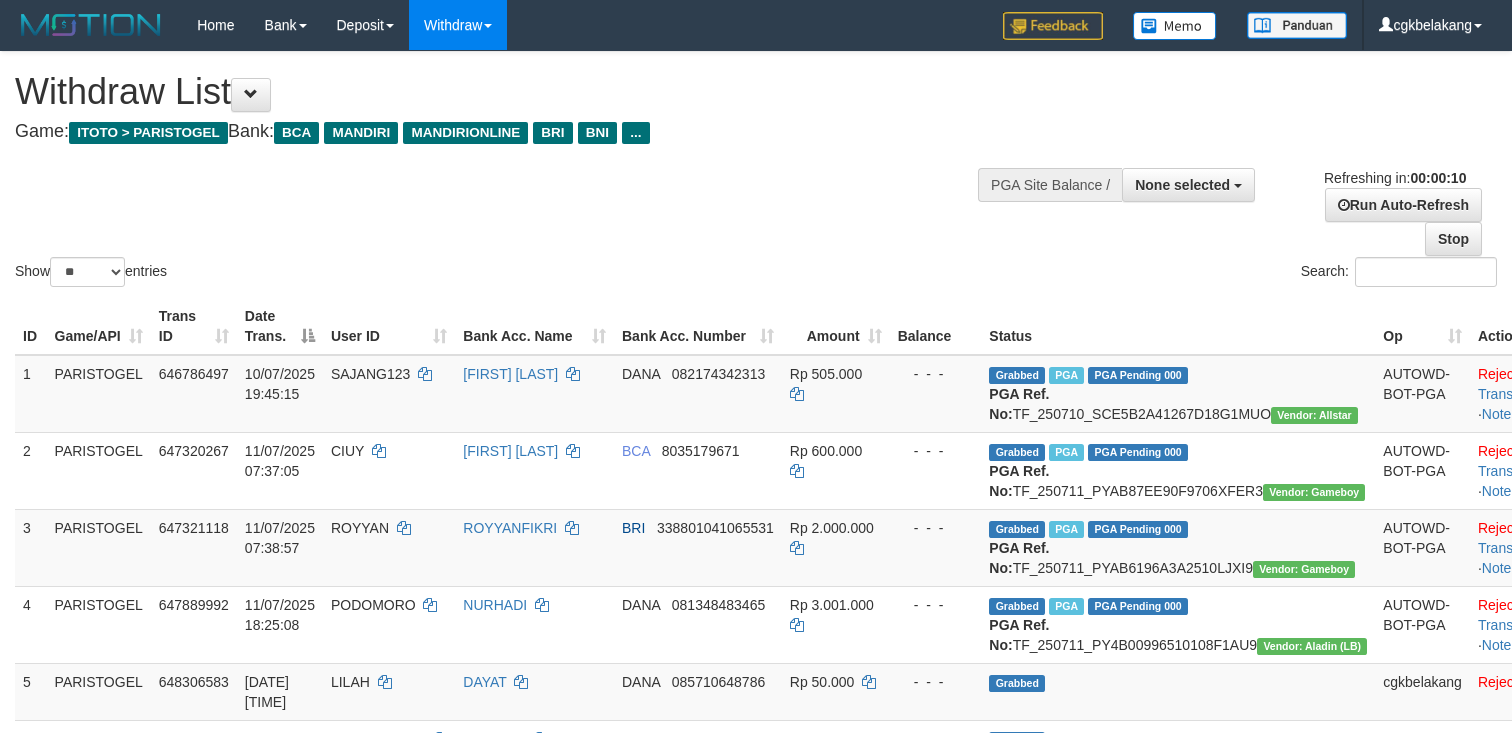 select 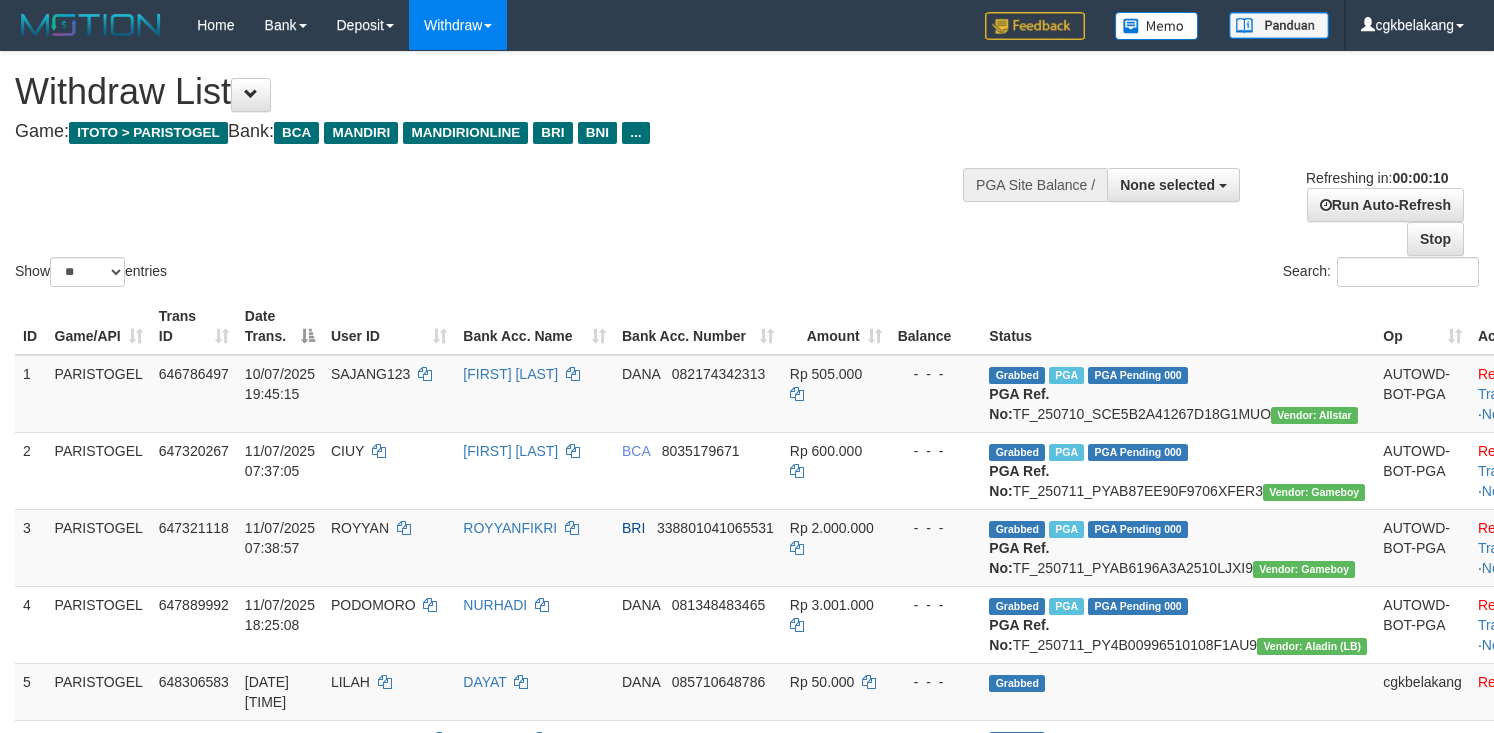 select 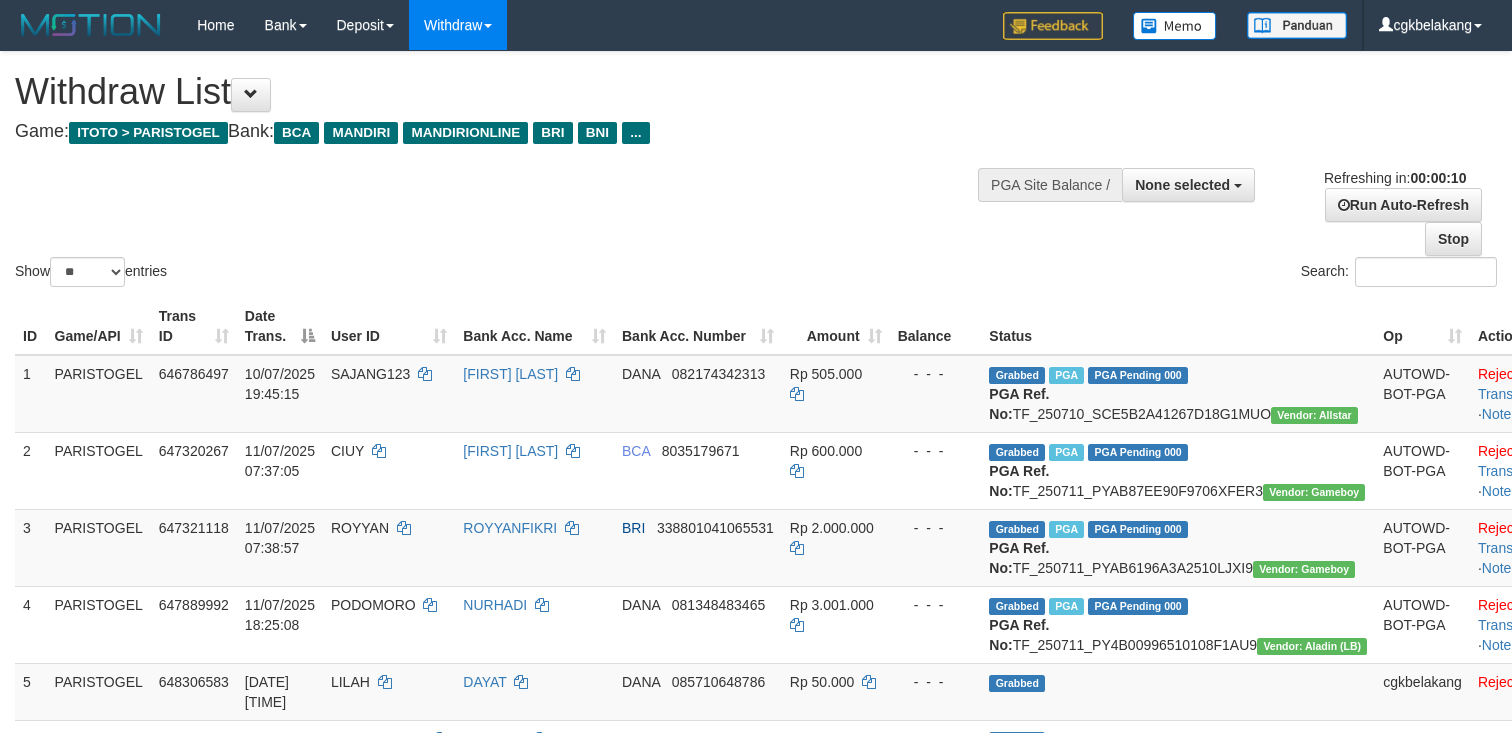 select 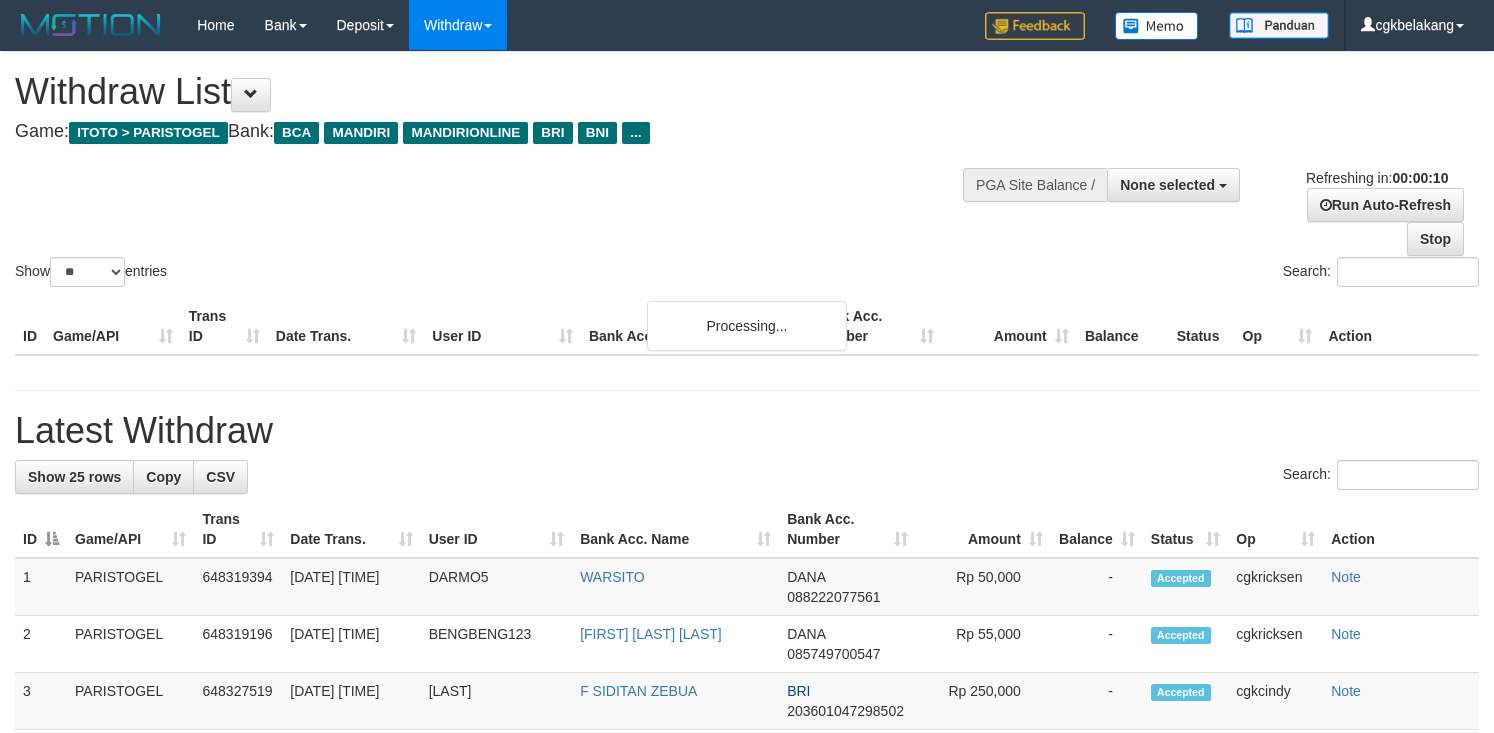 select 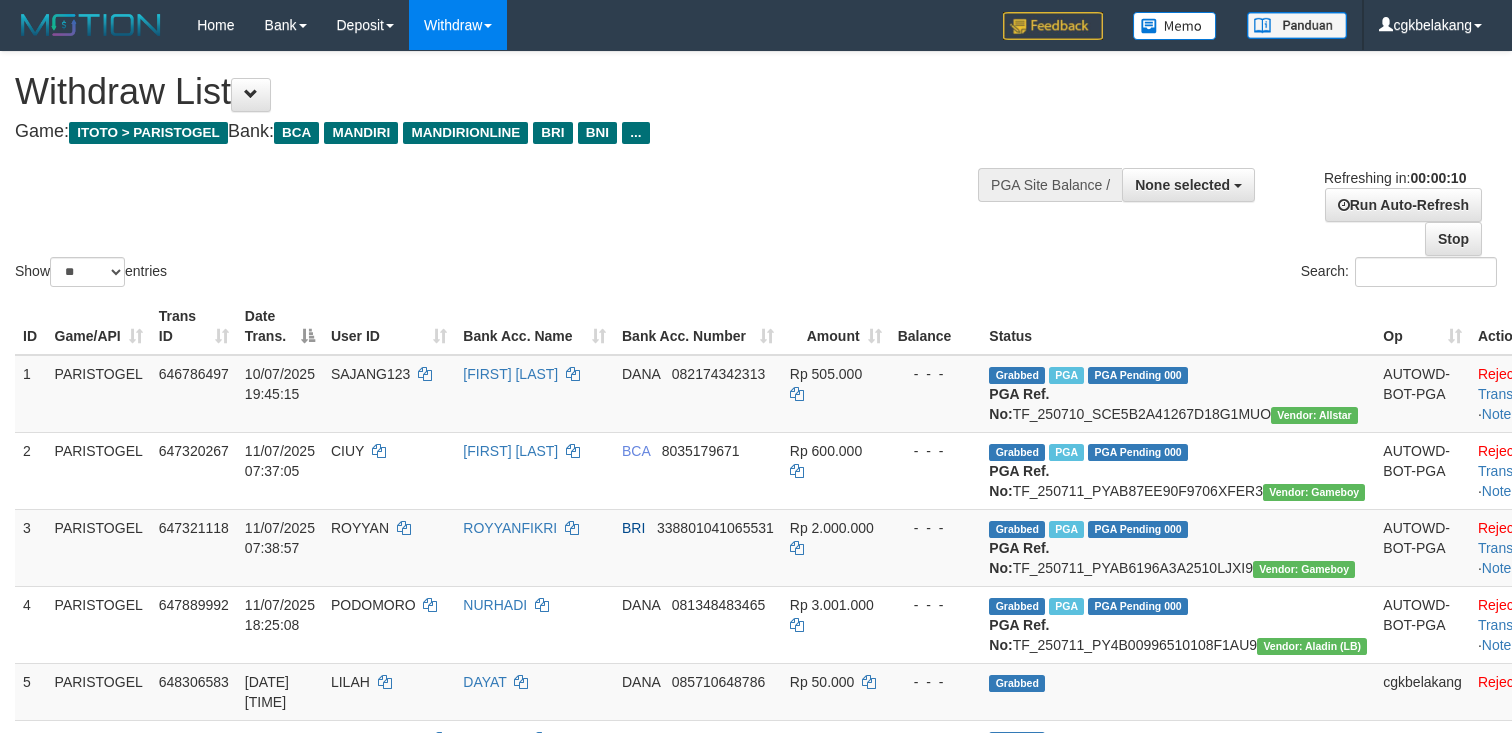 select 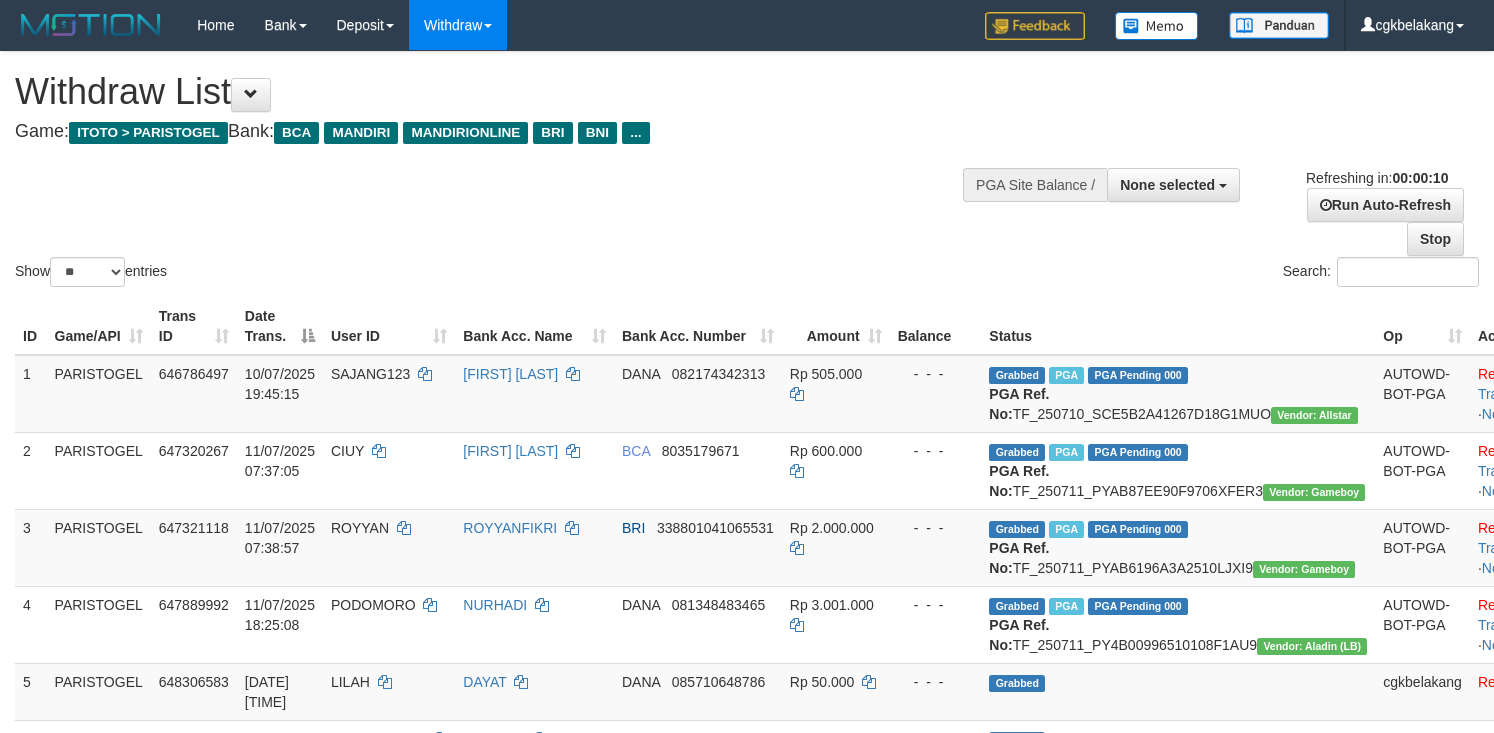 select 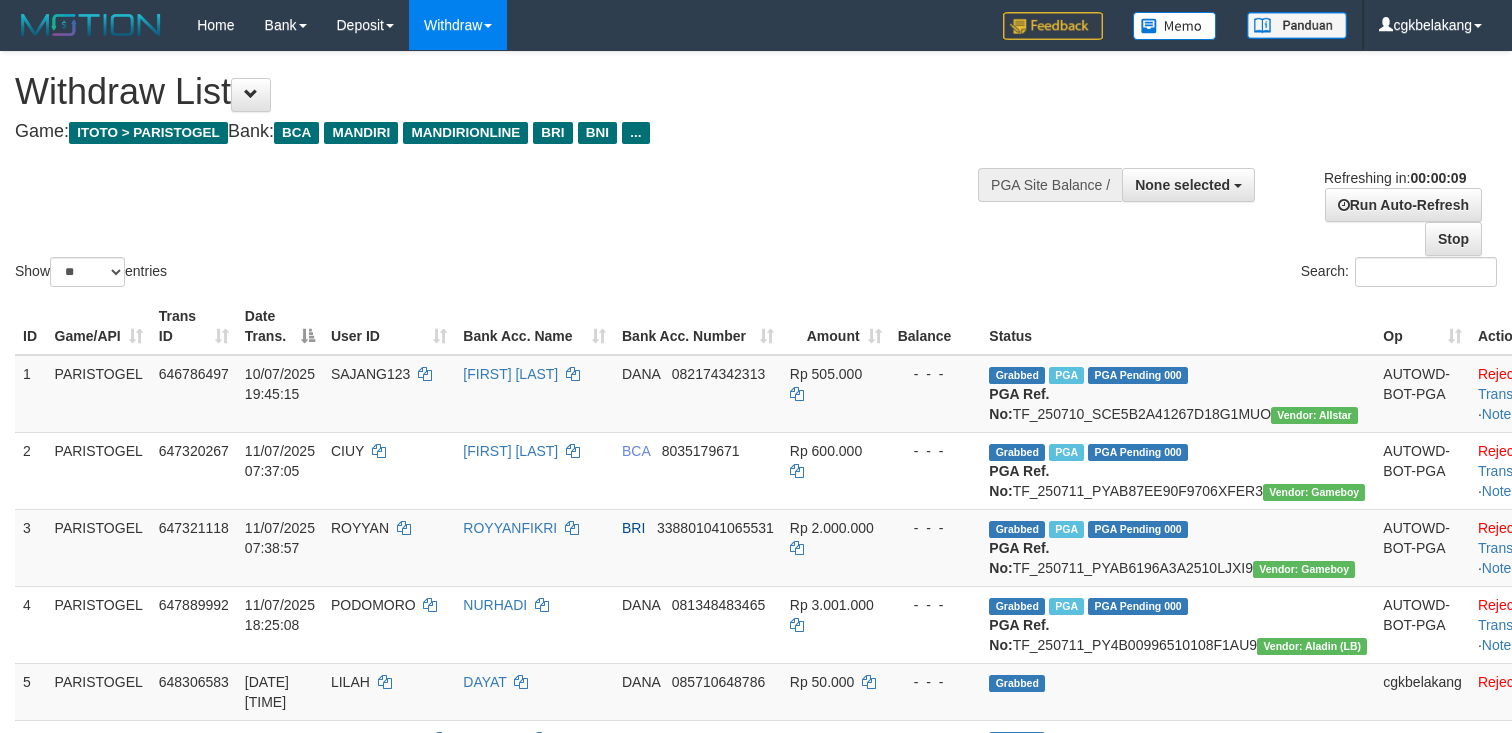 select 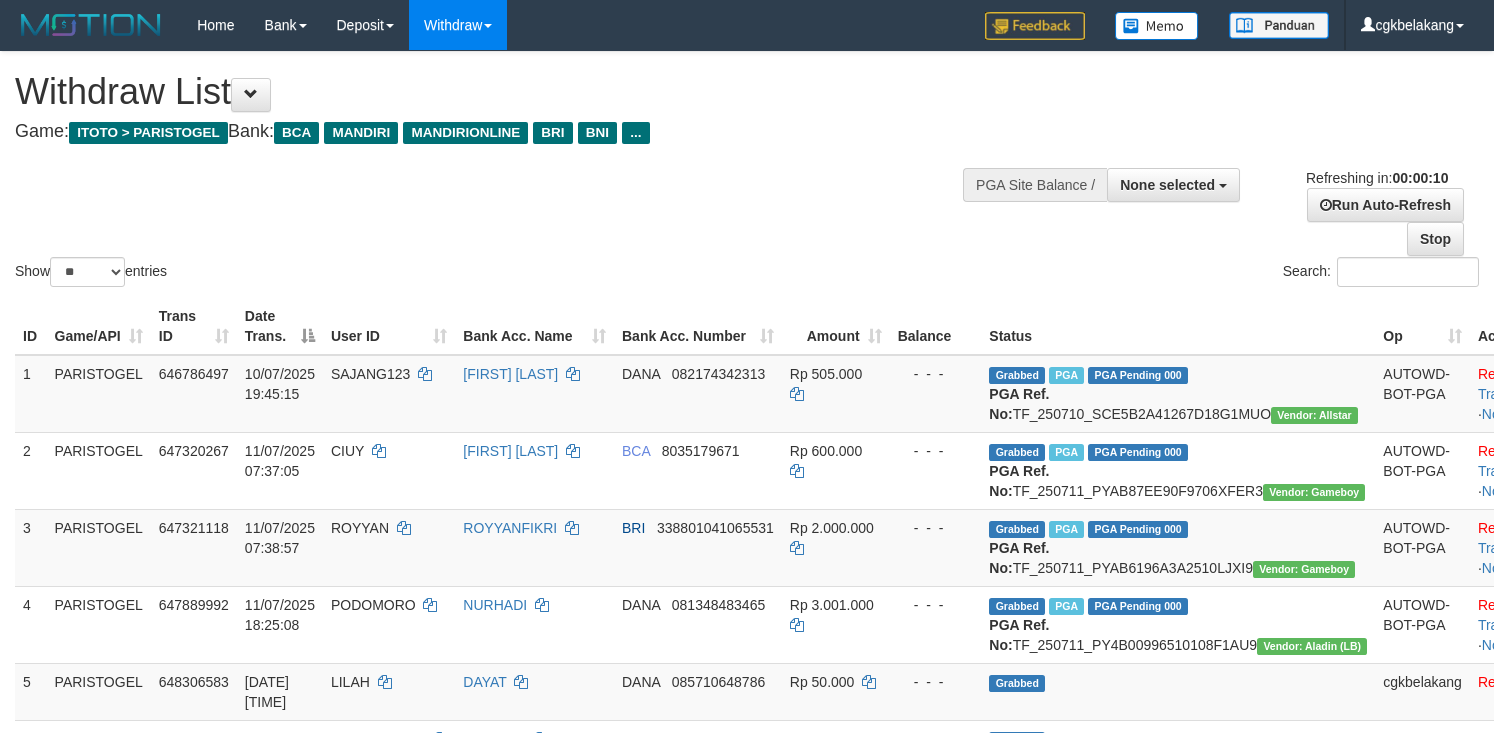 select 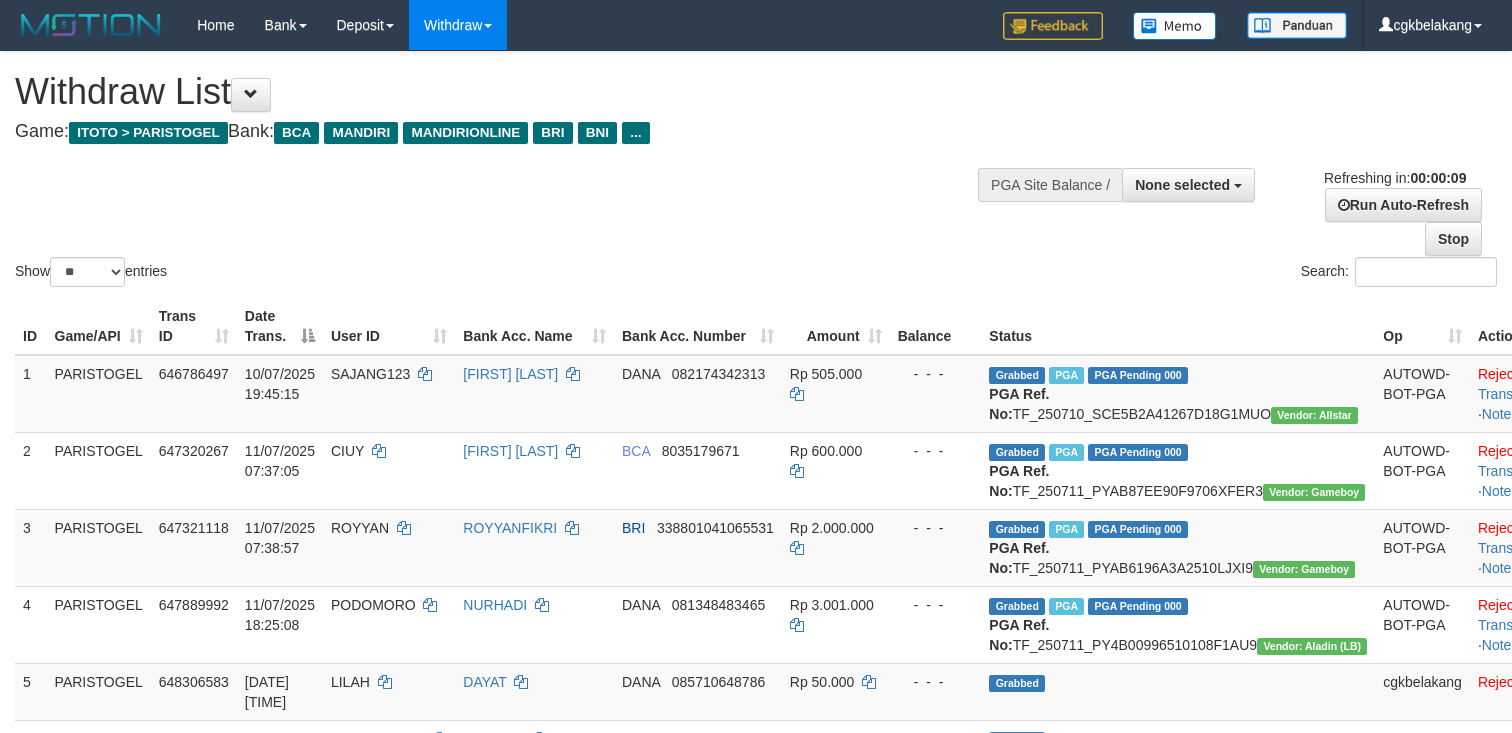 select 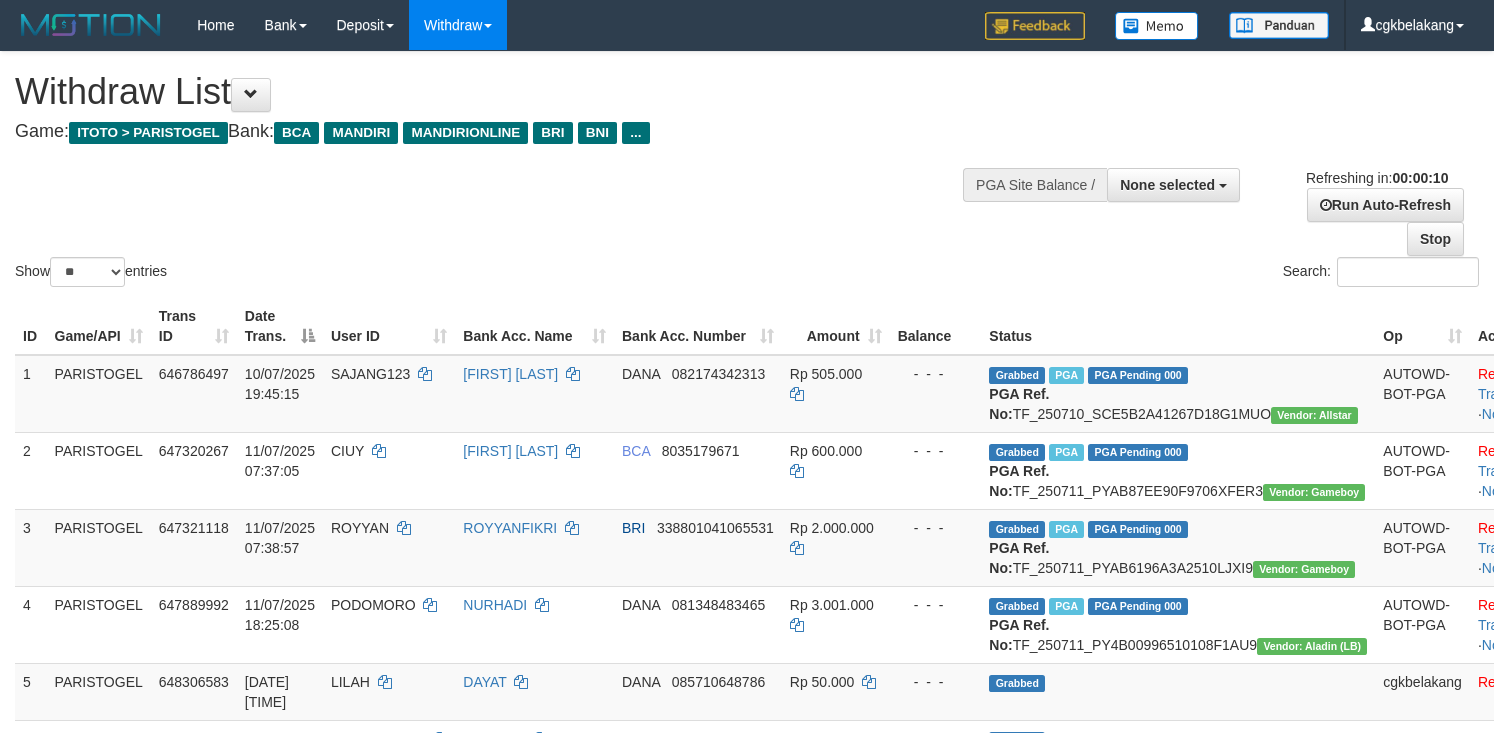 select 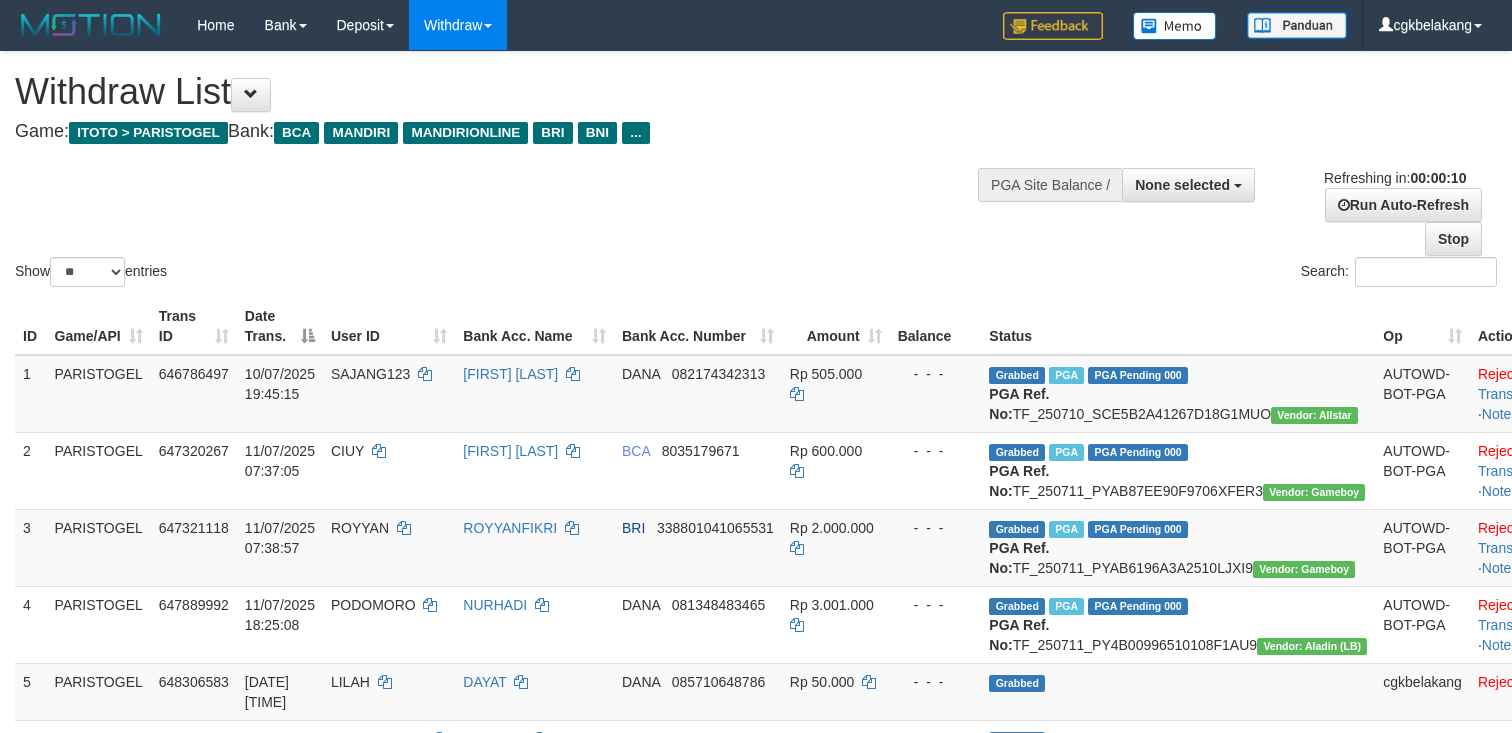 select 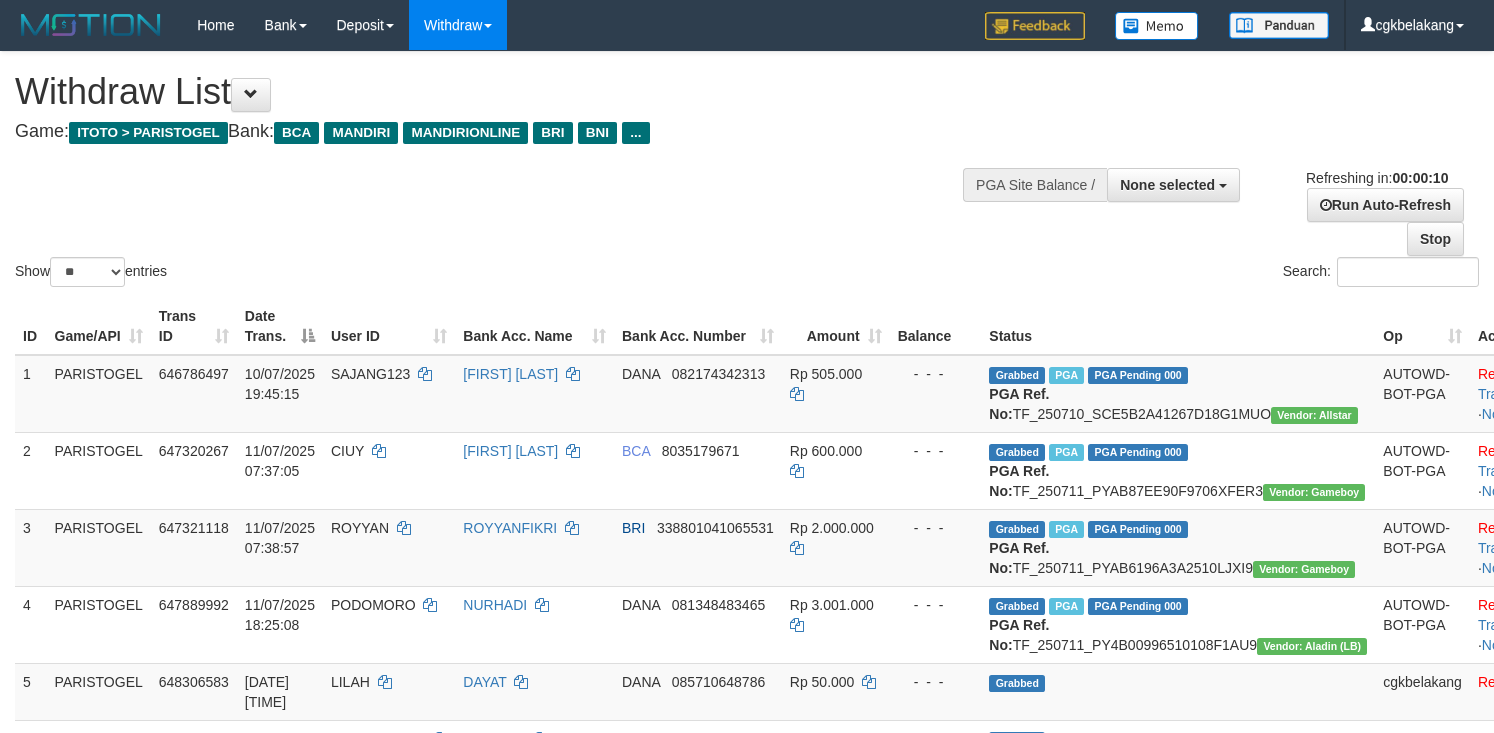 select 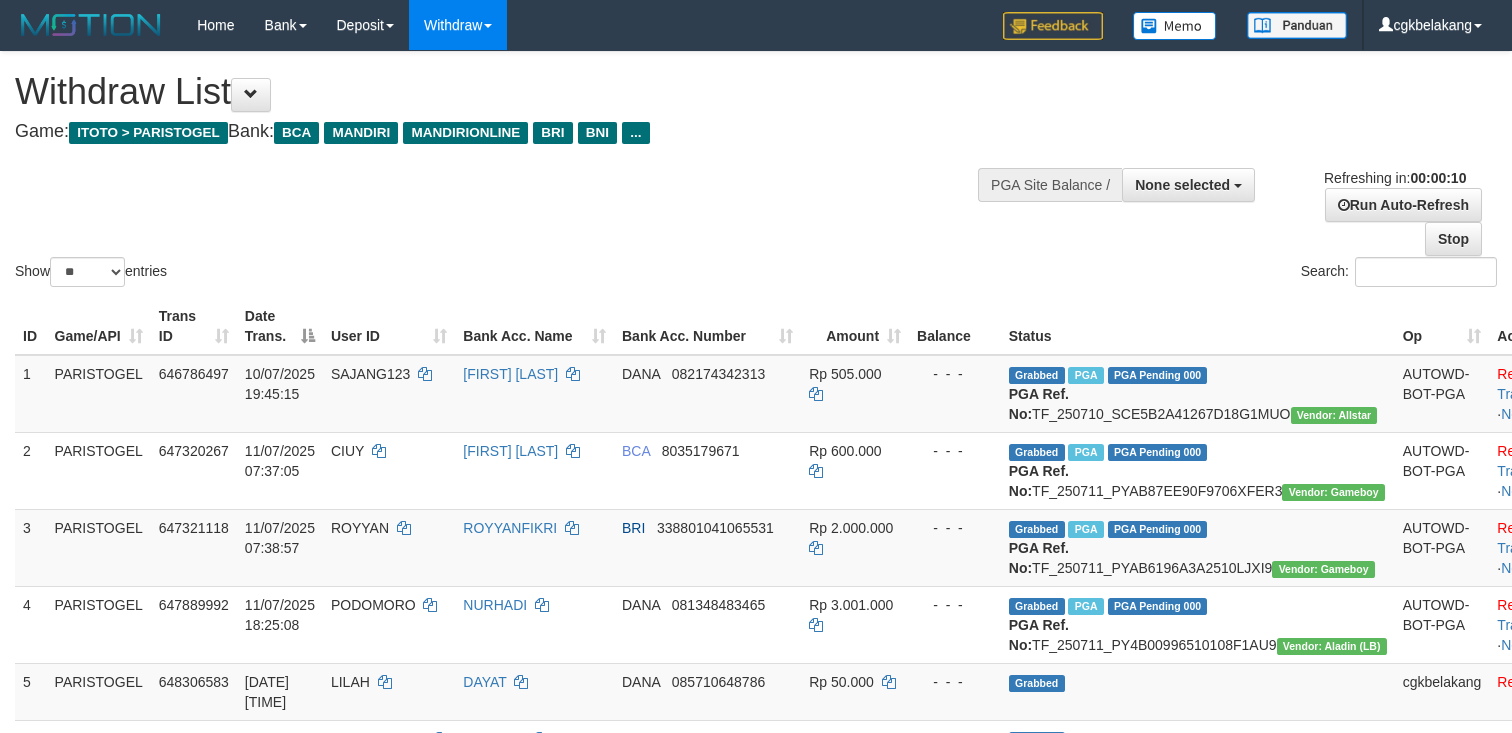 select 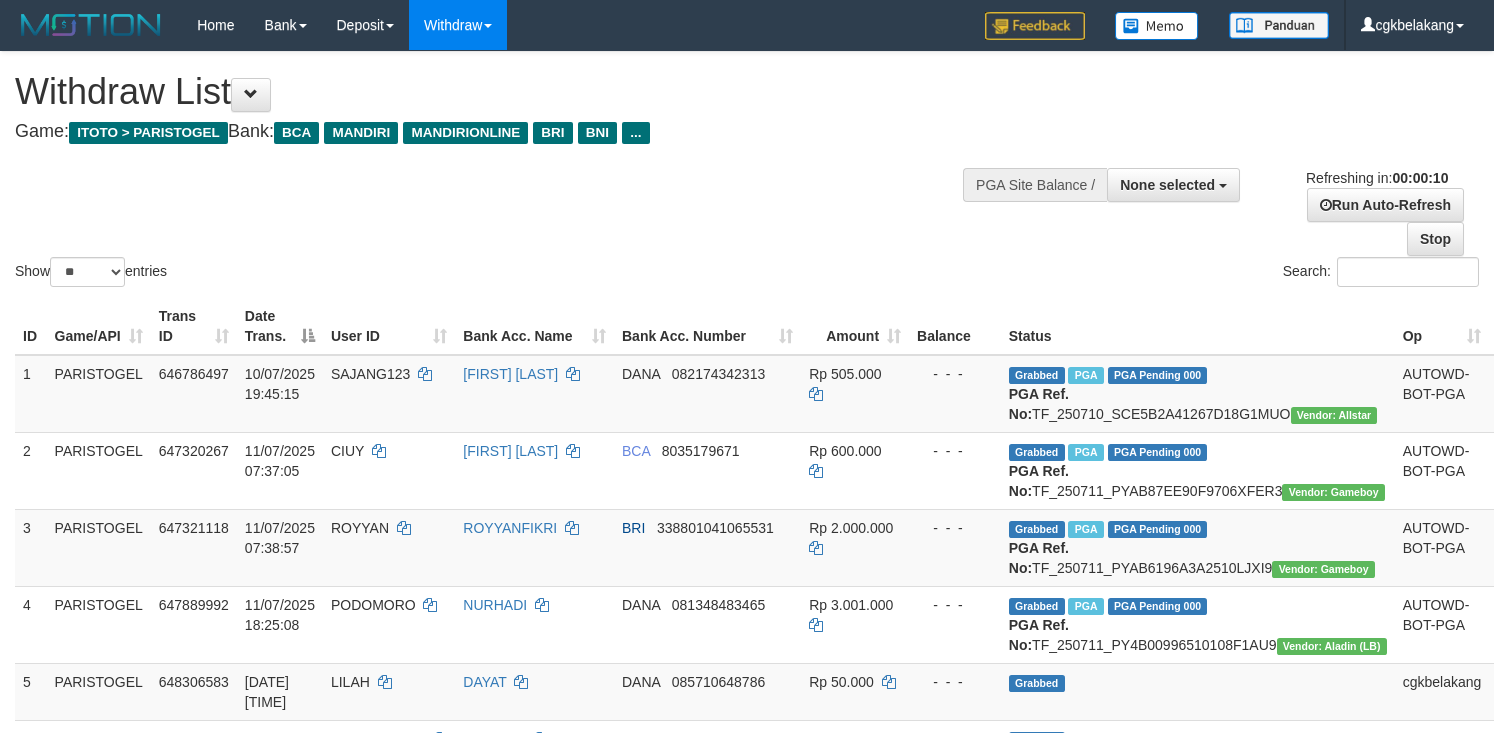 select 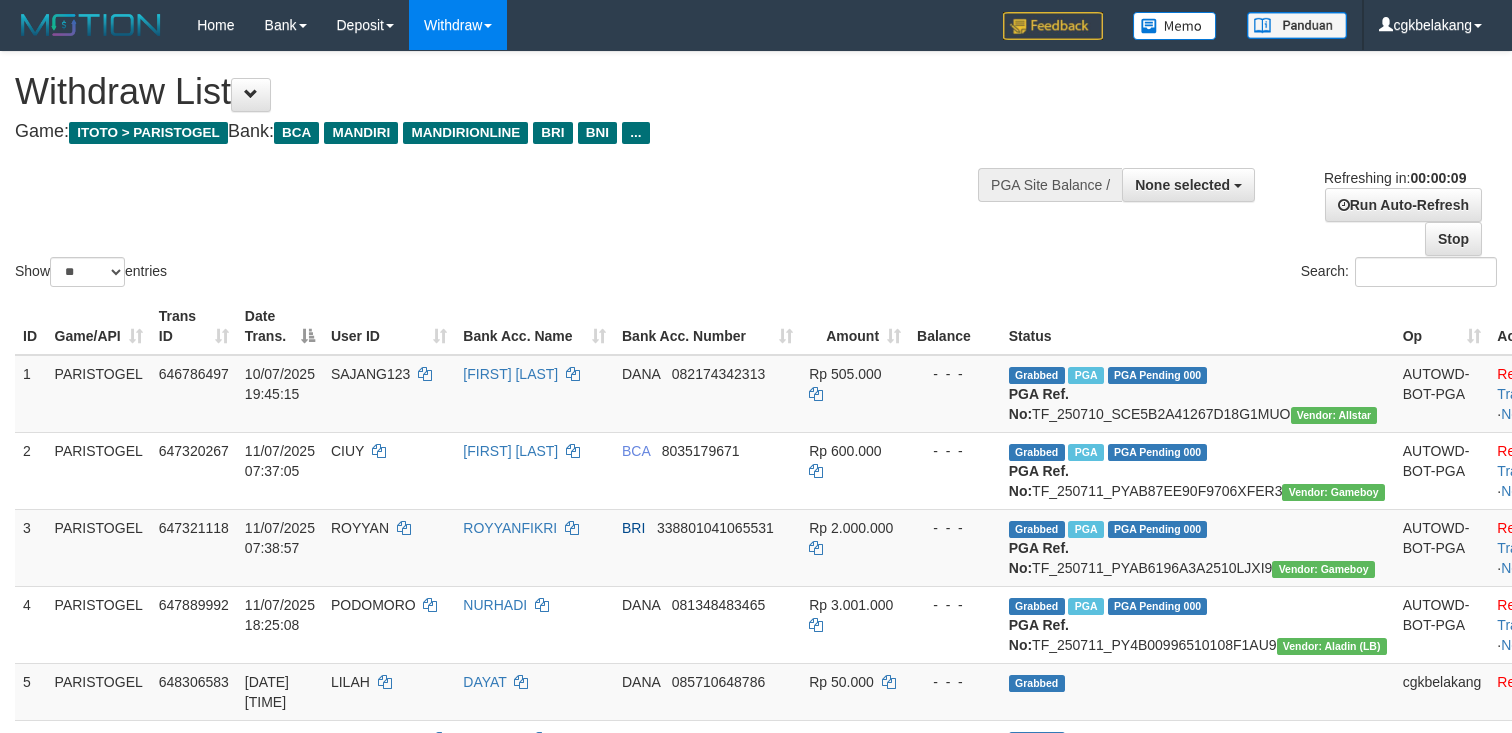 select 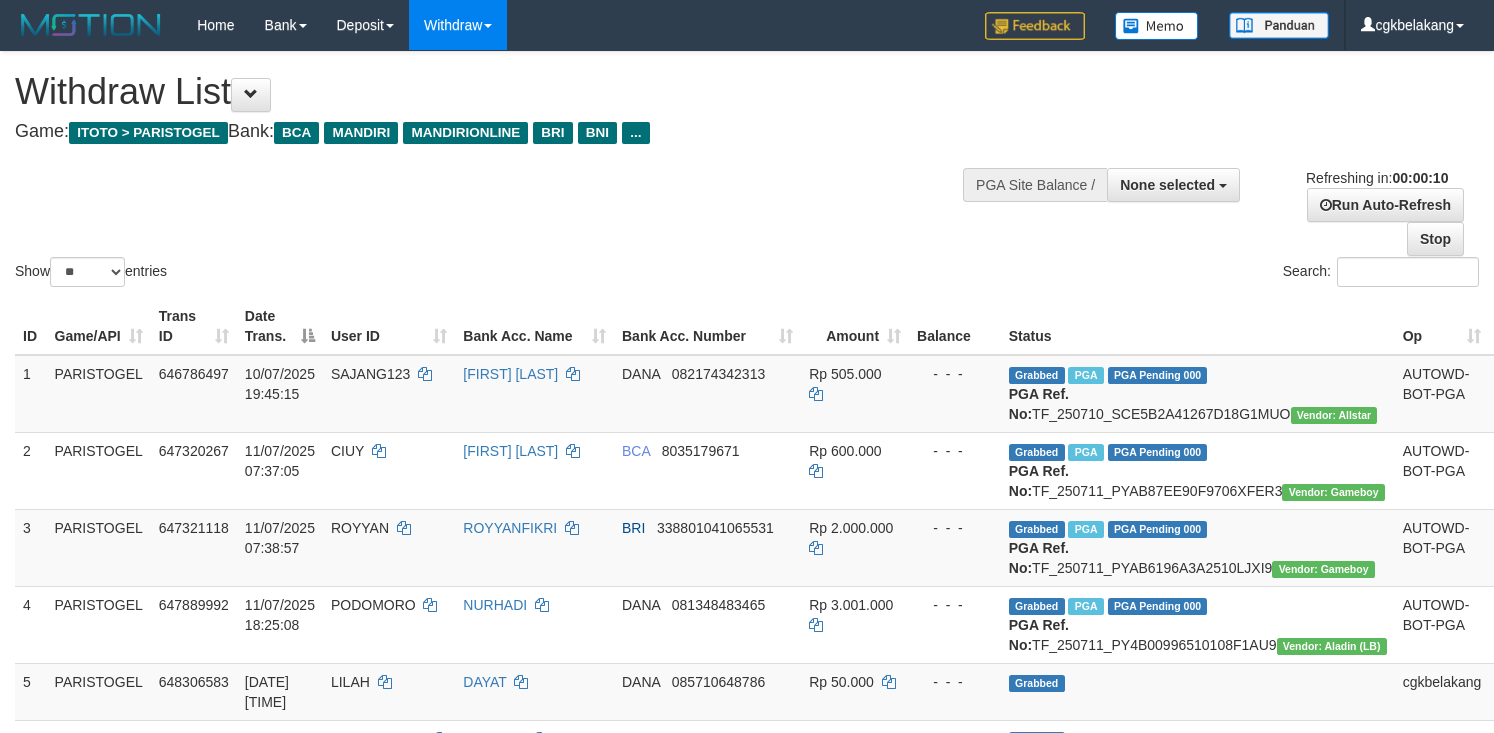 select 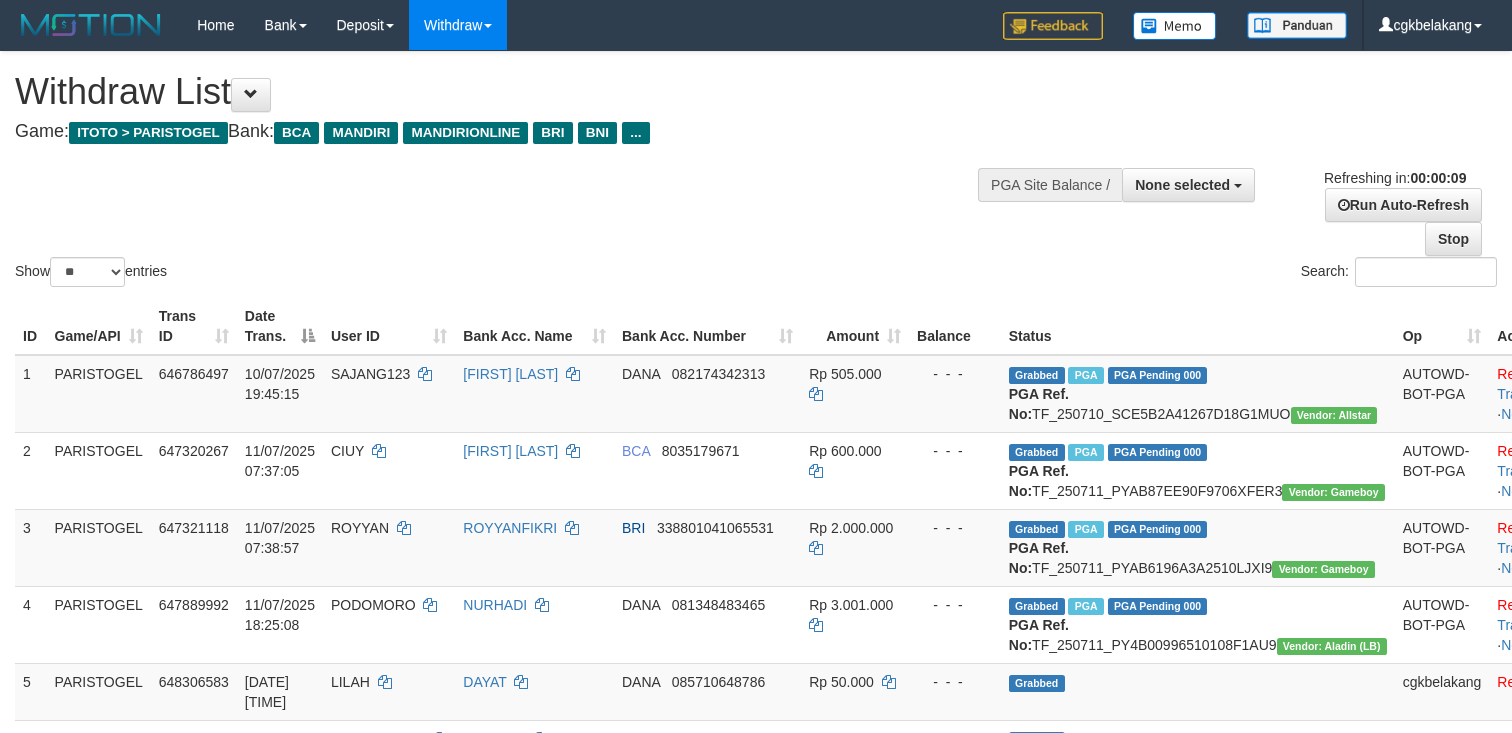 select 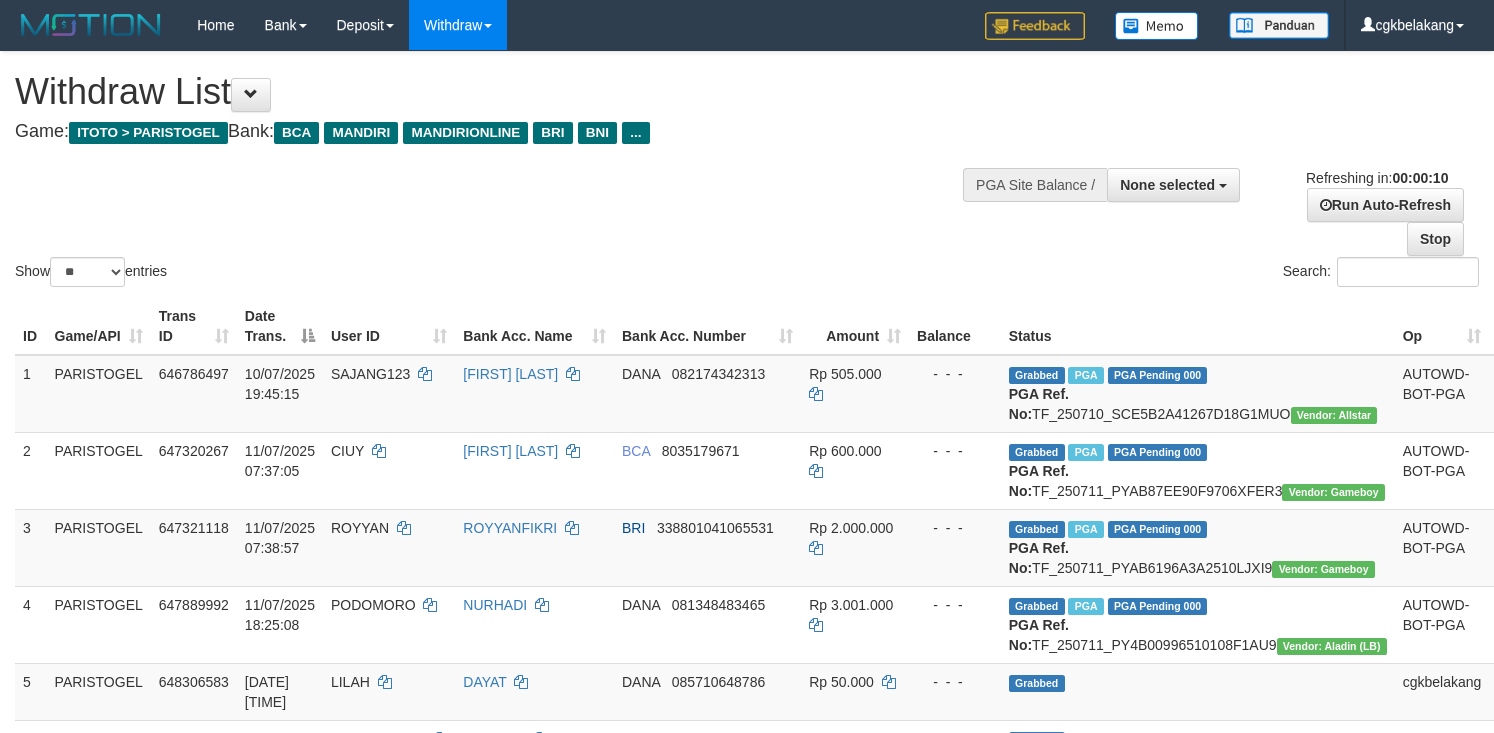 select 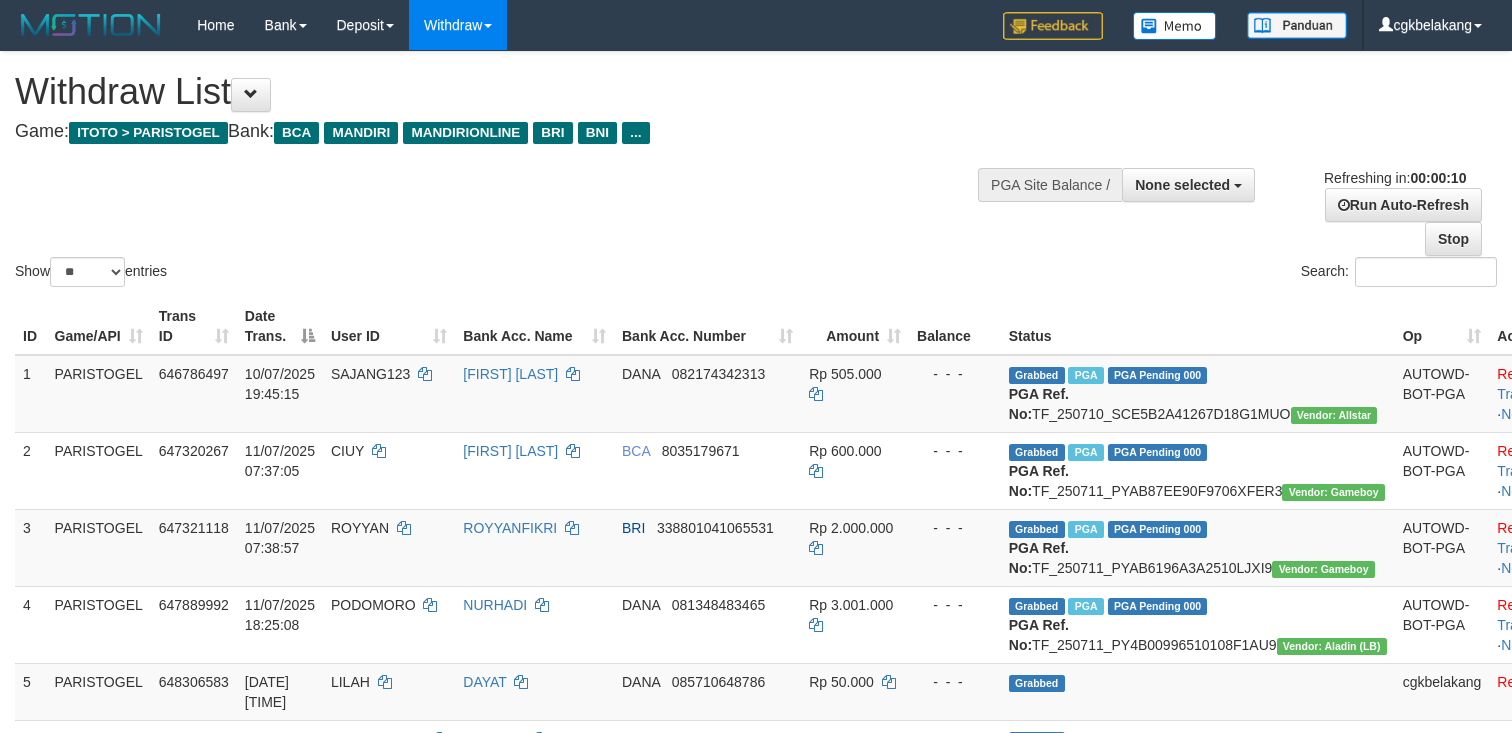 select 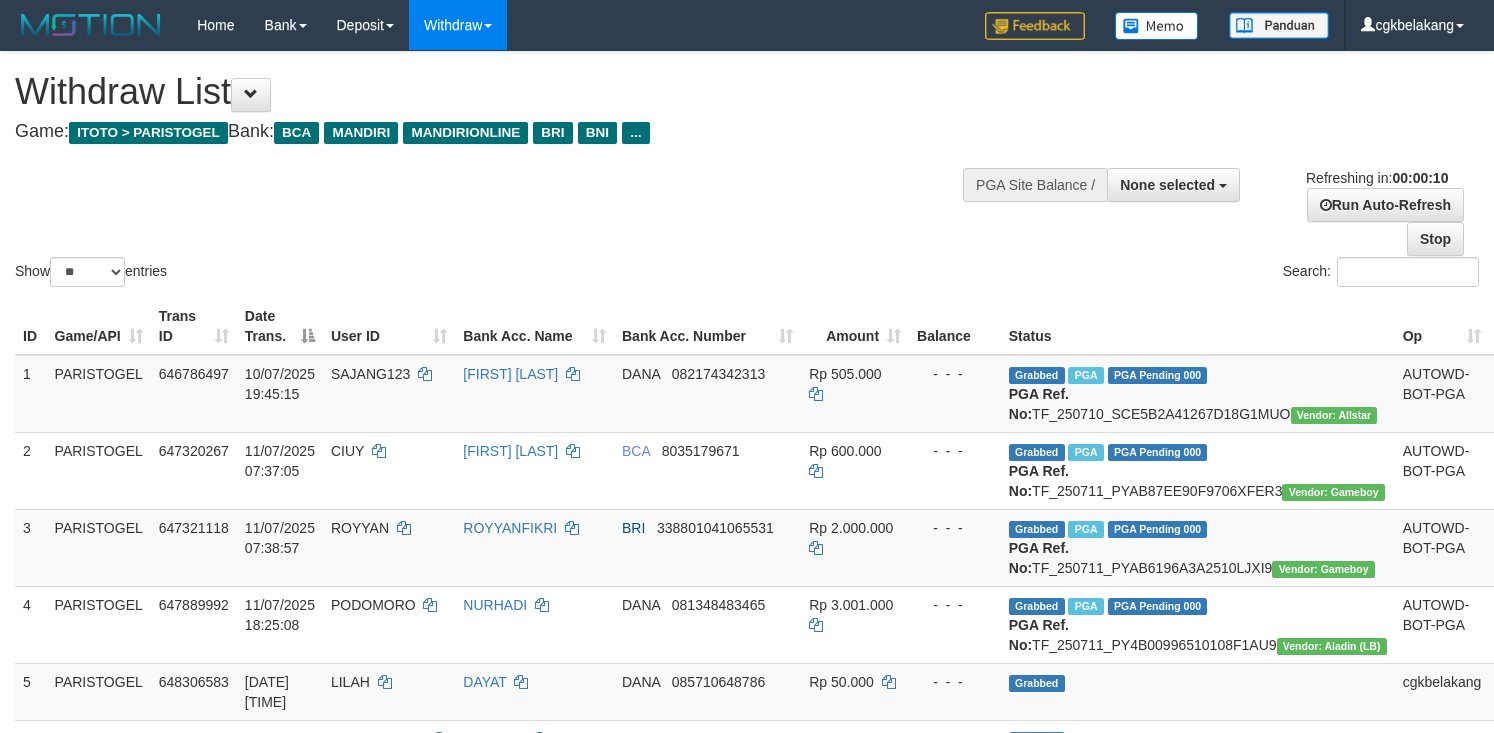 select 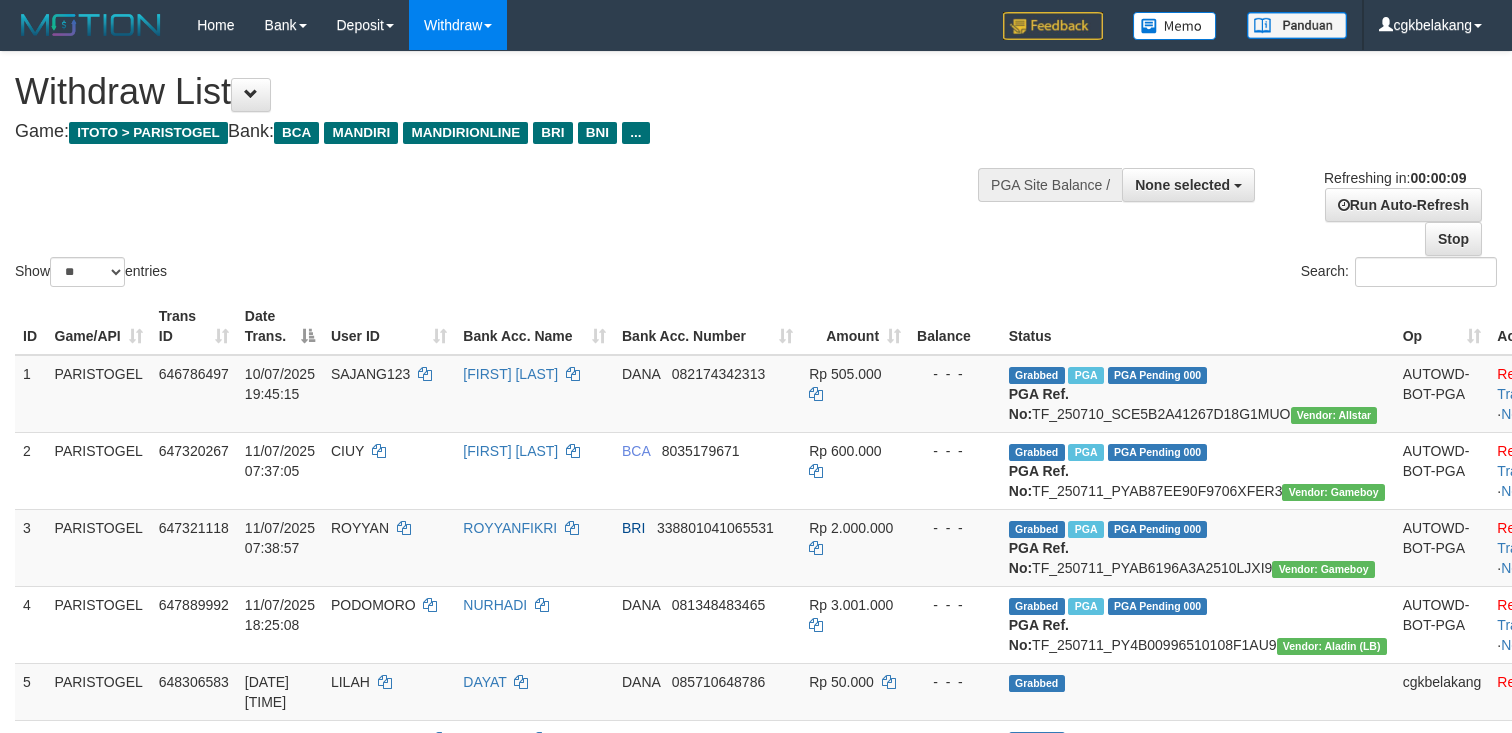 select 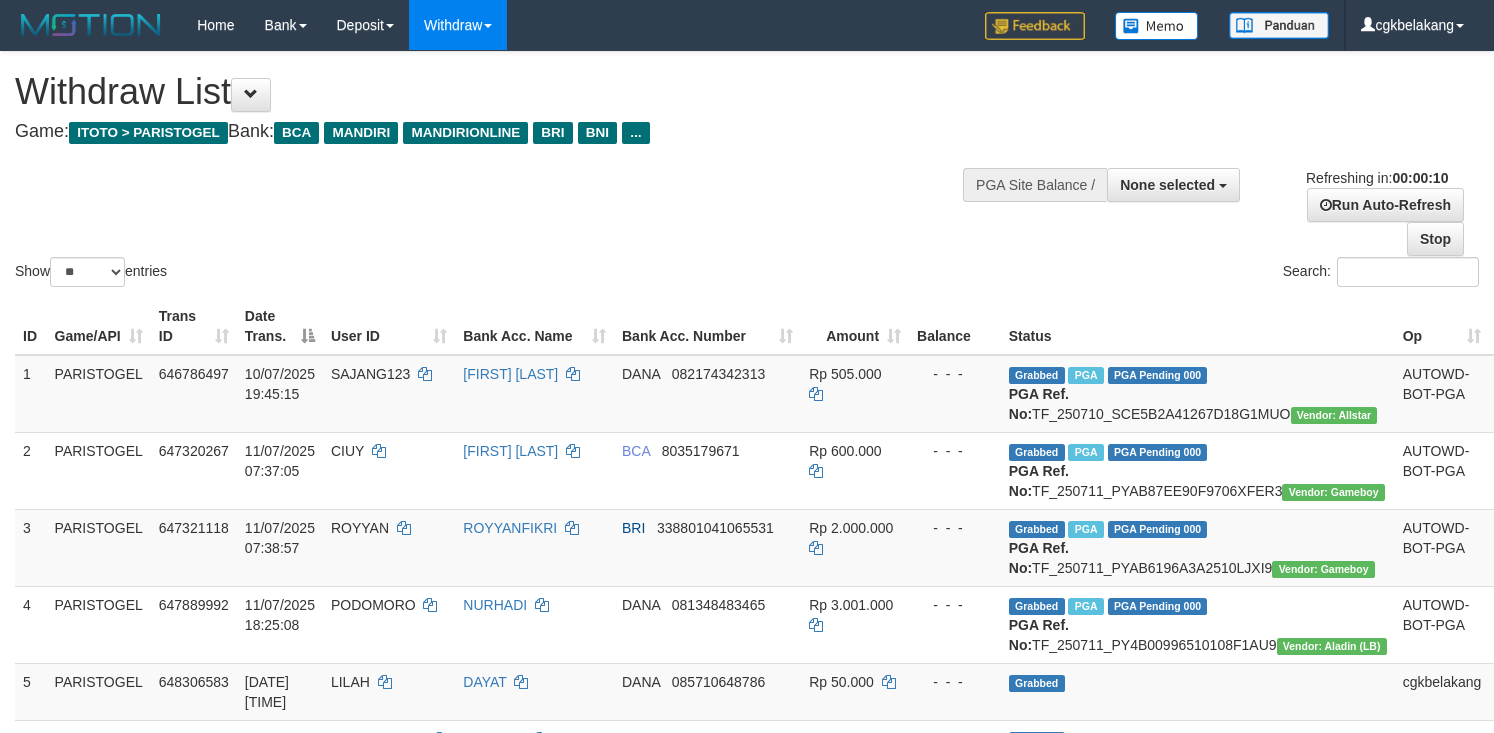 select 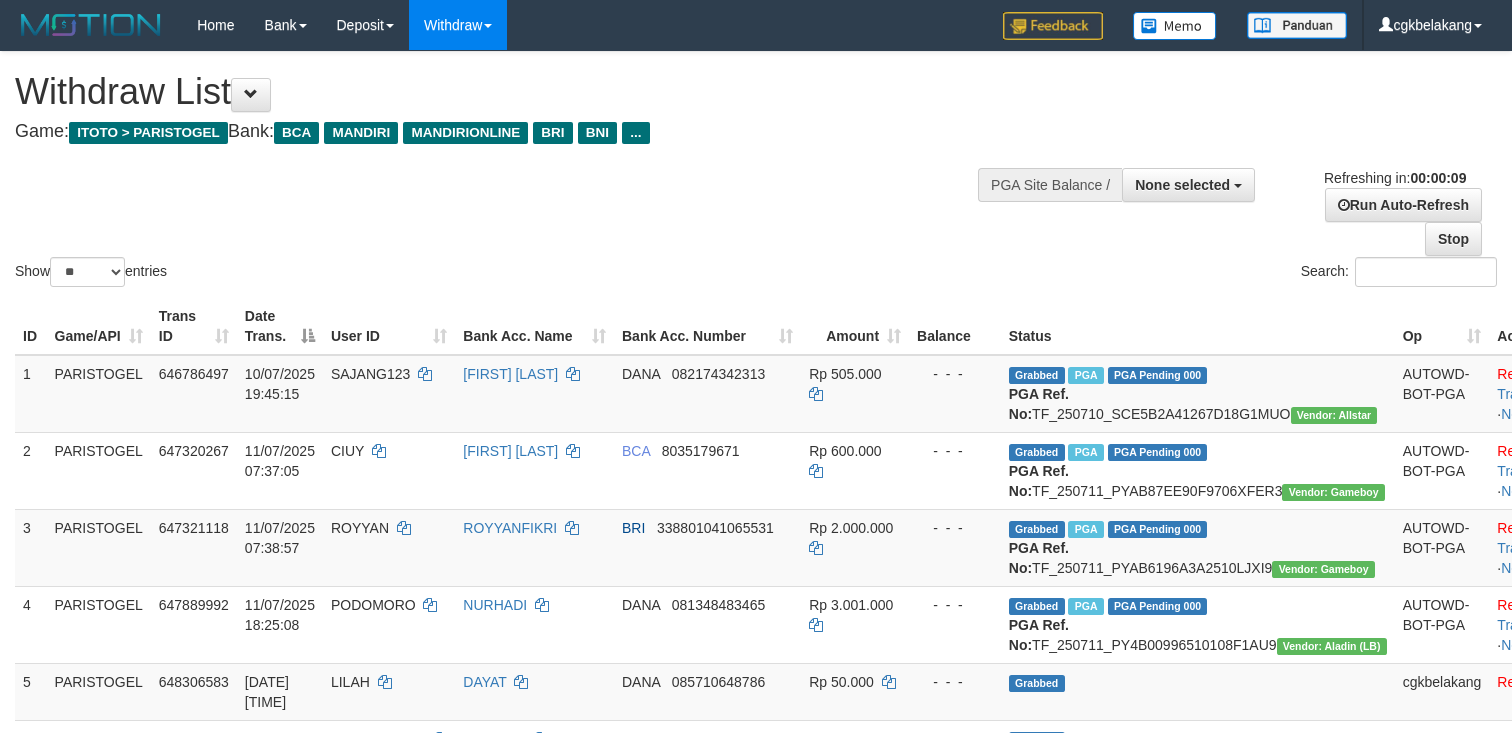 select 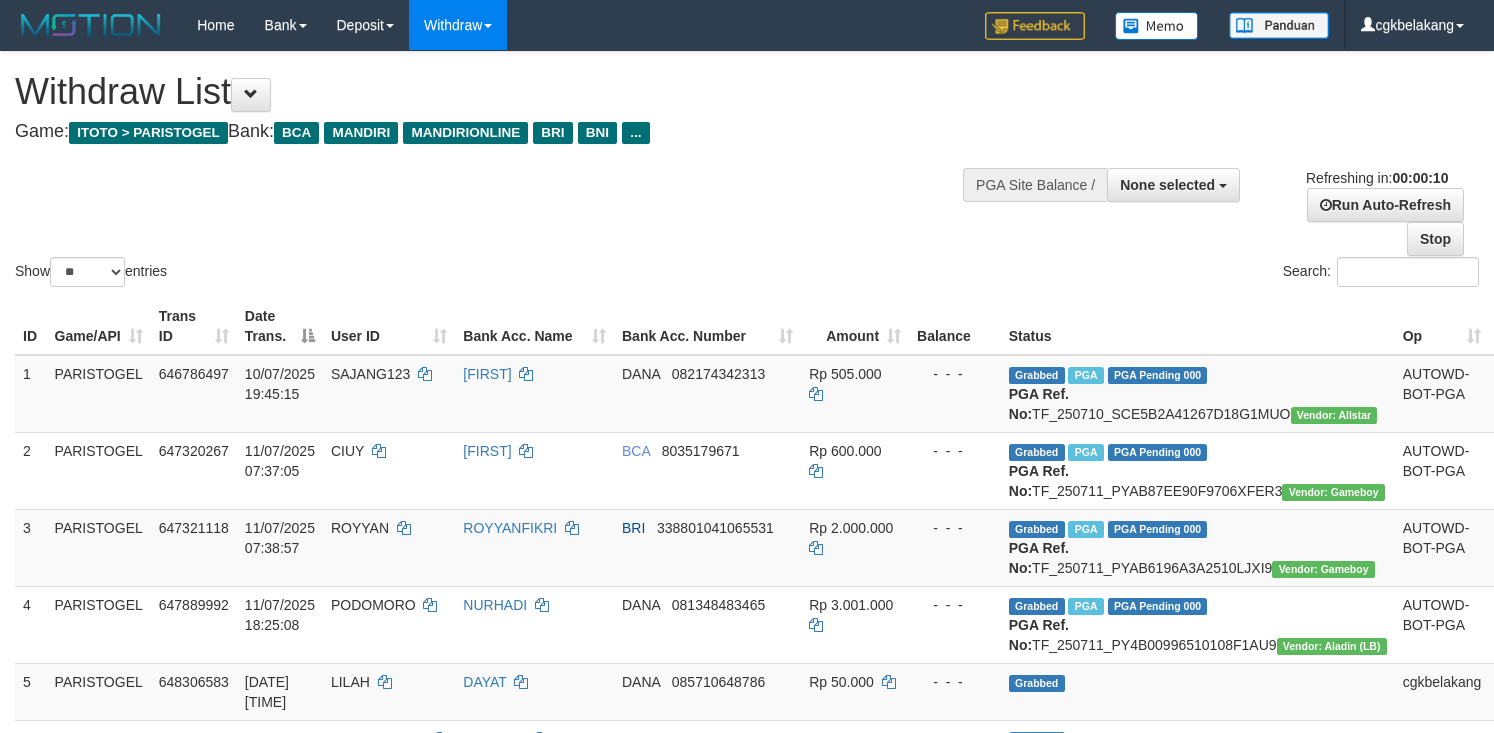 select 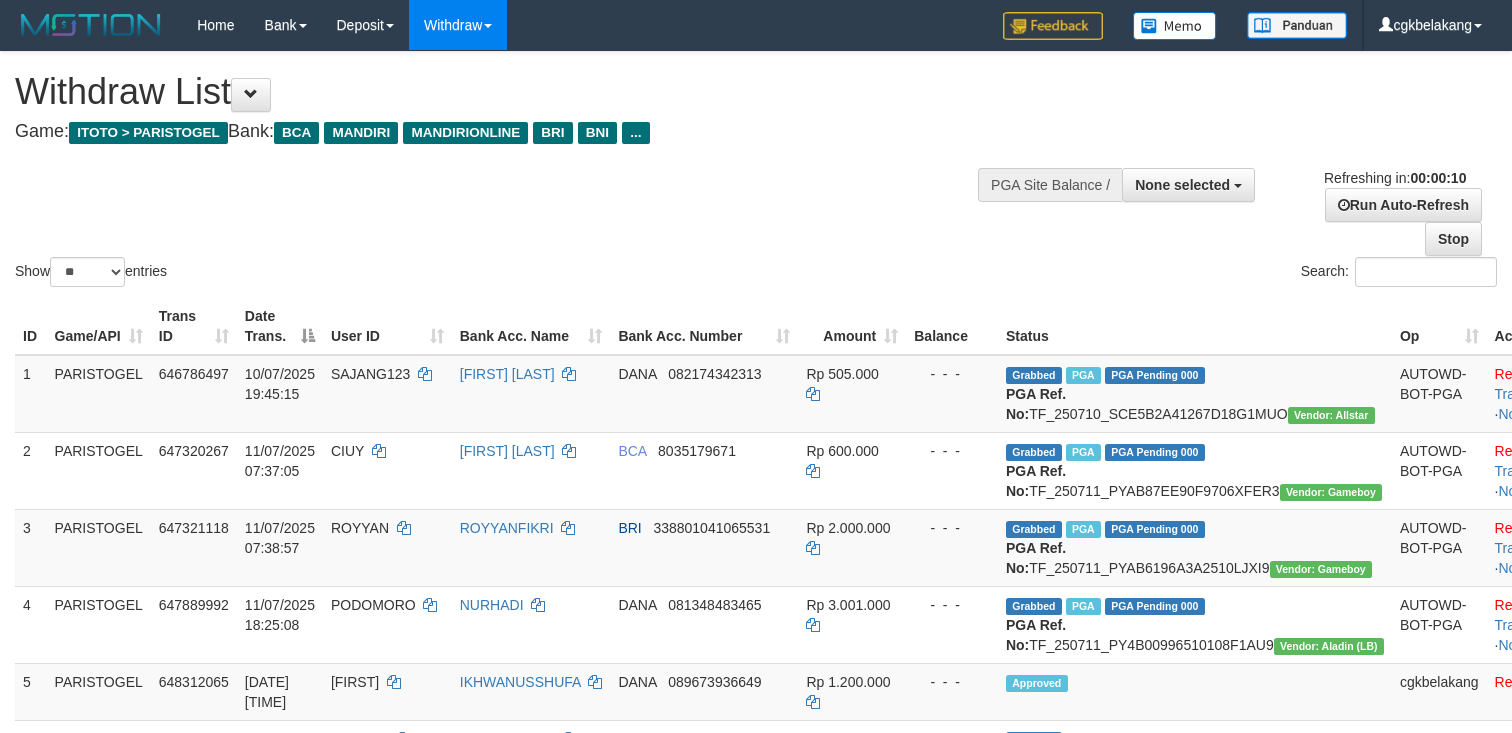 select 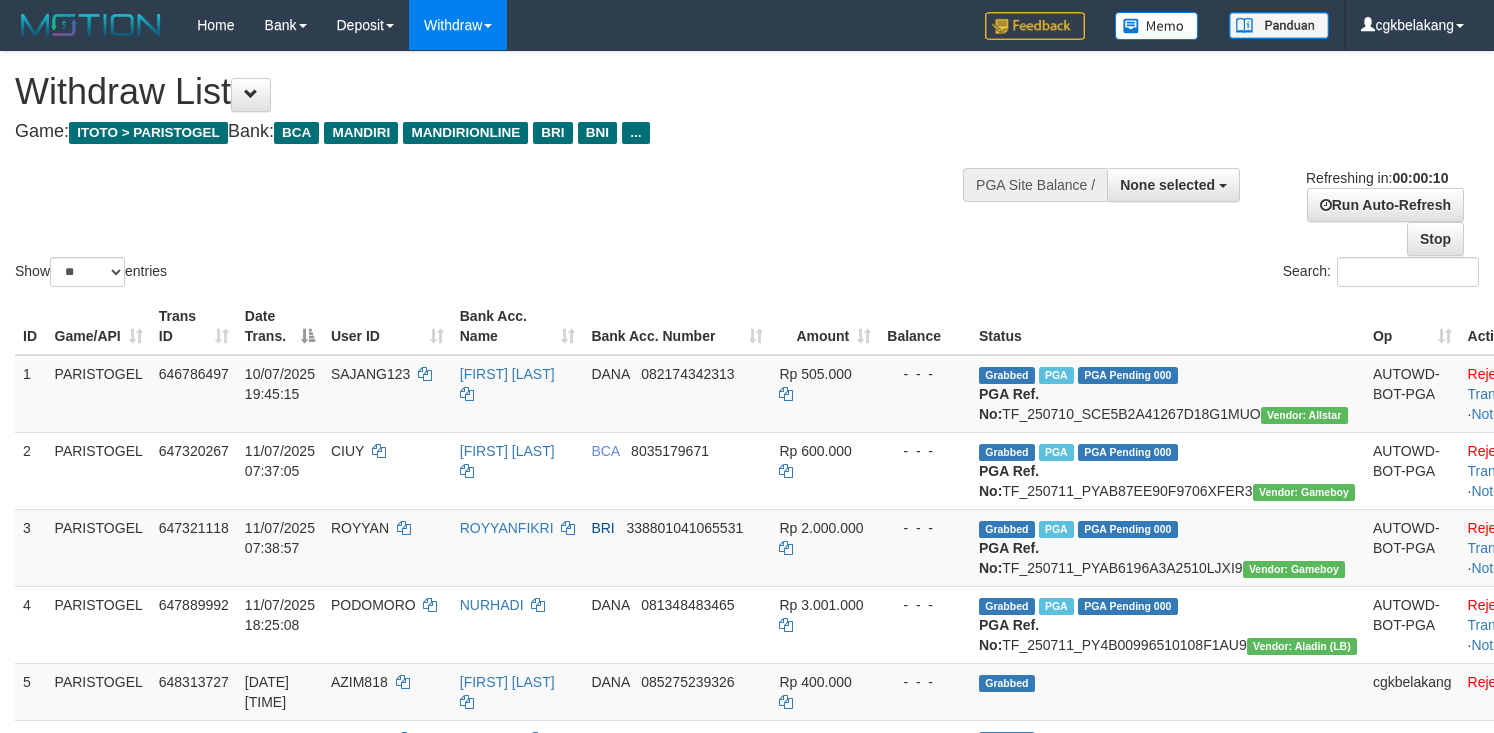 select 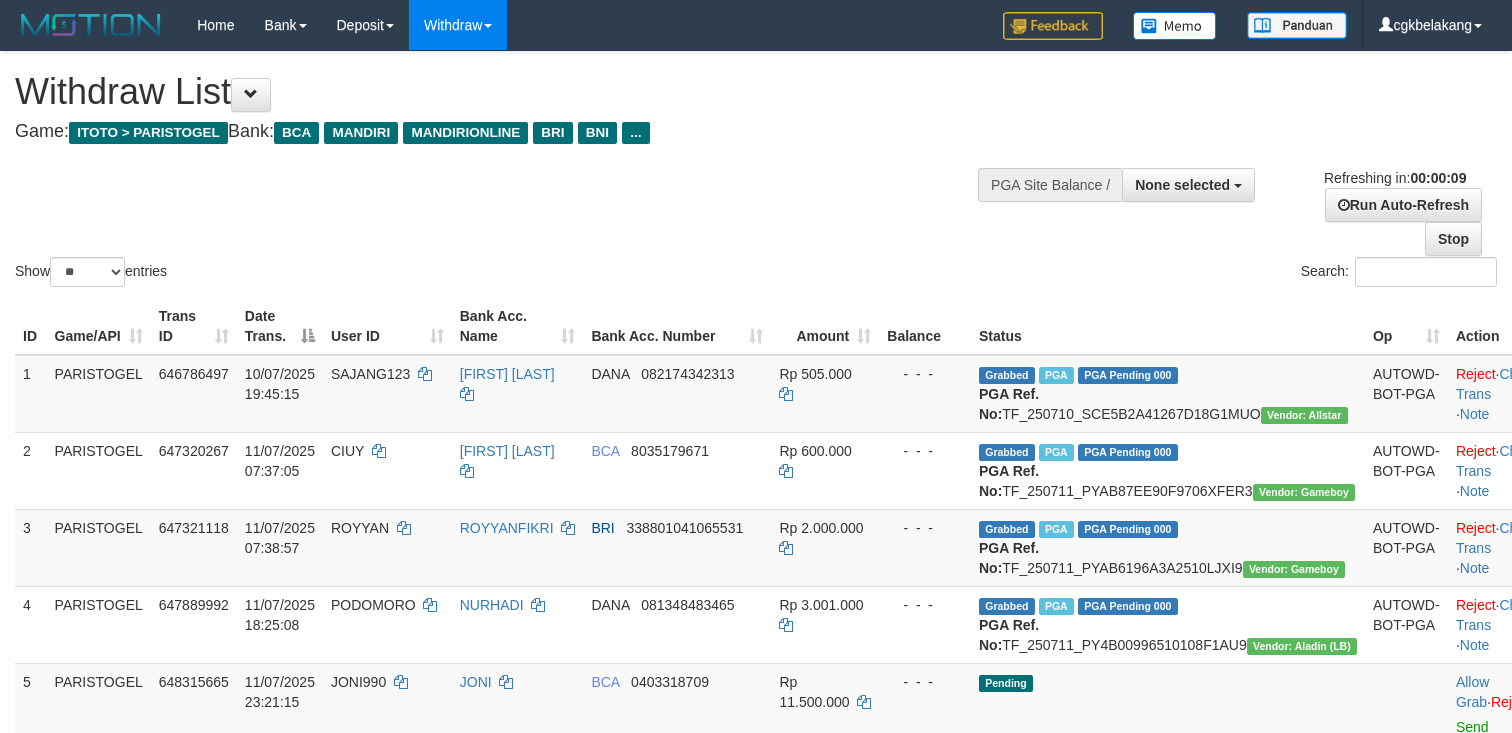 select 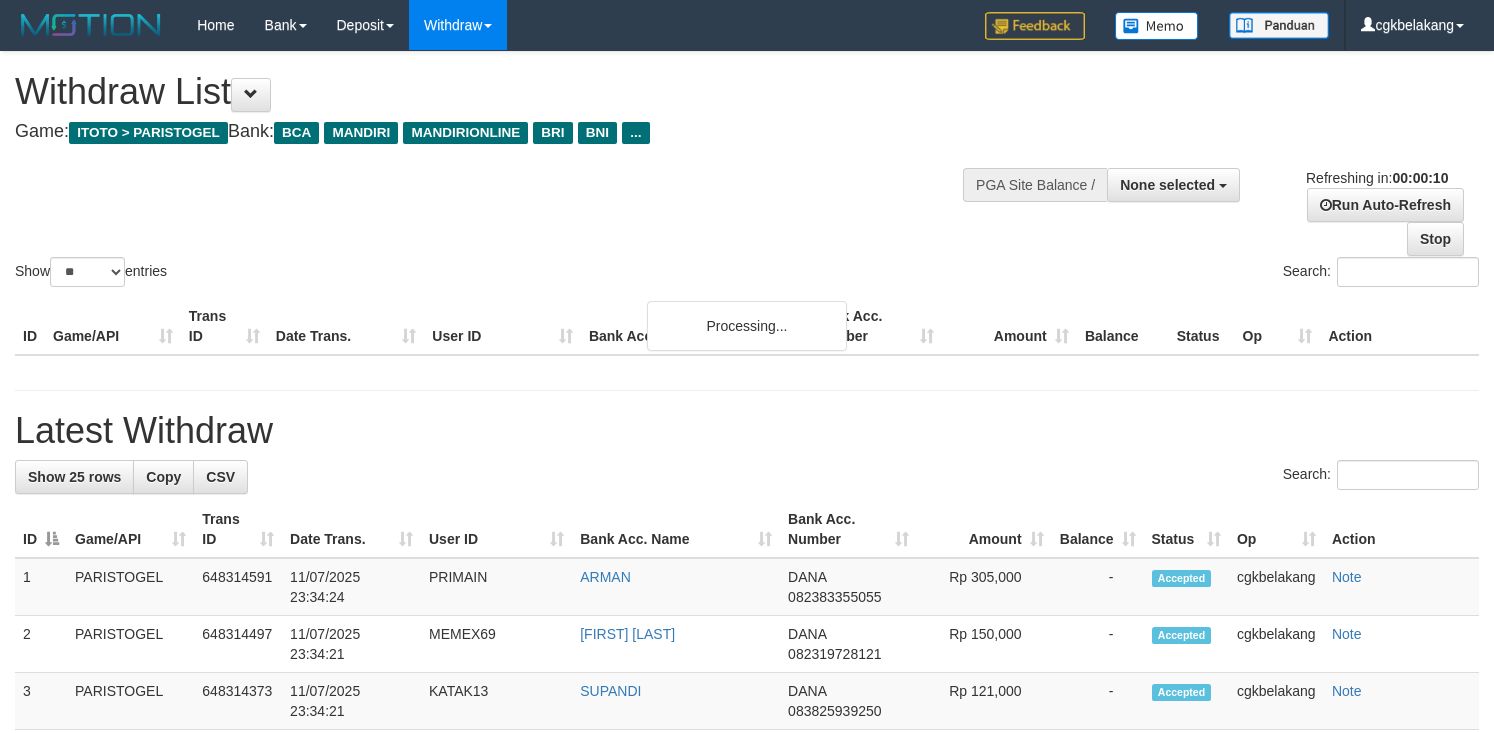 select 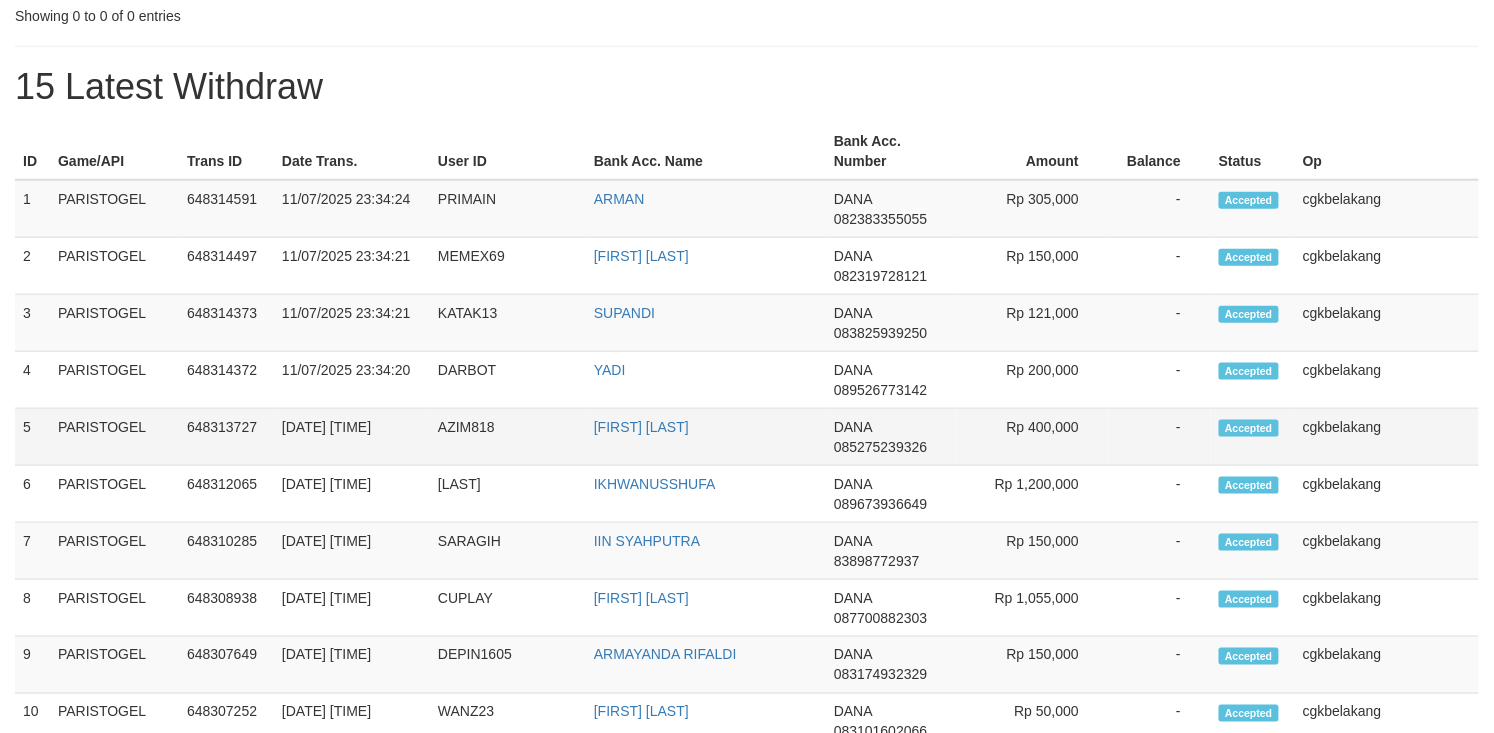 scroll, scrollTop: 533, scrollLeft: 0, axis: vertical 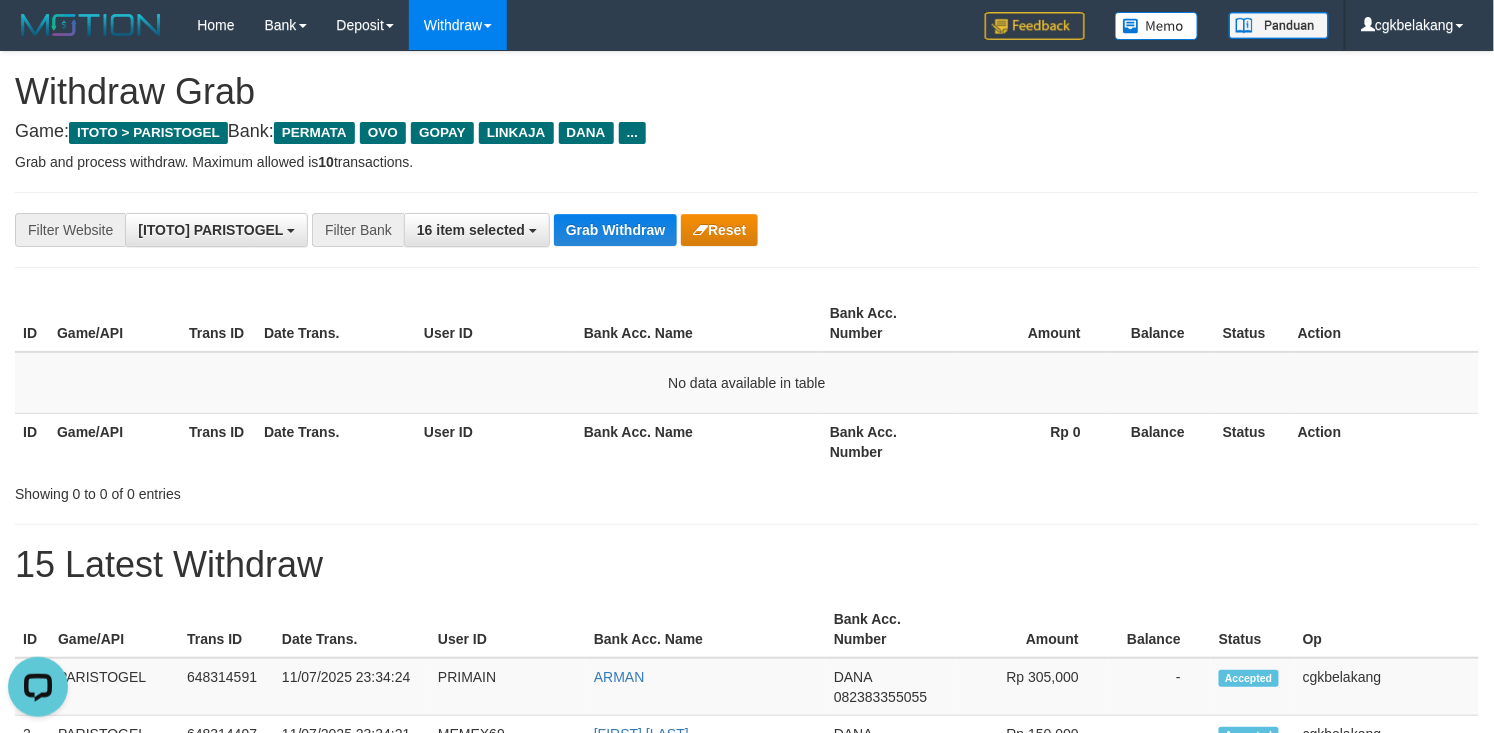 click on "**********" at bounding box center [622, 230] 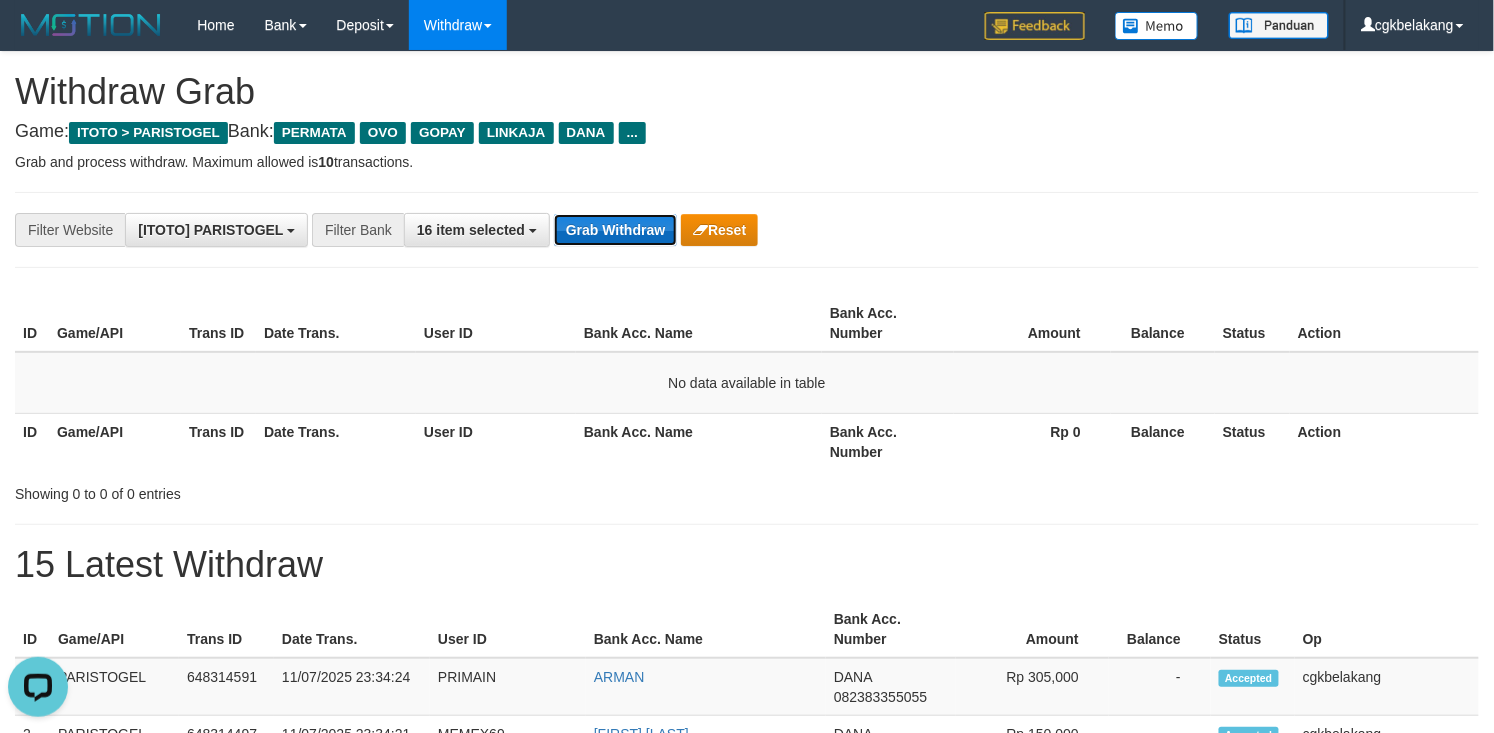 click on "Grab Withdraw" at bounding box center (615, 230) 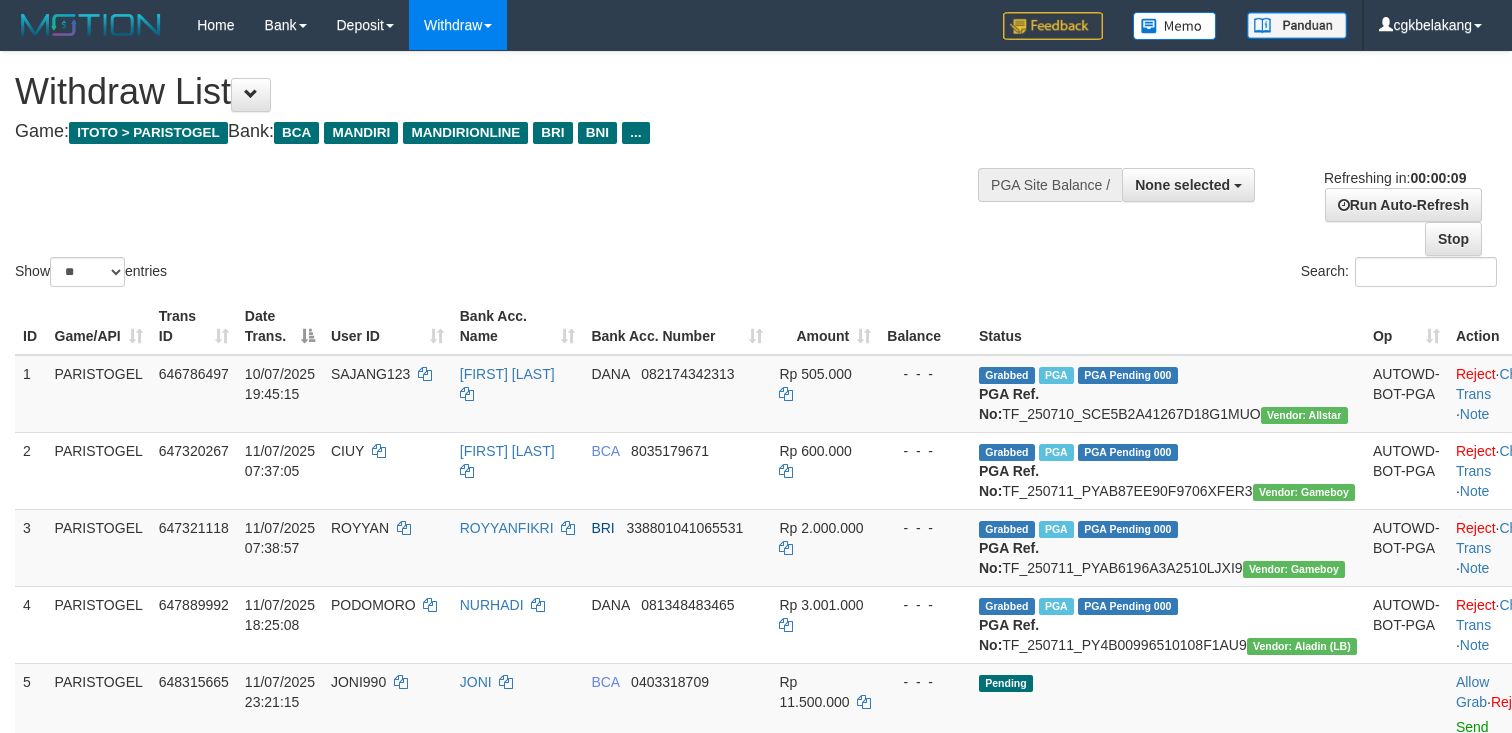 select 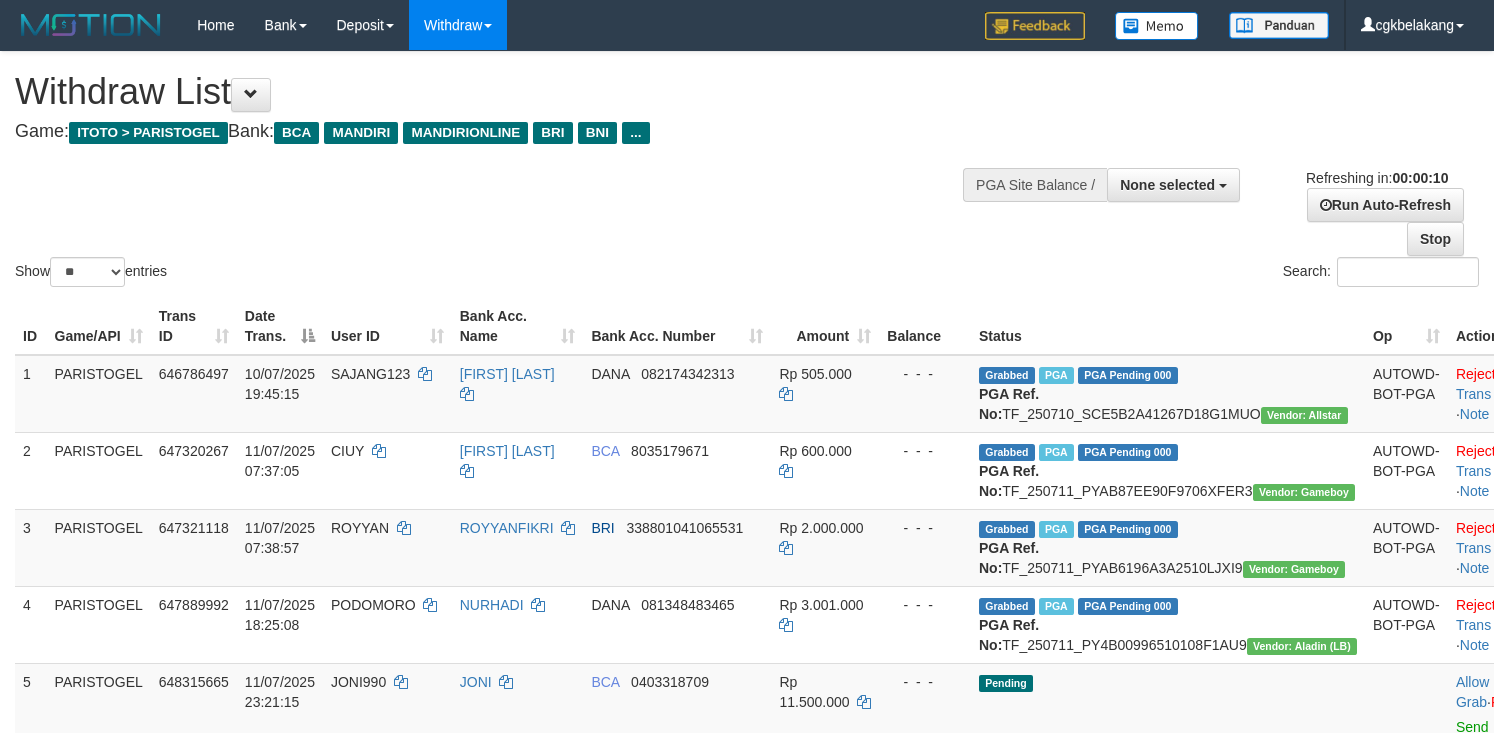 select 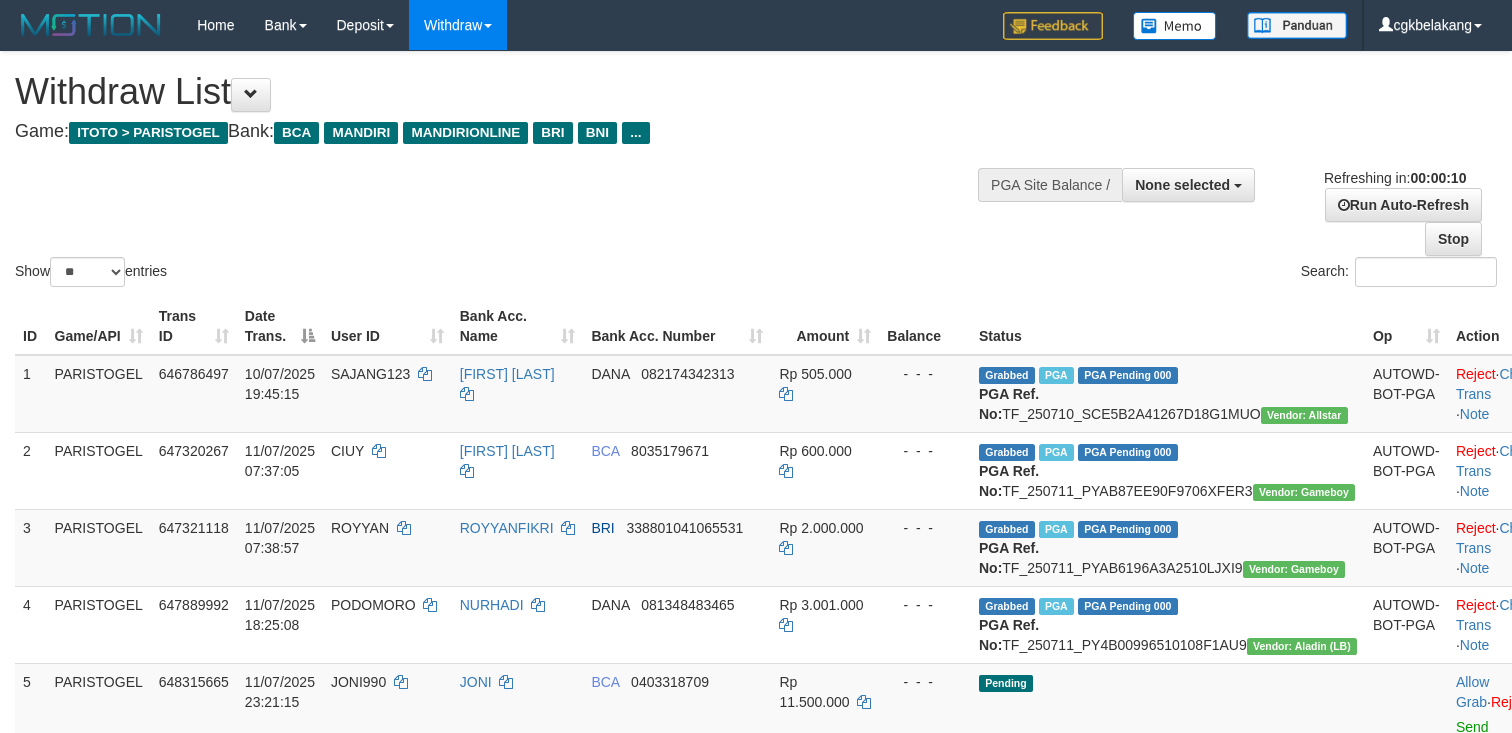 select 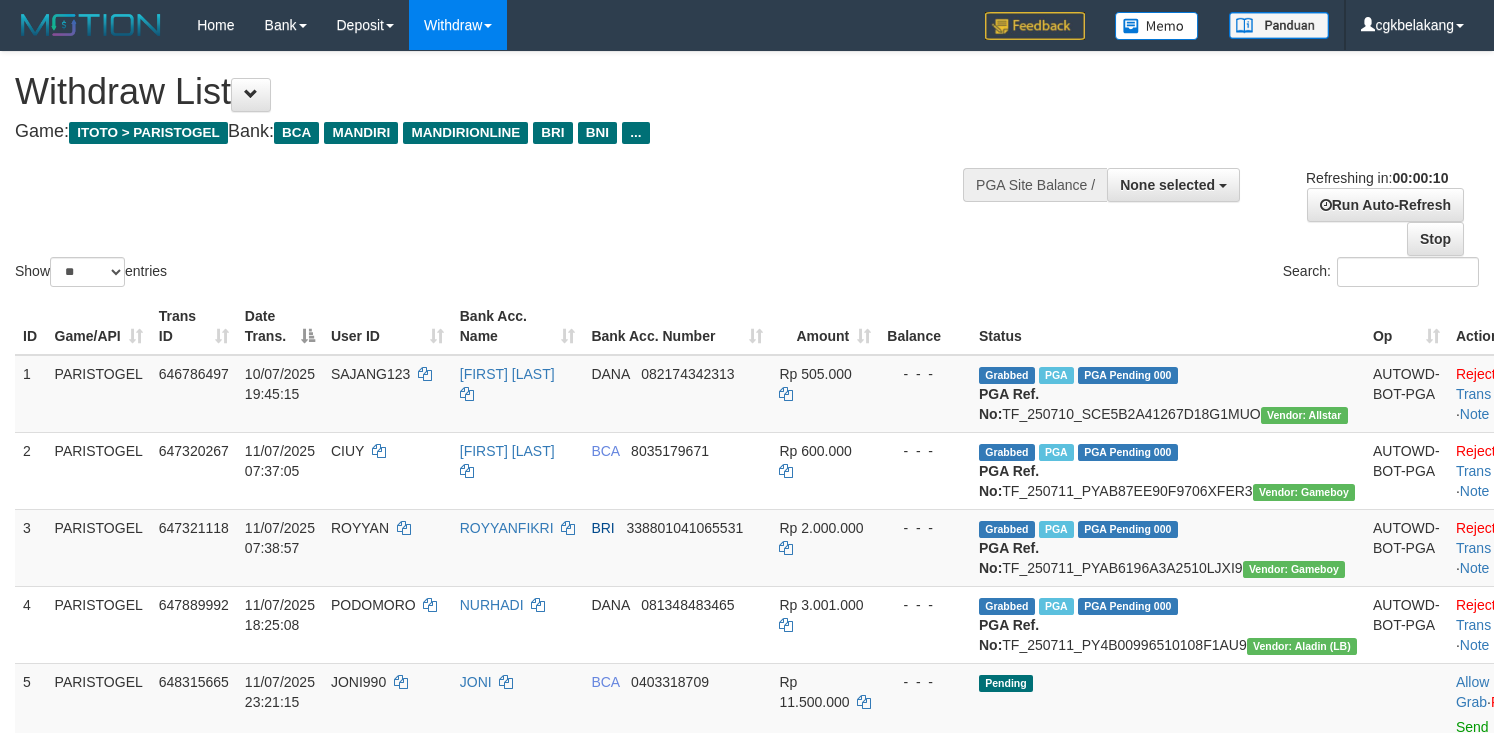 select 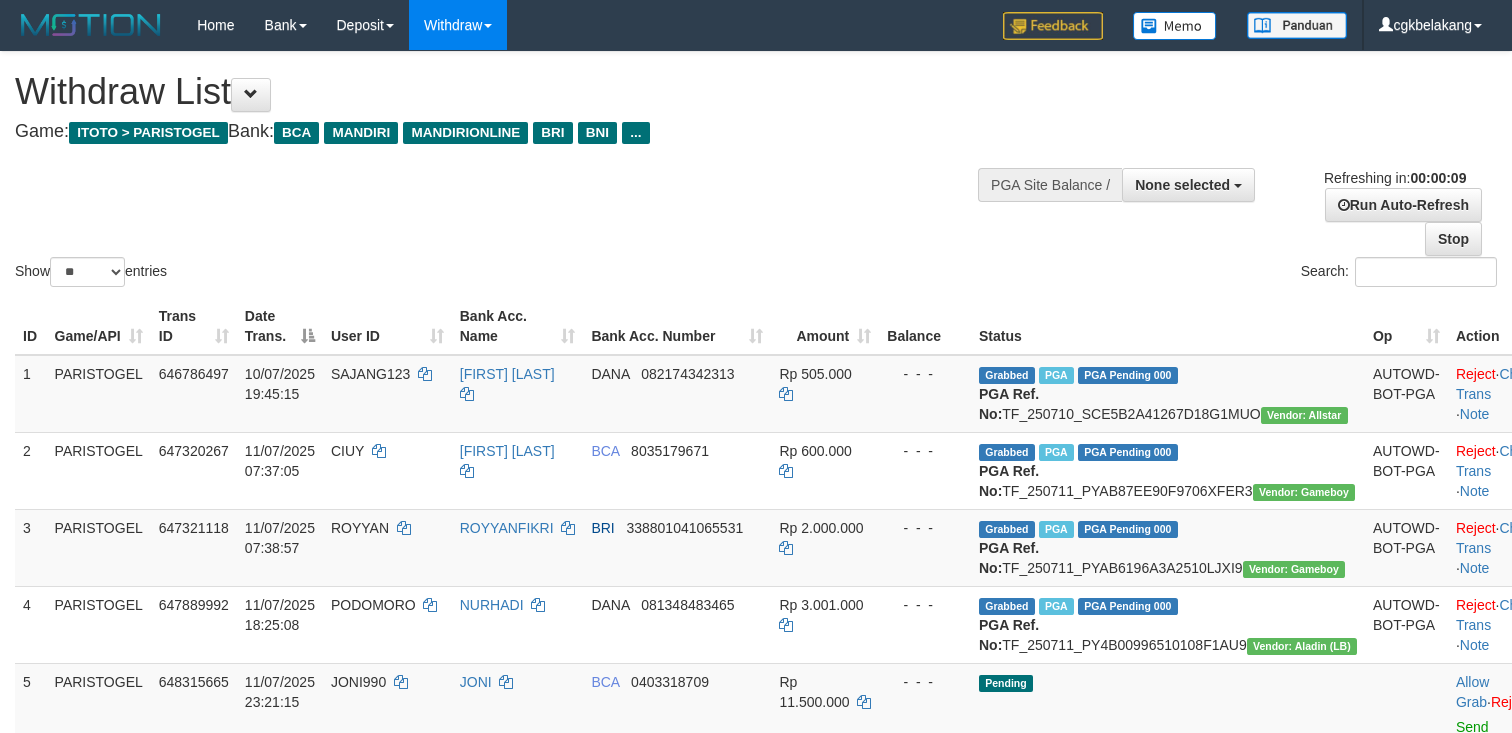 select 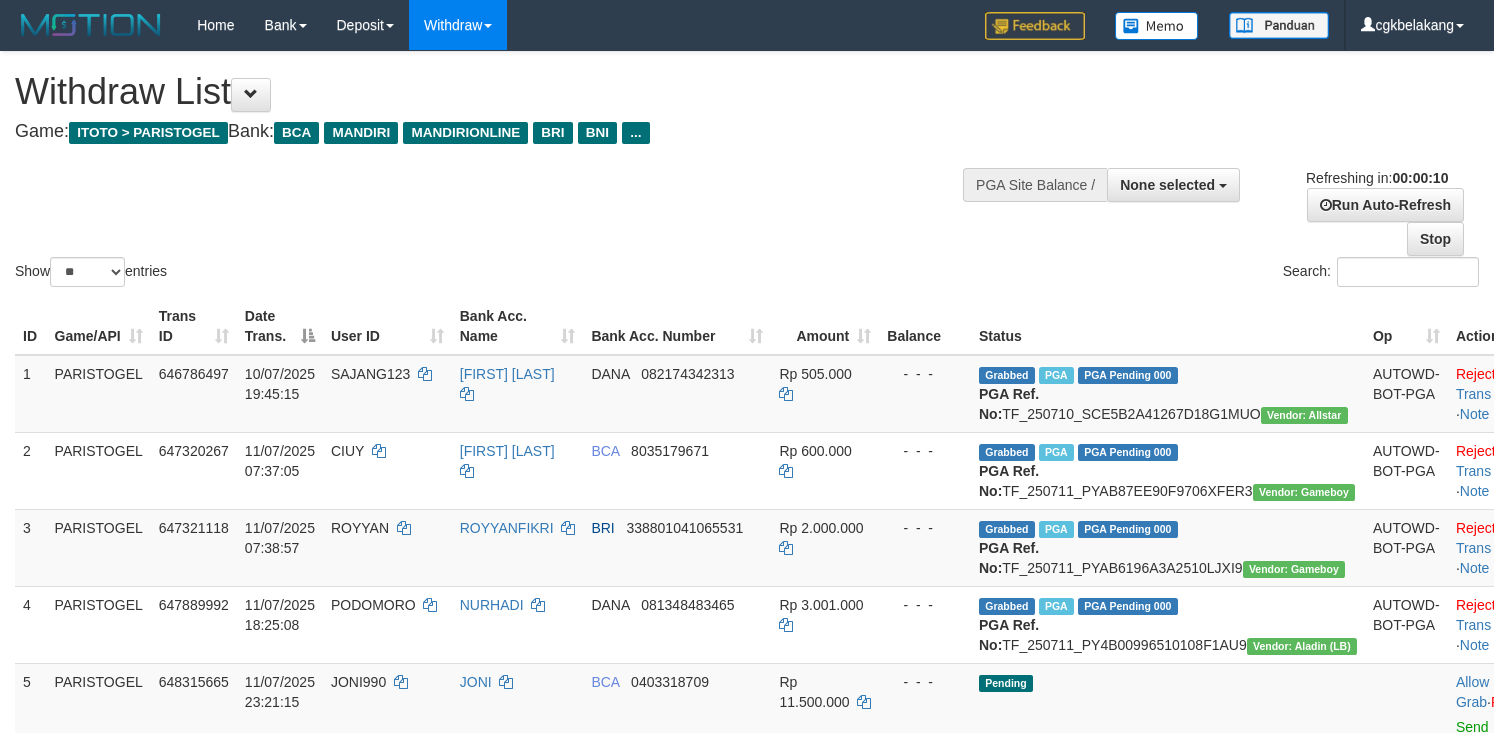 select 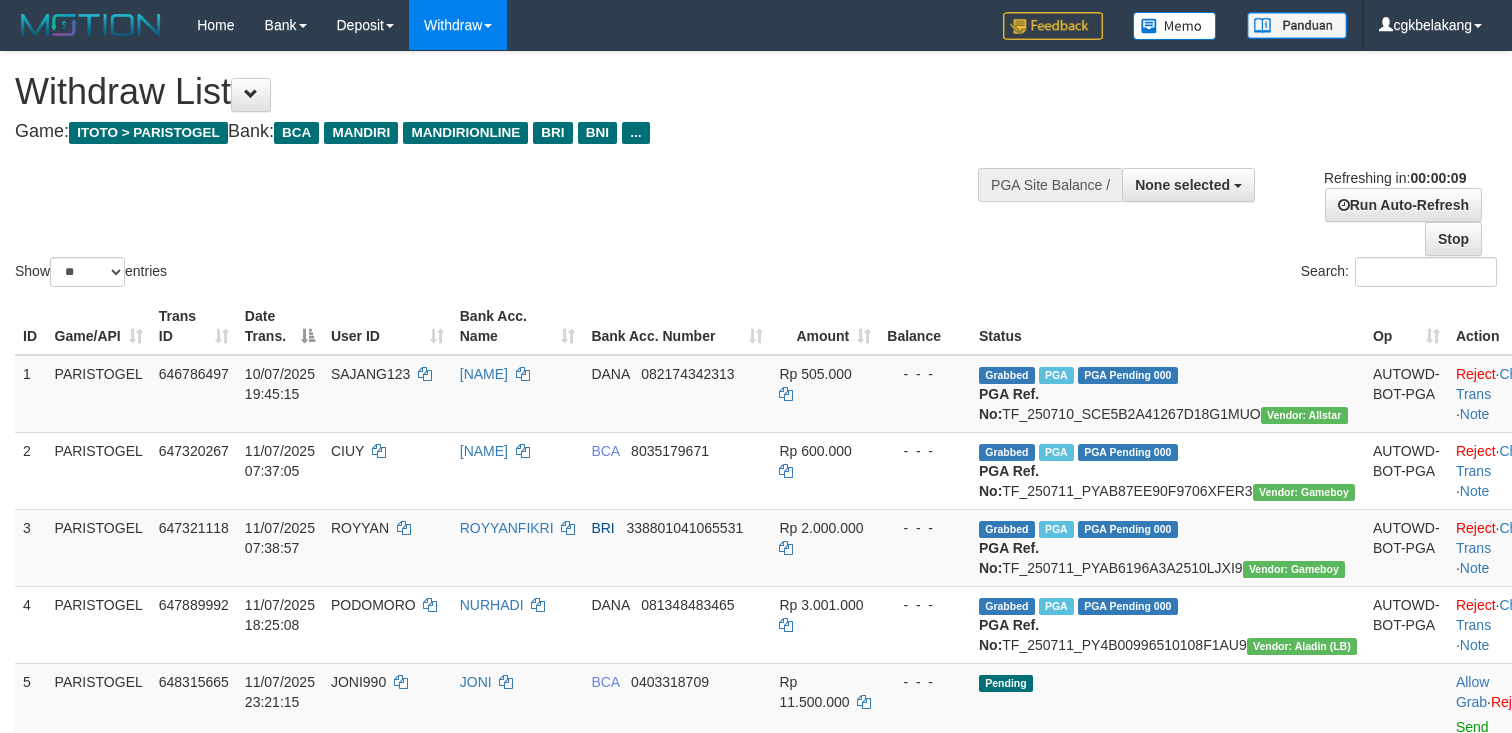 select 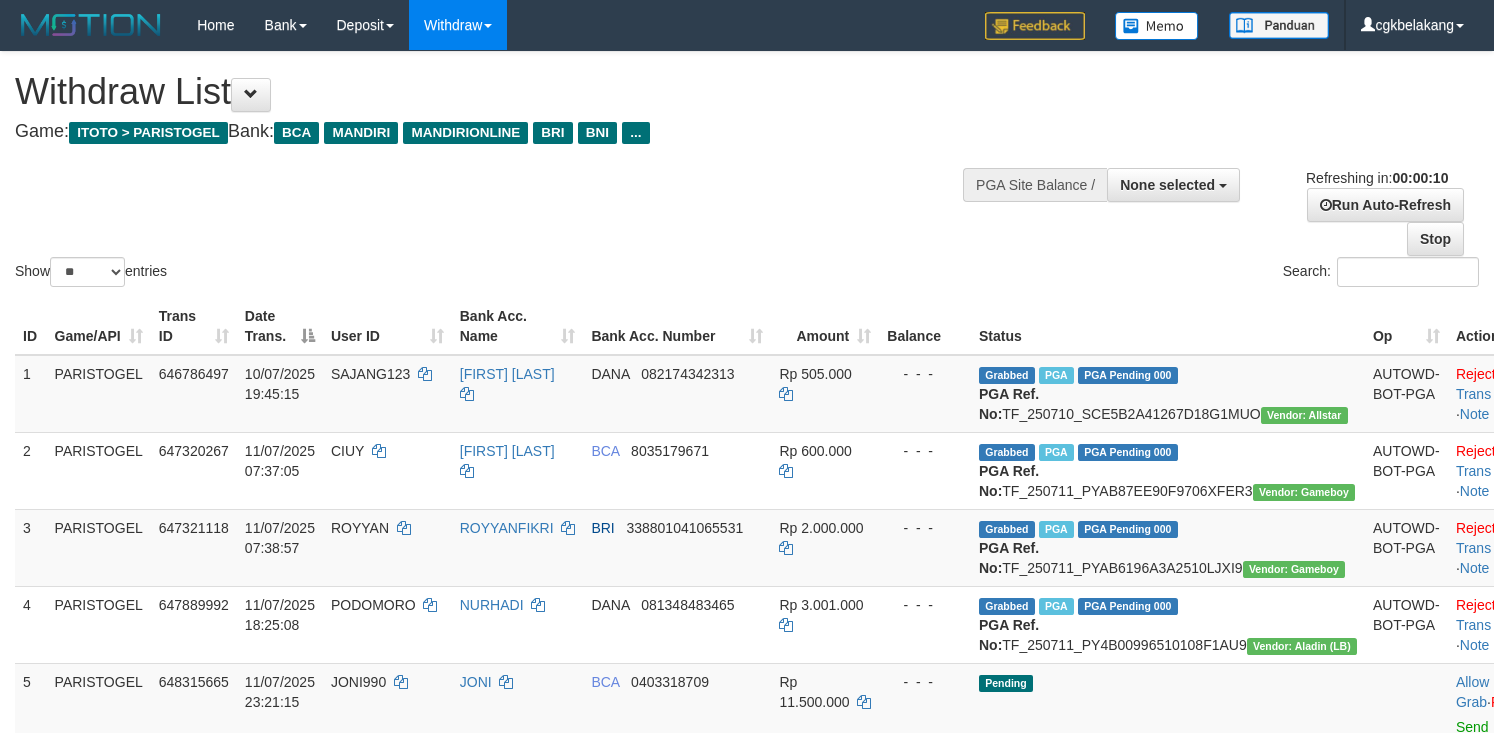 select 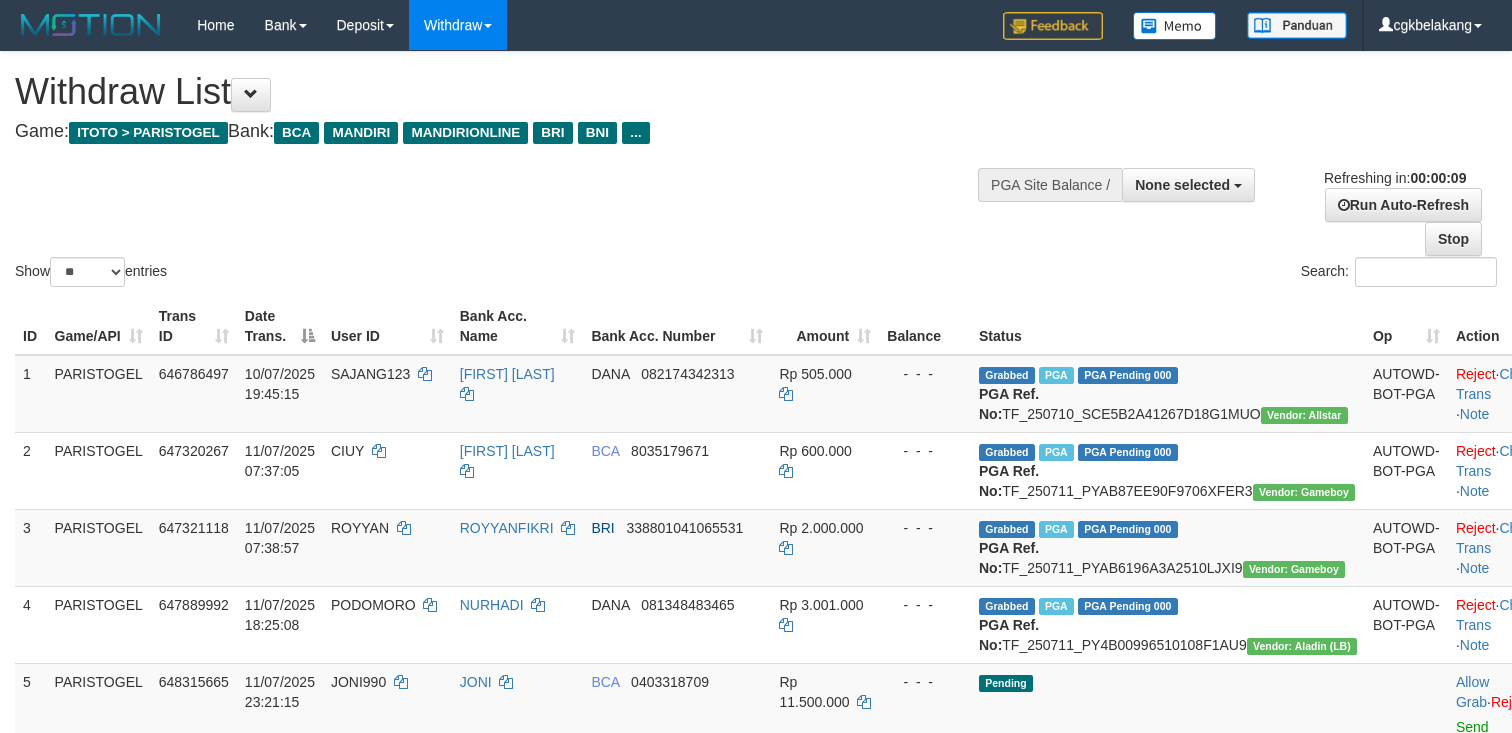 select 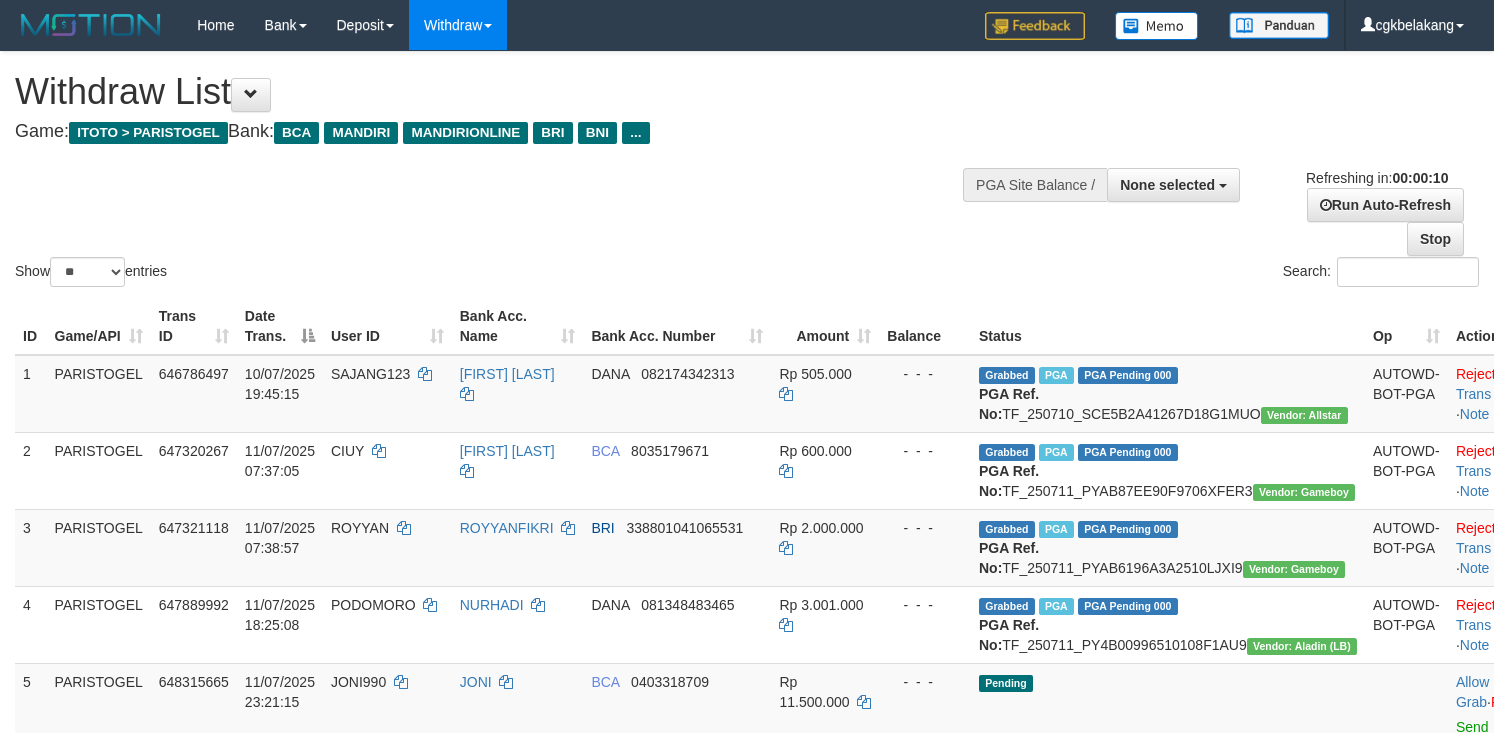 select 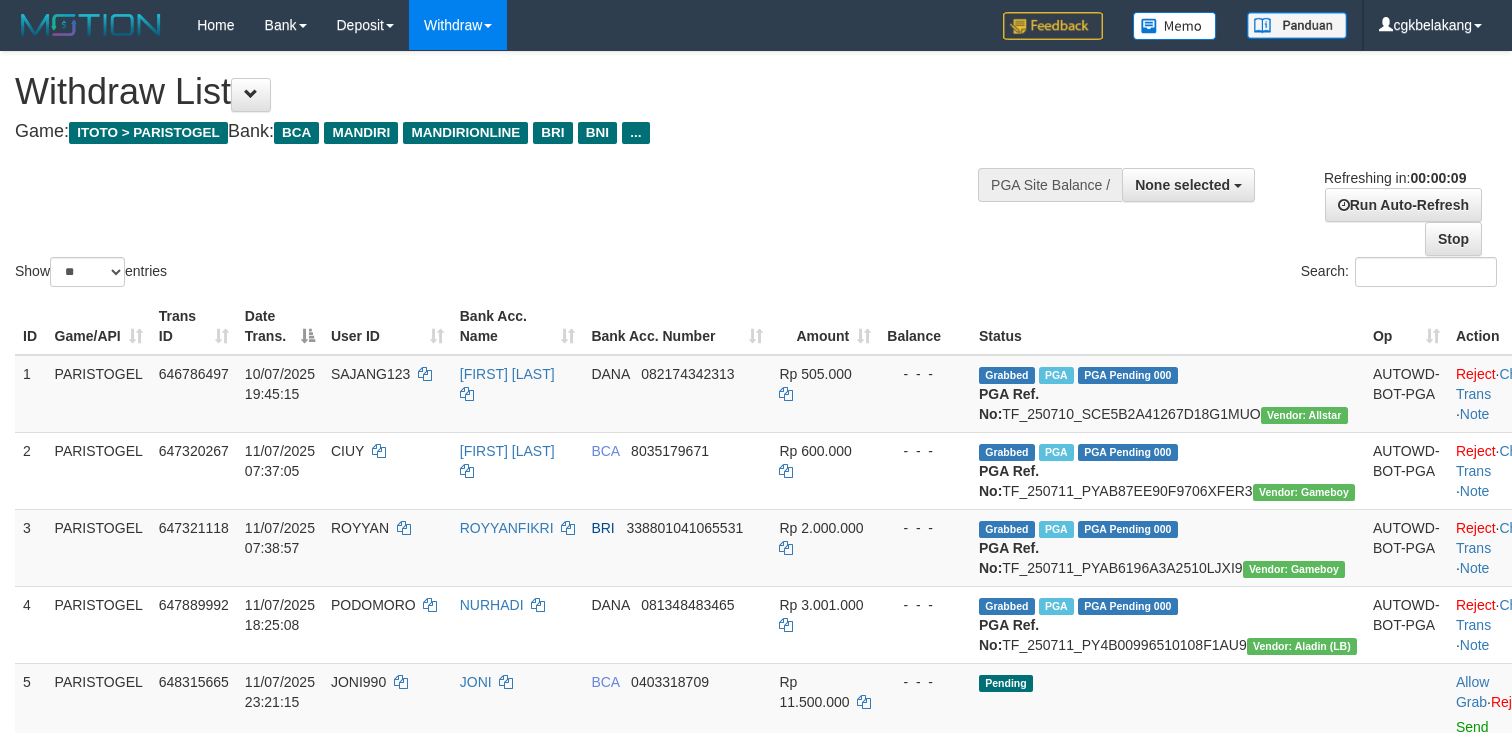 select 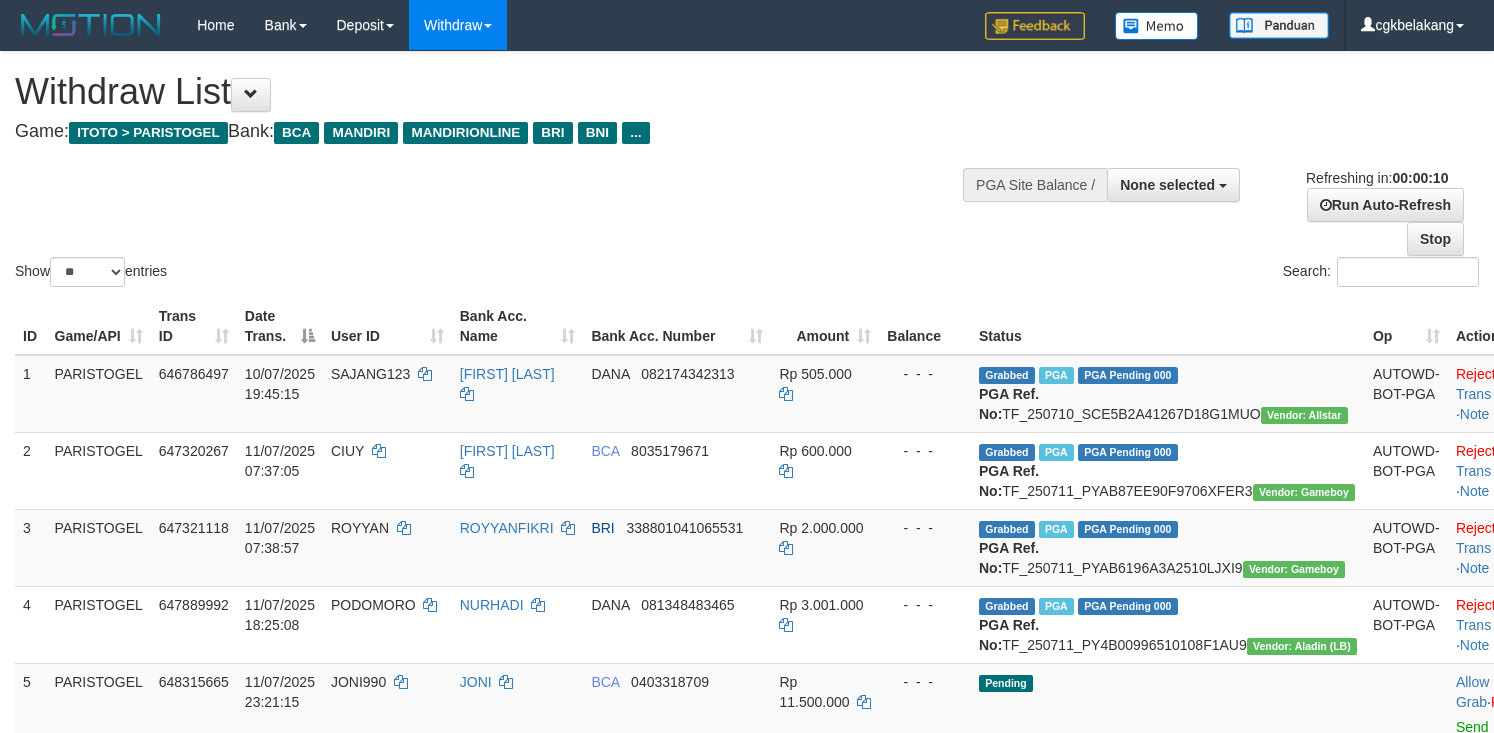 select 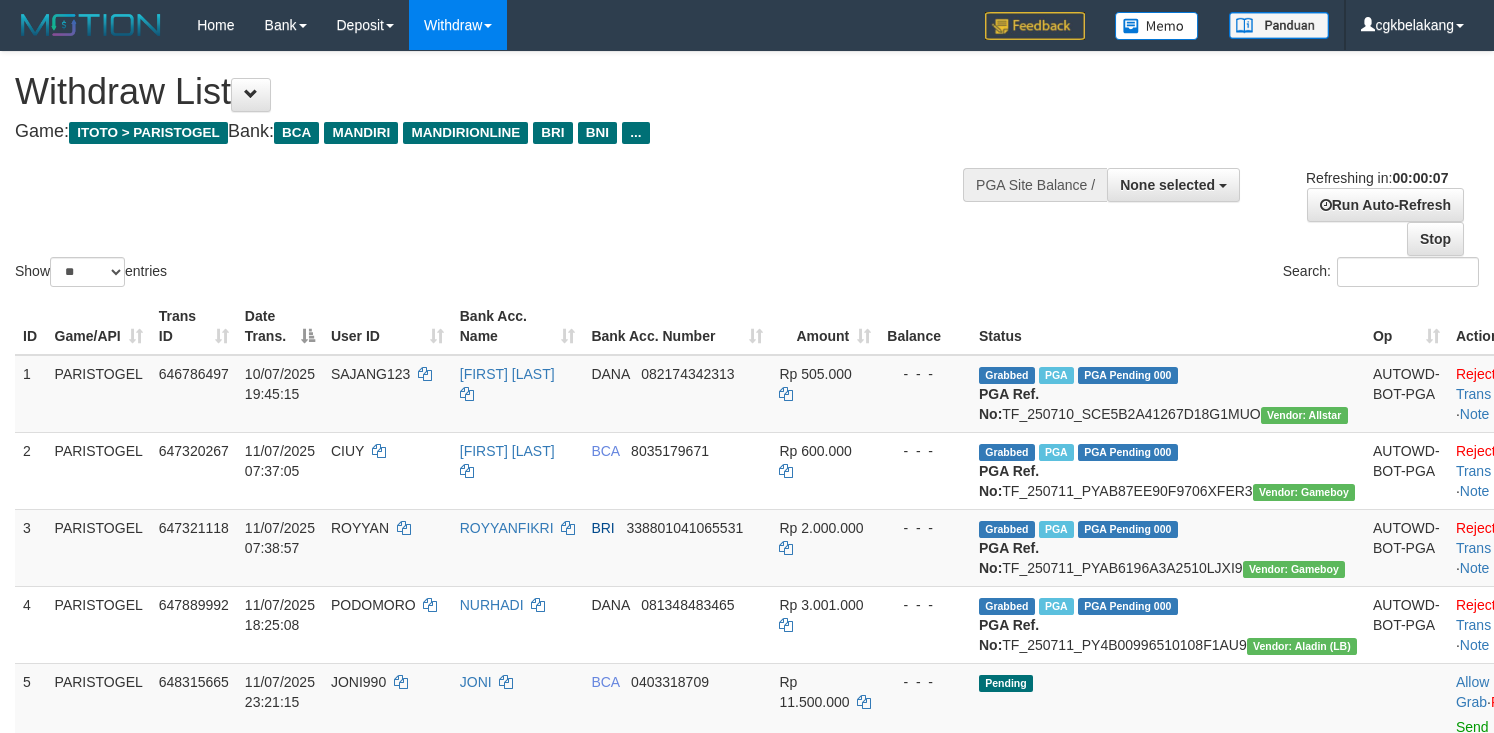scroll, scrollTop: 0, scrollLeft: 0, axis: both 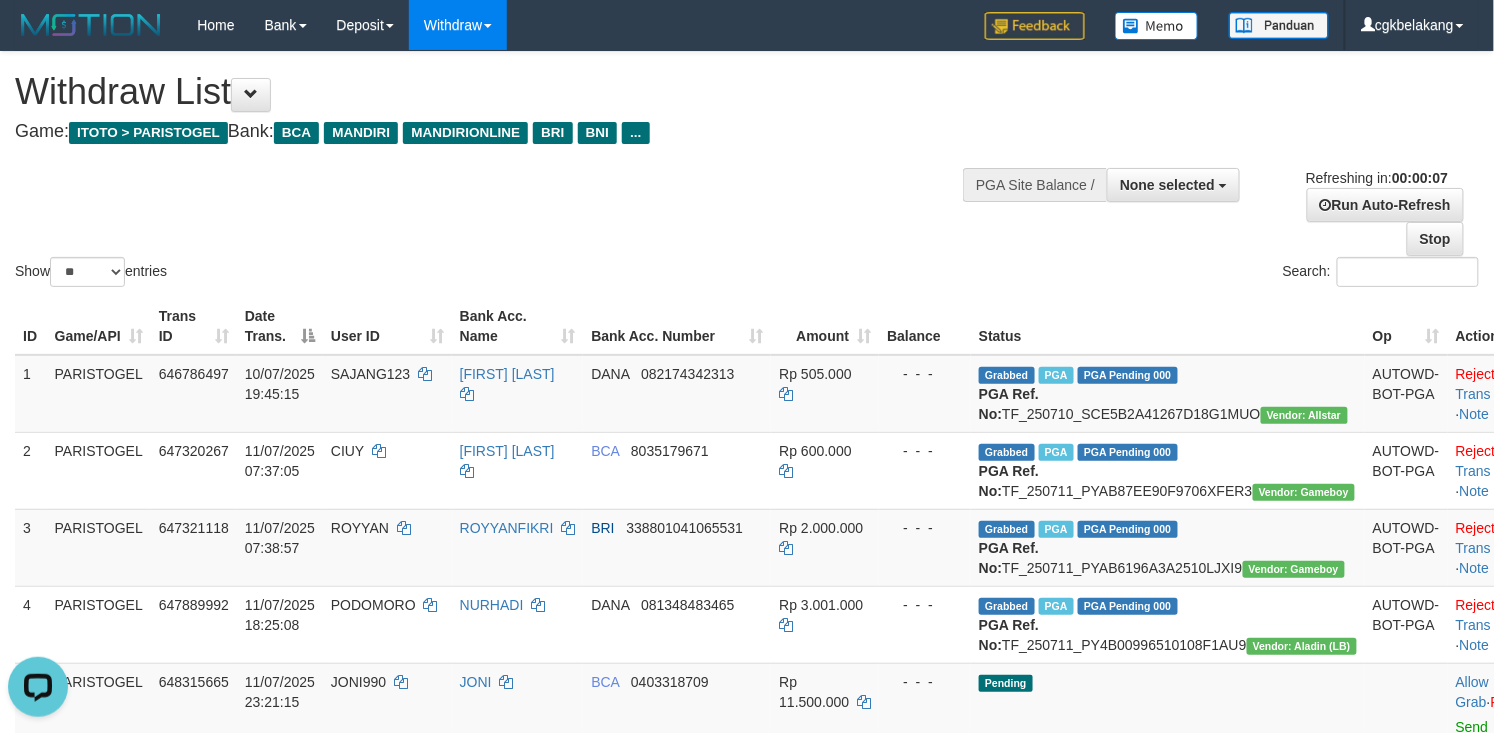 click on "Show  ** ** ** ***  entries Search:" at bounding box center (747, 171) 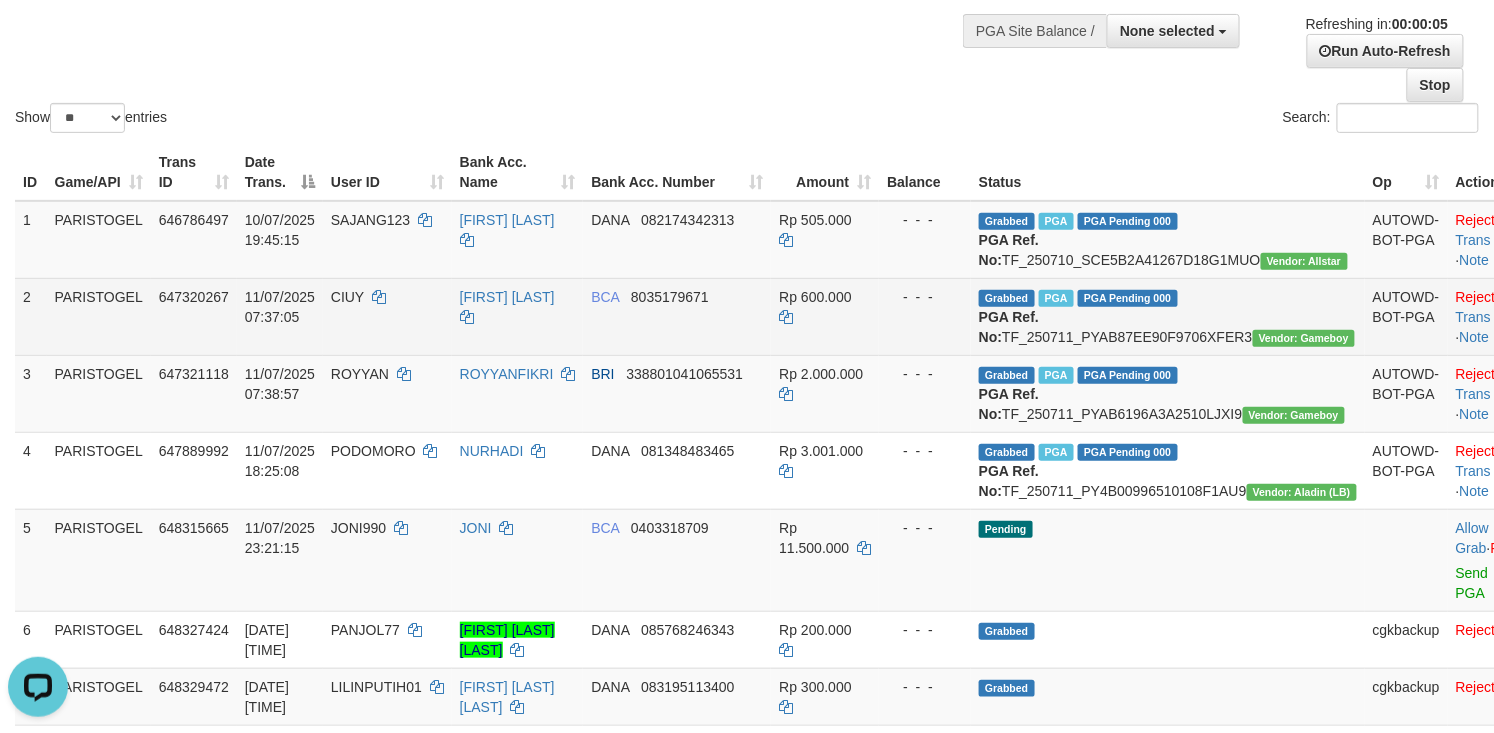 scroll, scrollTop: 400, scrollLeft: 0, axis: vertical 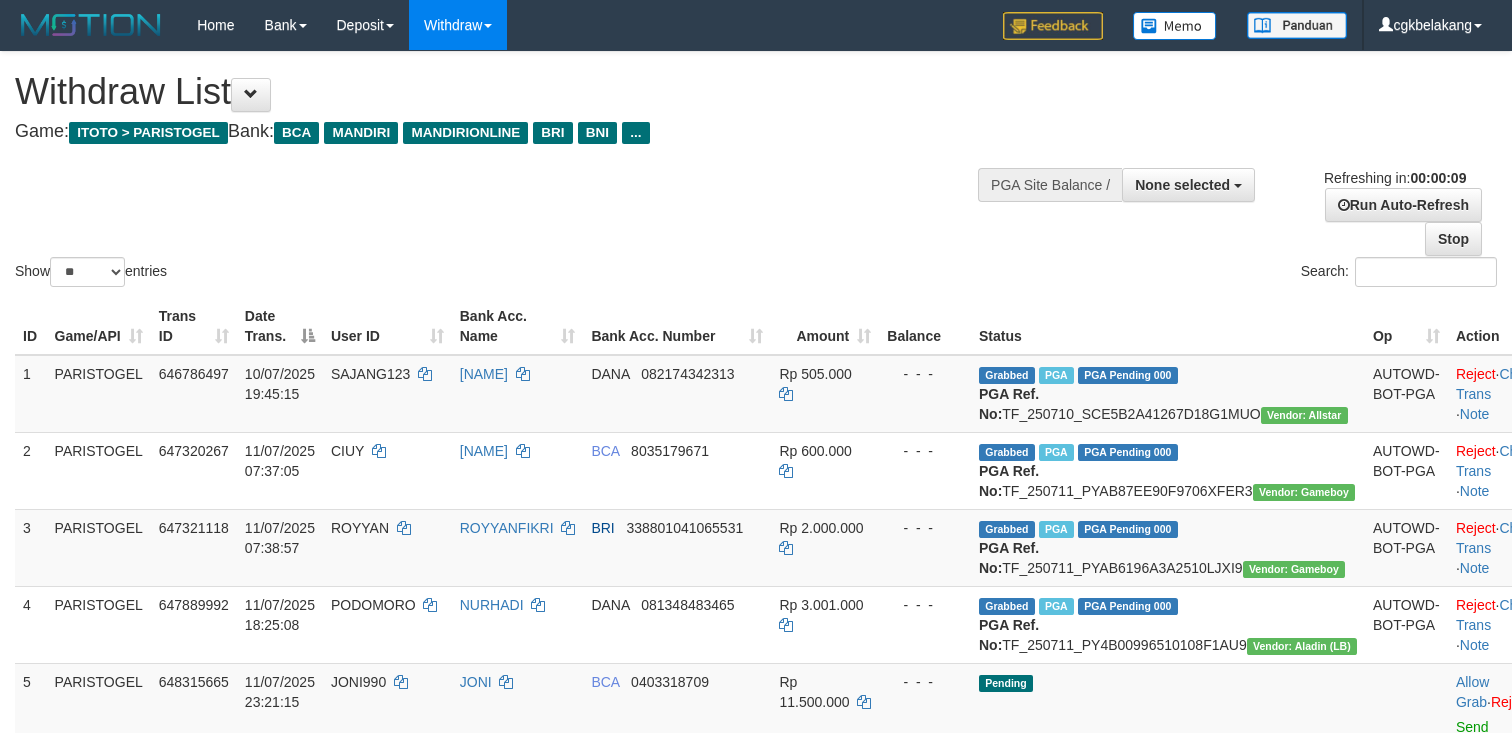 select 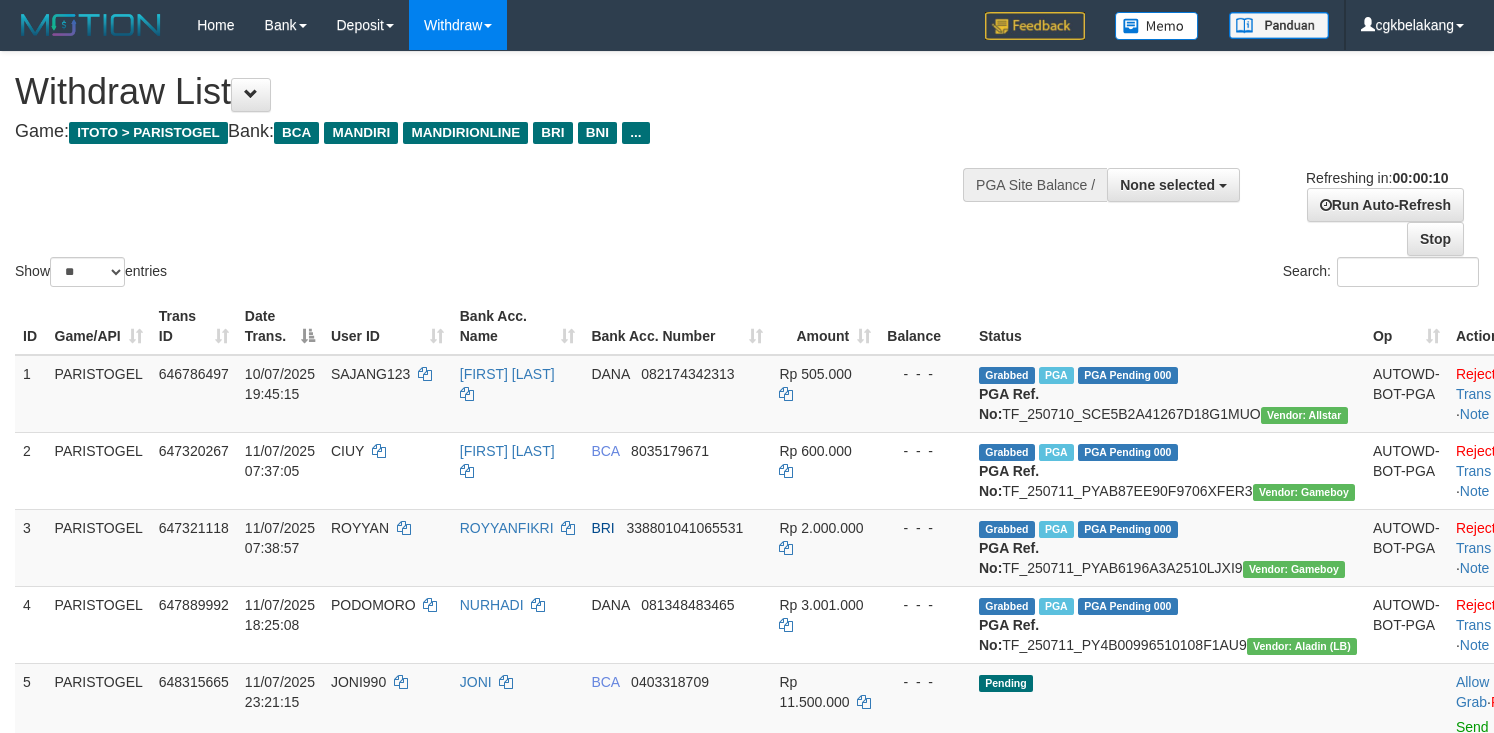 select 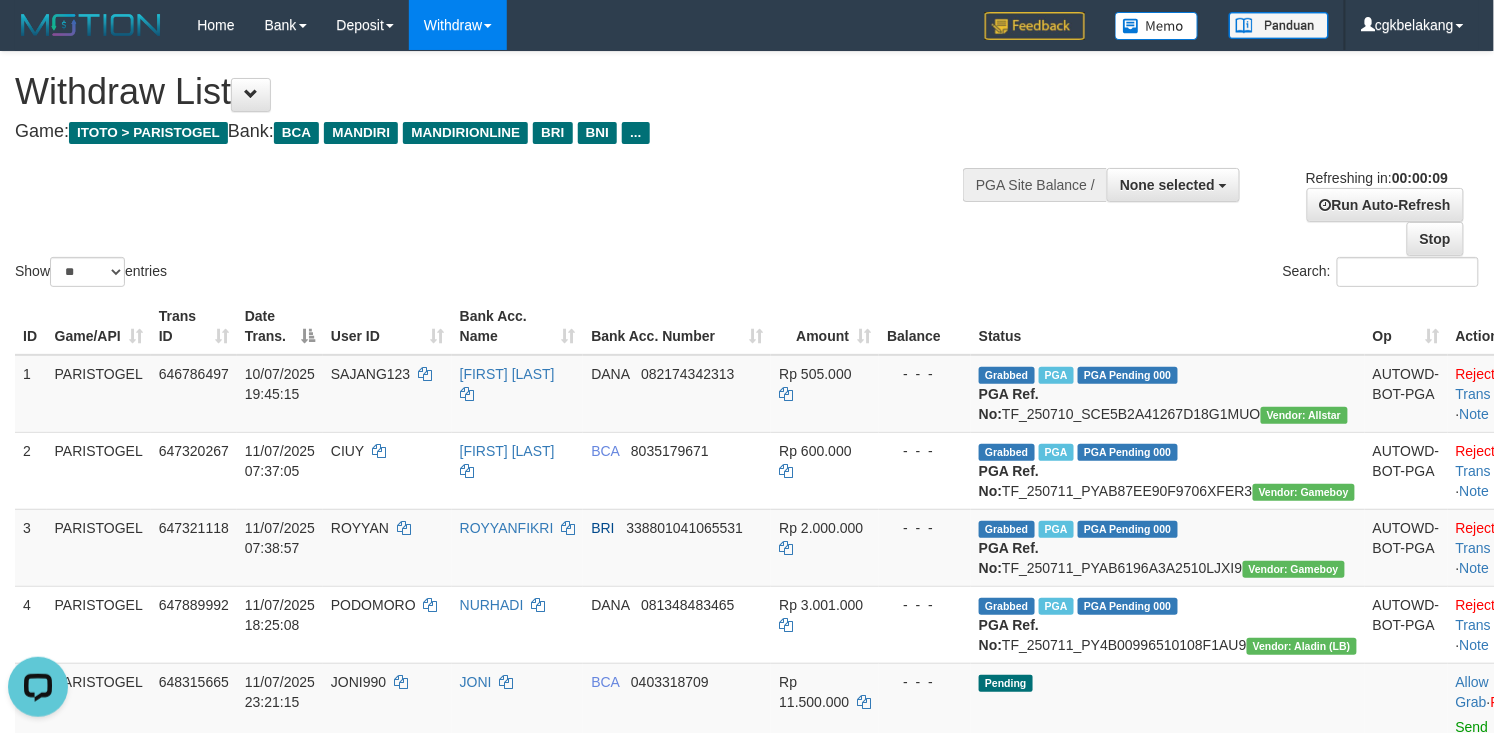 scroll, scrollTop: 0, scrollLeft: 0, axis: both 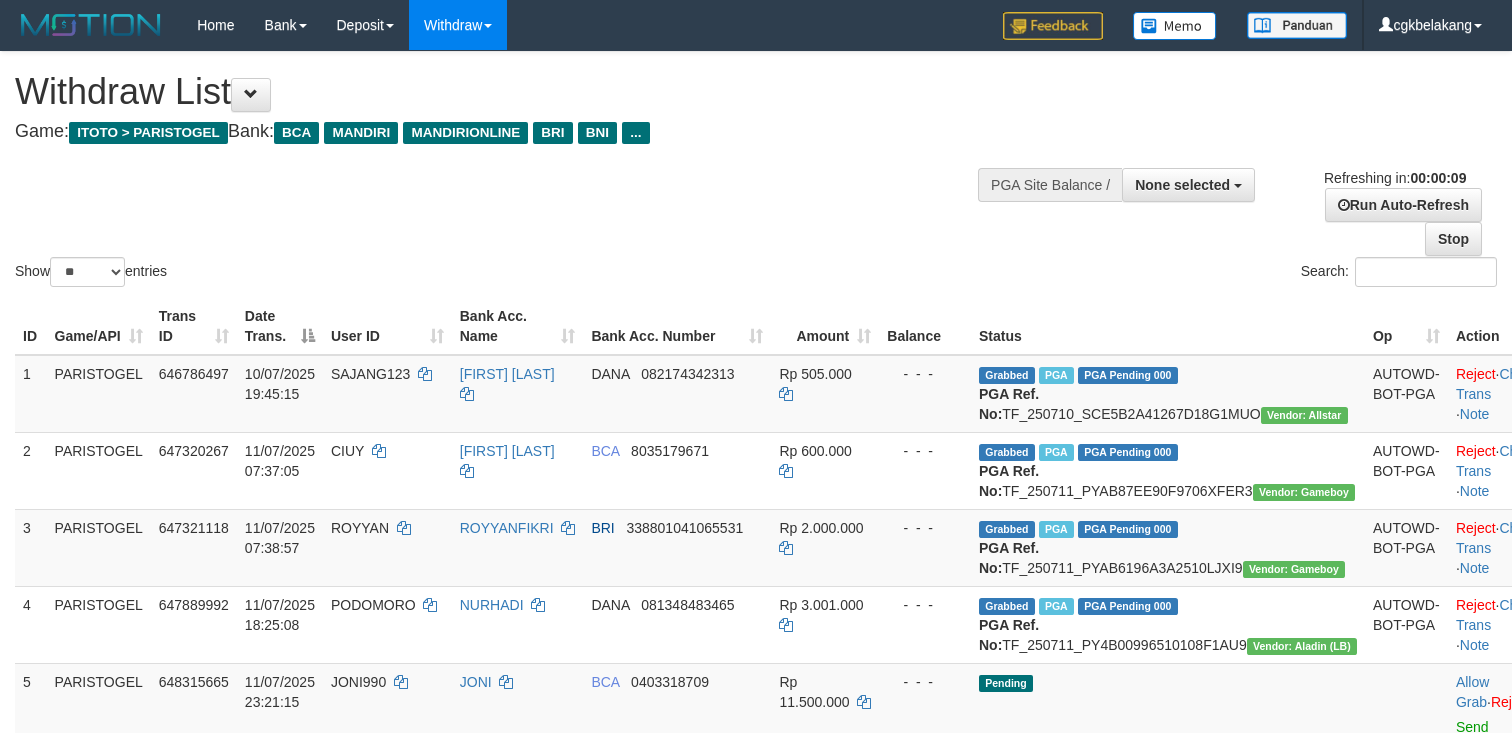 select 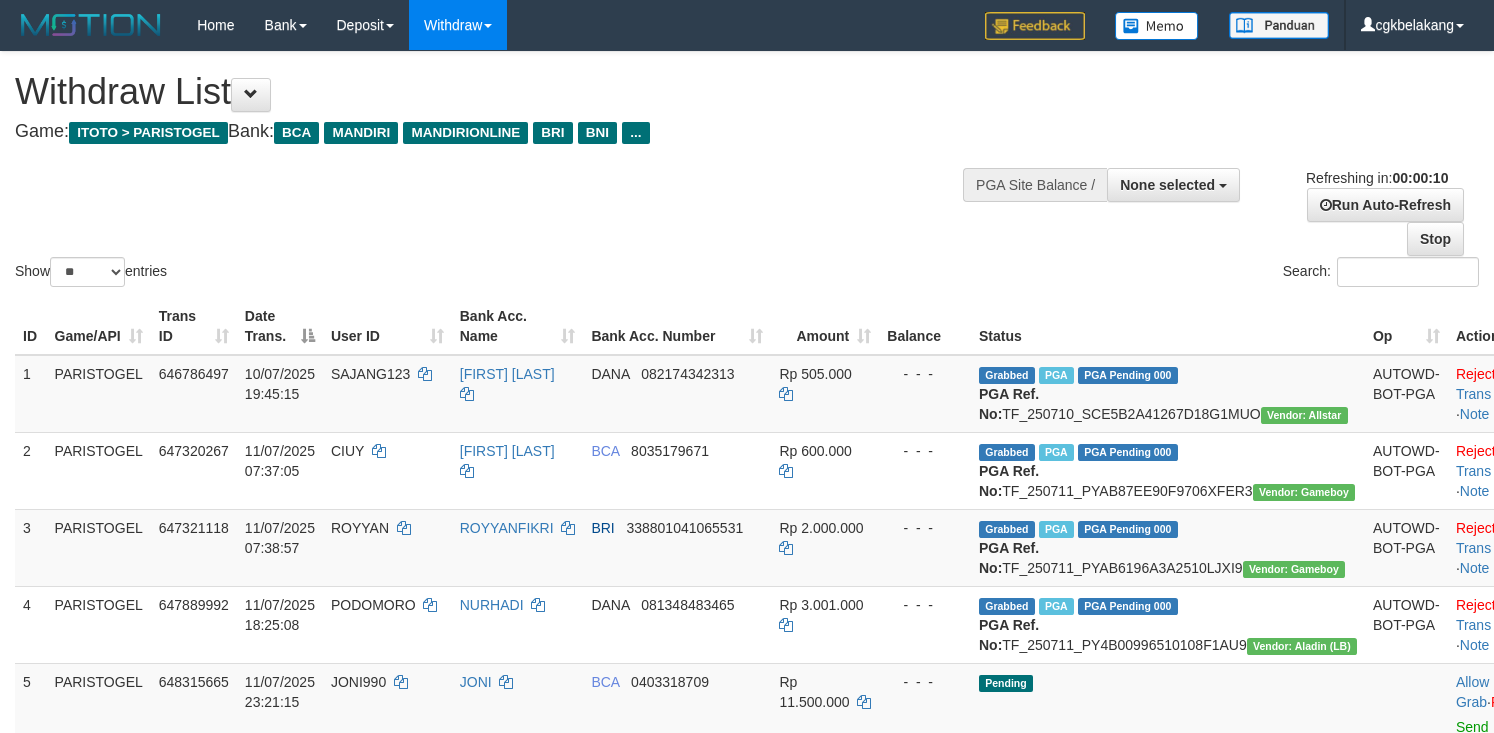 select 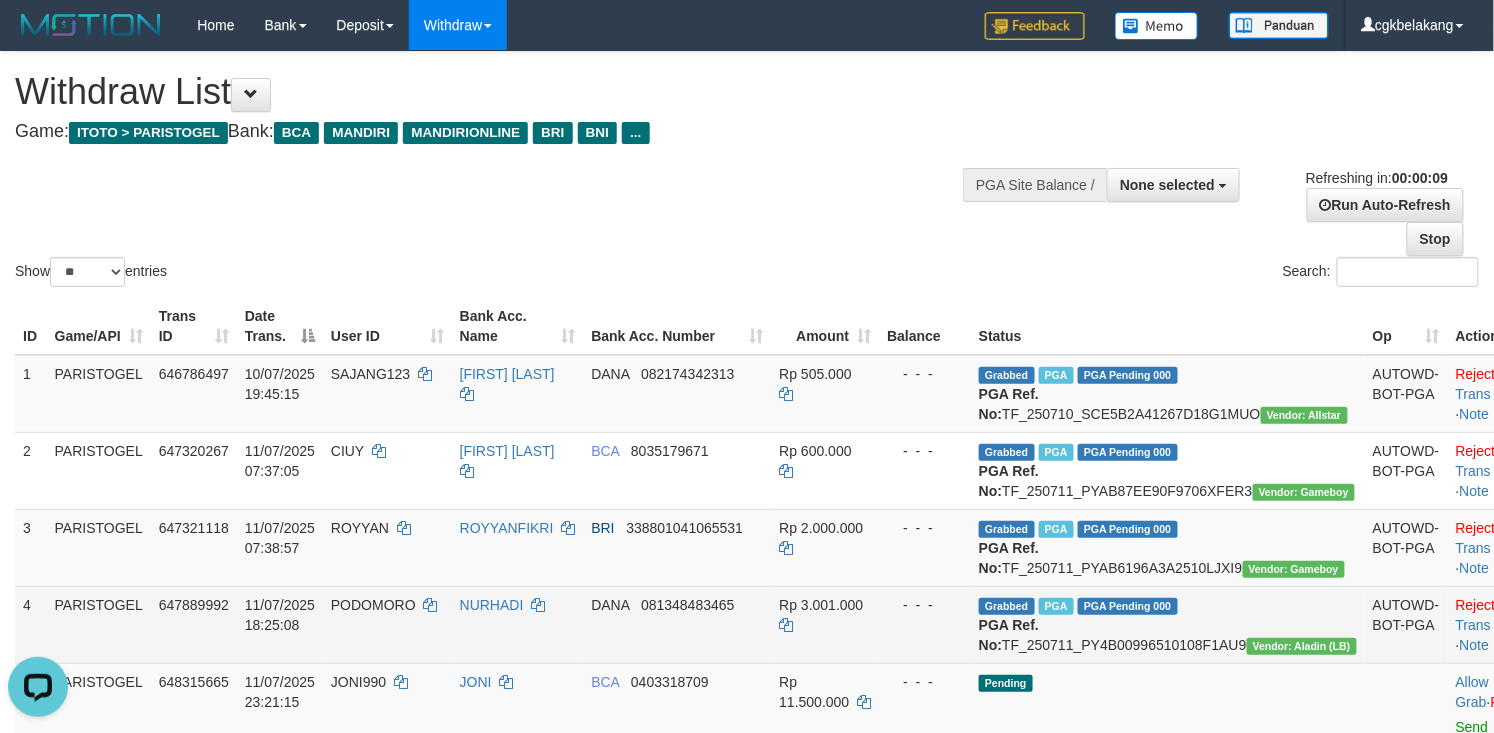scroll, scrollTop: 0, scrollLeft: 0, axis: both 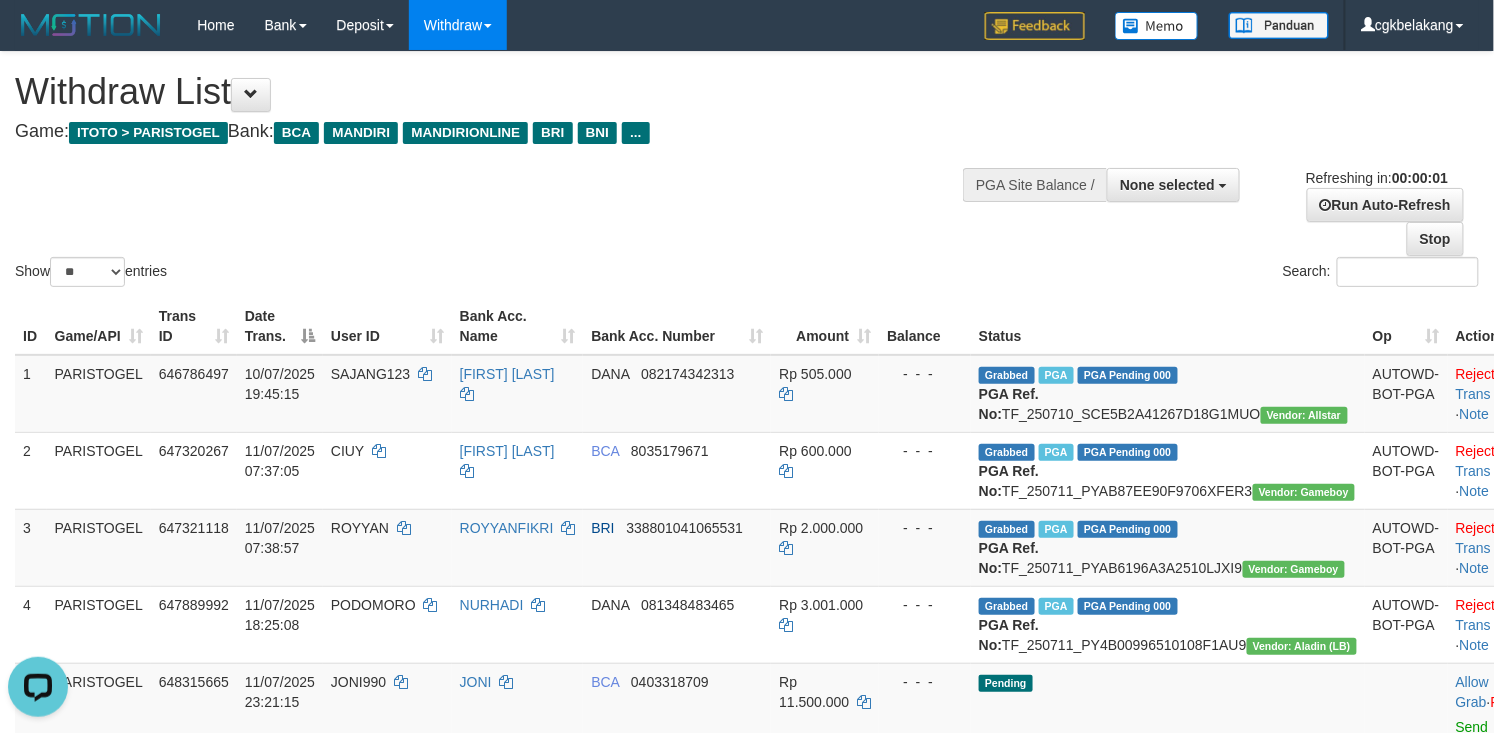click on "Game:   ITOTO > PARISTOGEL    				Bank:   BCA   MANDIRI   MANDIRIONLINE   BRI   BNI   ..." at bounding box center [495, 132] 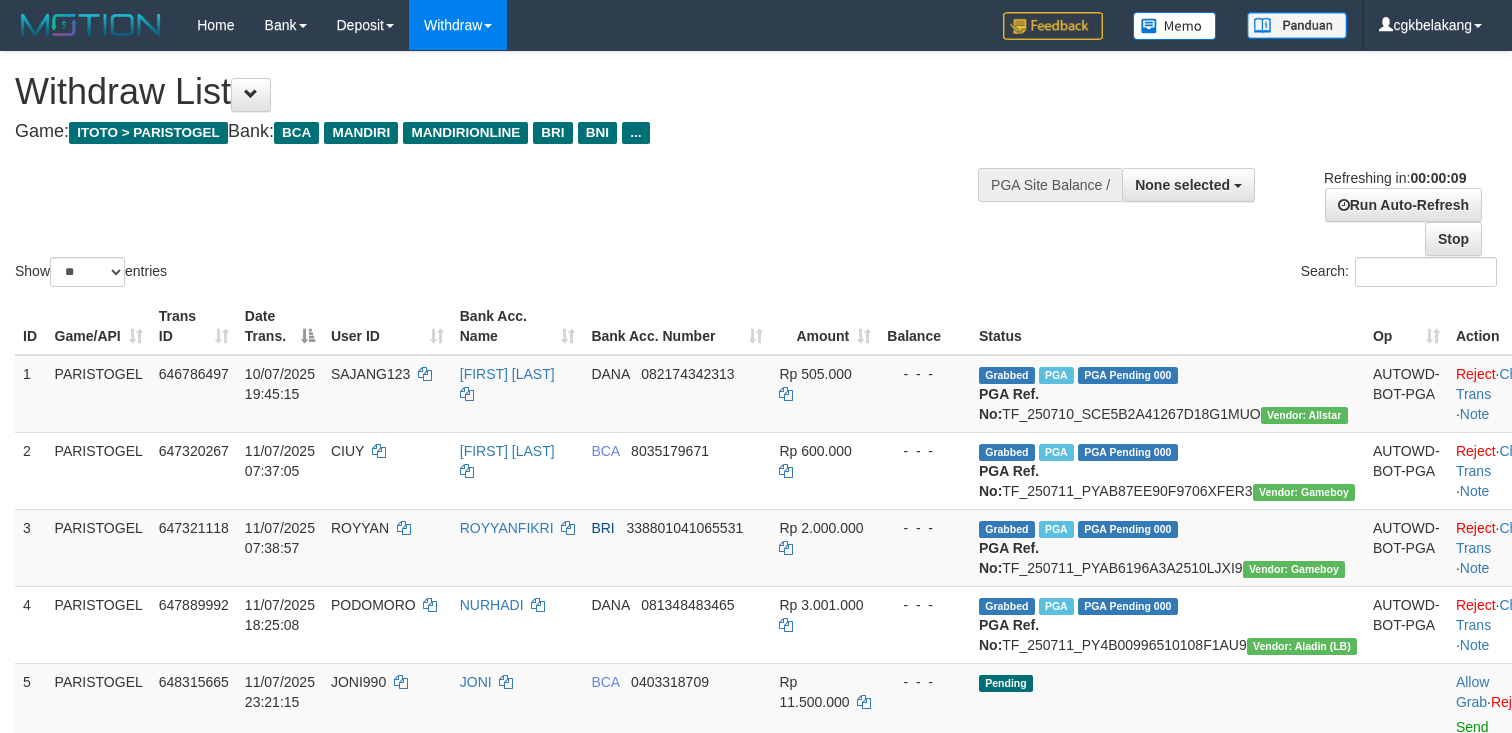 select 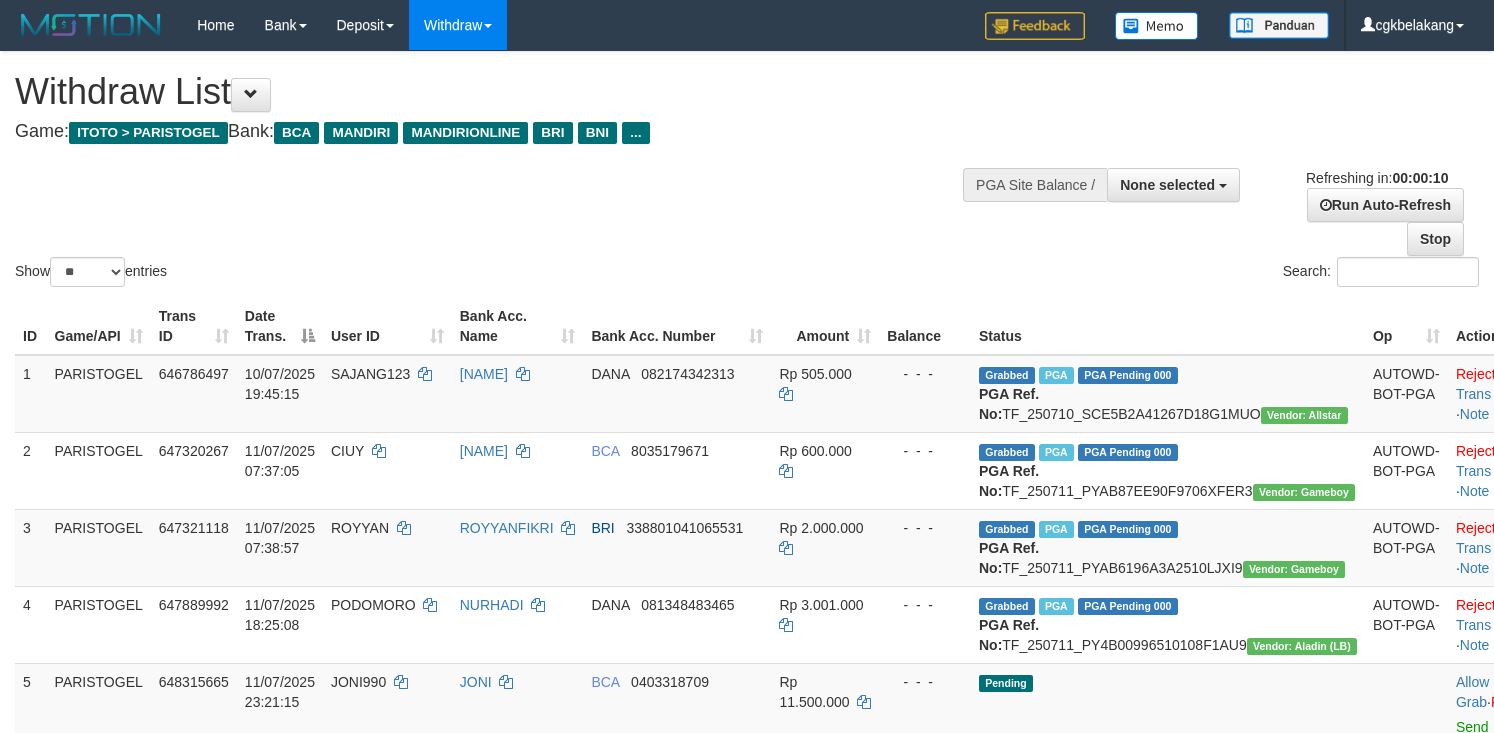 select 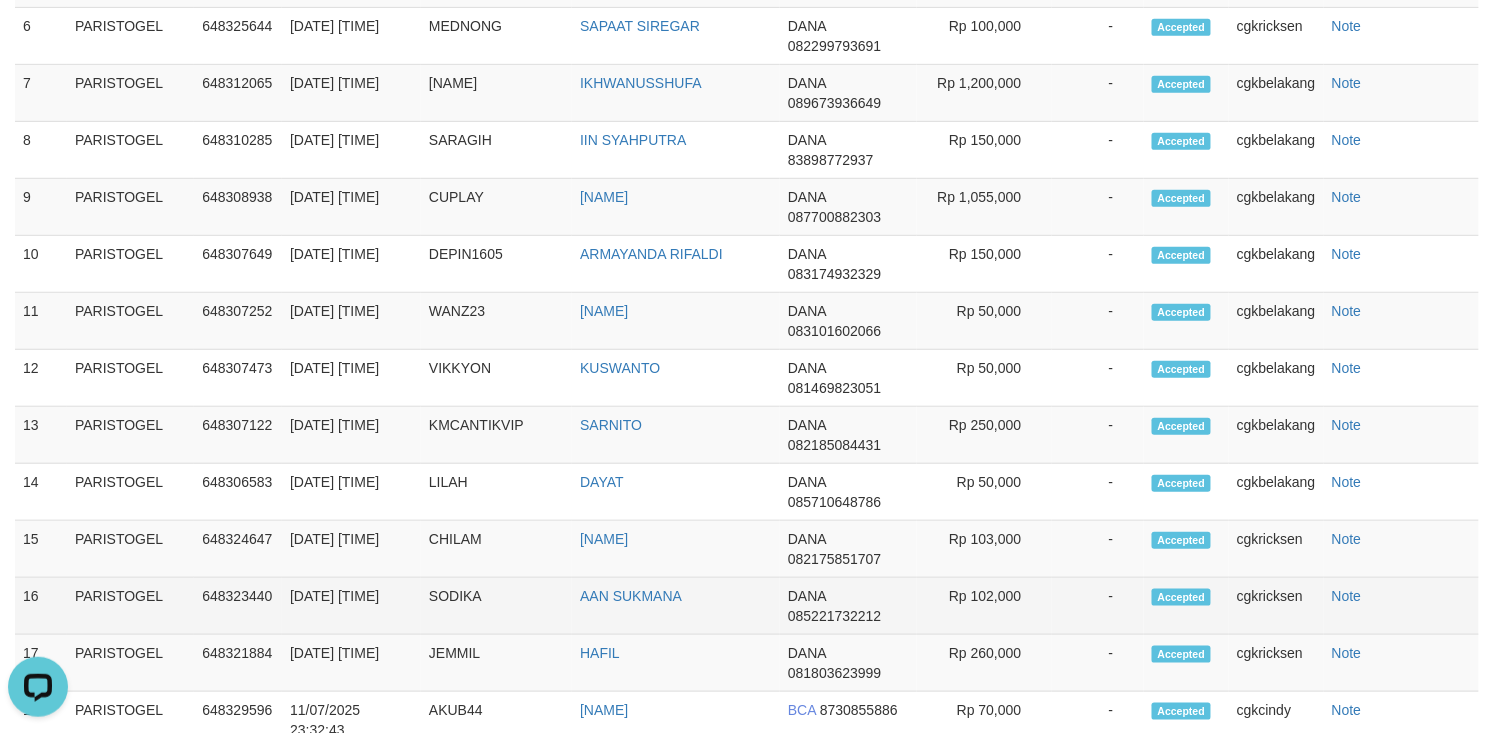 scroll, scrollTop: 0, scrollLeft: 0, axis: both 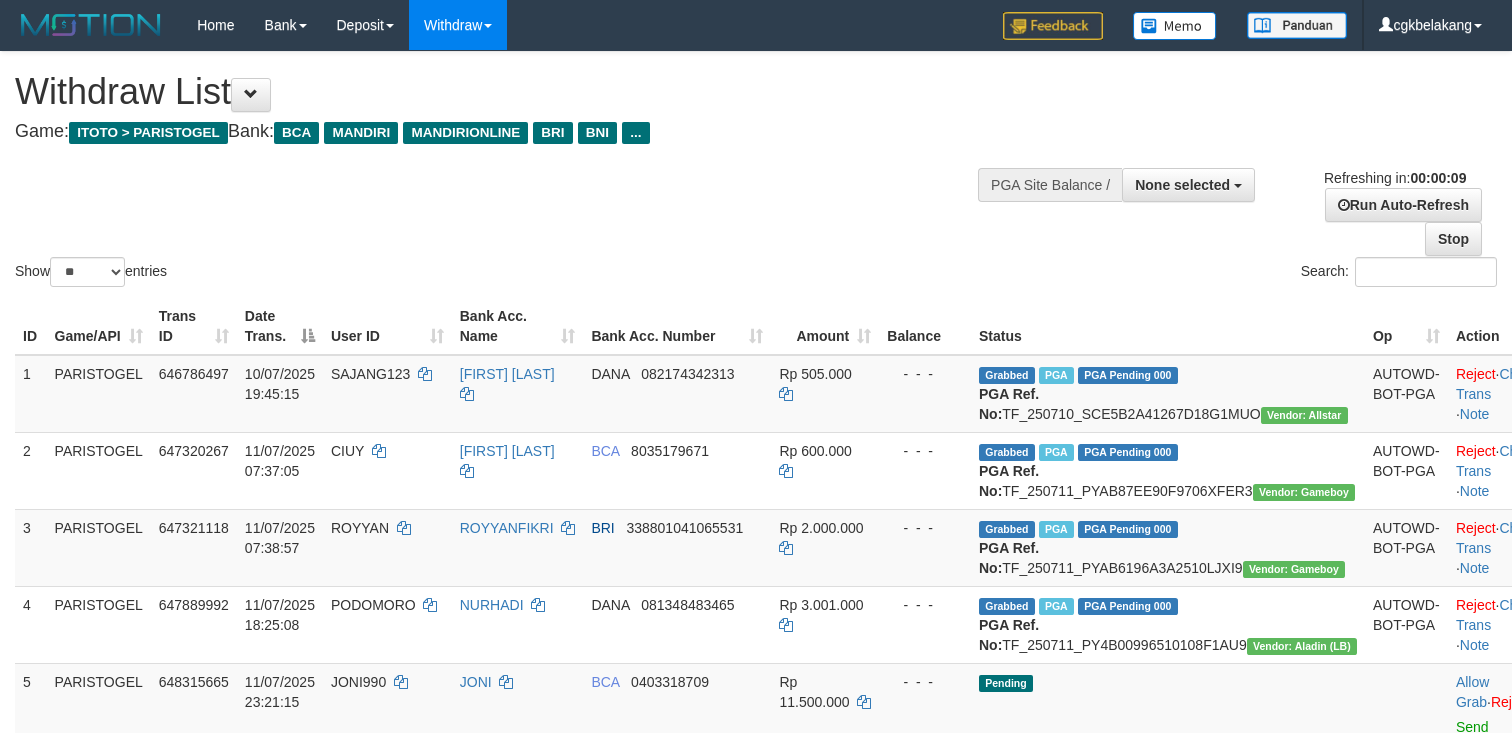 select 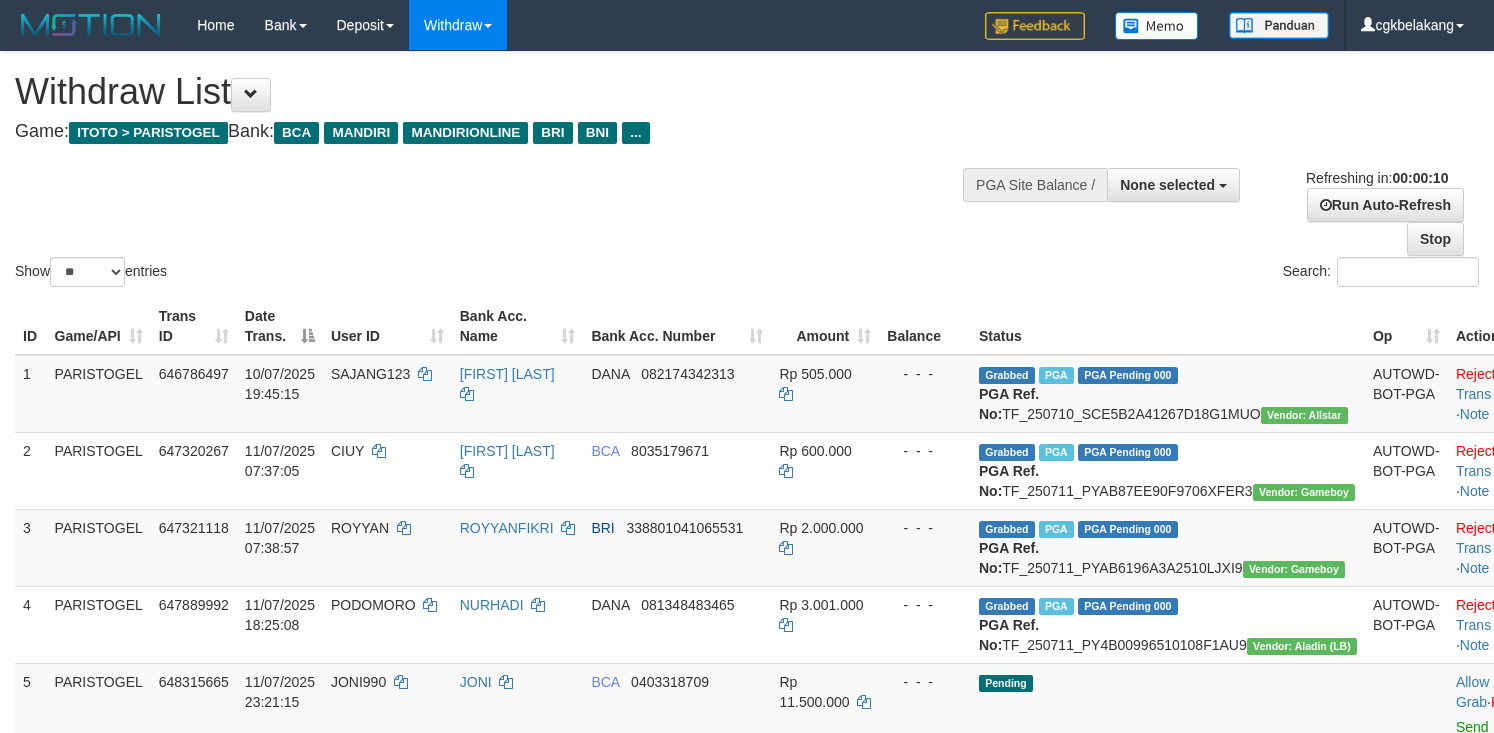select 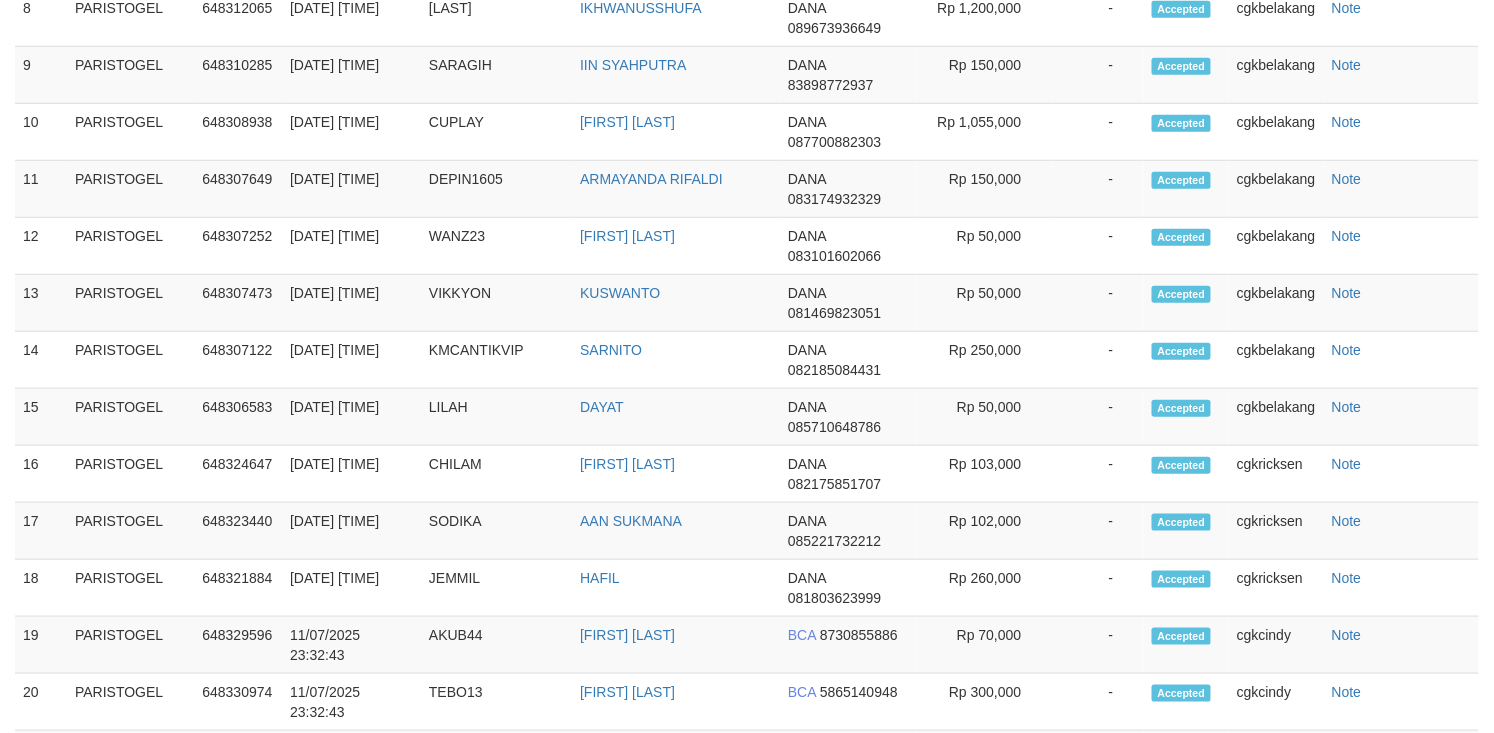 scroll, scrollTop: 2510, scrollLeft: 0, axis: vertical 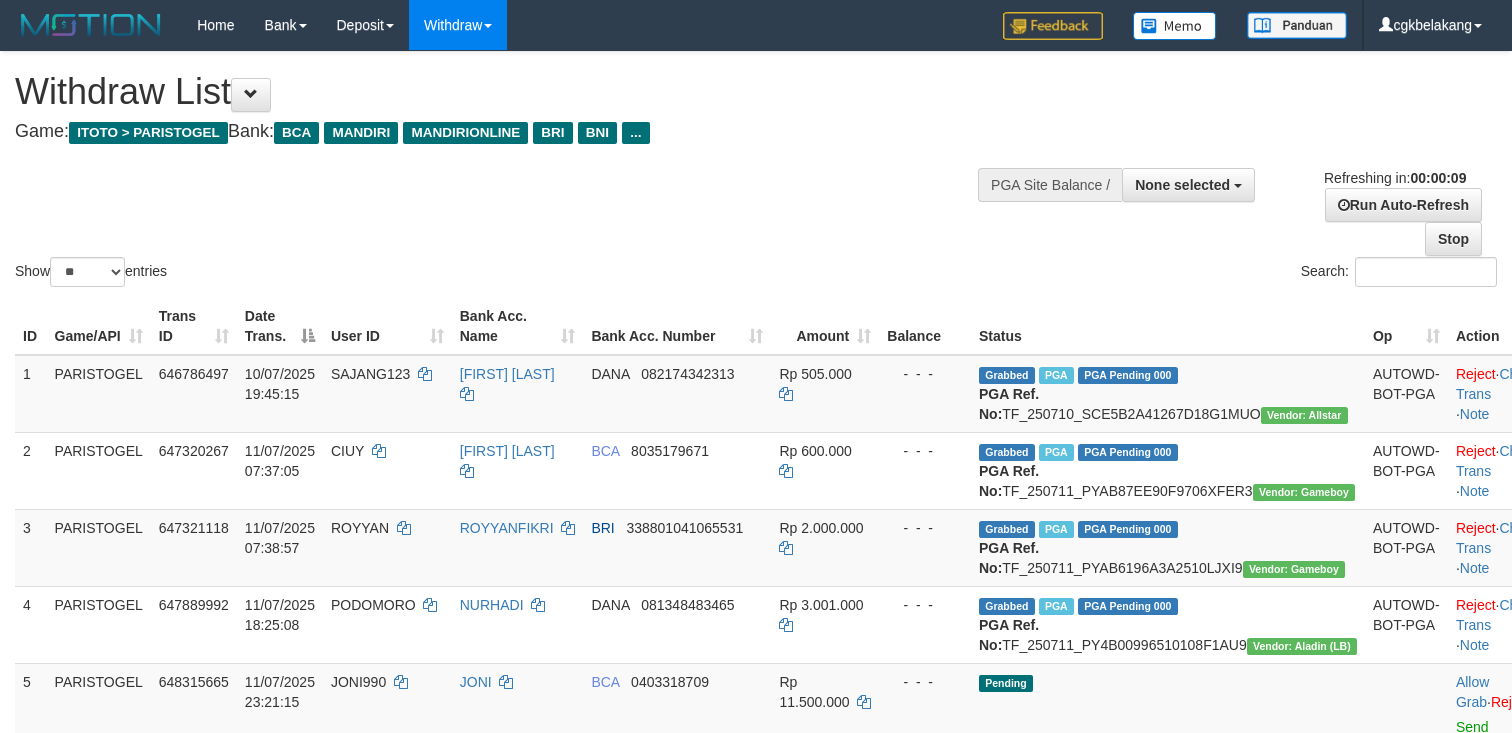select 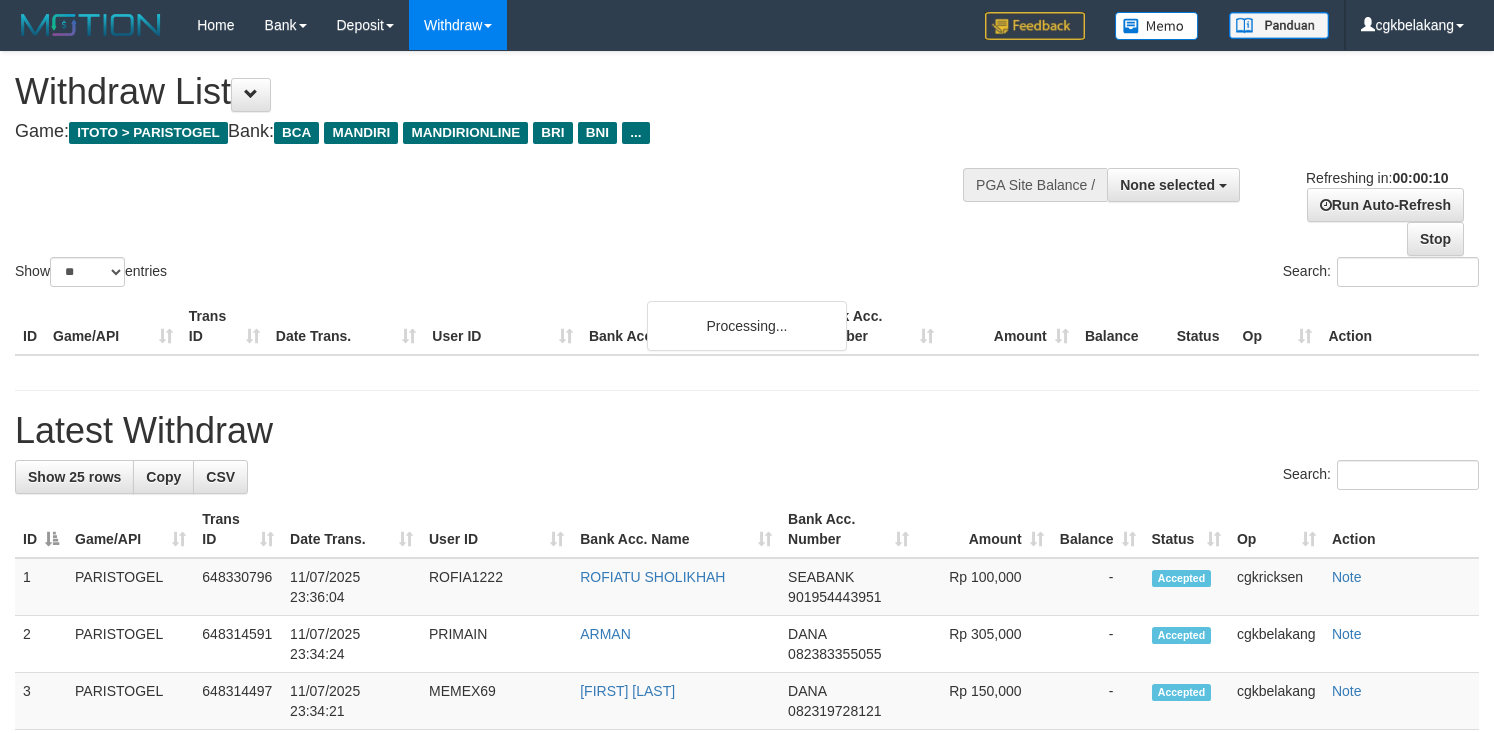 select 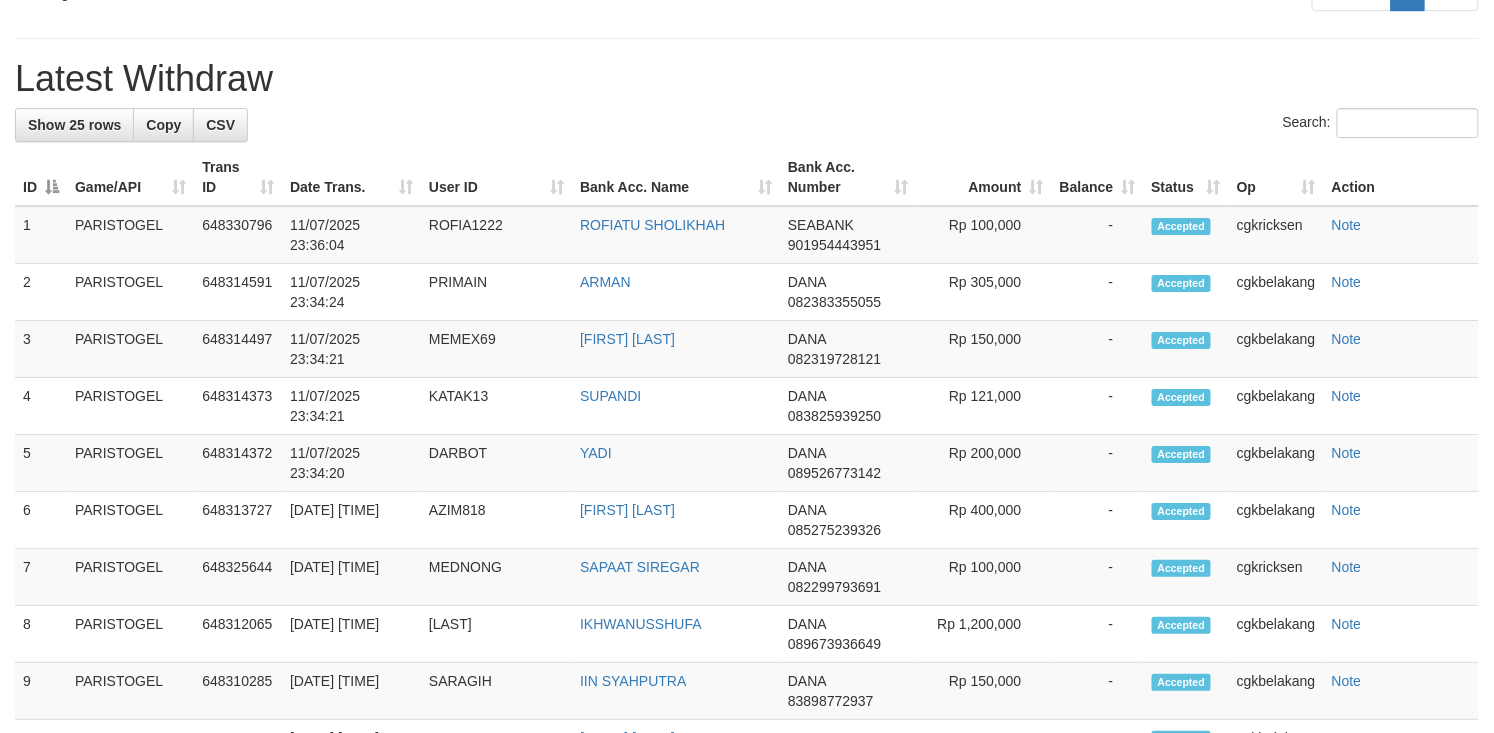 scroll, scrollTop: 1760, scrollLeft: 0, axis: vertical 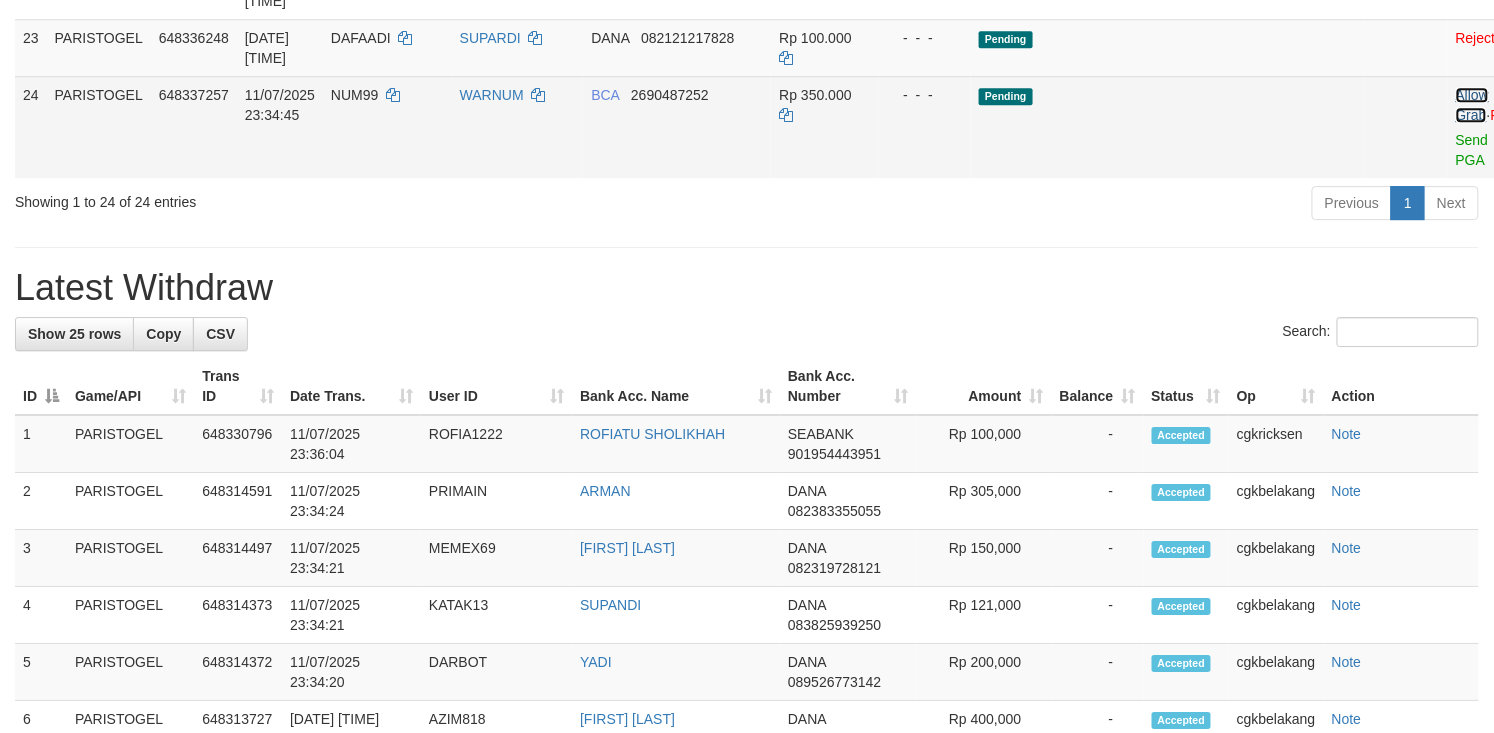 click on "Allow Grab" at bounding box center [1472, 105] 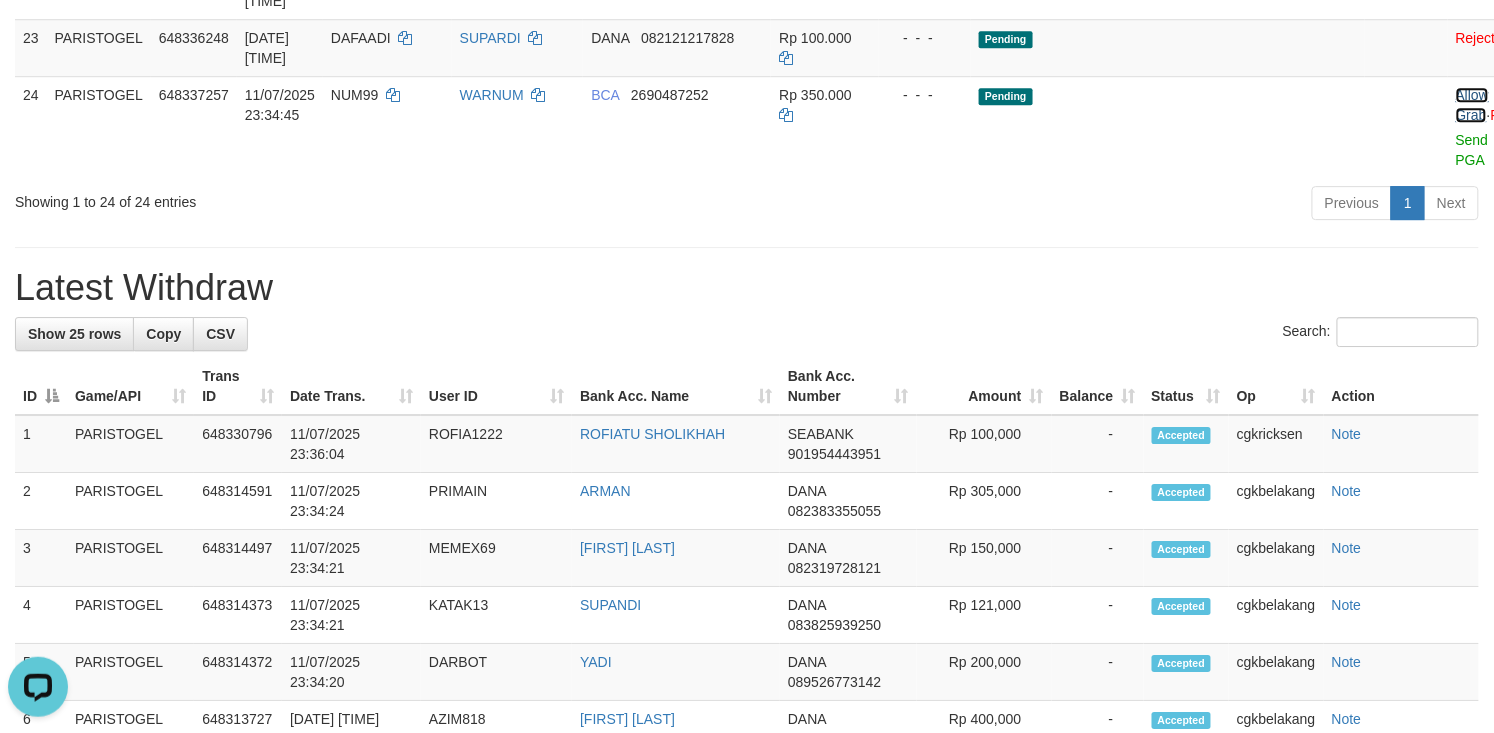 scroll, scrollTop: 0, scrollLeft: 0, axis: both 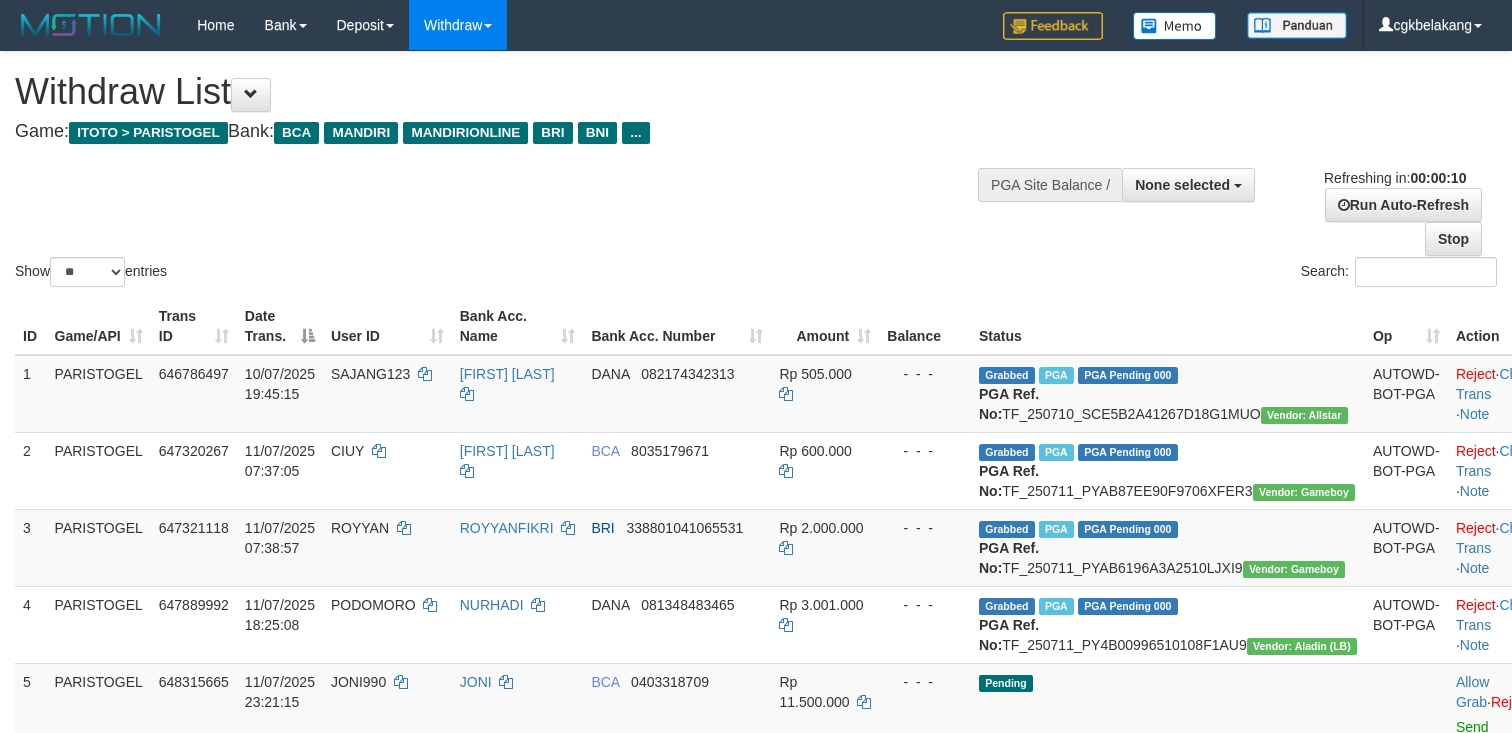 select 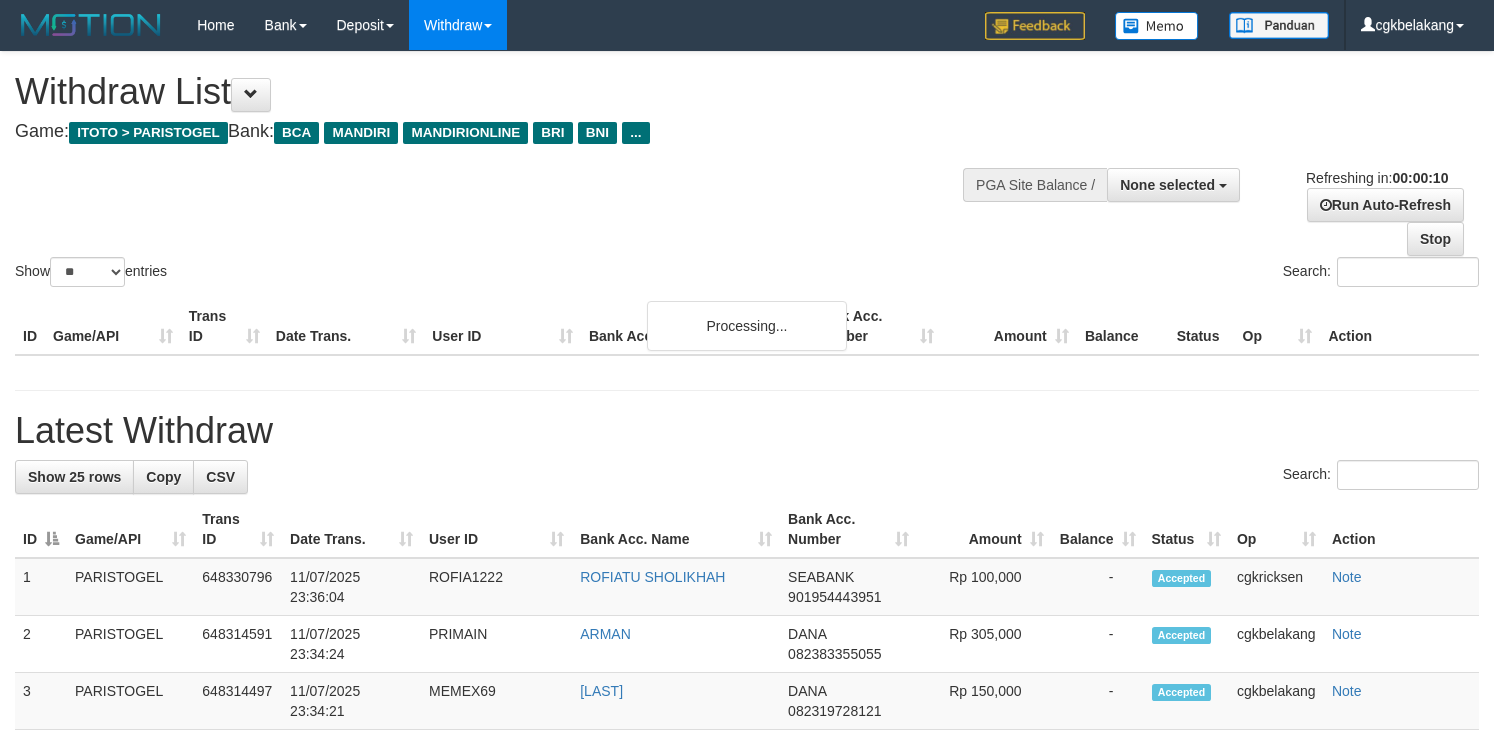 select 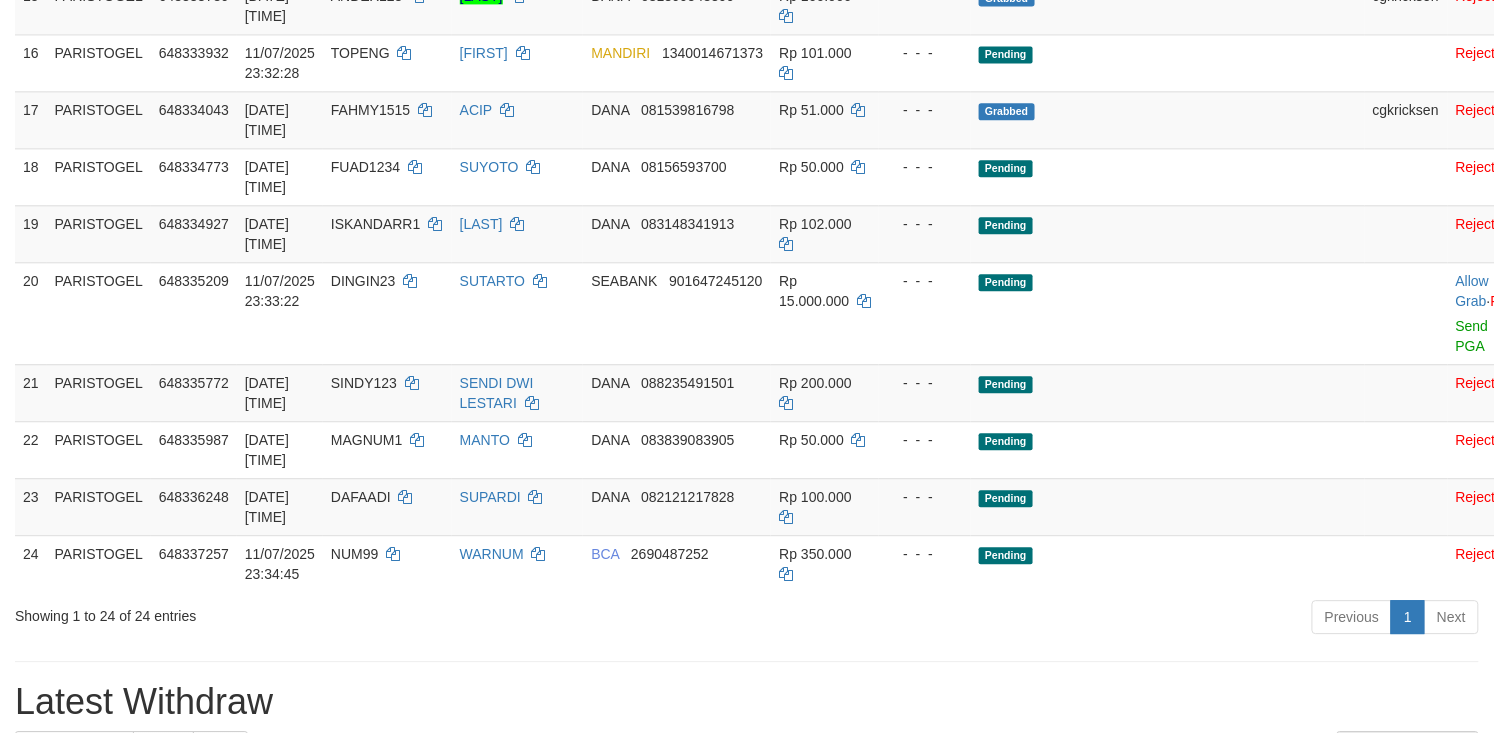 scroll, scrollTop: 1226, scrollLeft: 0, axis: vertical 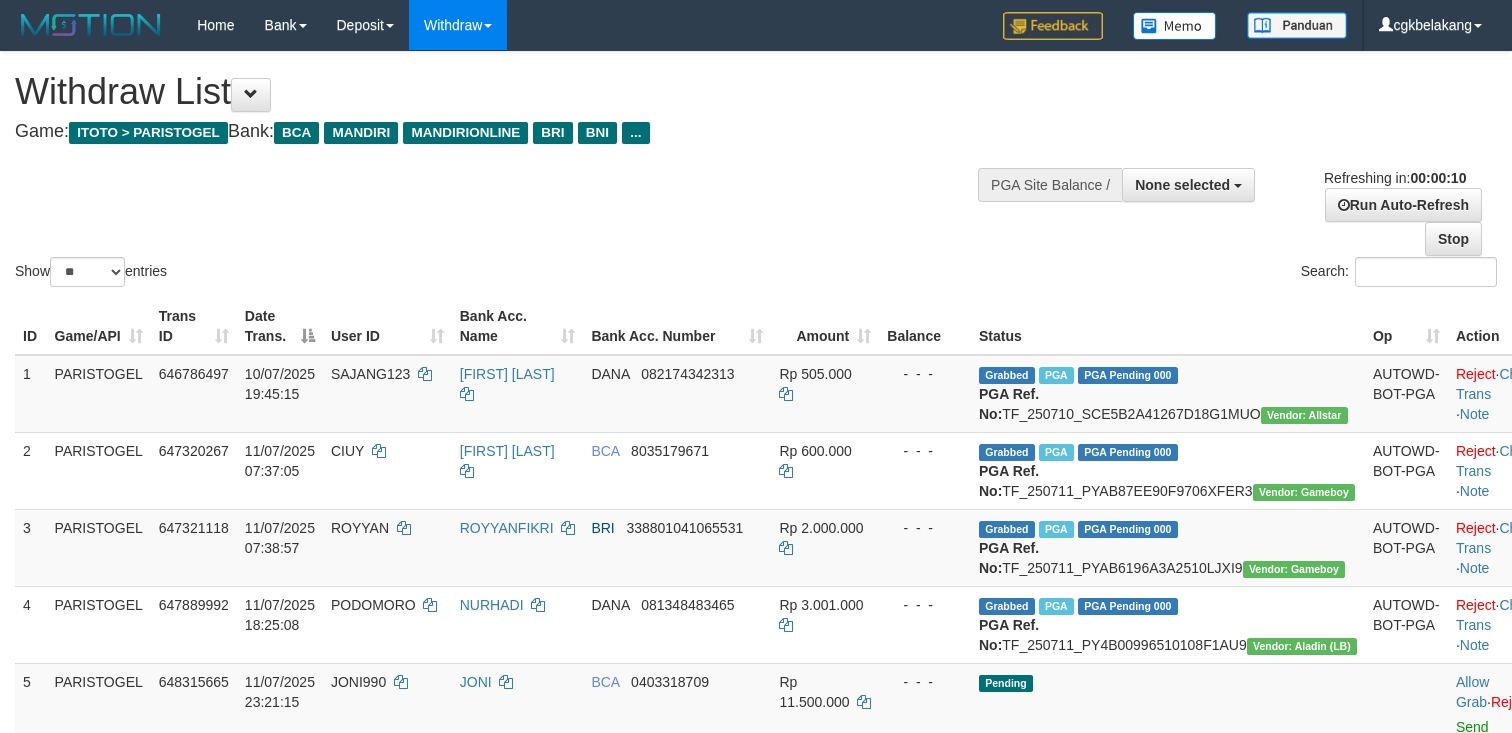 select 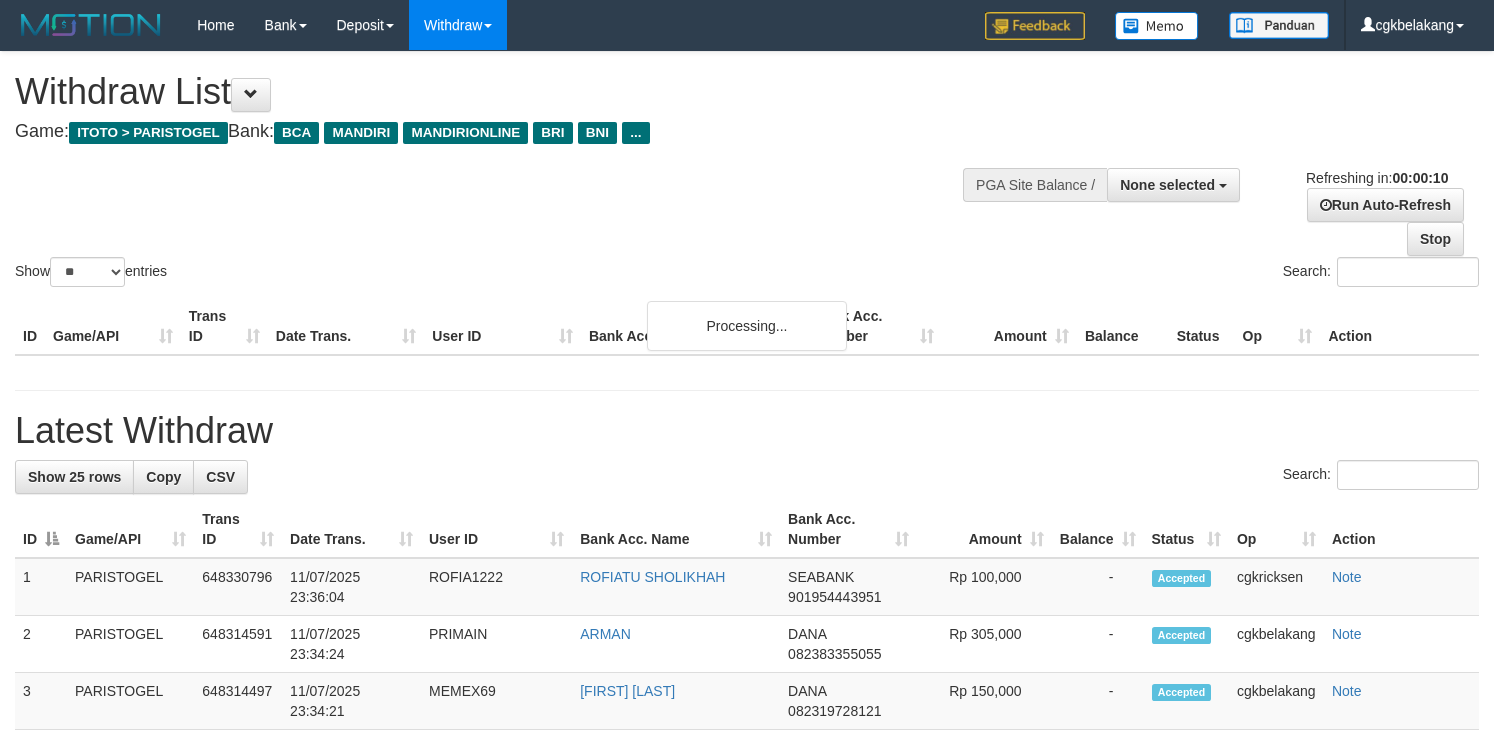 select 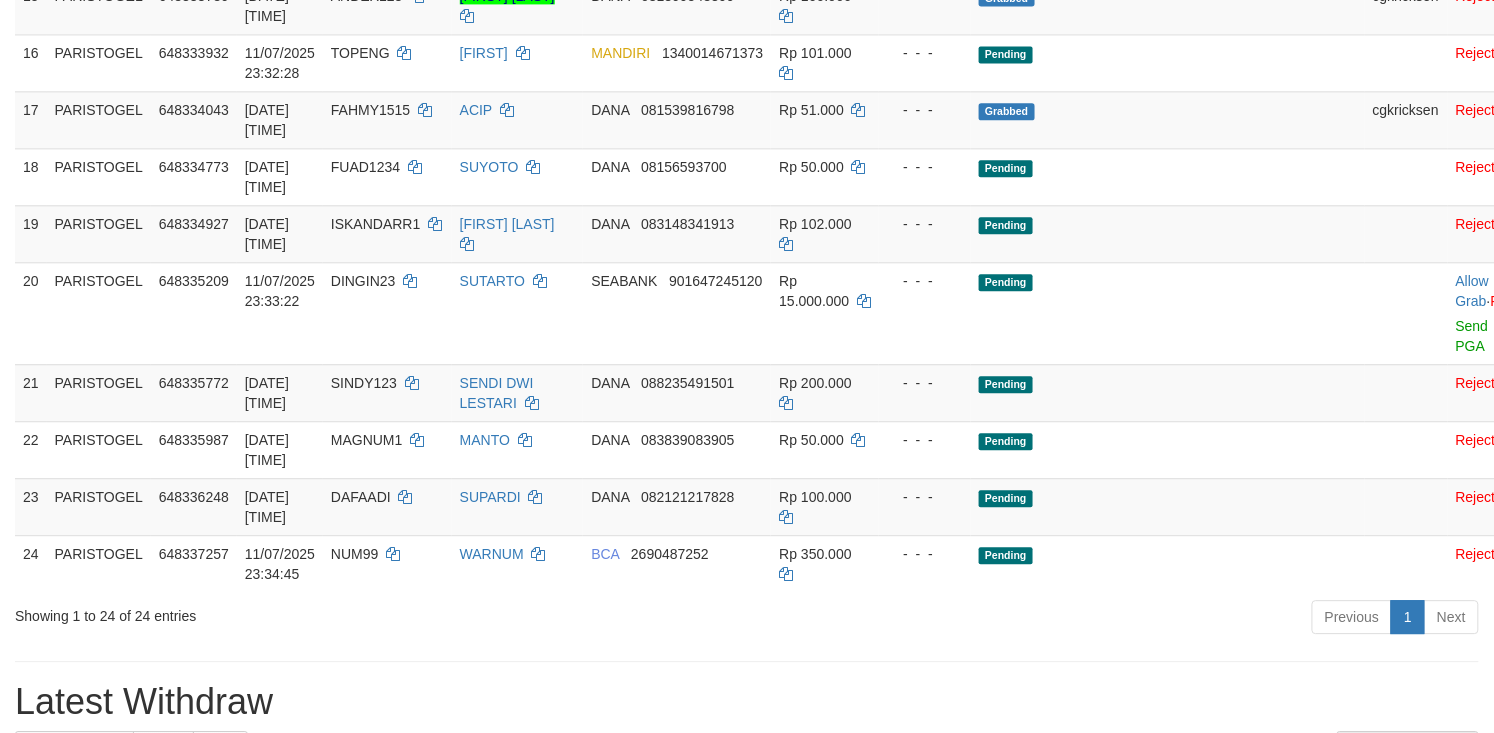 scroll, scrollTop: 1226, scrollLeft: 0, axis: vertical 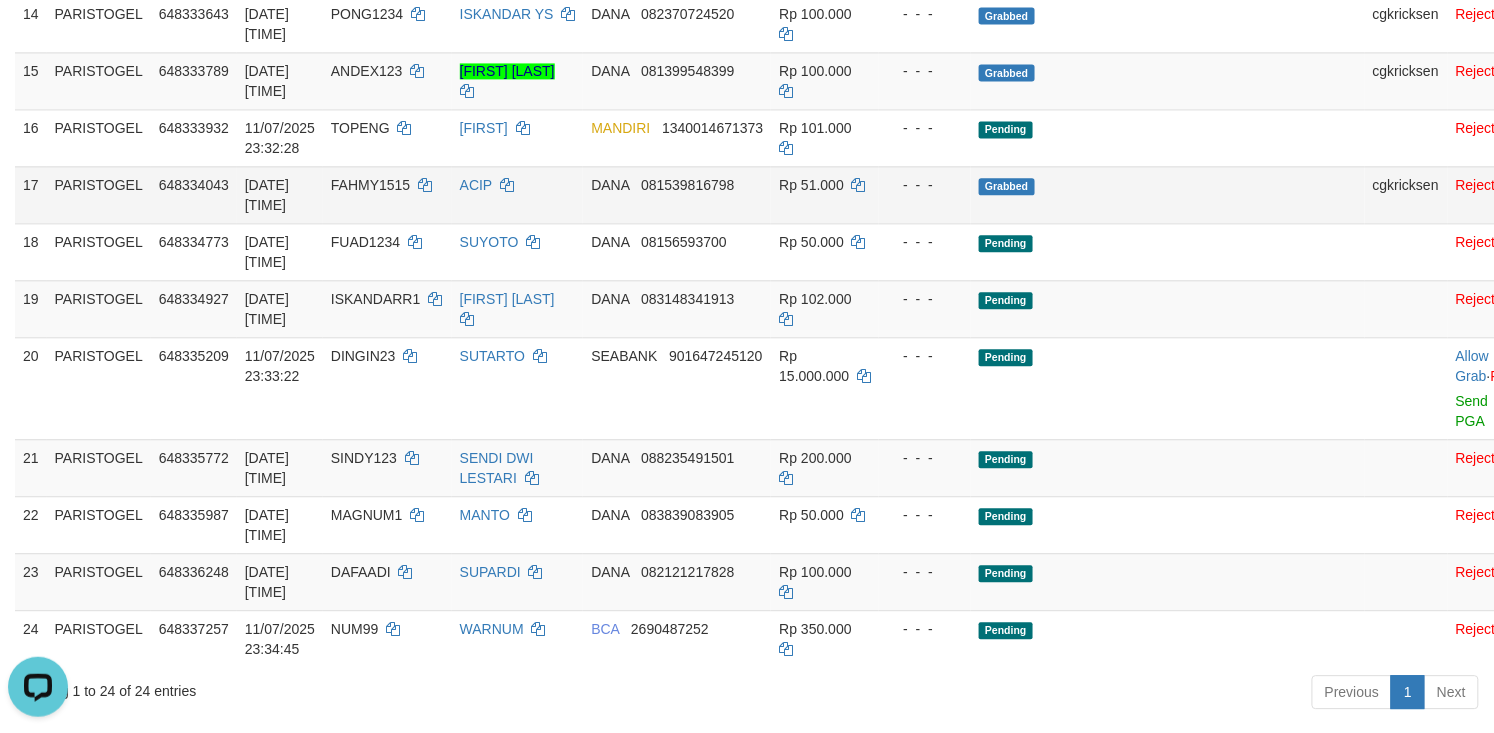 click on "Grabbed" at bounding box center (1168, 194) 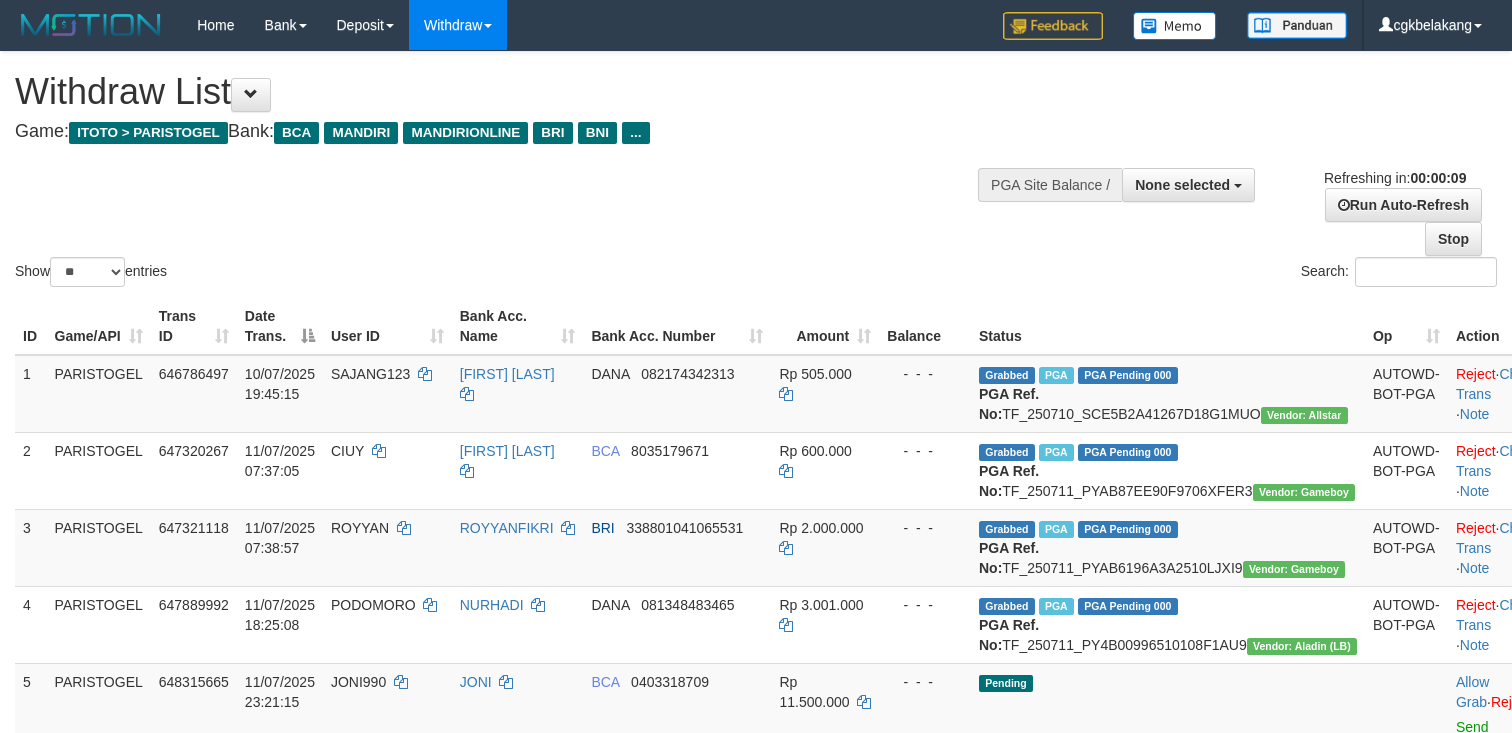 select 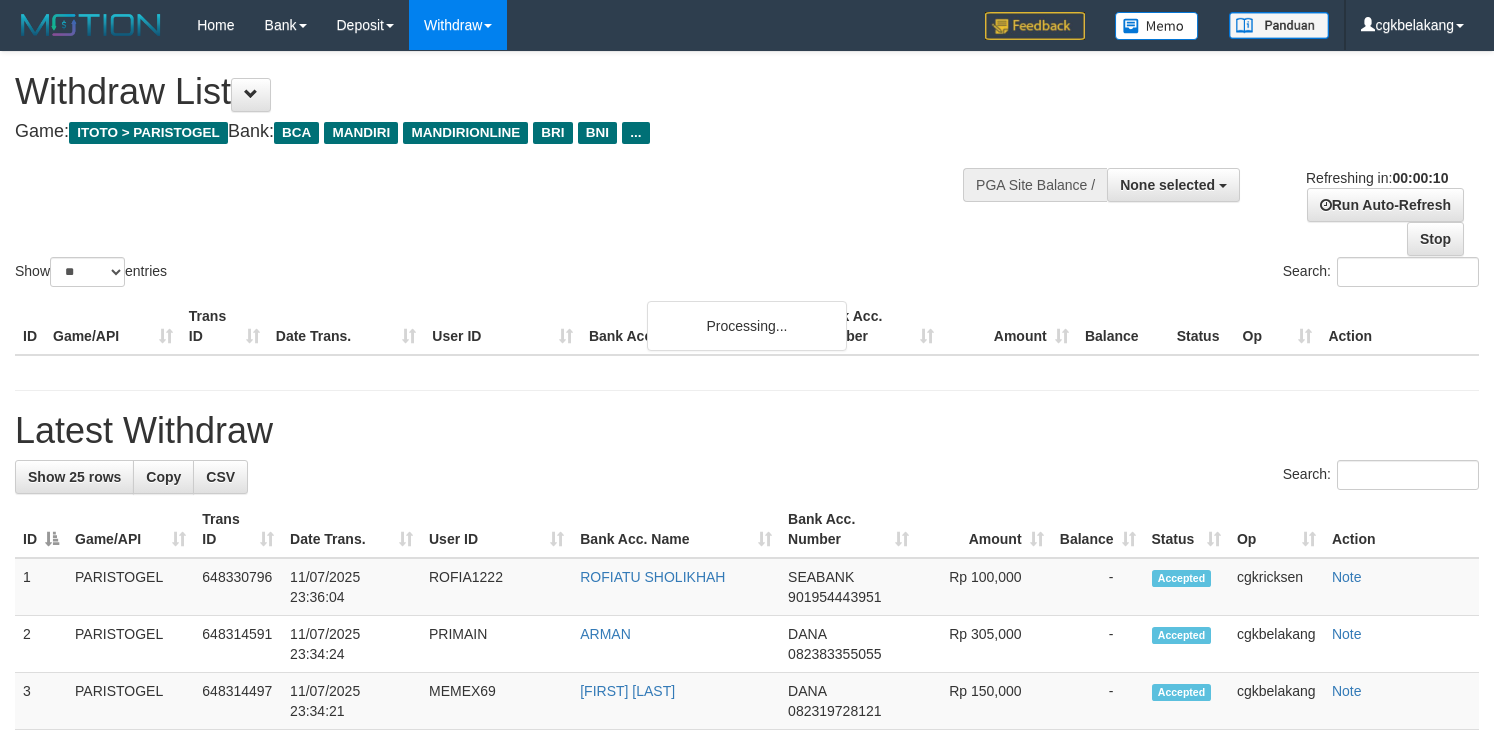 select 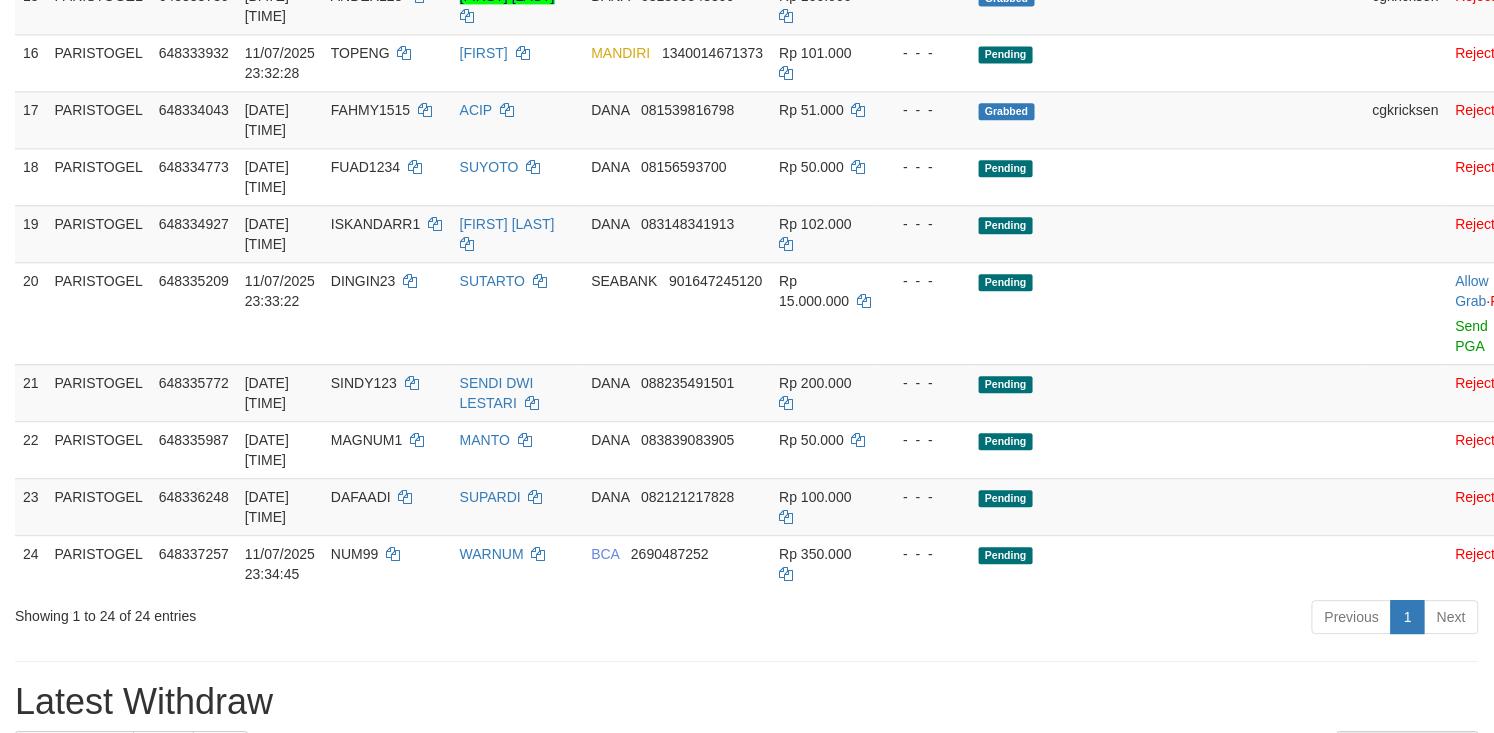 scroll, scrollTop: 1226, scrollLeft: 0, axis: vertical 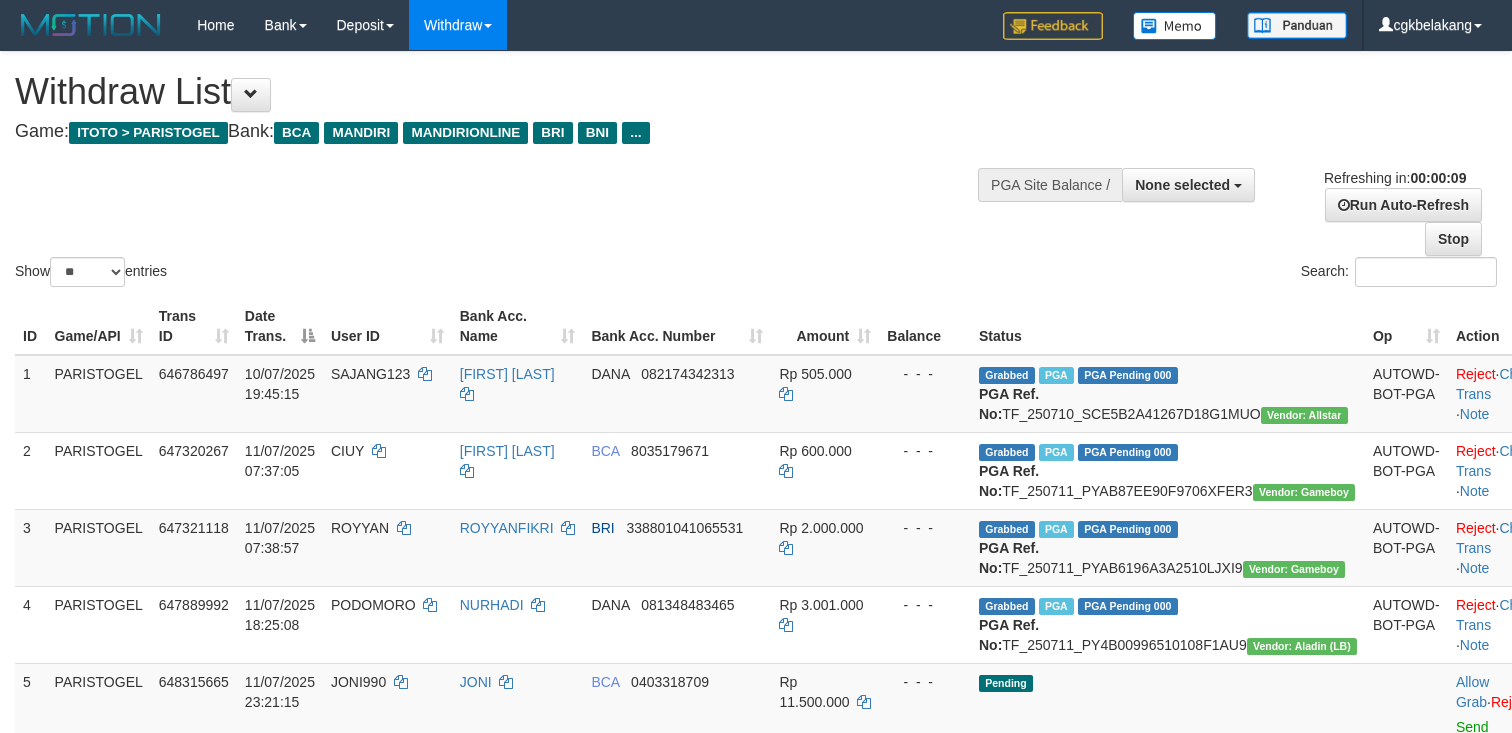 select 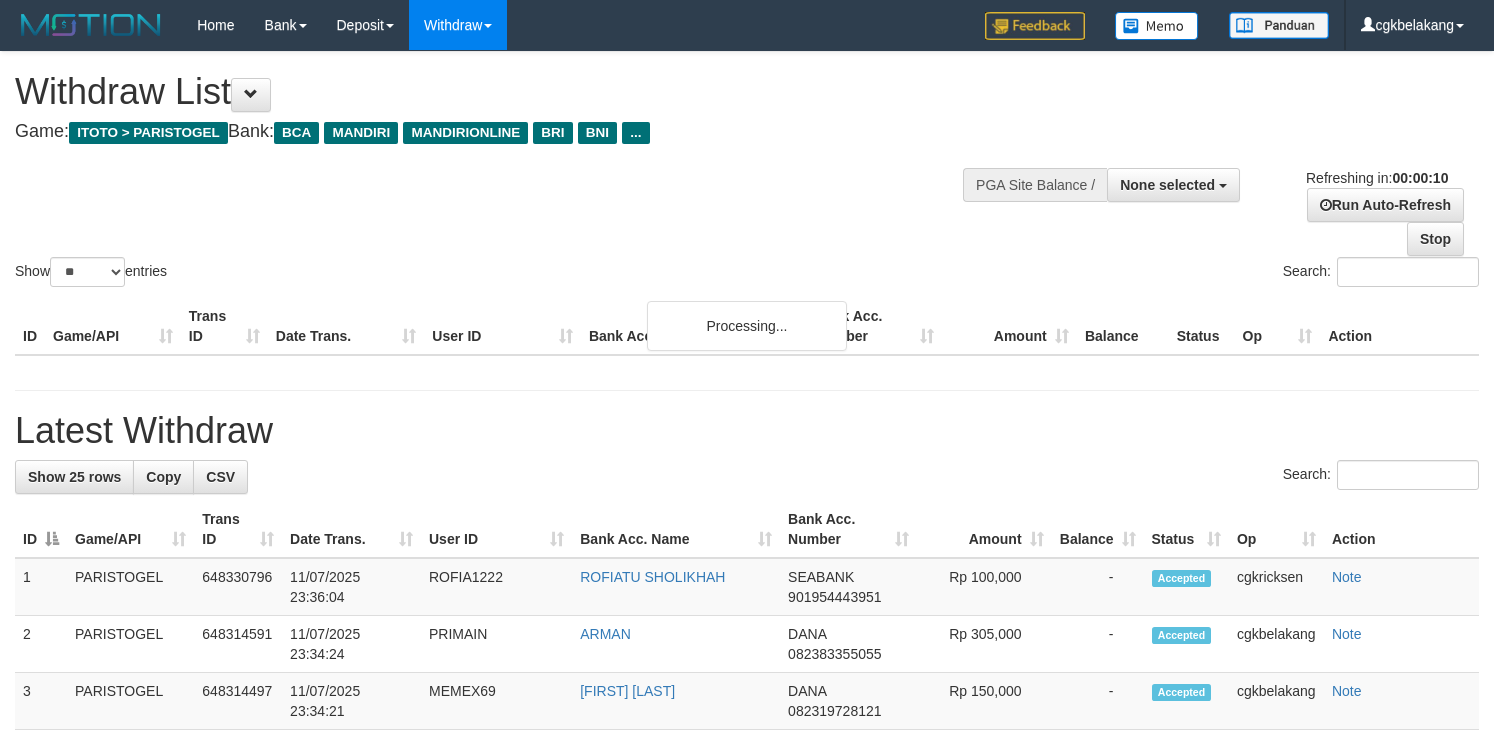 select 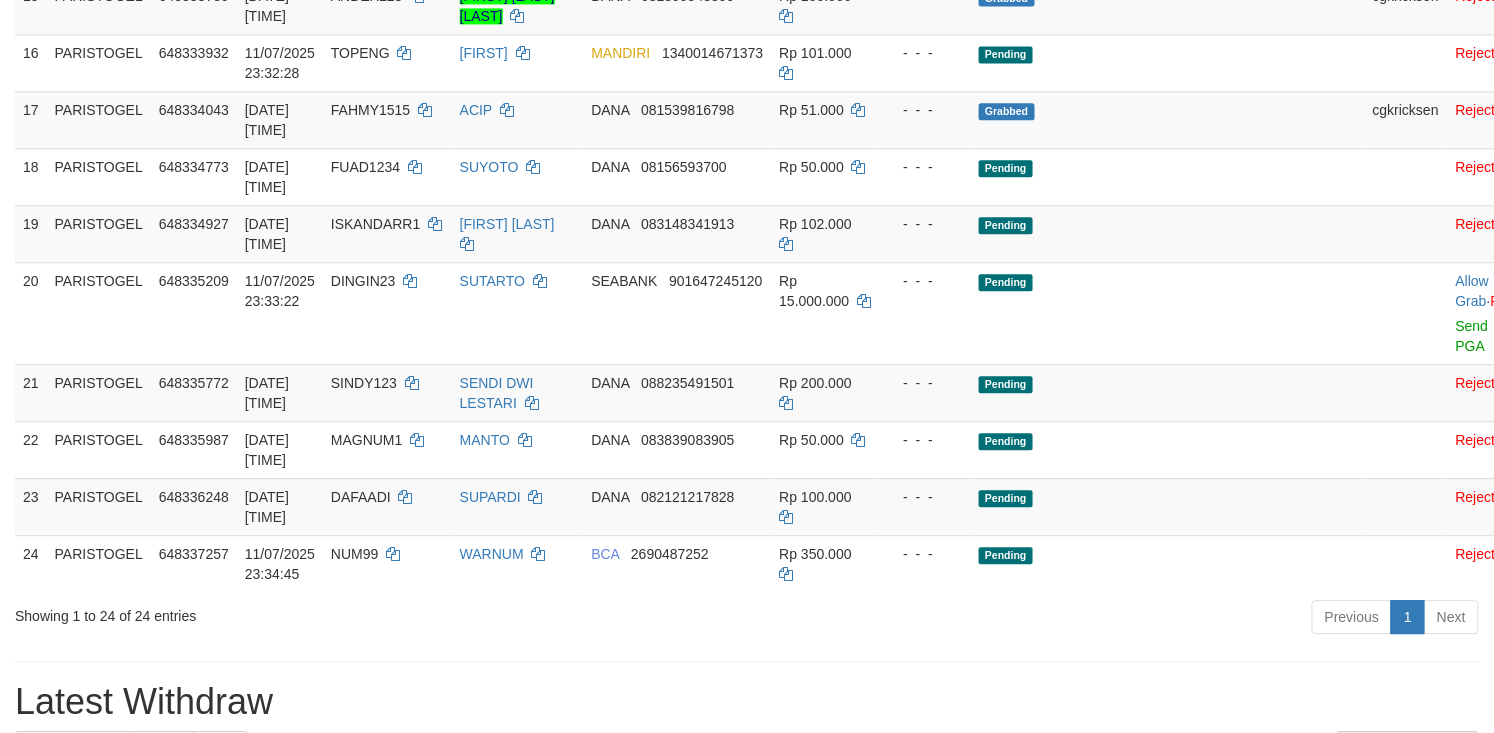 scroll, scrollTop: 1226, scrollLeft: 0, axis: vertical 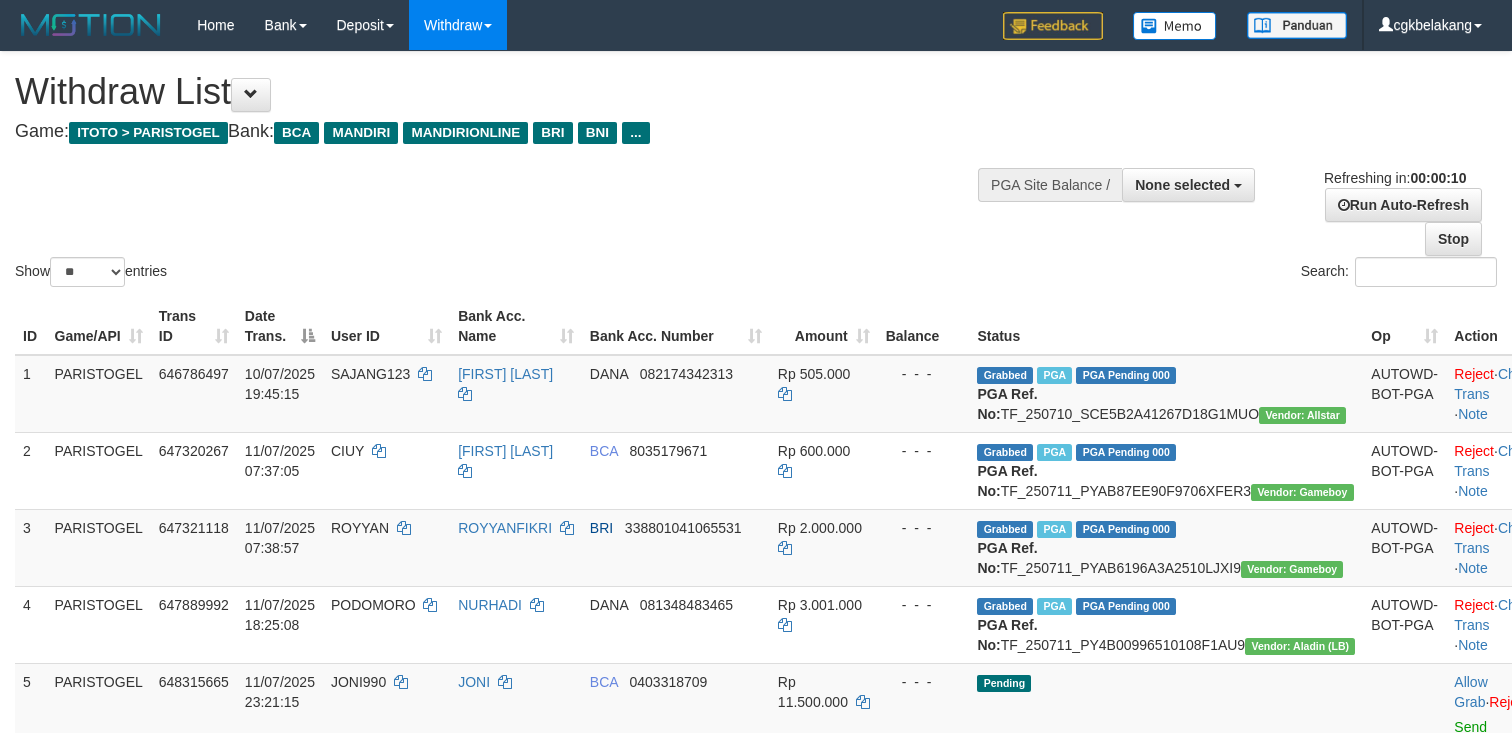 select 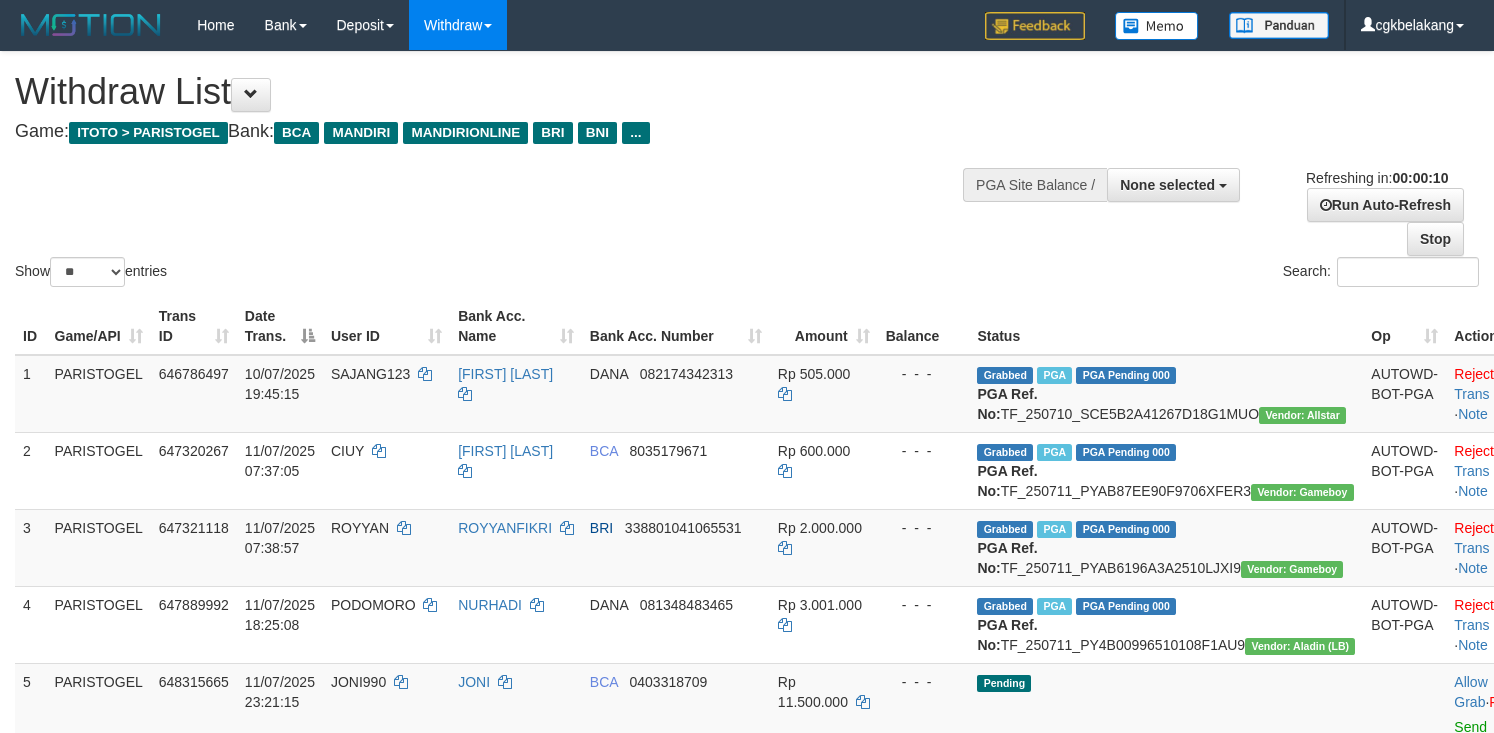 select 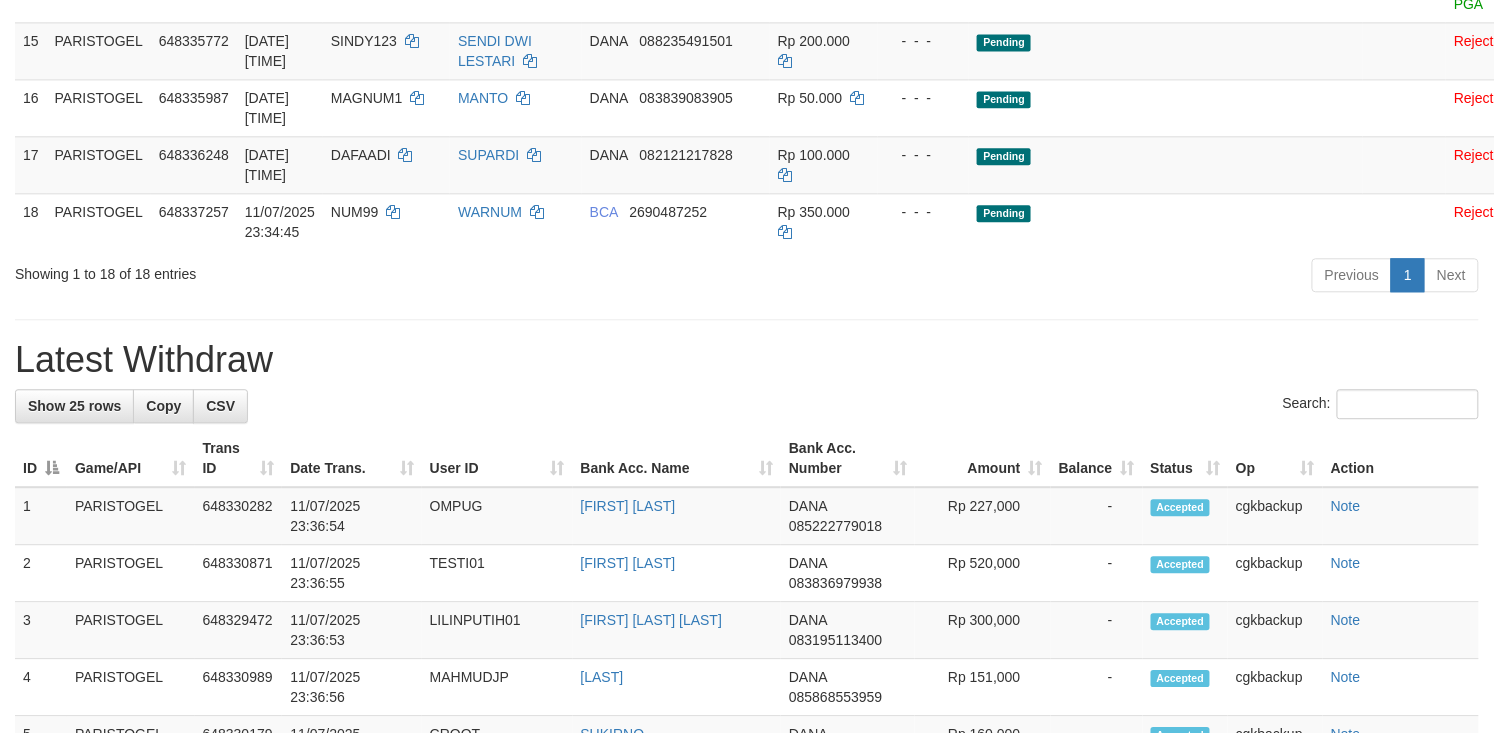 scroll, scrollTop: 1226, scrollLeft: 0, axis: vertical 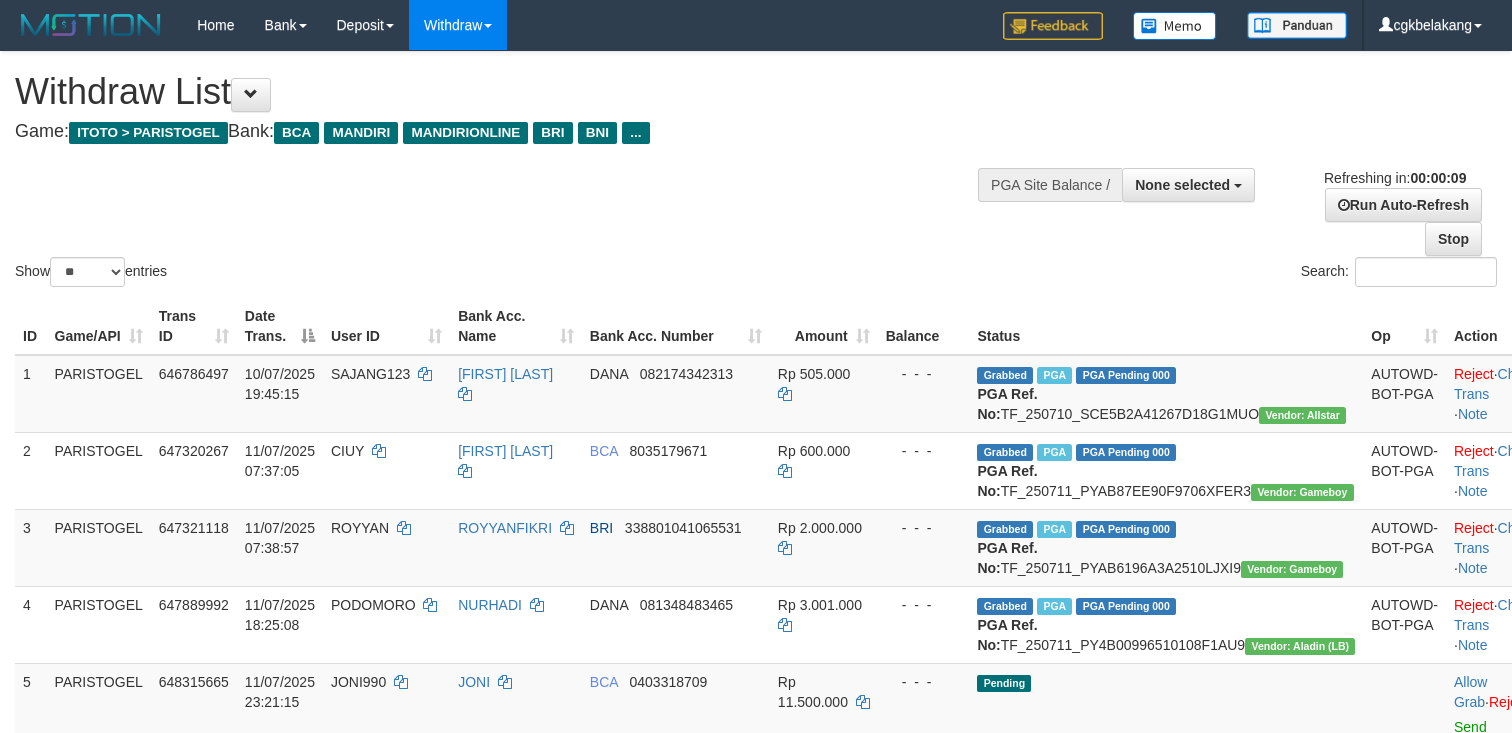 select 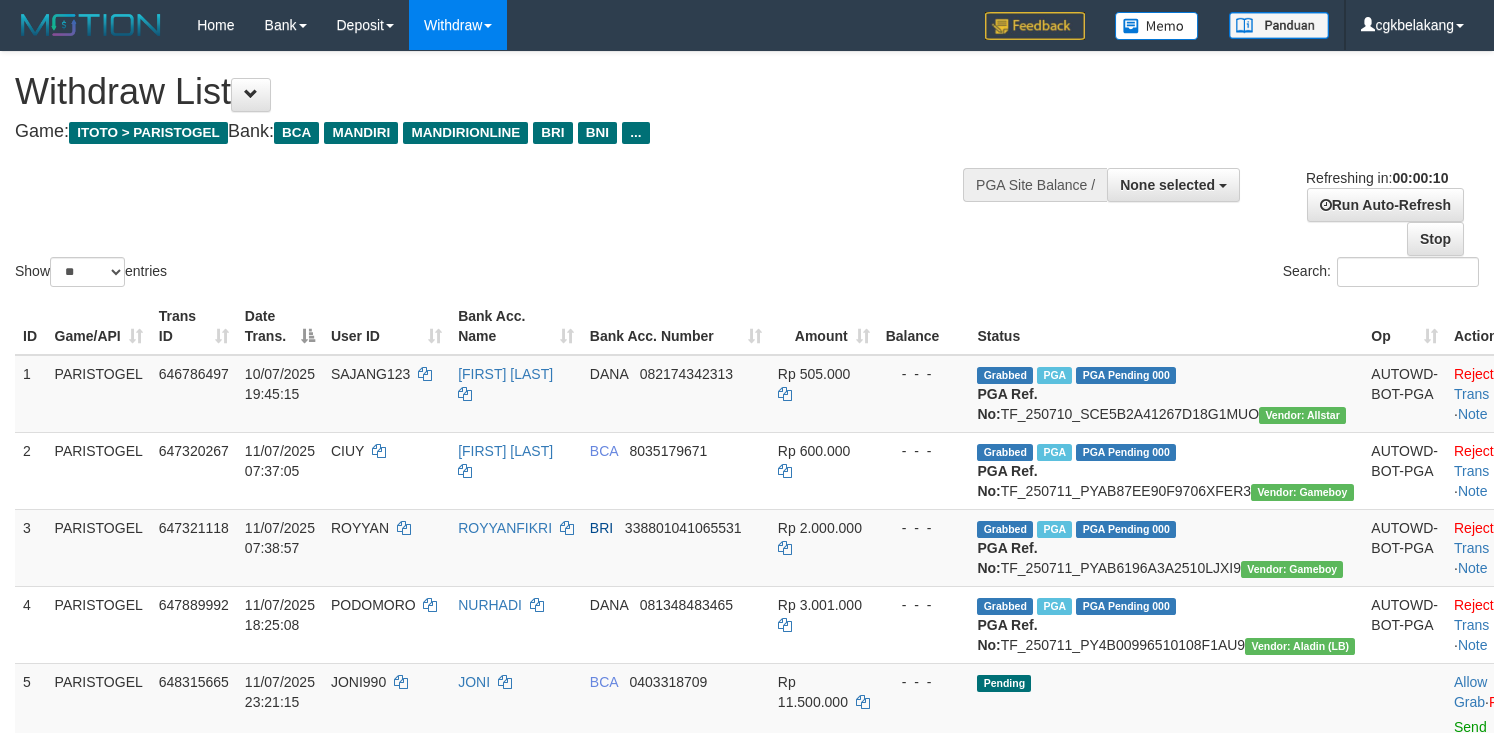 select 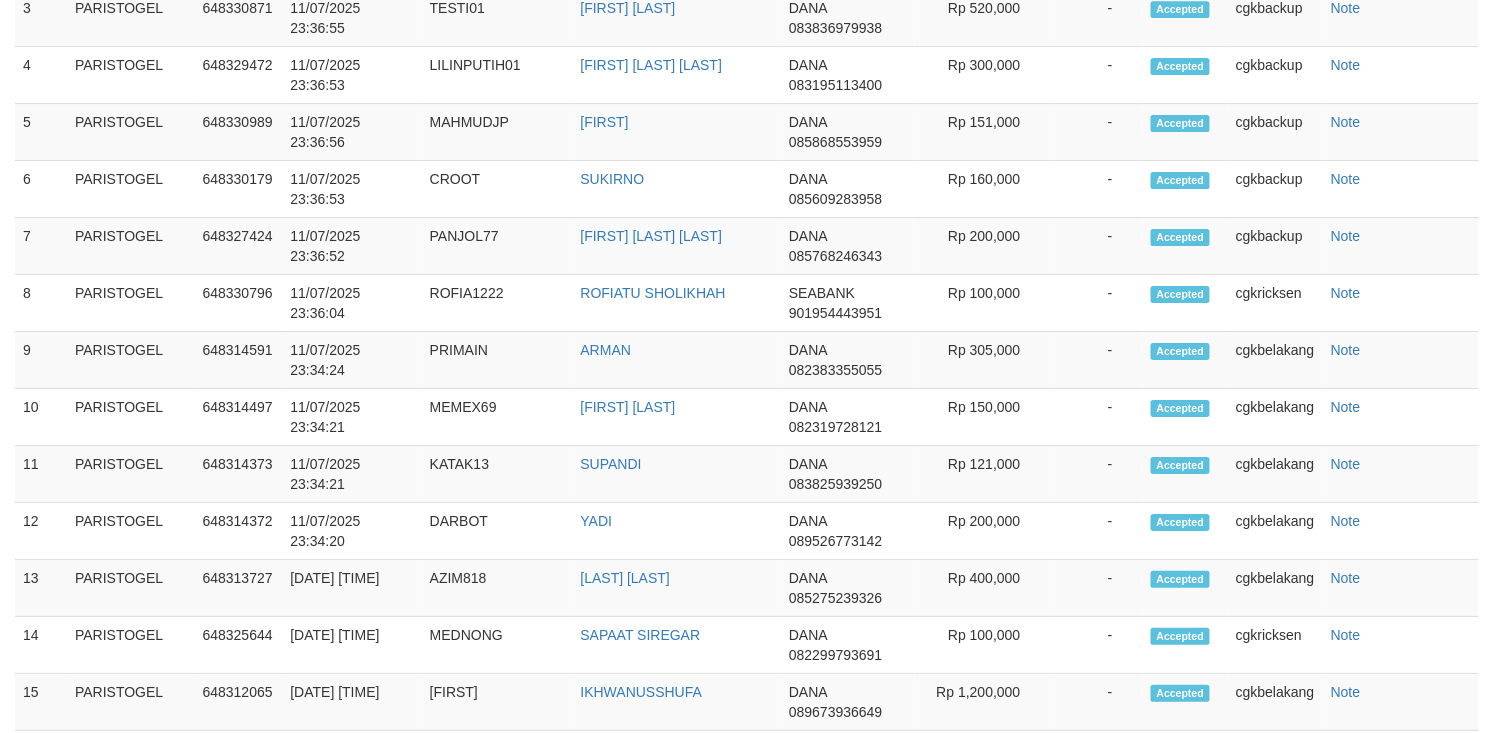 scroll, scrollTop: 1968, scrollLeft: 0, axis: vertical 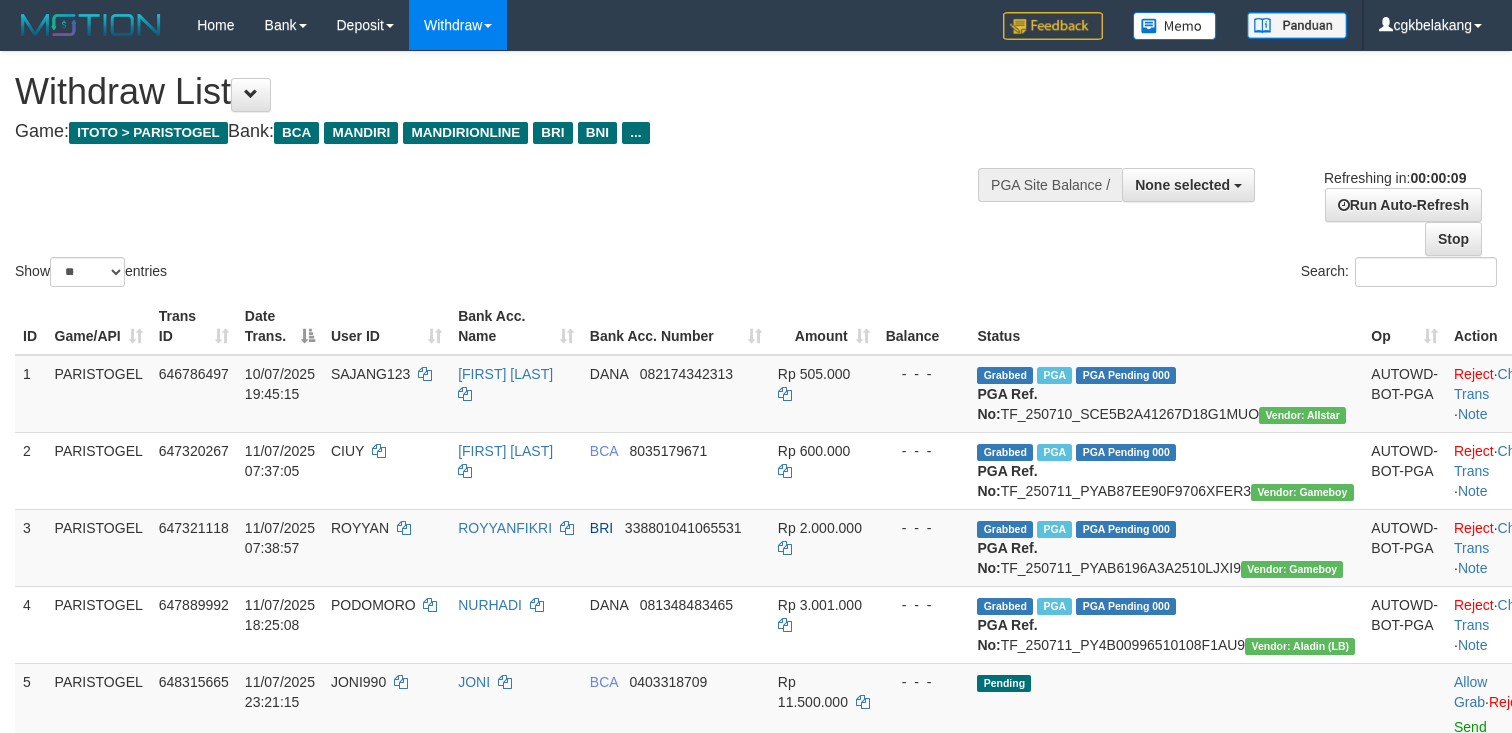select 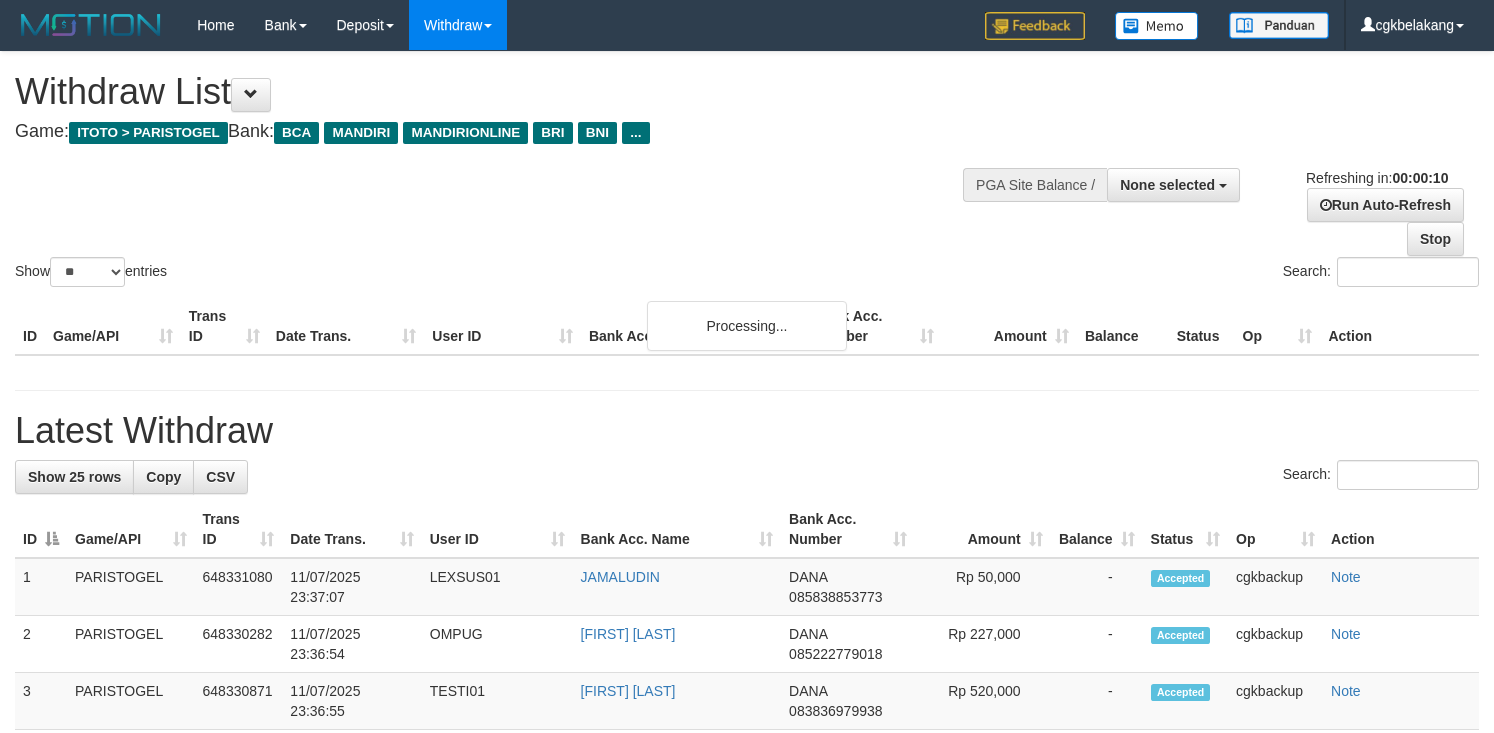 select 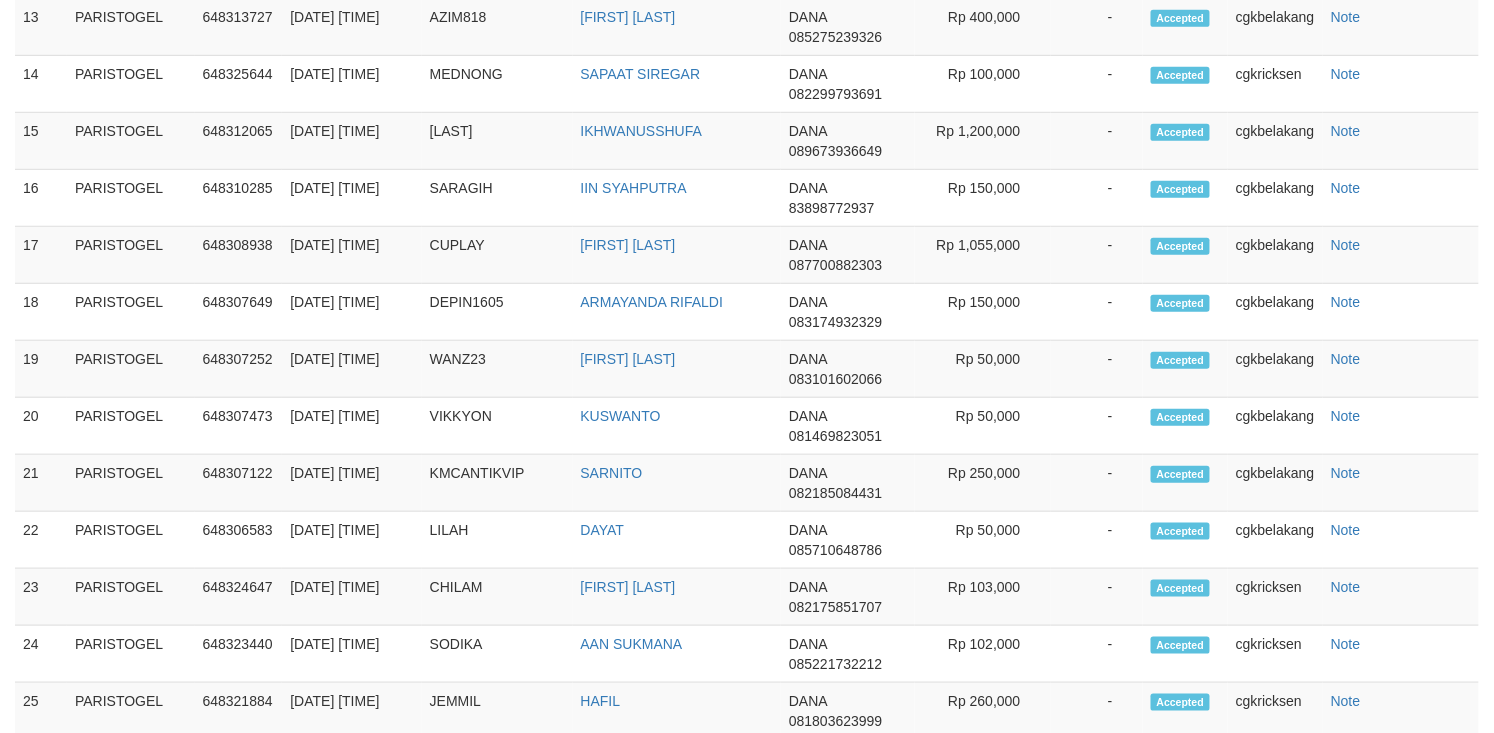 scroll, scrollTop: 2501, scrollLeft: 0, axis: vertical 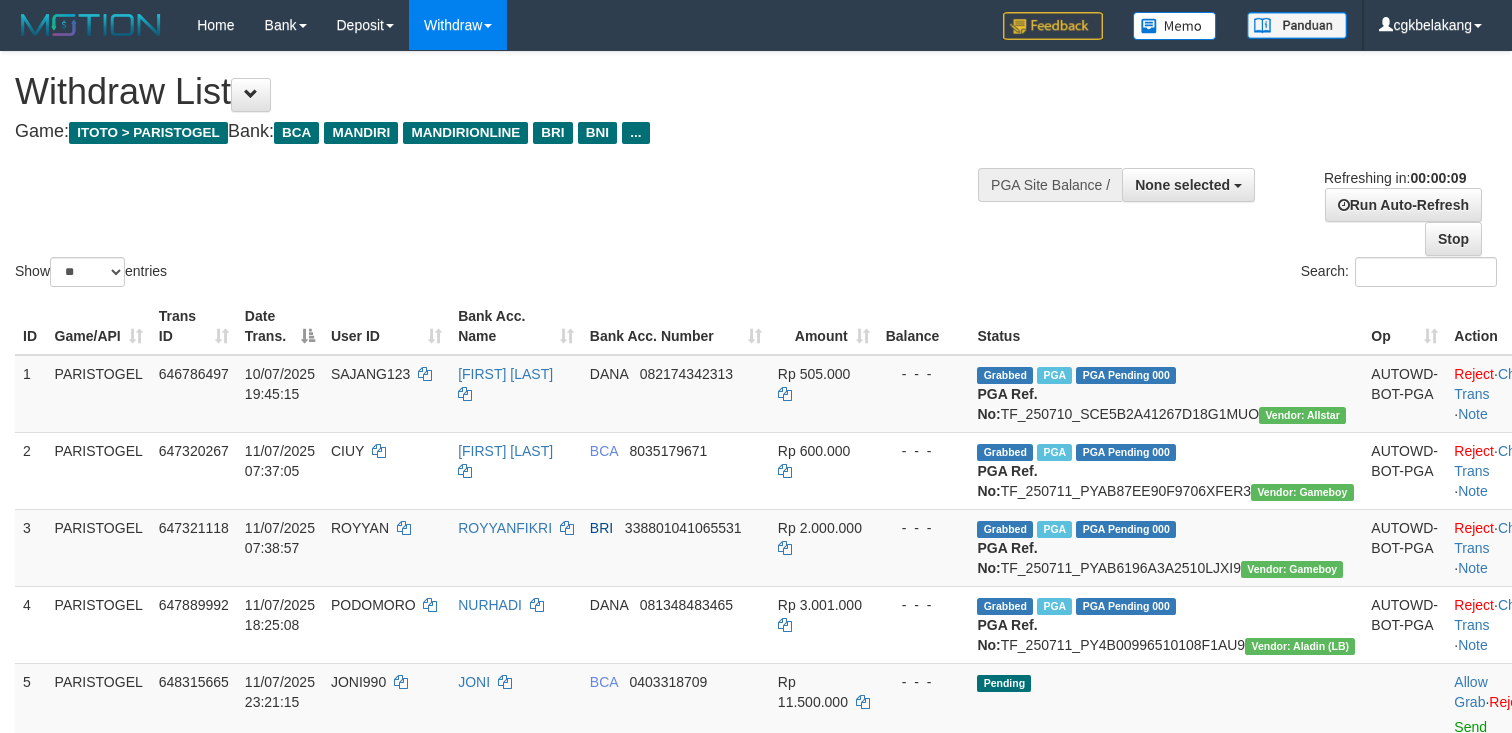 select 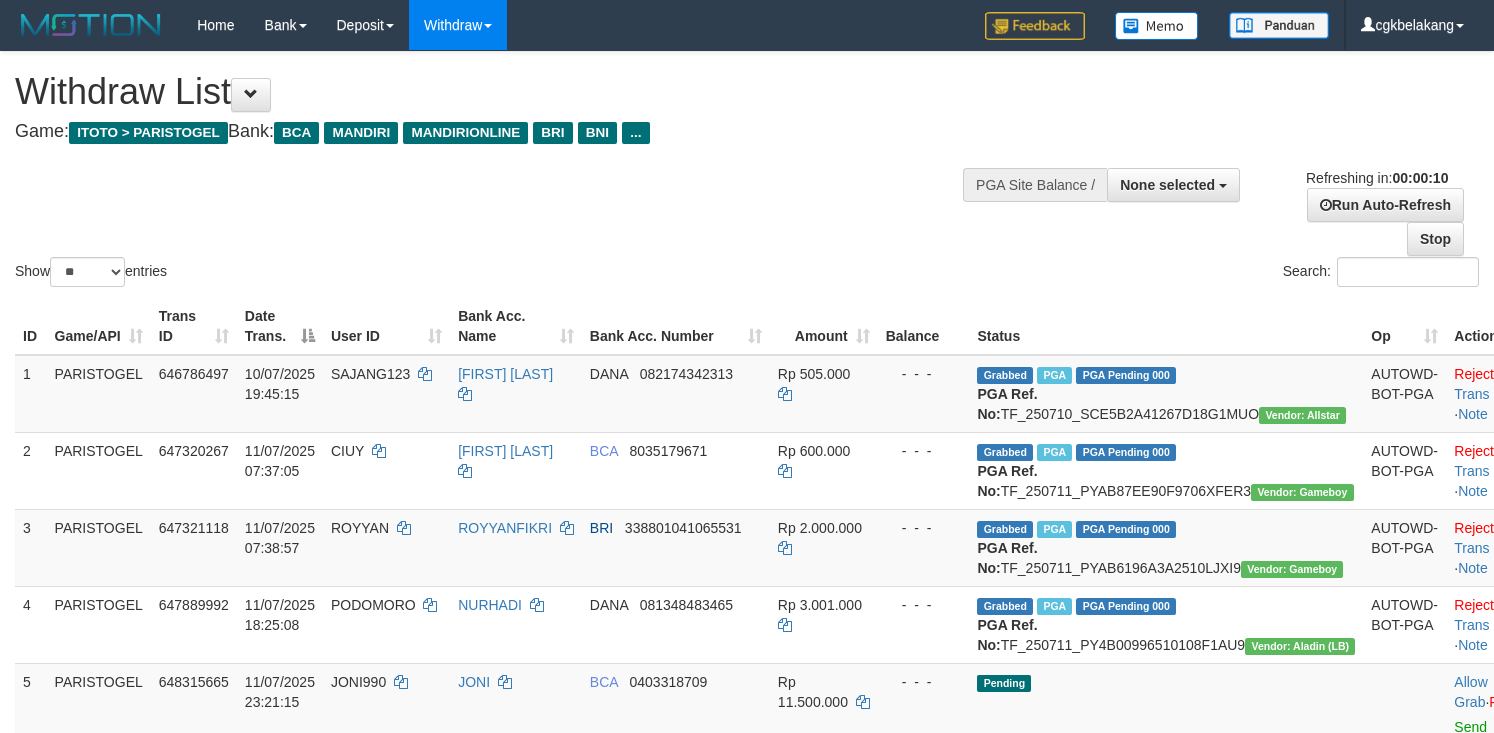 select 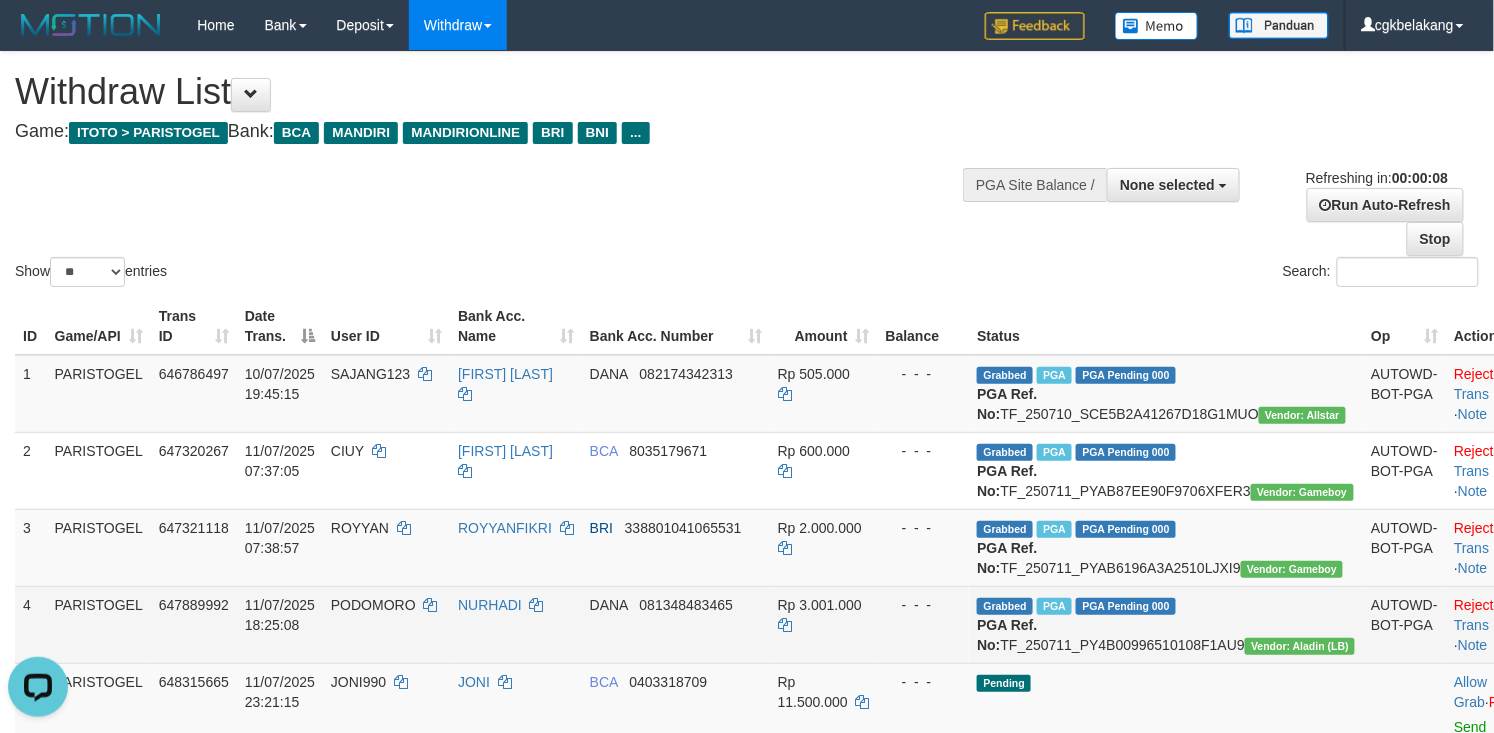 scroll, scrollTop: 0, scrollLeft: 0, axis: both 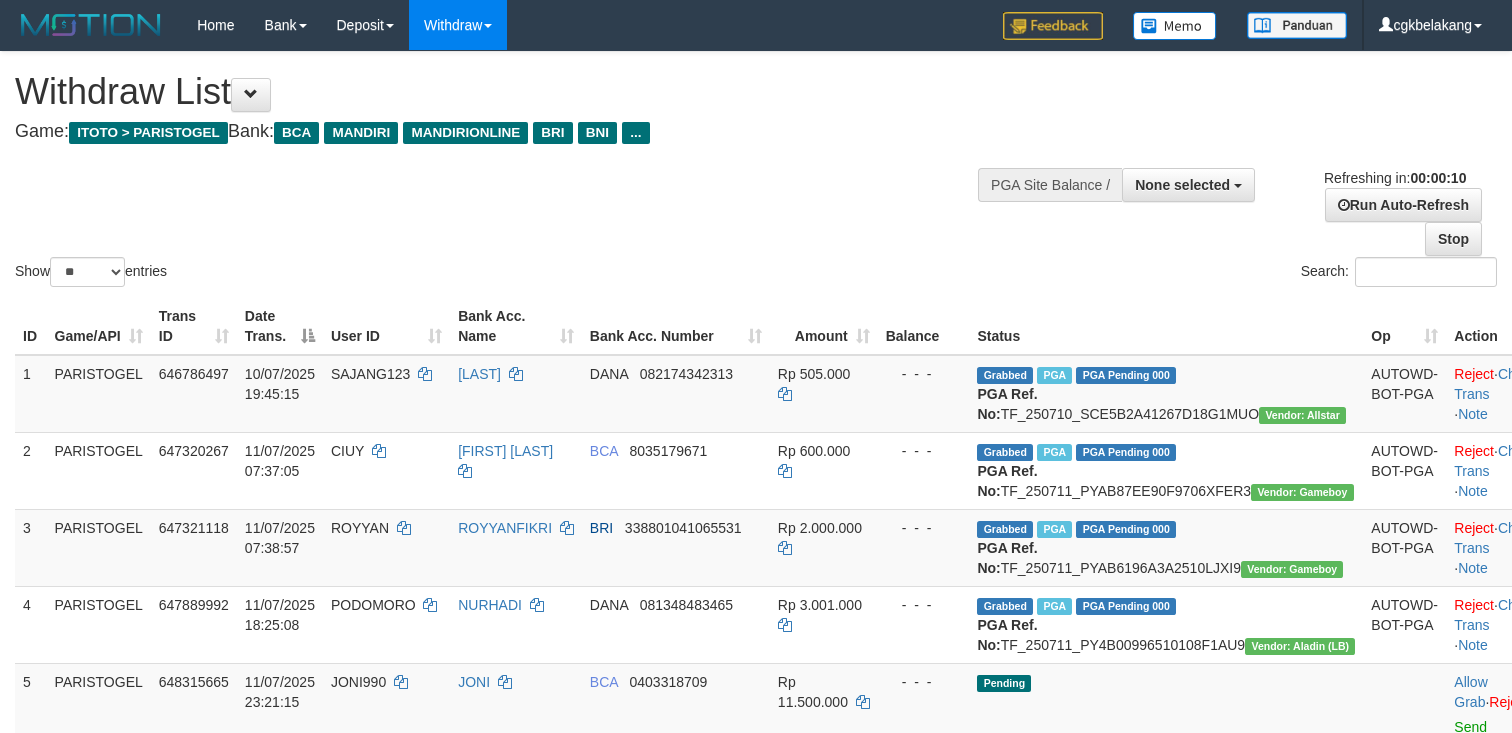 select 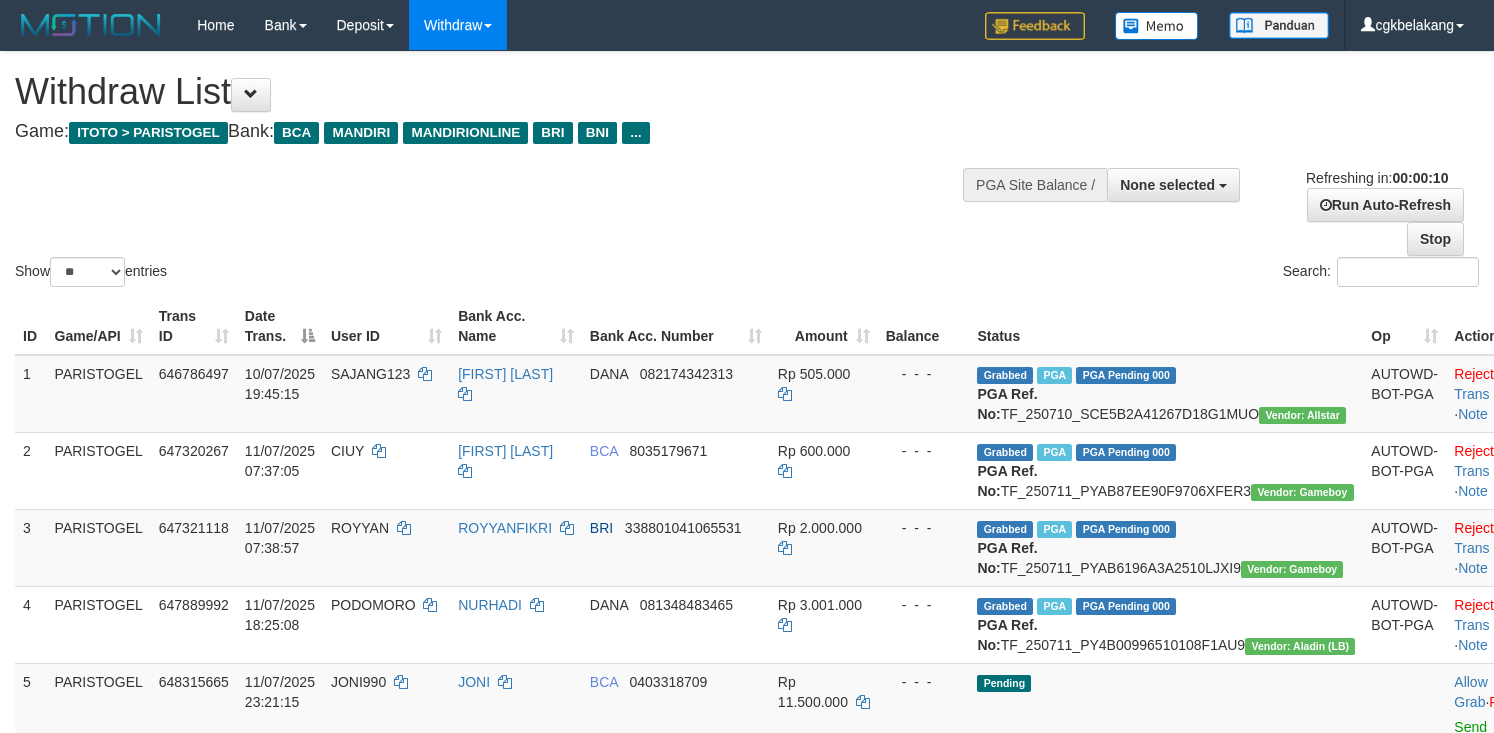select 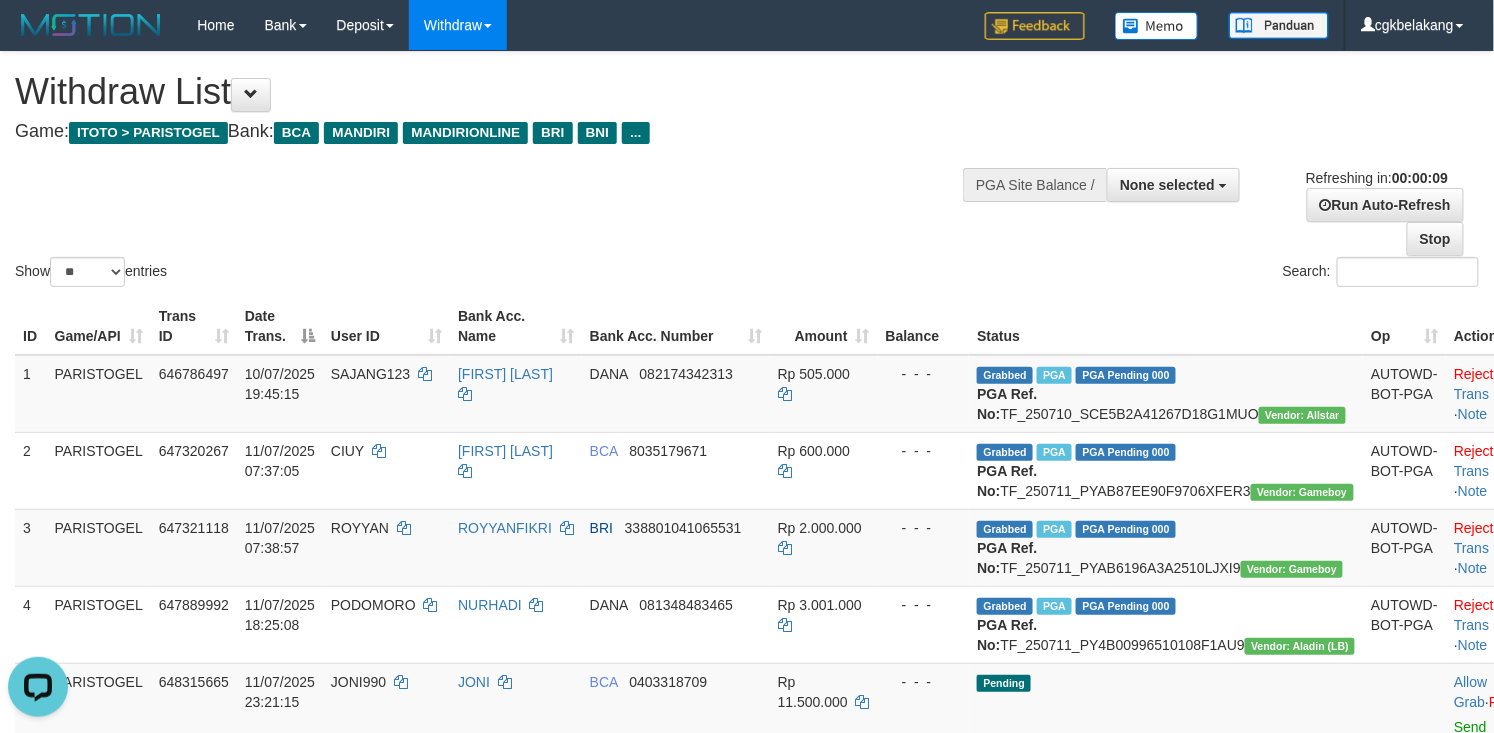 scroll, scrollTop: 0, scrollLeft: 0, axis: both 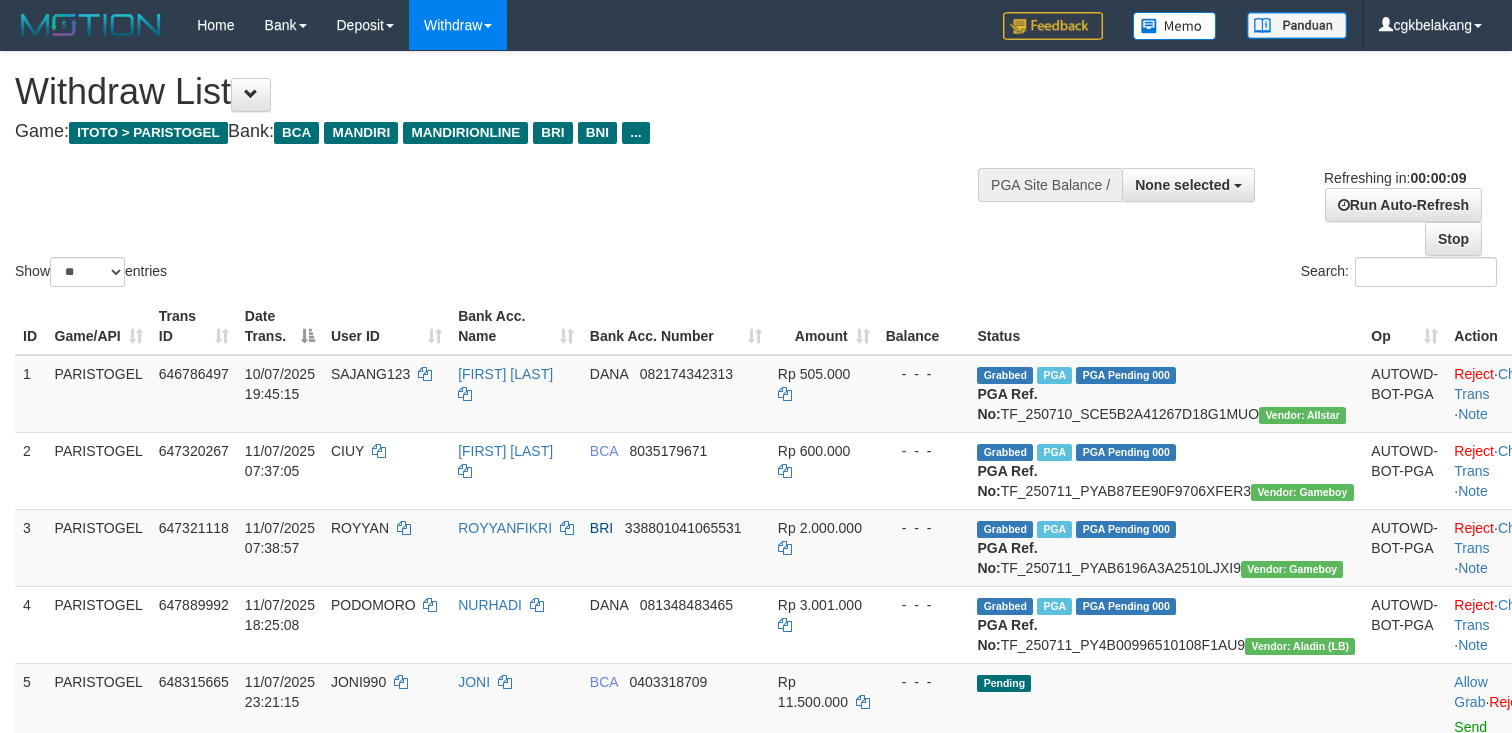 select 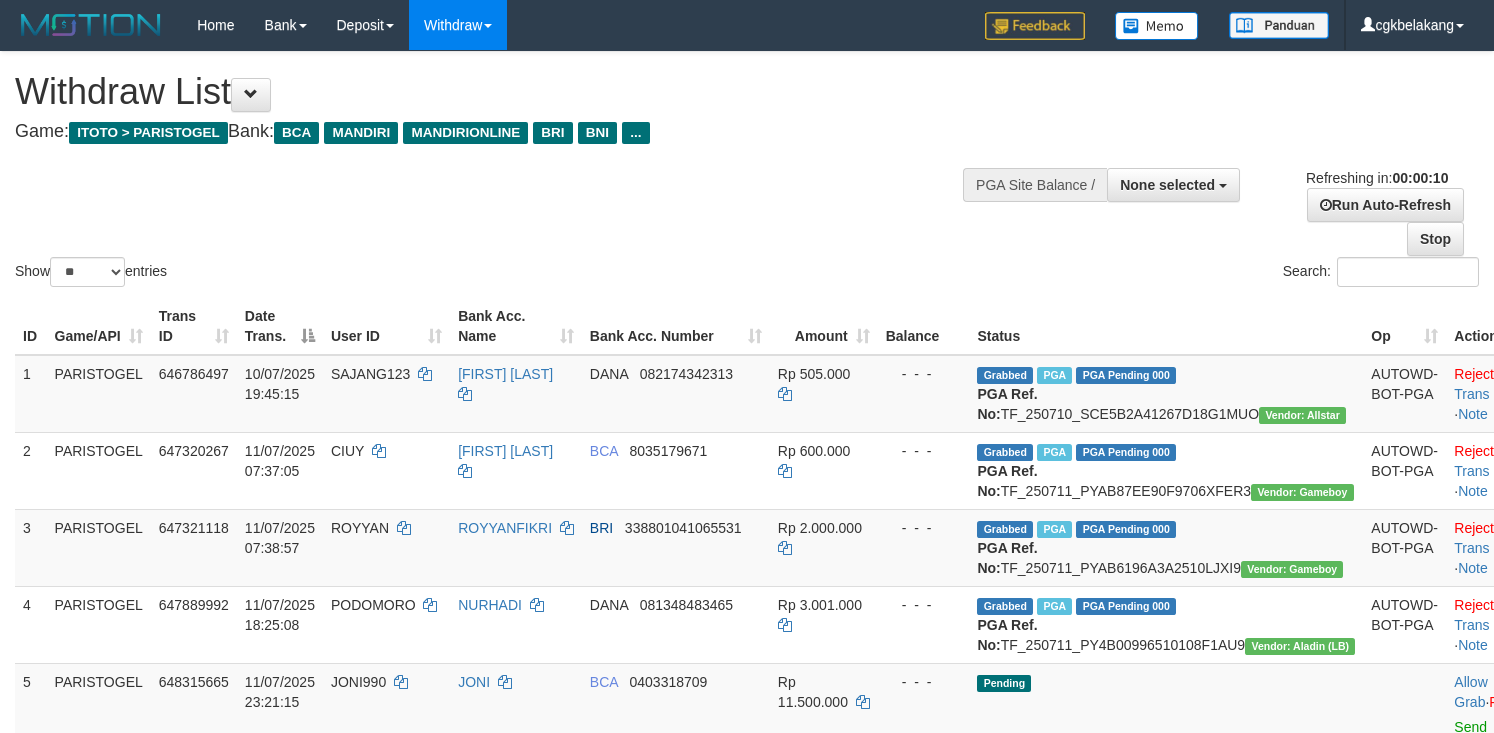 select 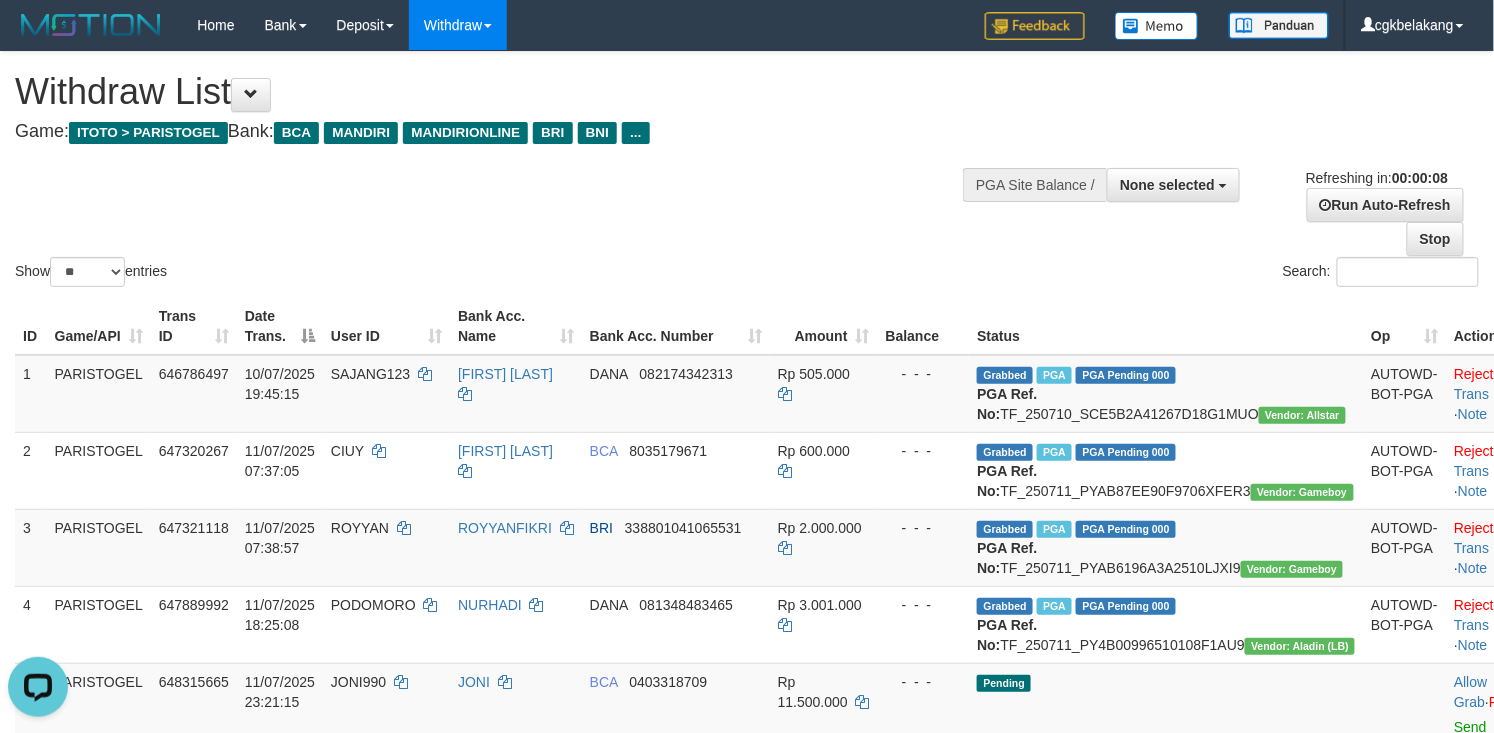 scroll, scrollTop: 0, scrollLeft: 0, axis: both 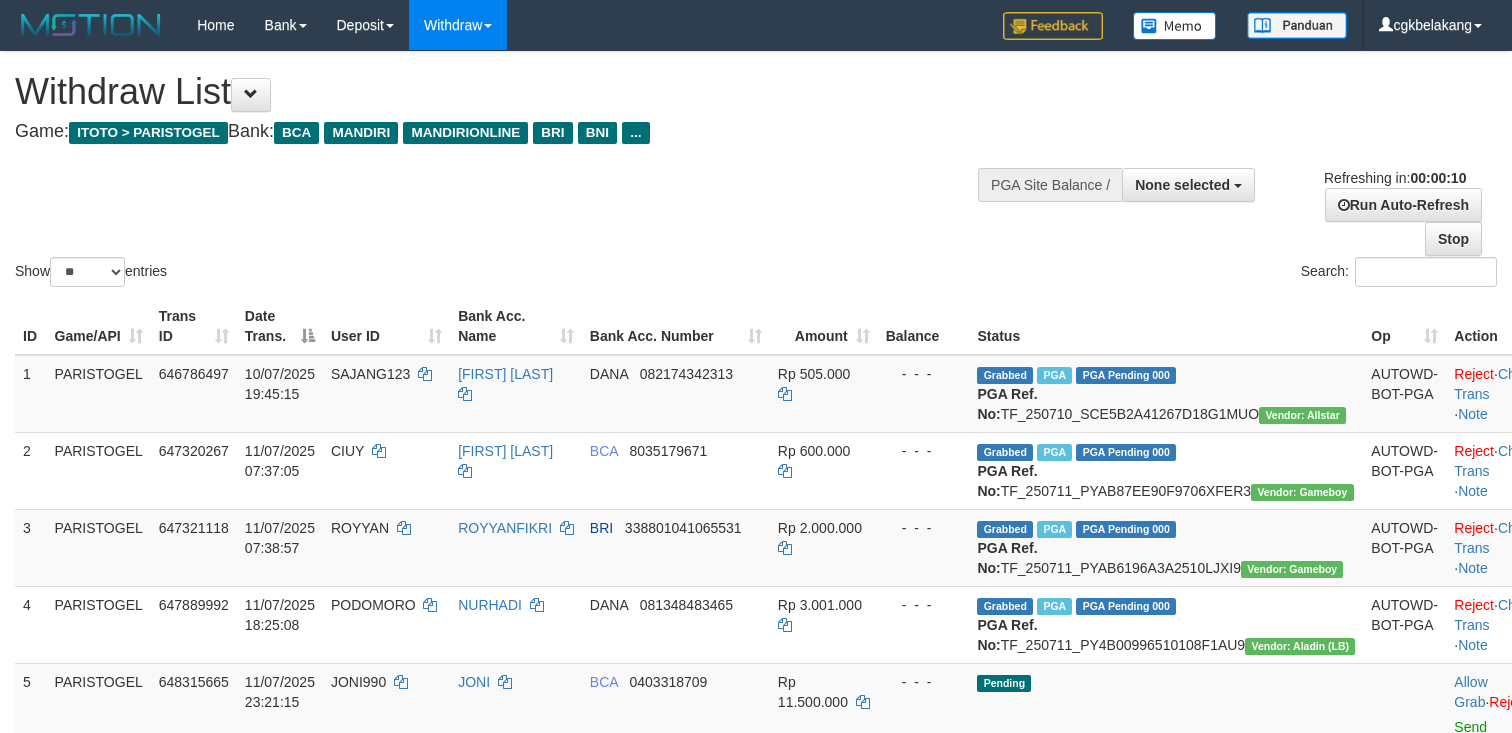select 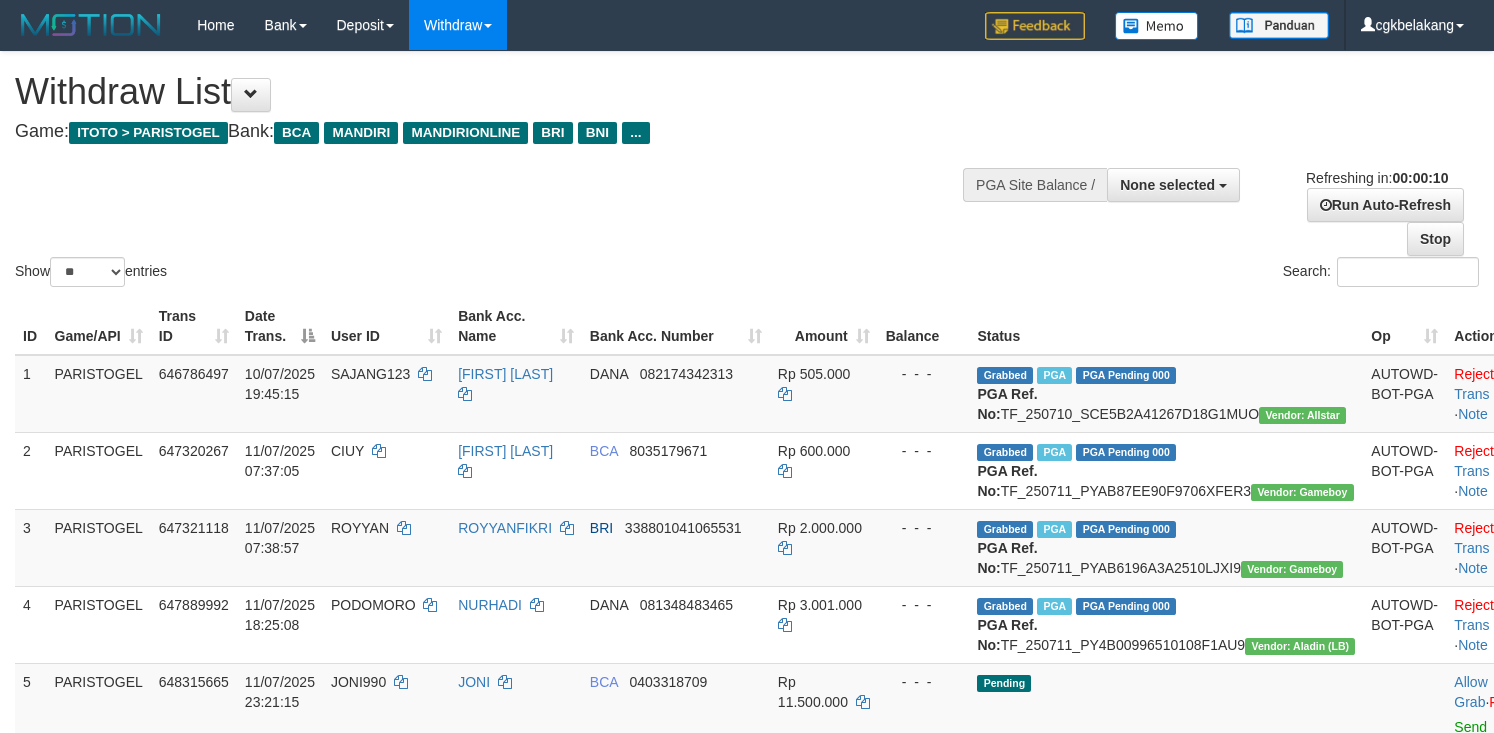 select 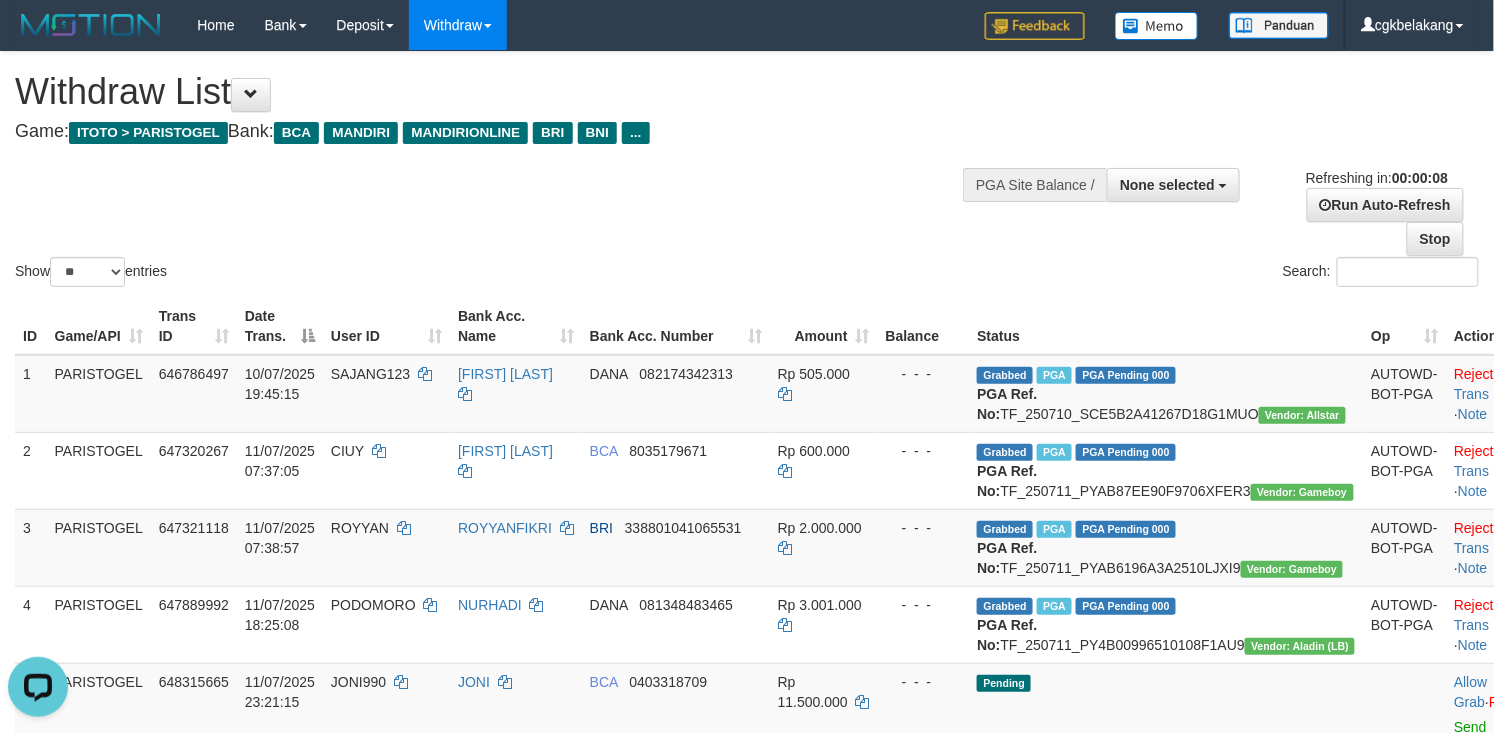 scroll, scrollTop: 0, scrollLeft: 0, axis: both 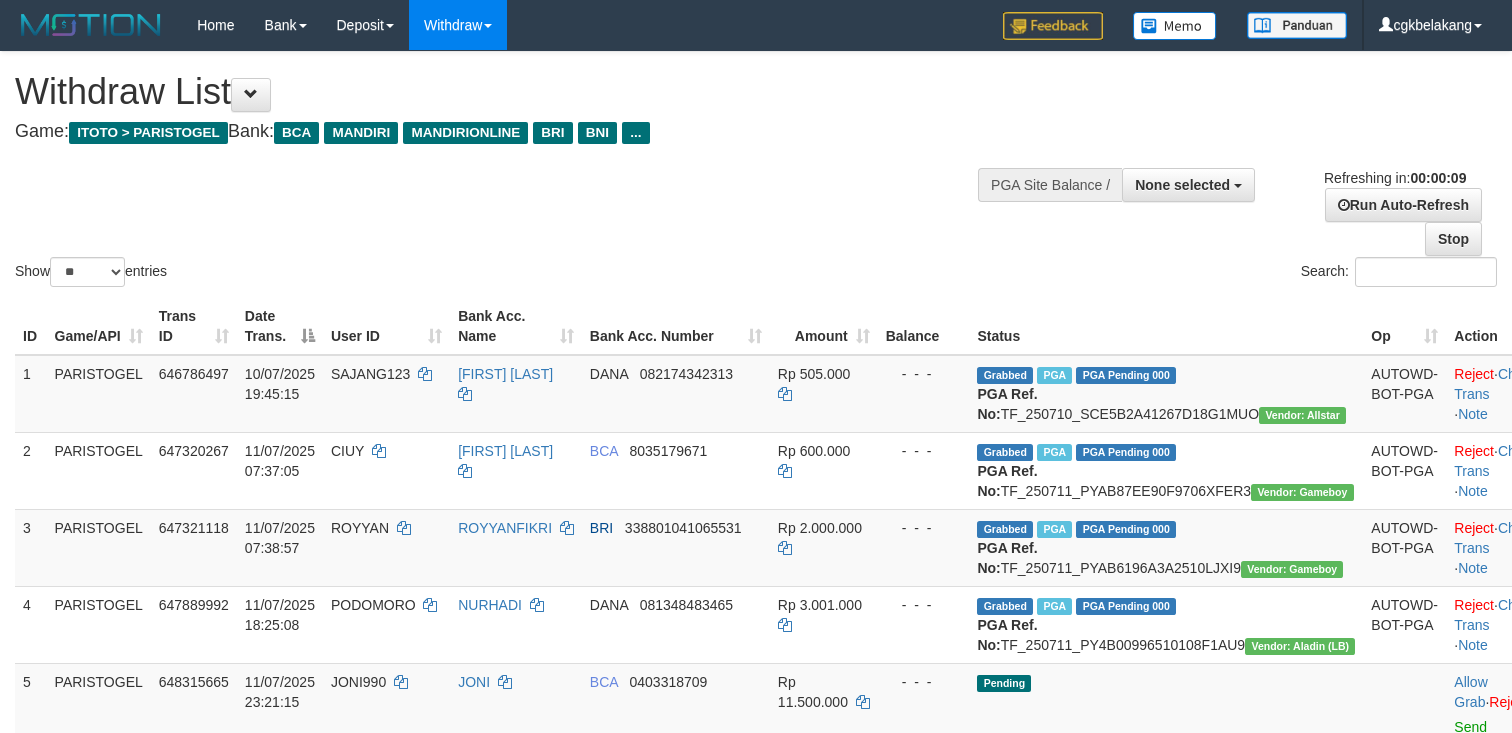 select 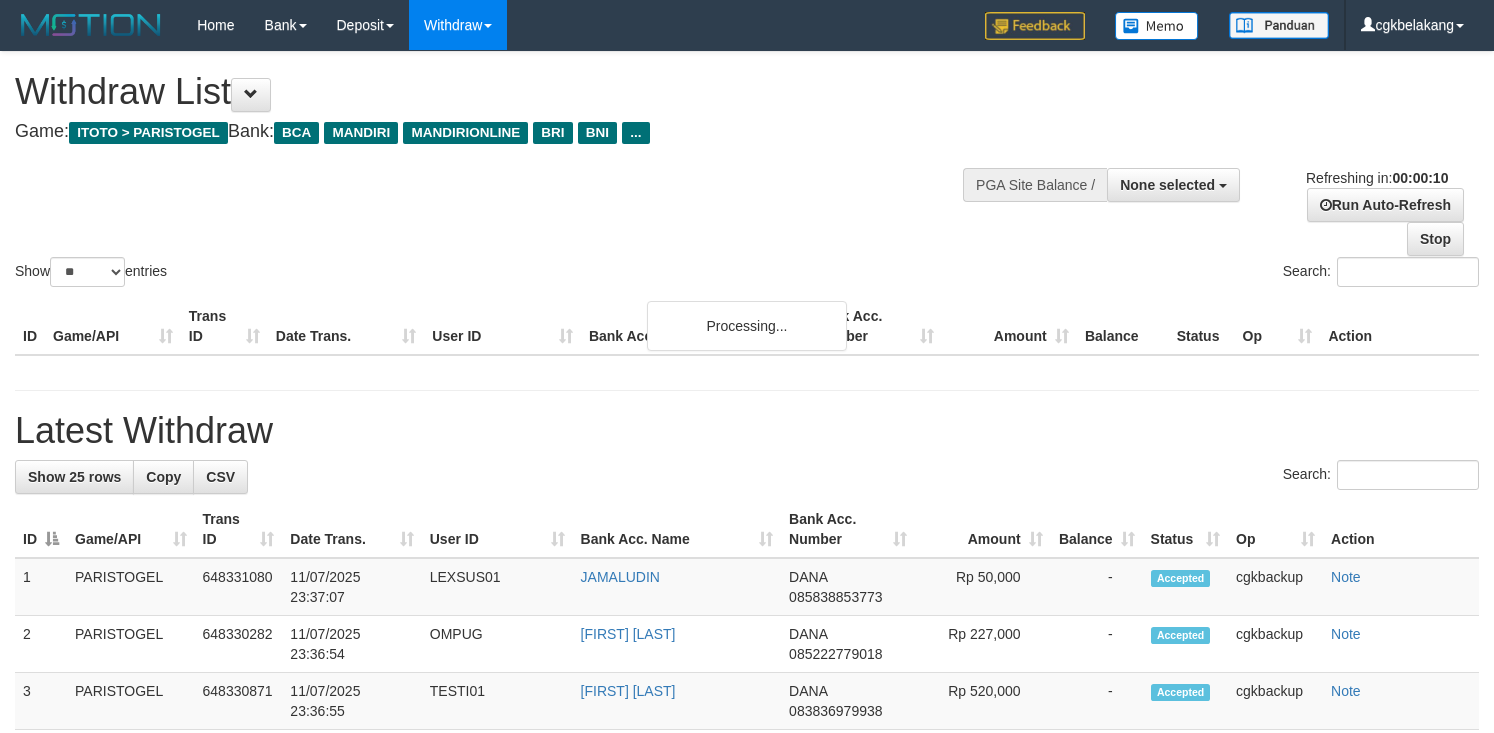 select 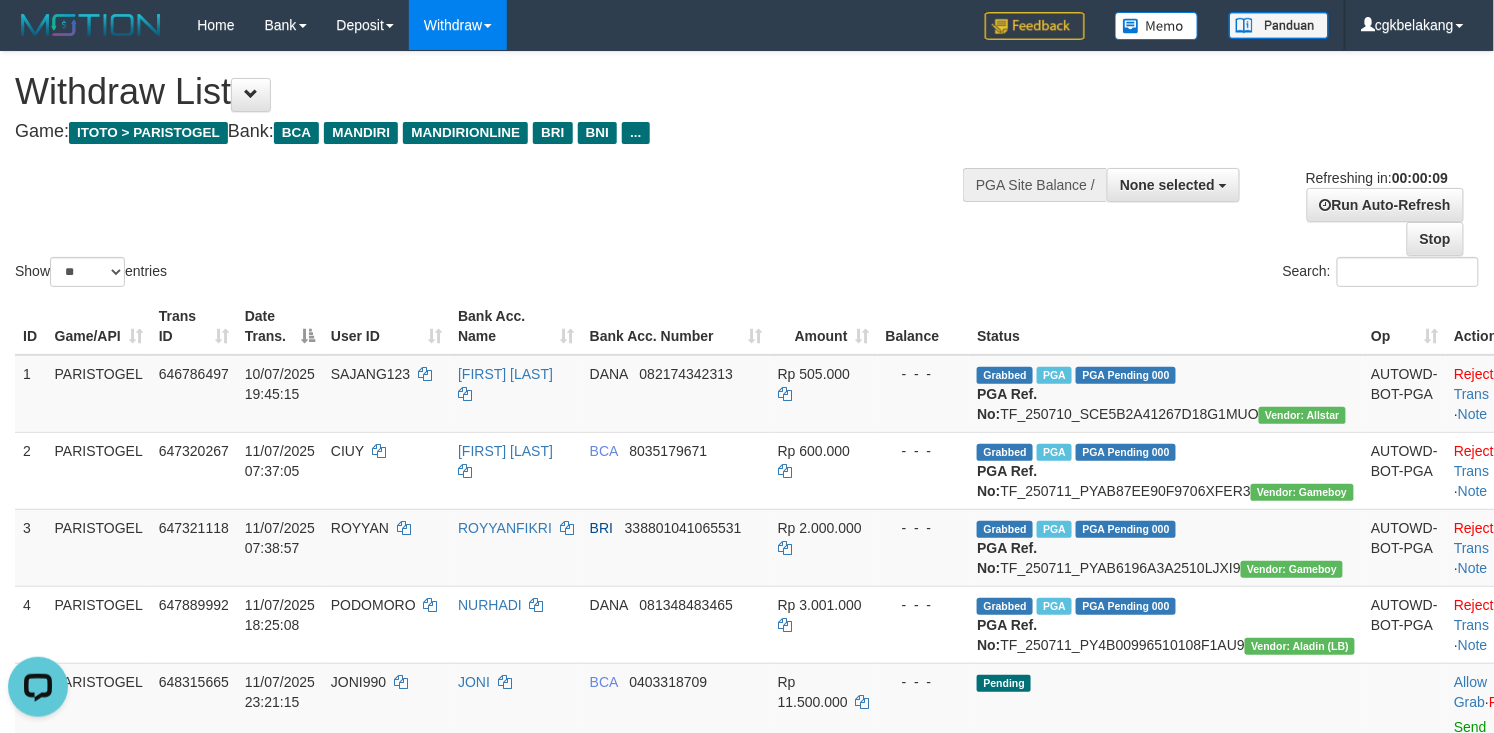 scroll, scrollTop: 0, scrollLeft: 0, axis: both 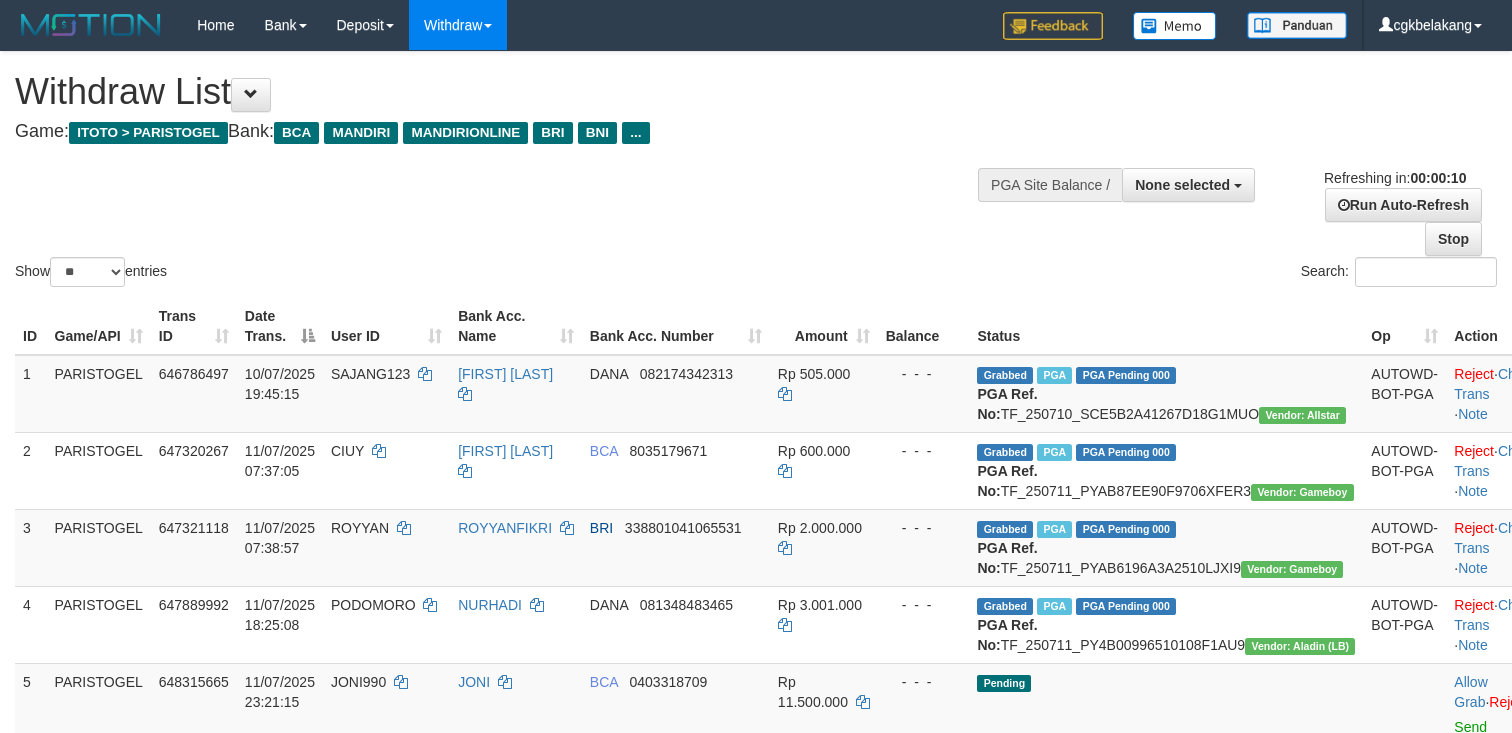 select 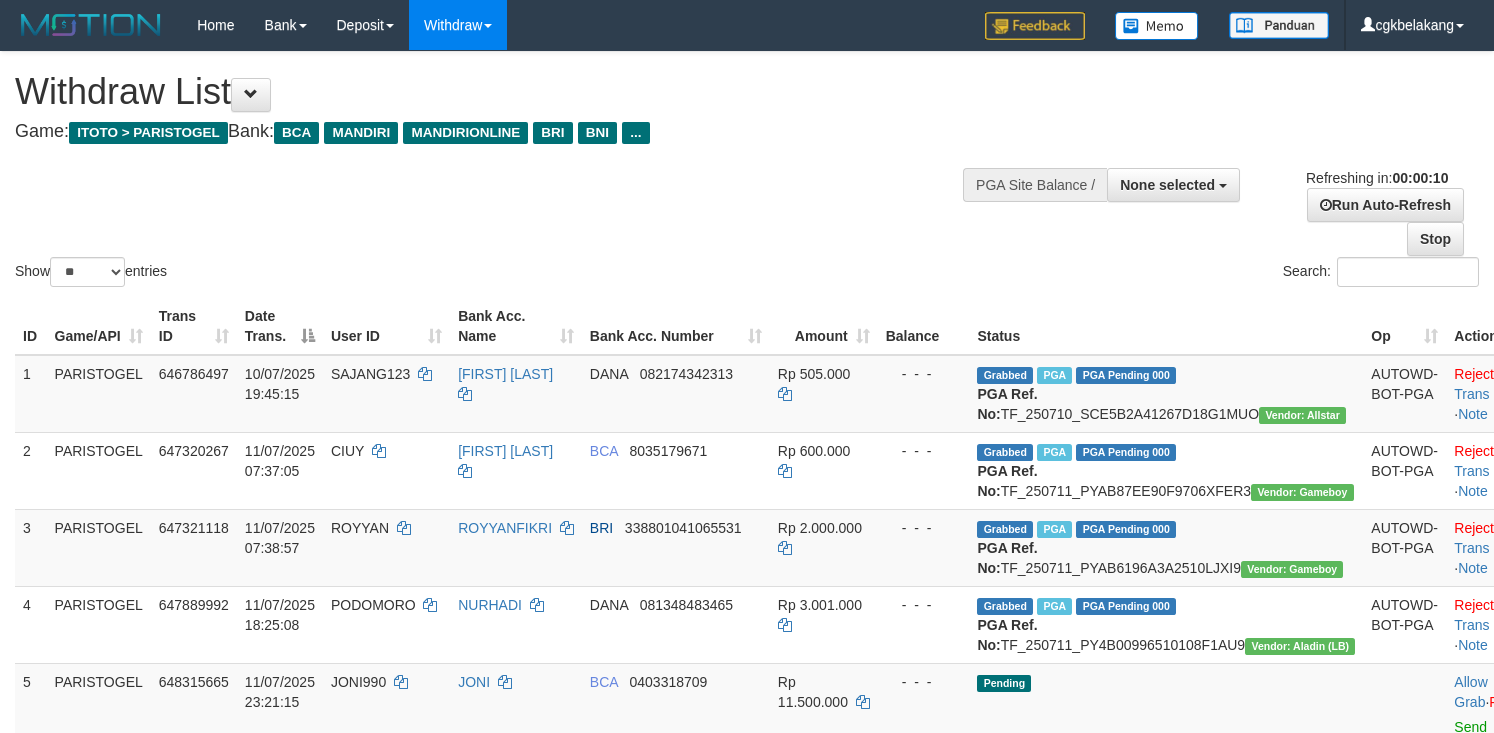 select 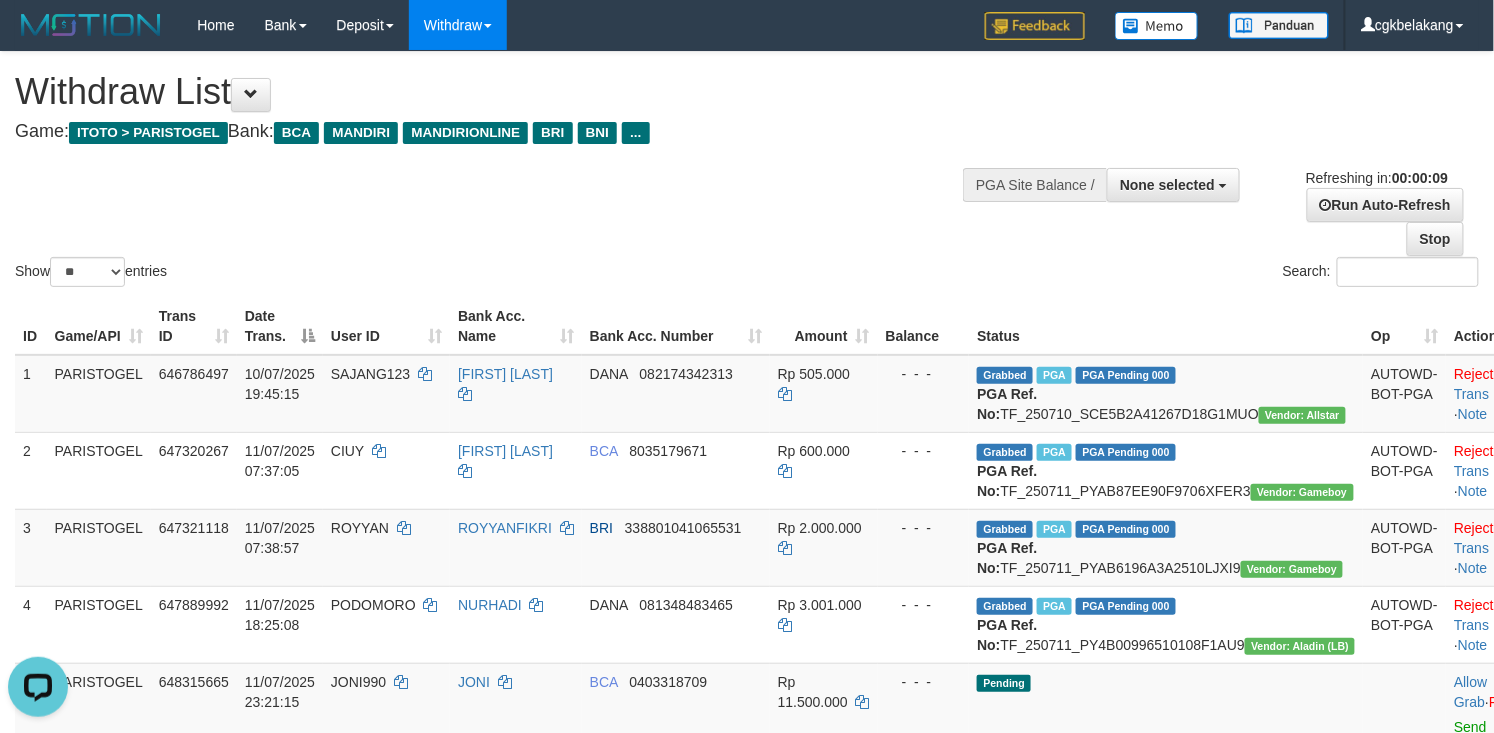 scroll, scrollTop: 0, scrollLeft: 0, axis: both 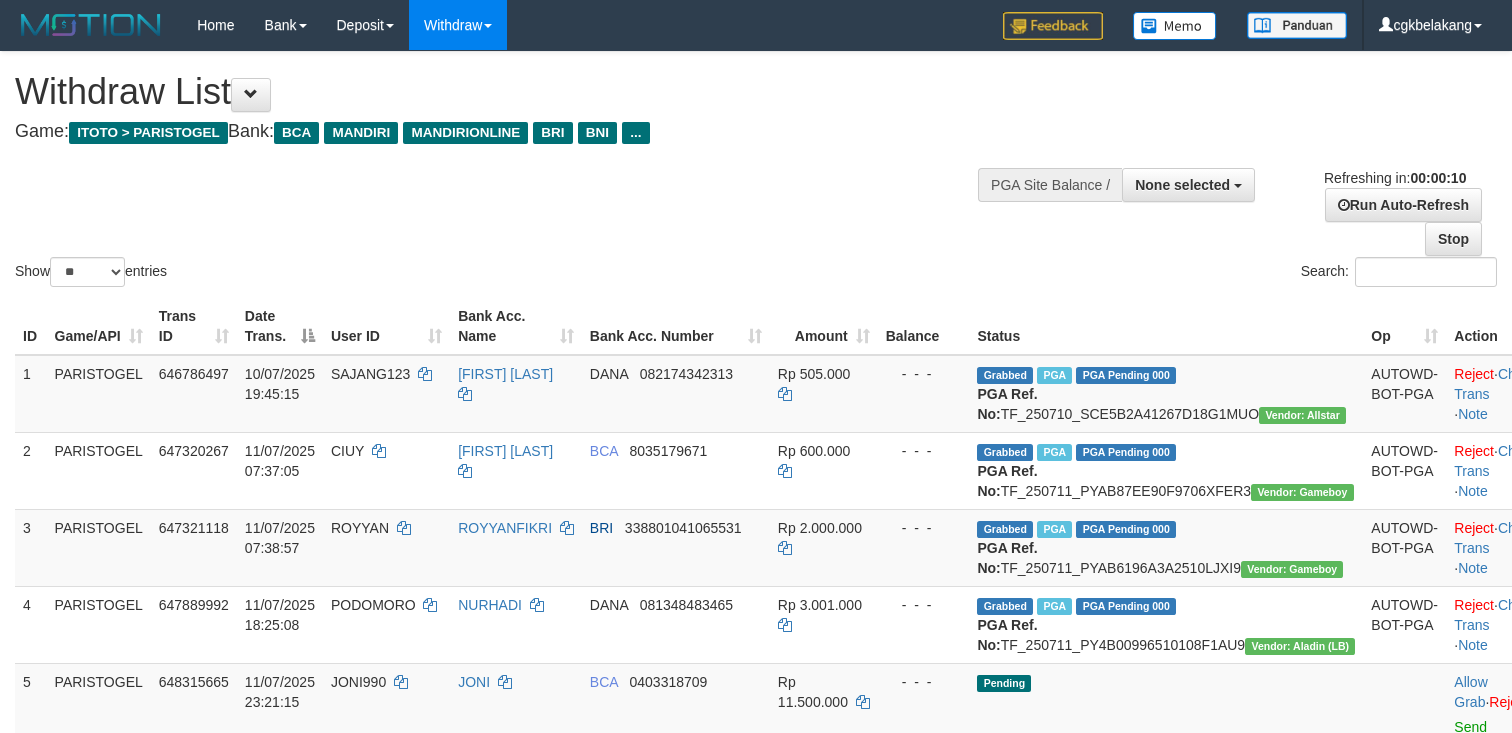 select 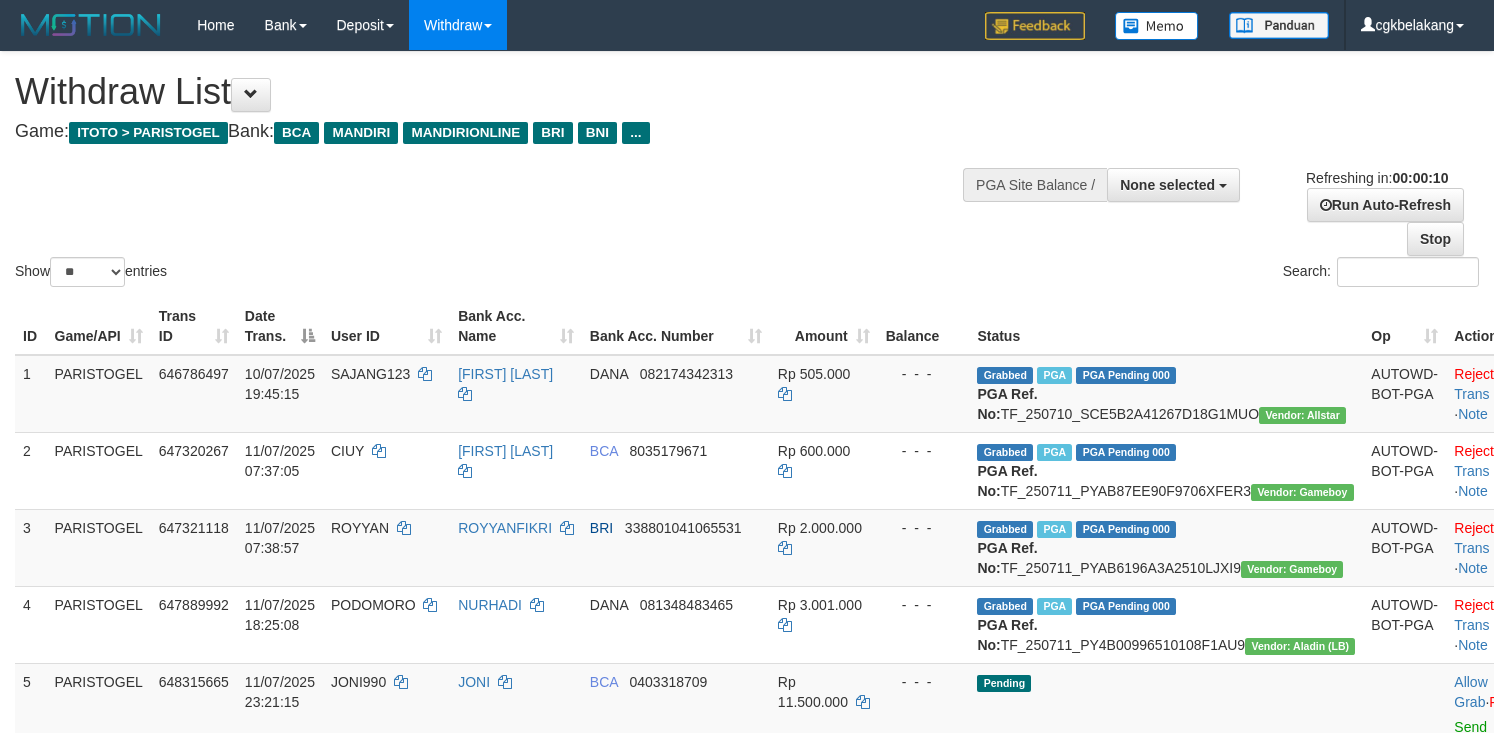 select 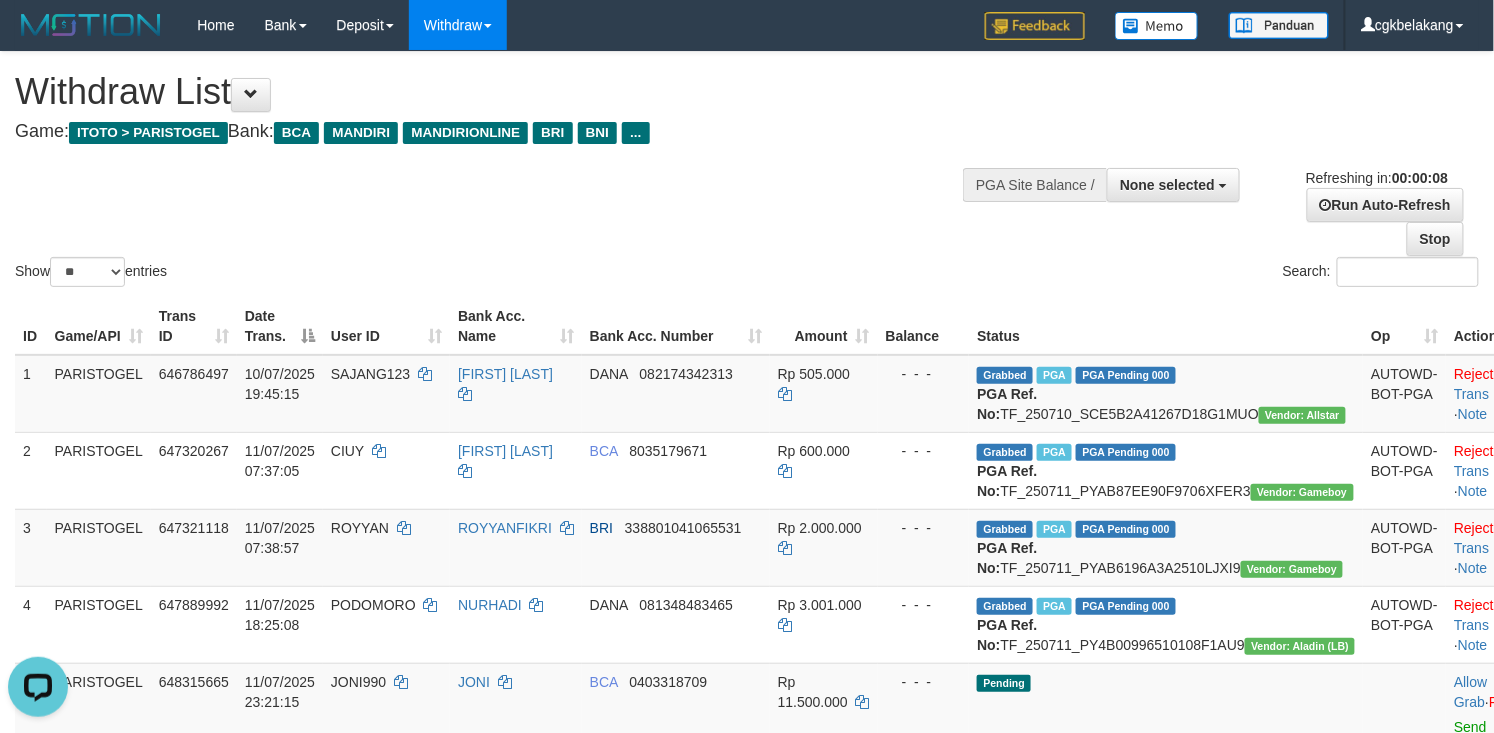 scroll, scrollTop: 0, scrollLeft: 0, axis: both 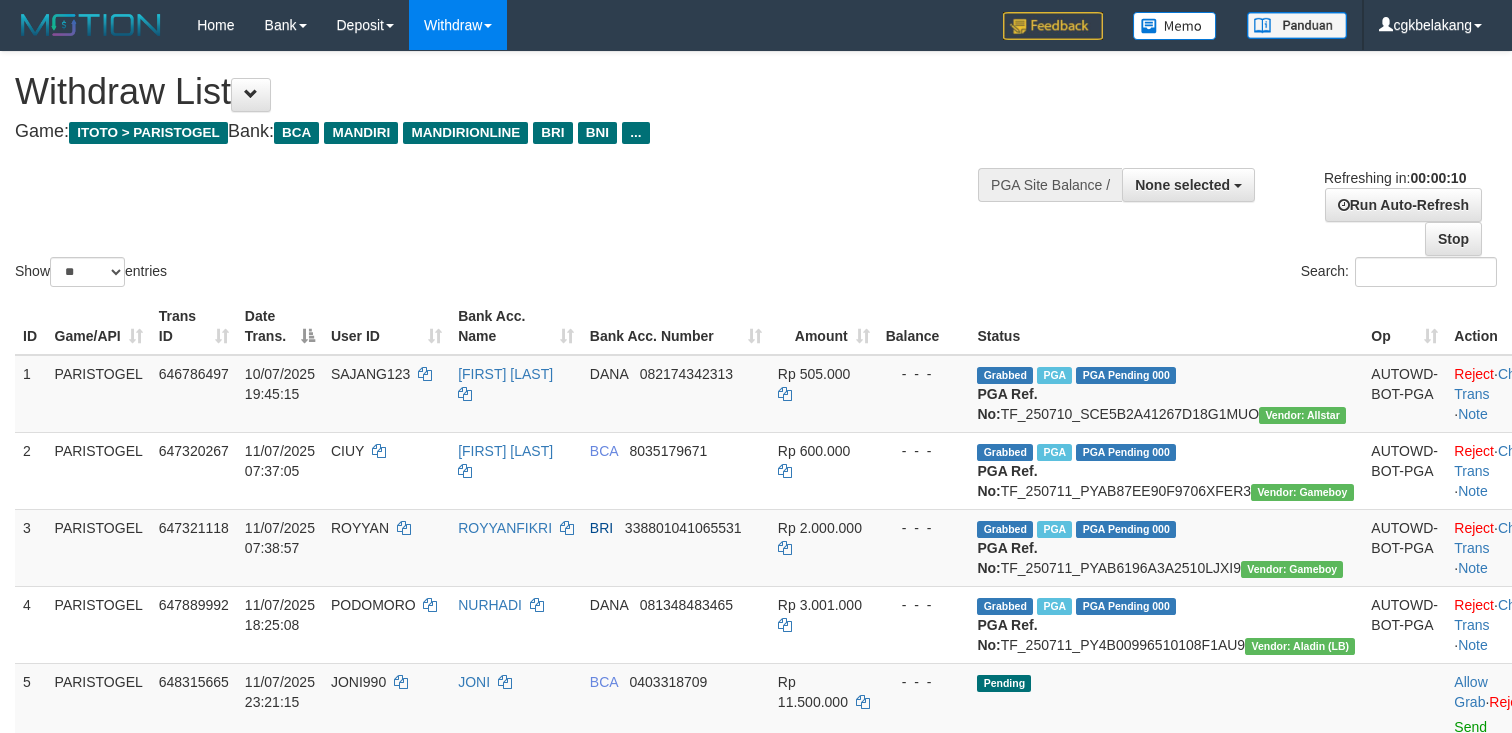 select 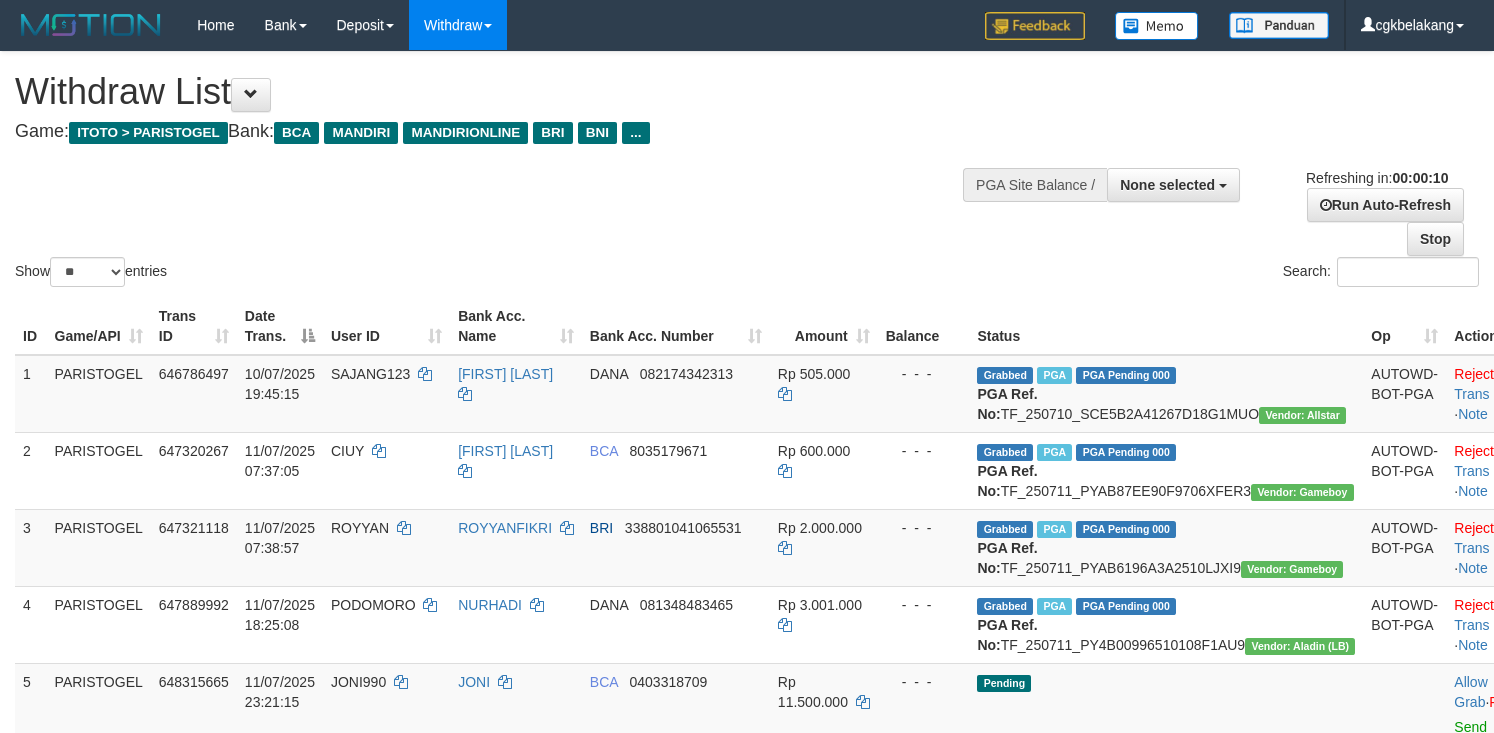 select 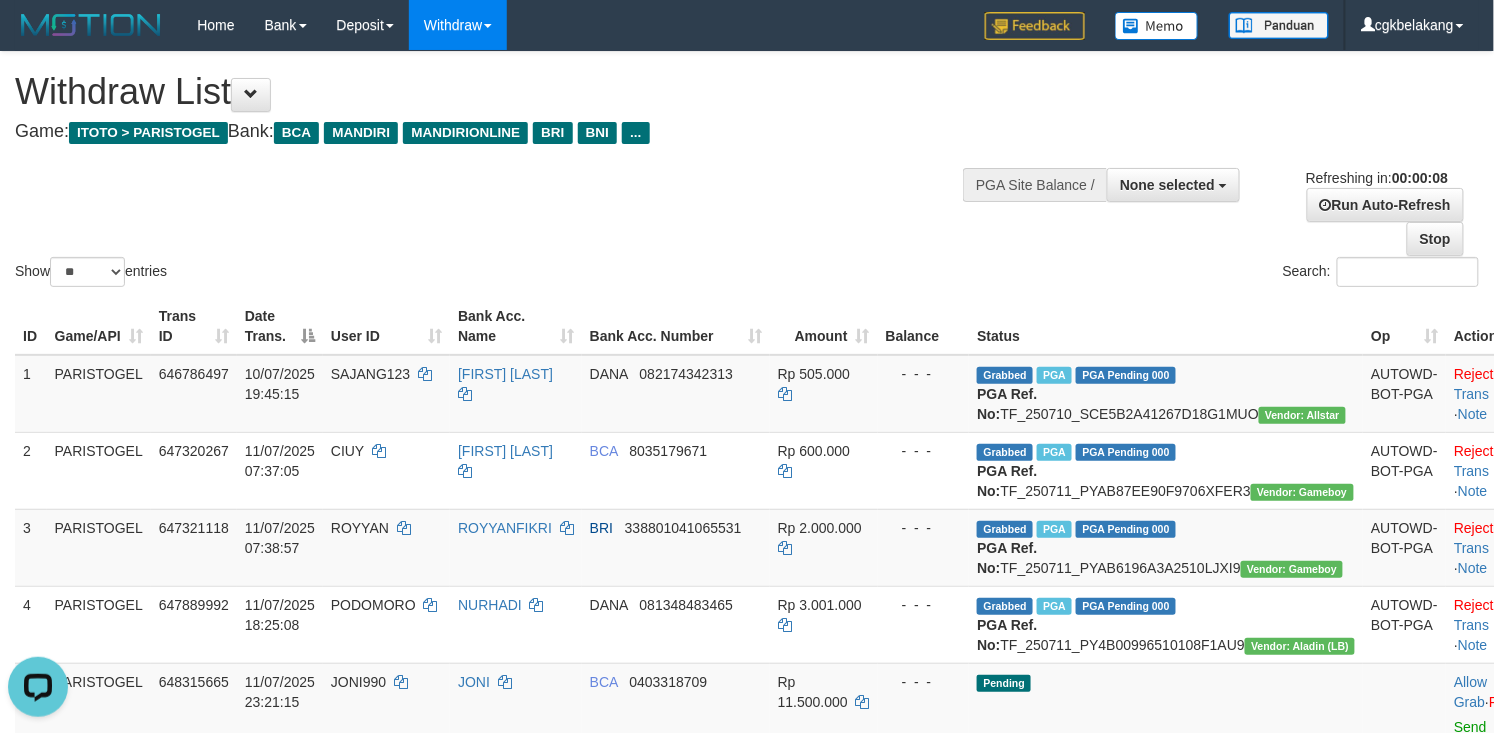 scroll, scrollTop: 0, scrollLeft: 0, axis: both 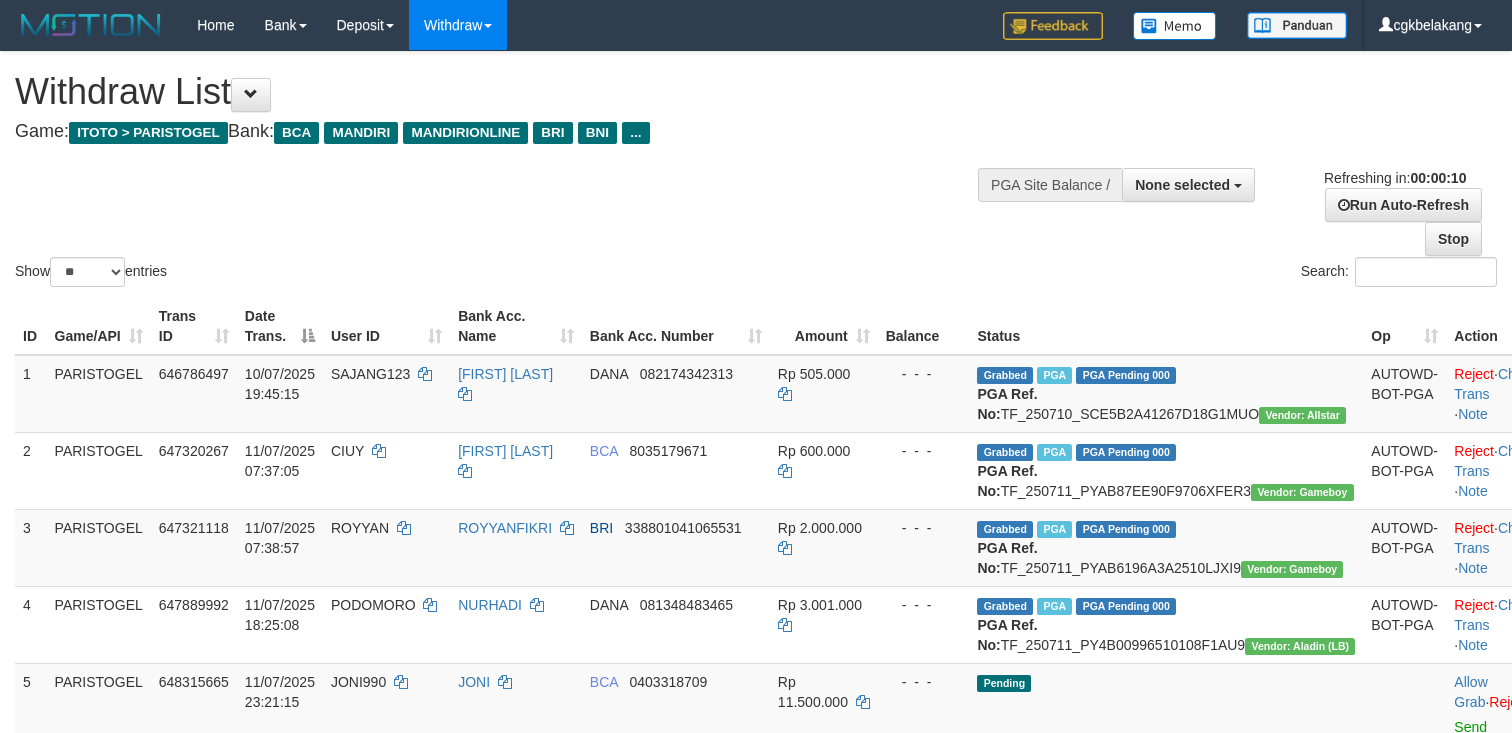 select 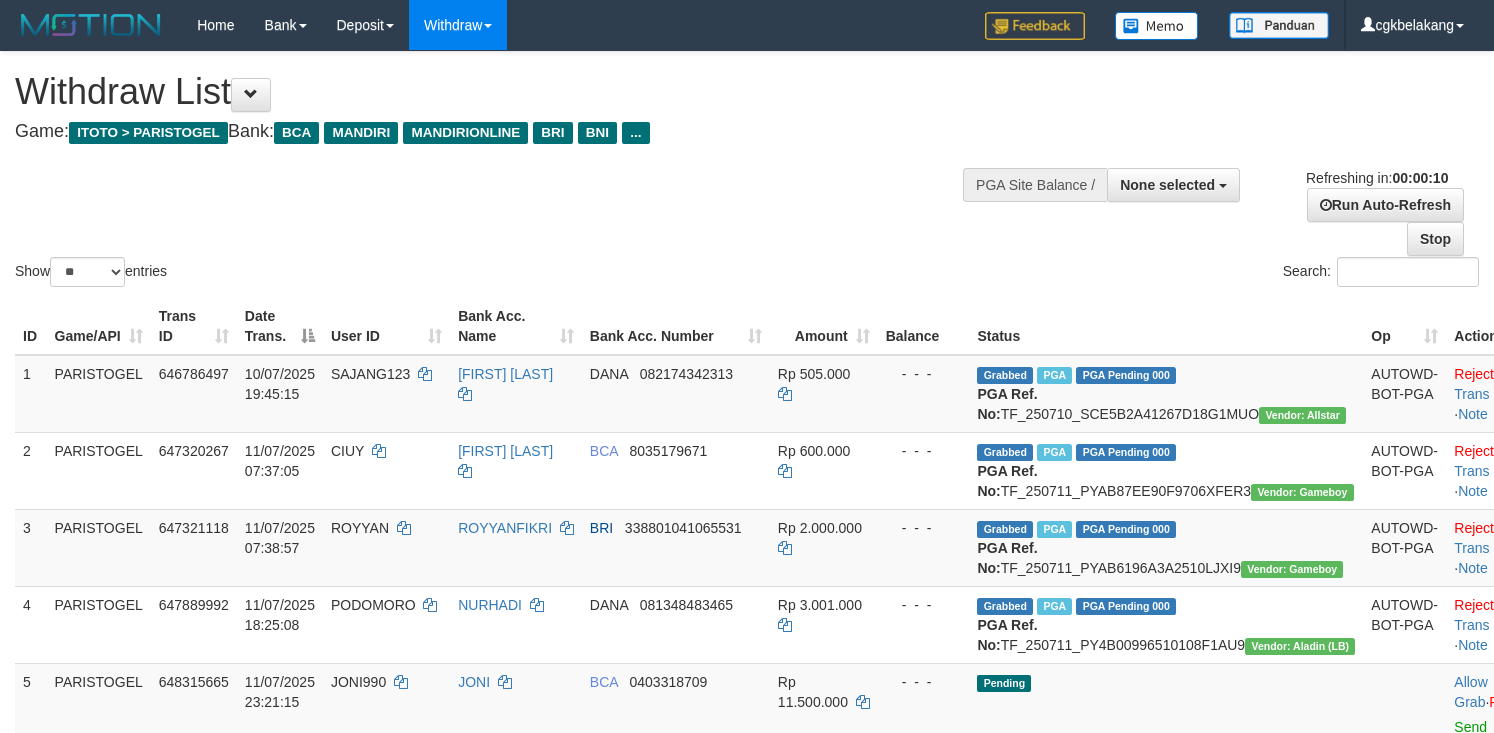 select 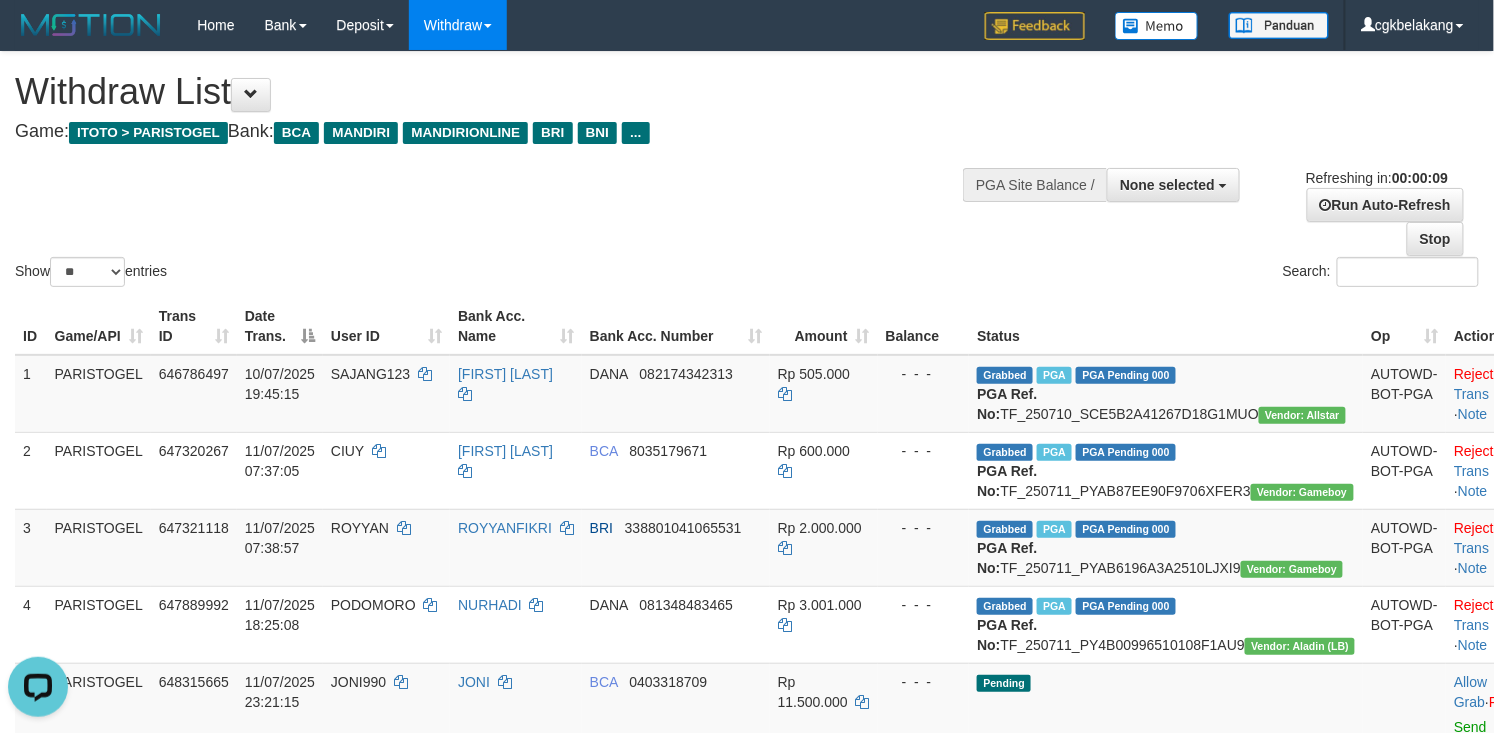 scroll, scrollTop: 0, scrollLeft: 0, axis: both 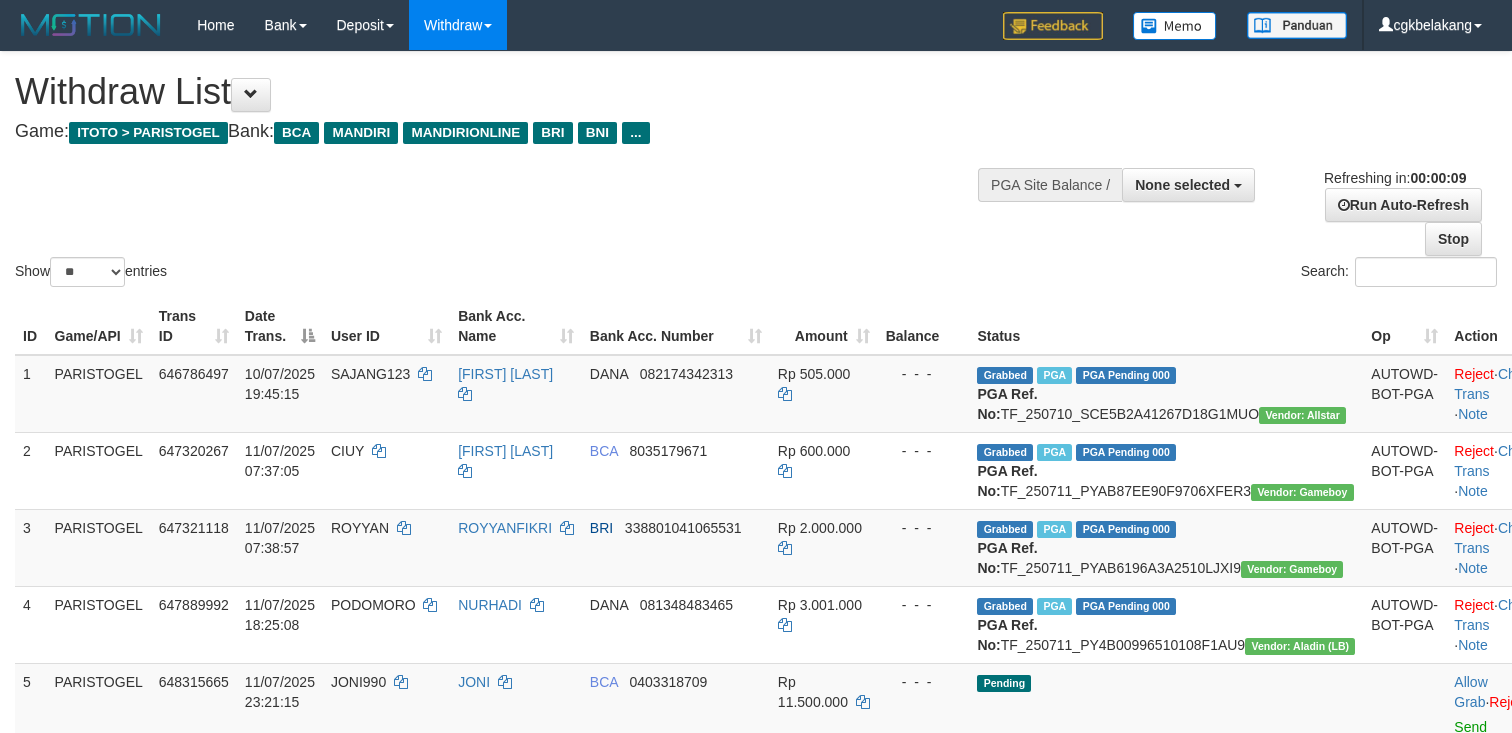 select 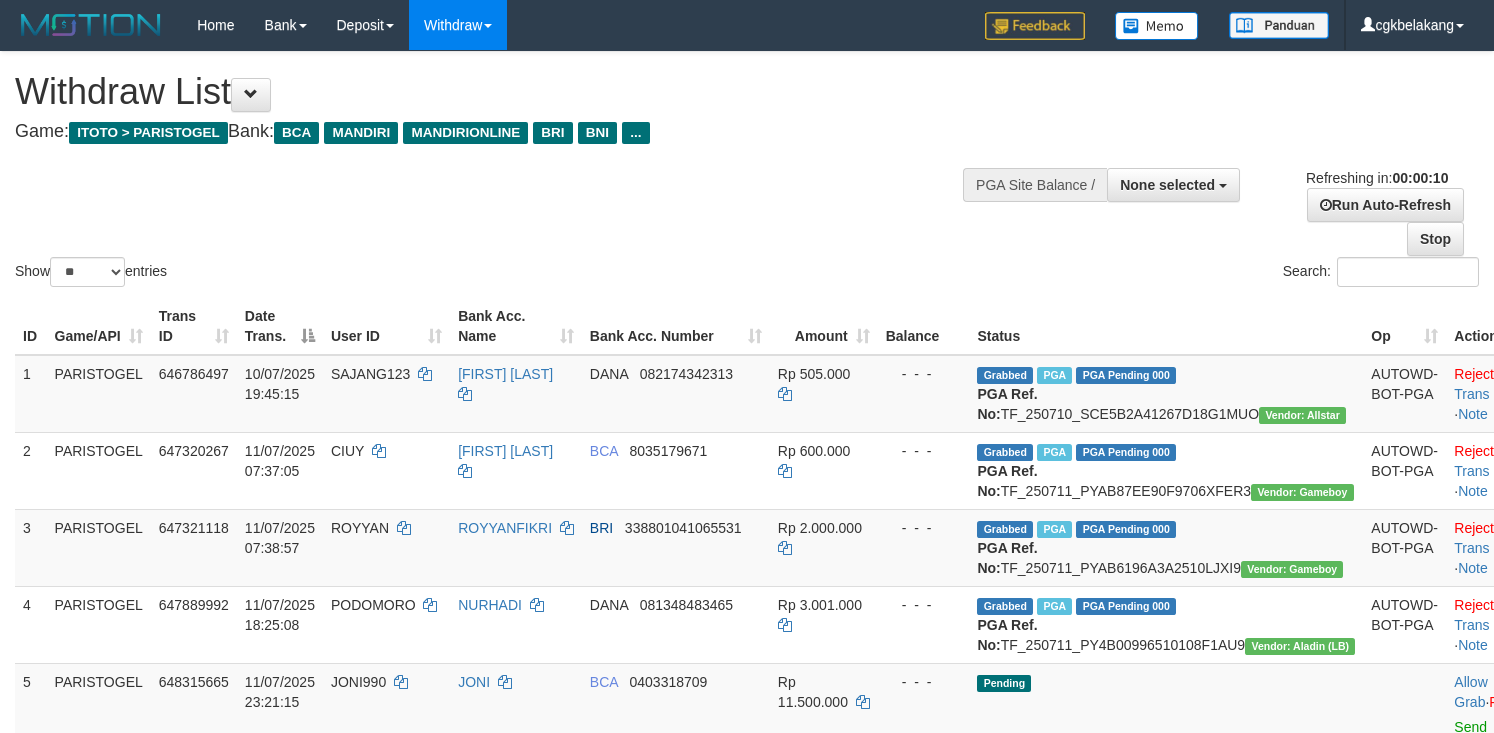 select 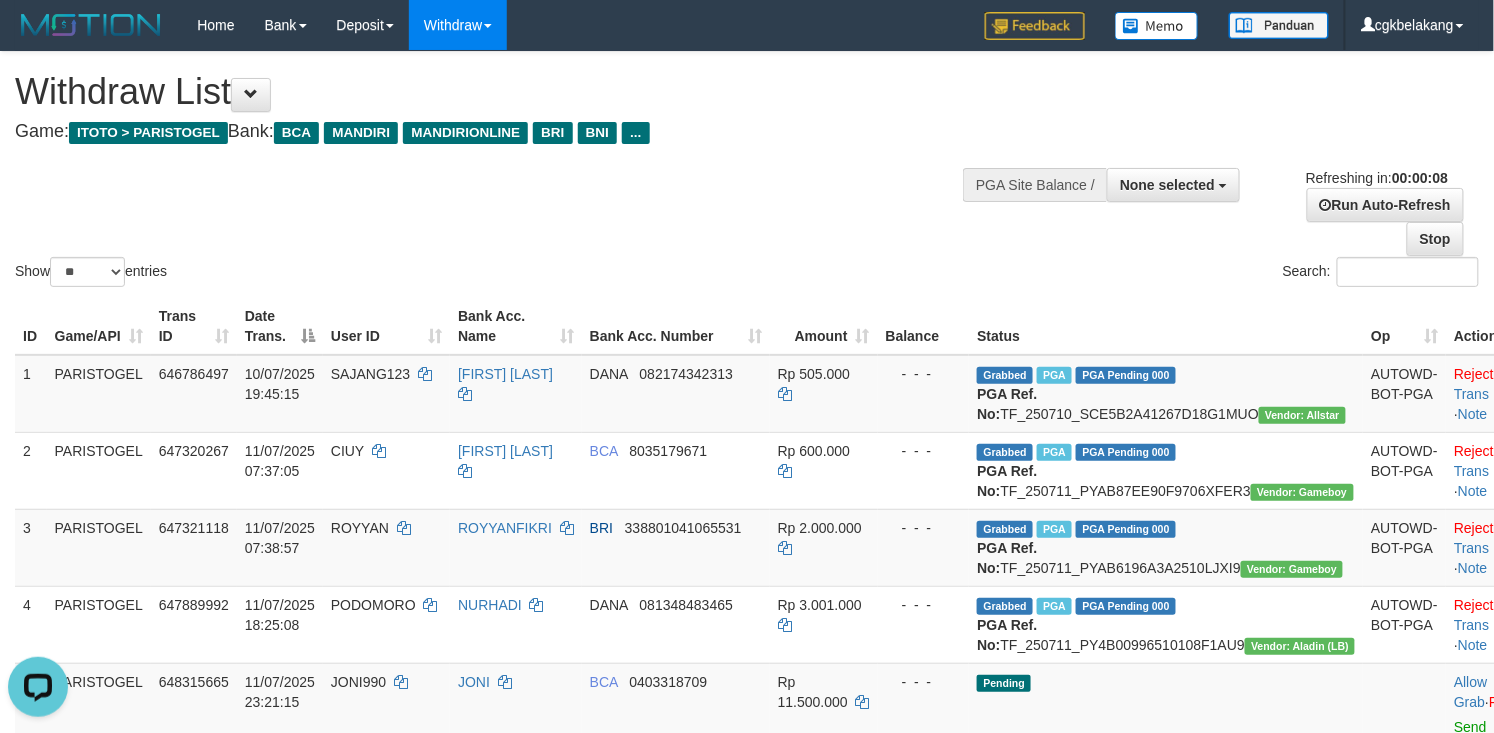 scroll, scrollTop: 0, scrollLeft: 0, axis: both 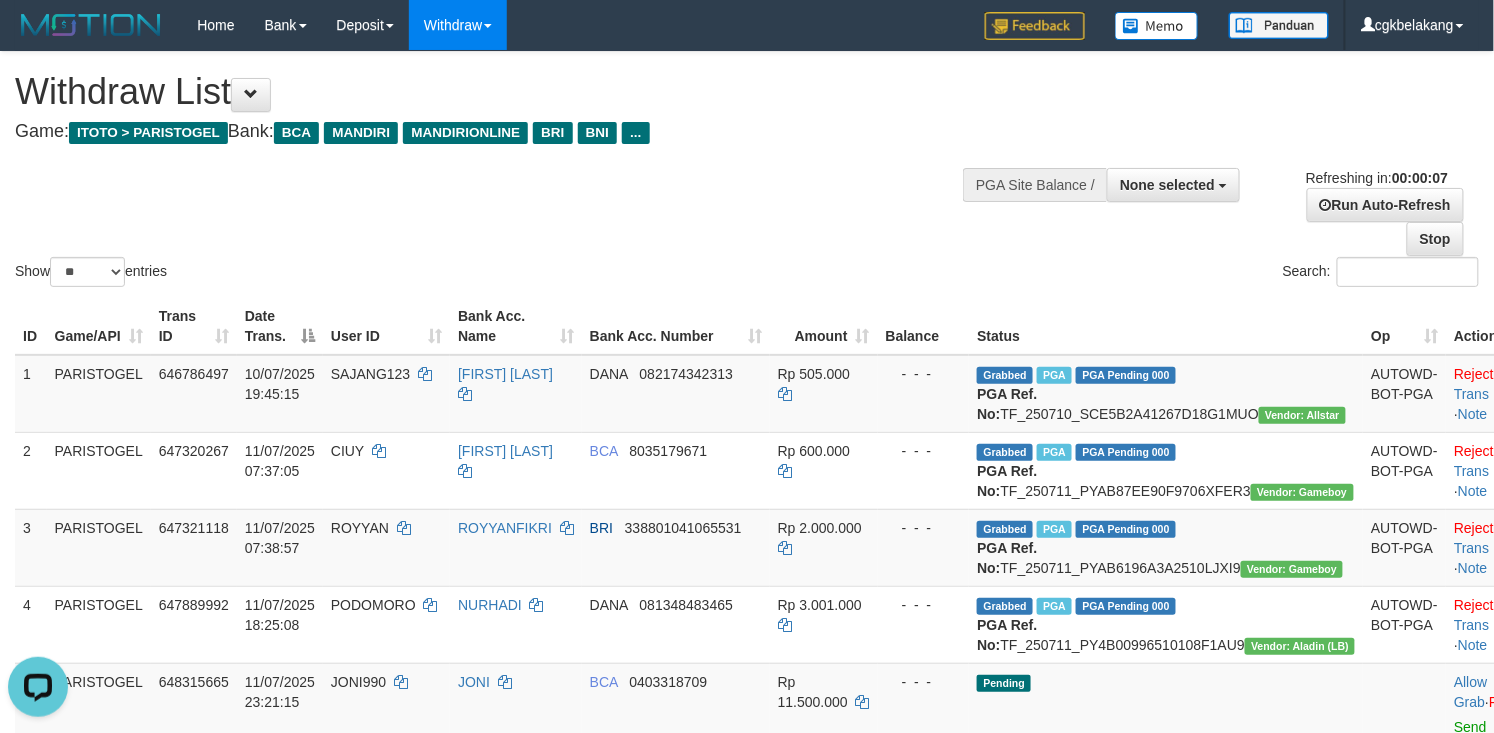 click on "Search:" at bounding box center (1120, 274) 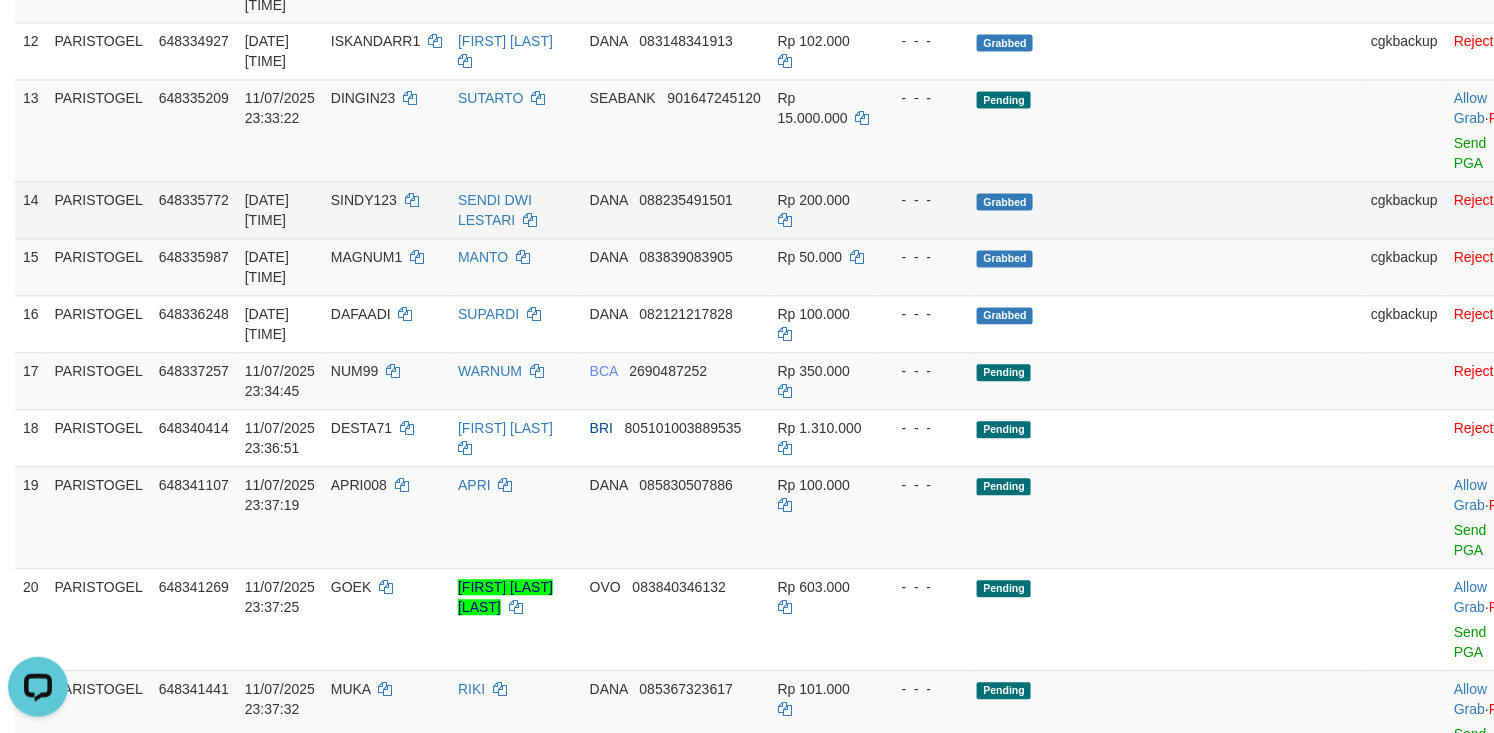 scroll, scrollTop: 1333, scrollLeft: 0, axis: vertical 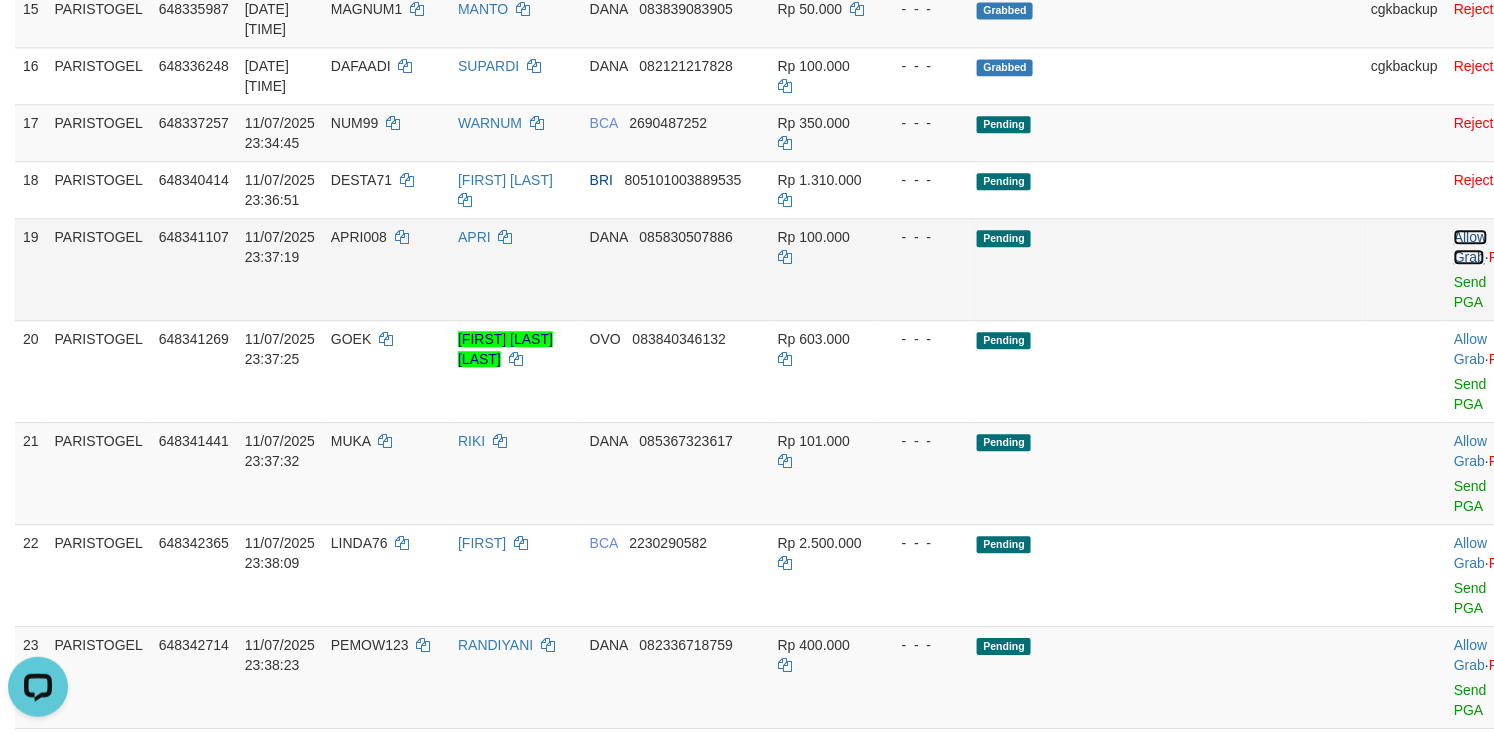 click on "Allow Grab" at bounding box center (1470, 247) 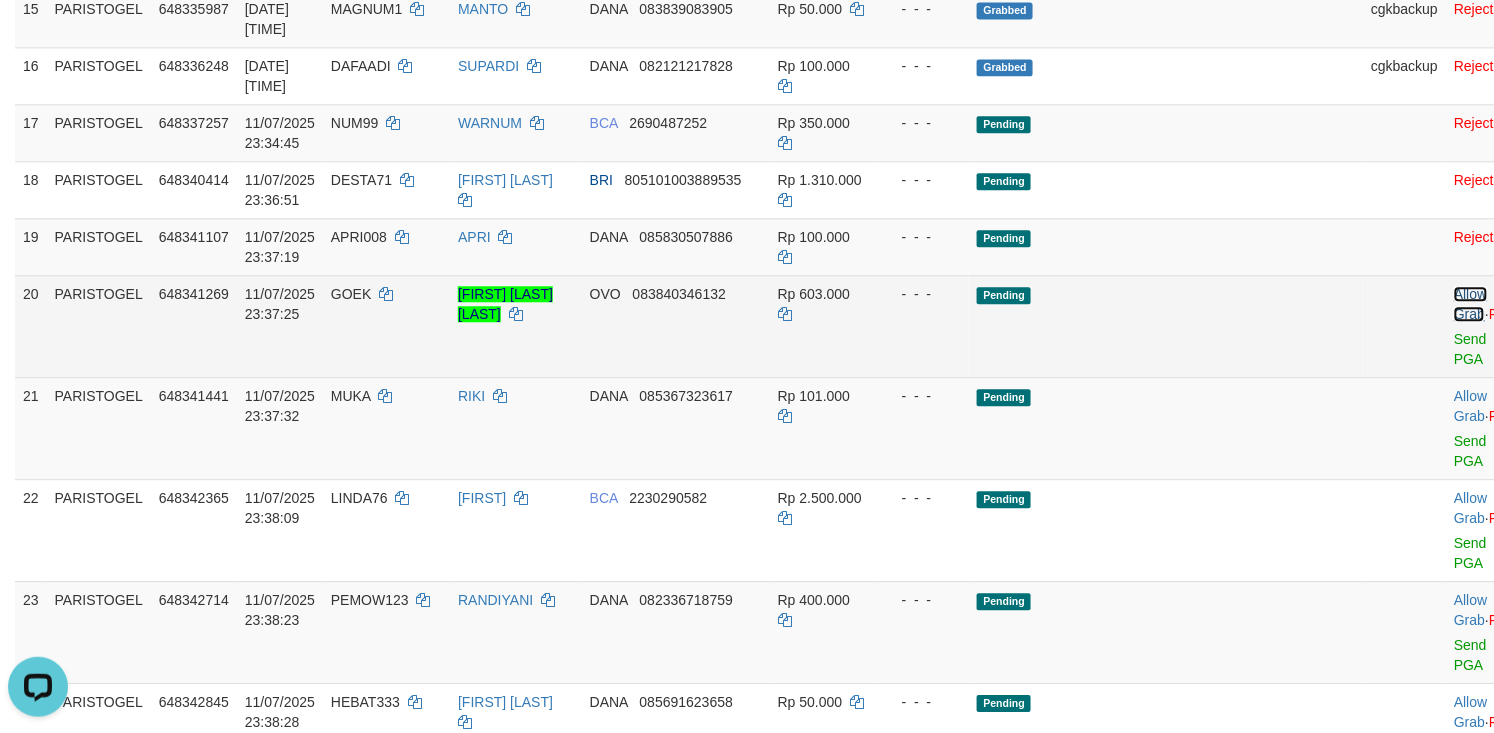 click on "Allow Grab" at bounding box center (1470, 304) 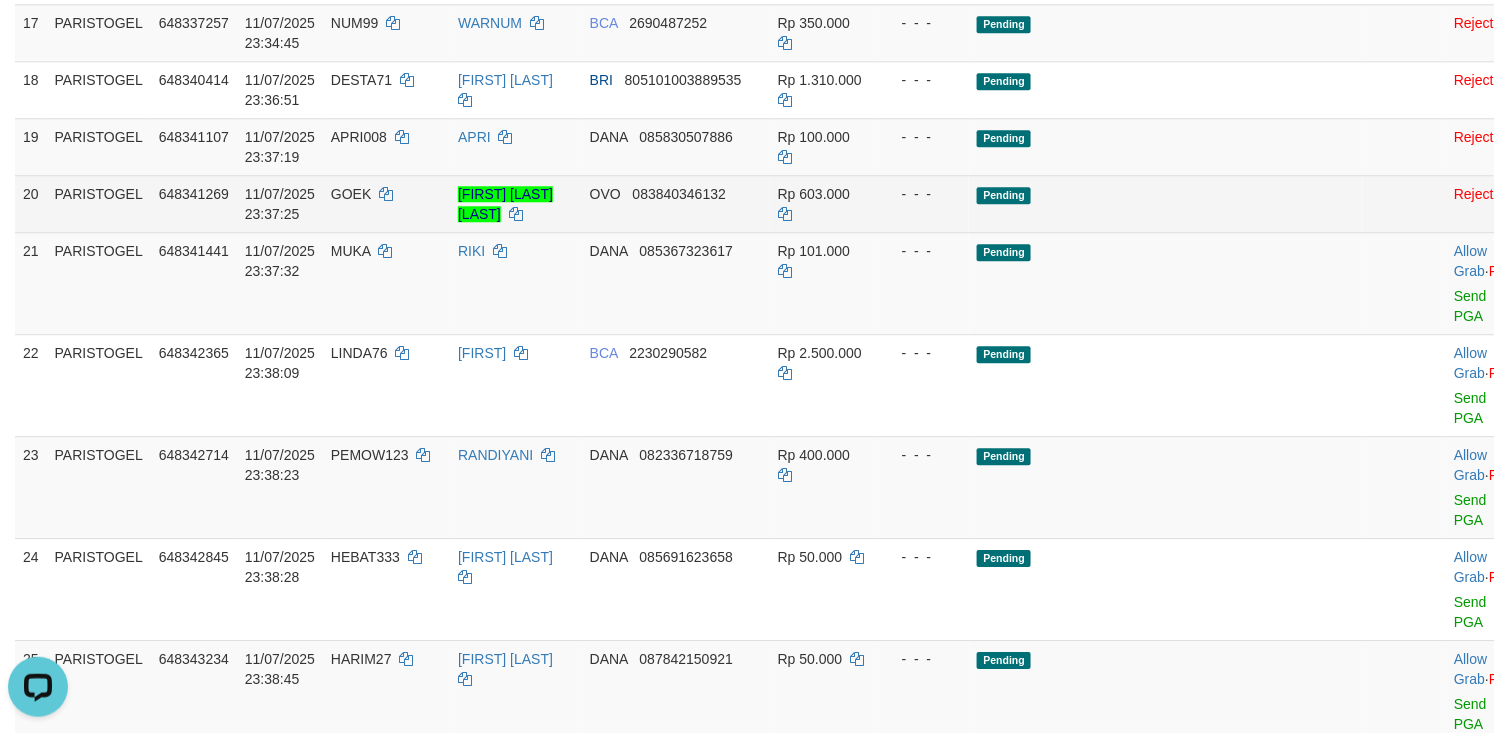 scroll, scrollTop: 1597, scrollLeft: 0, axis: vertical 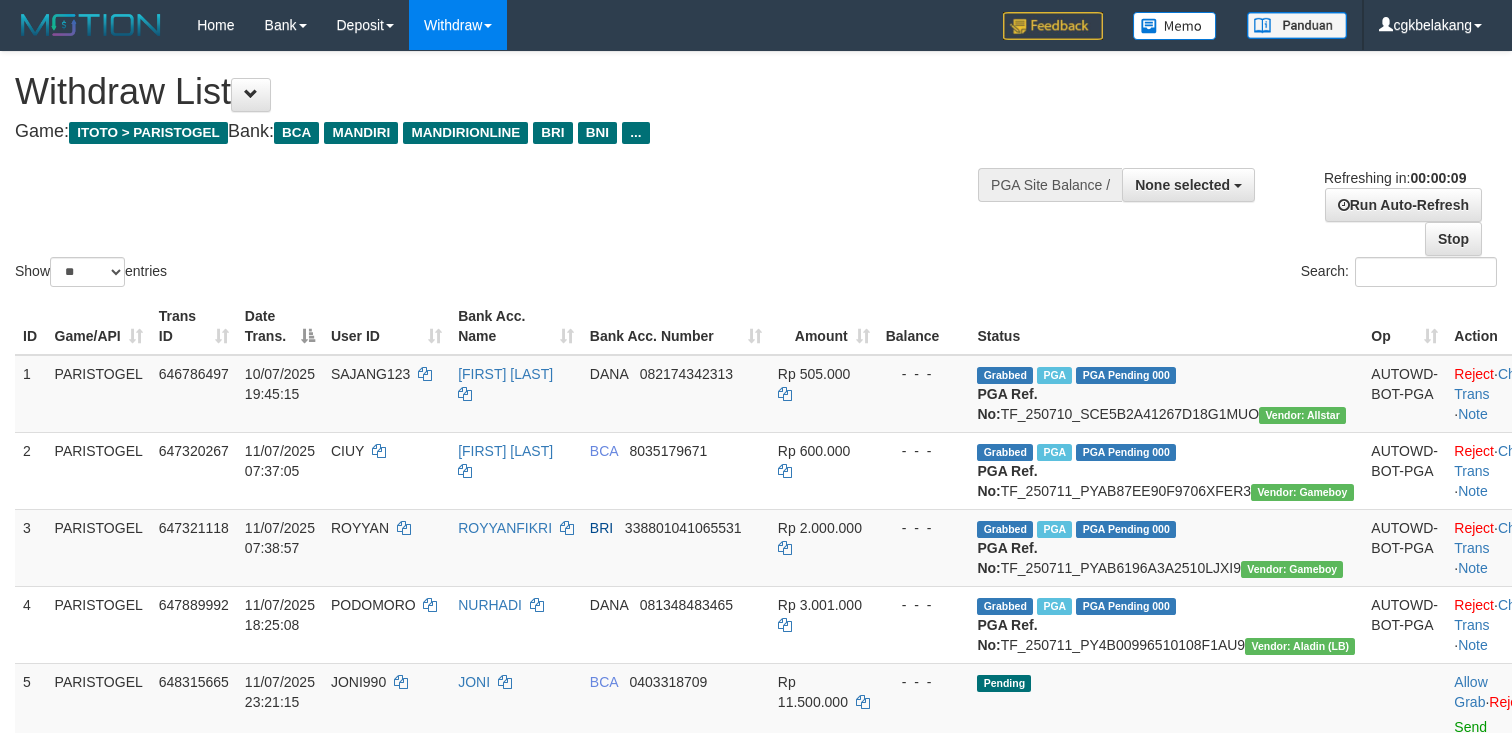 select 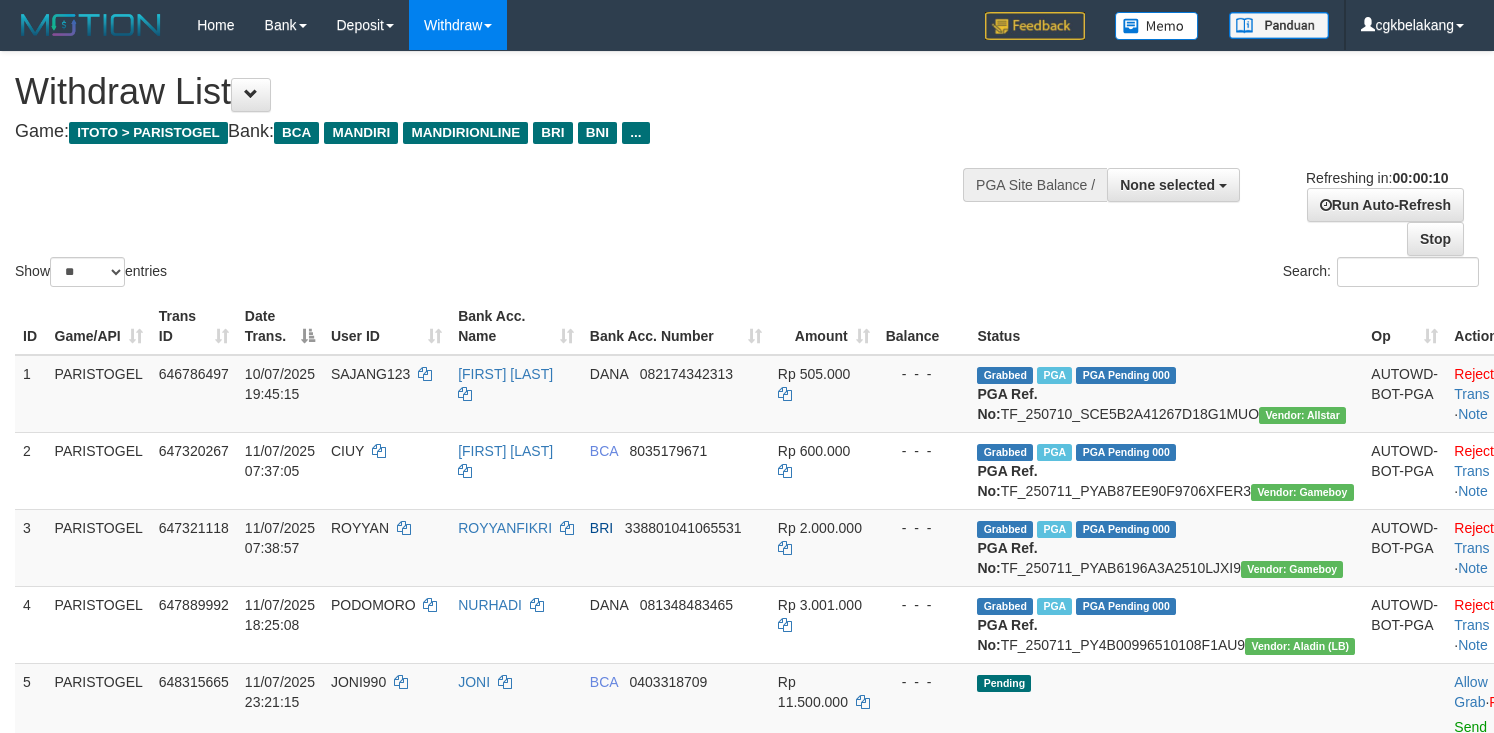 select 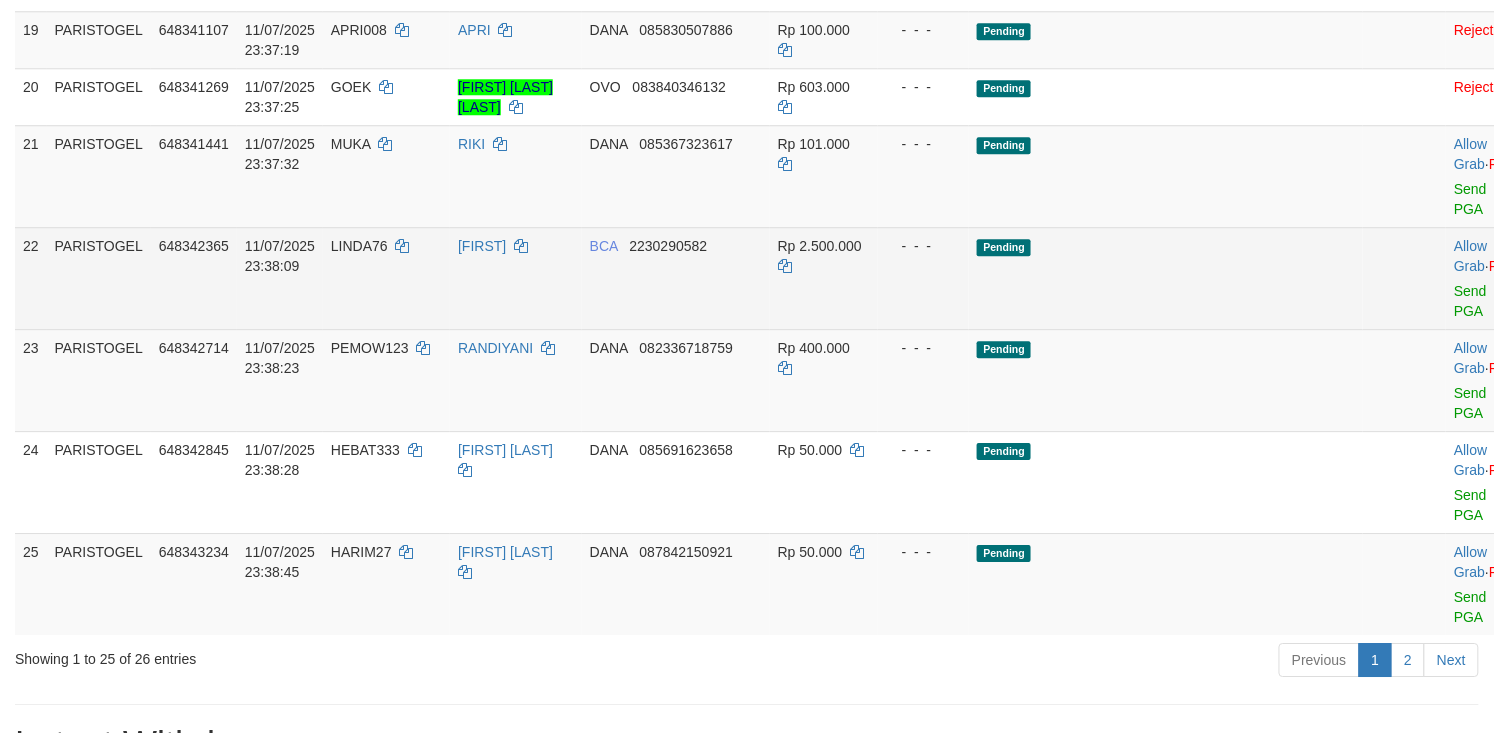 scroll, scrollTop: 1542, scrollLeft: 0, axis: vertical 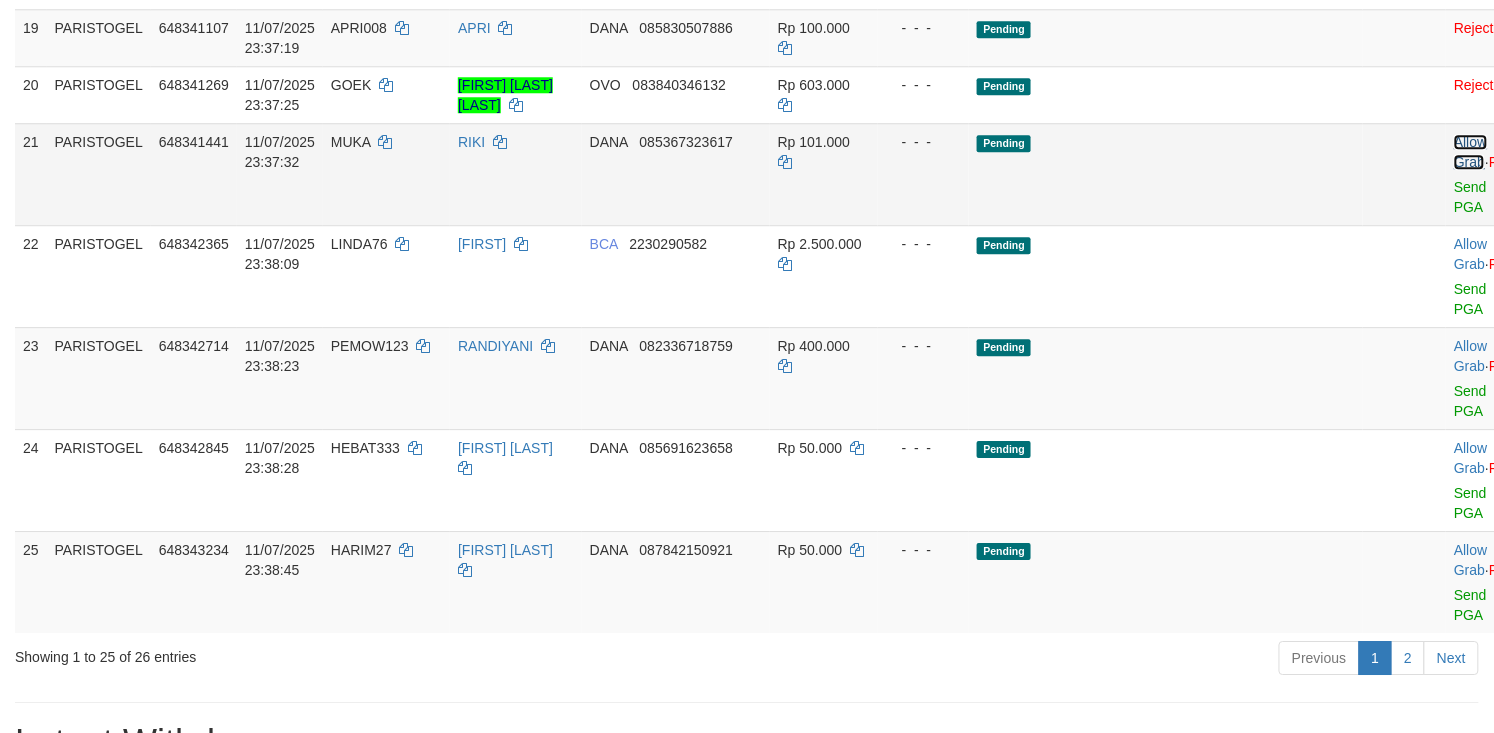 click on "Allow Grab" at bounding box center (1470, 152) 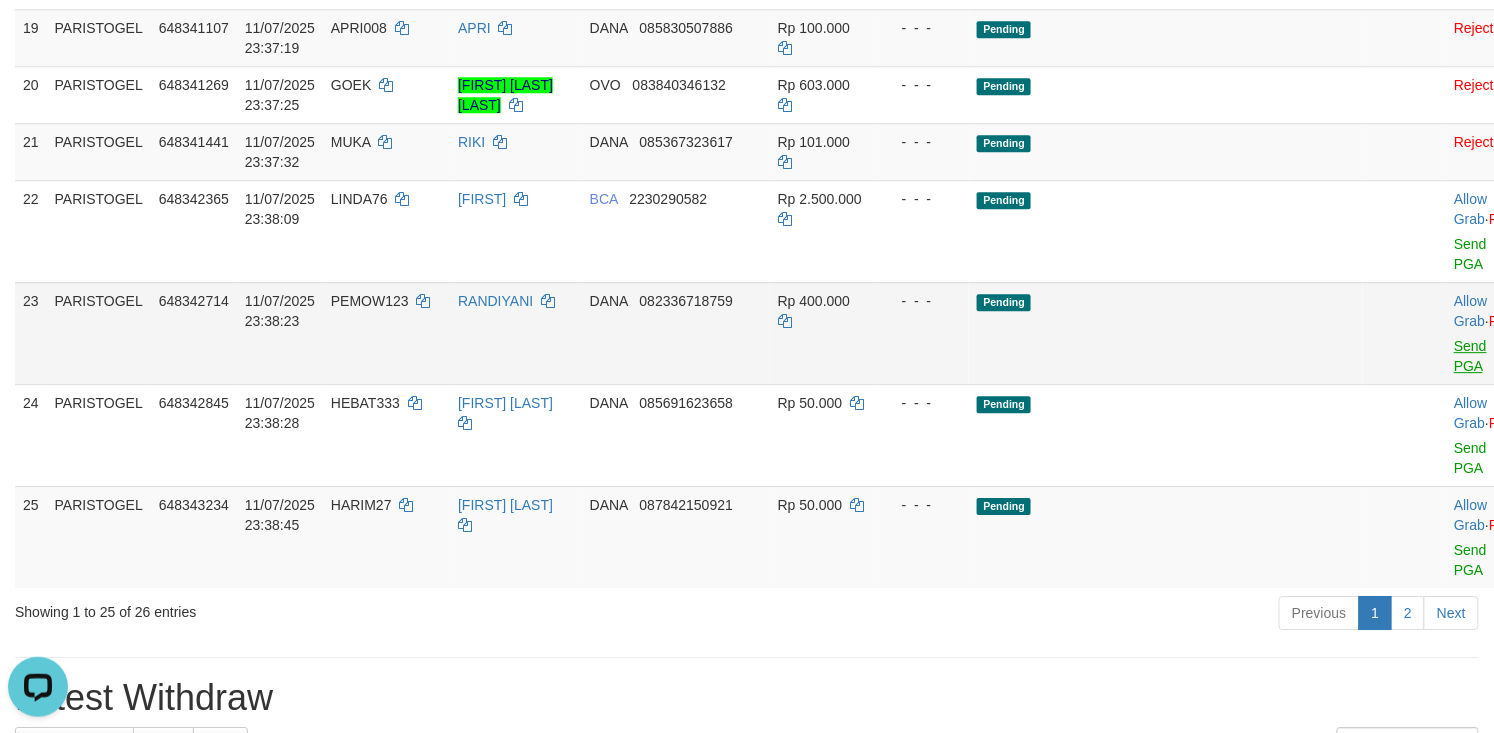 scroll, scrollTop: 0, scrollLeft: 0, axis: both 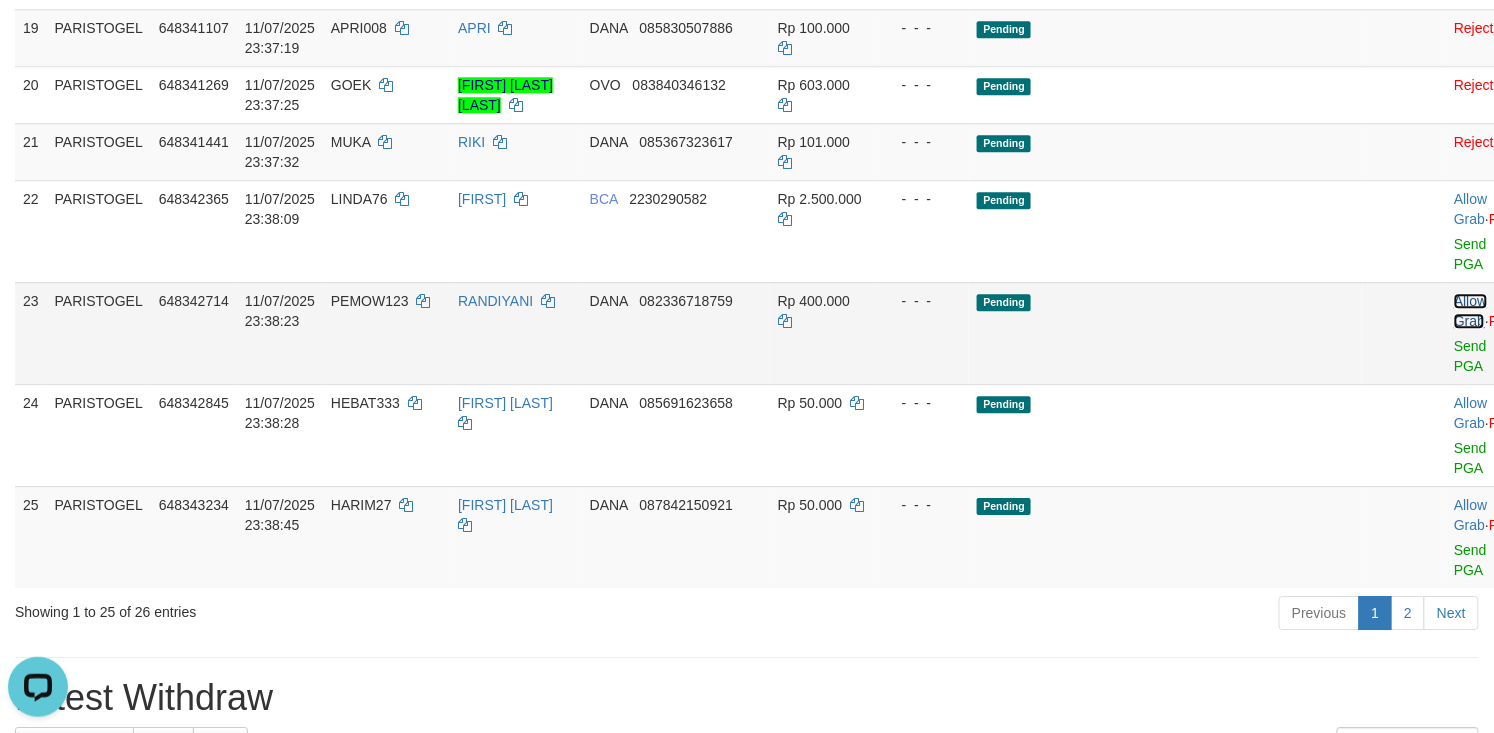 click on "Allow Grab" at bounding box center [1470, 311] 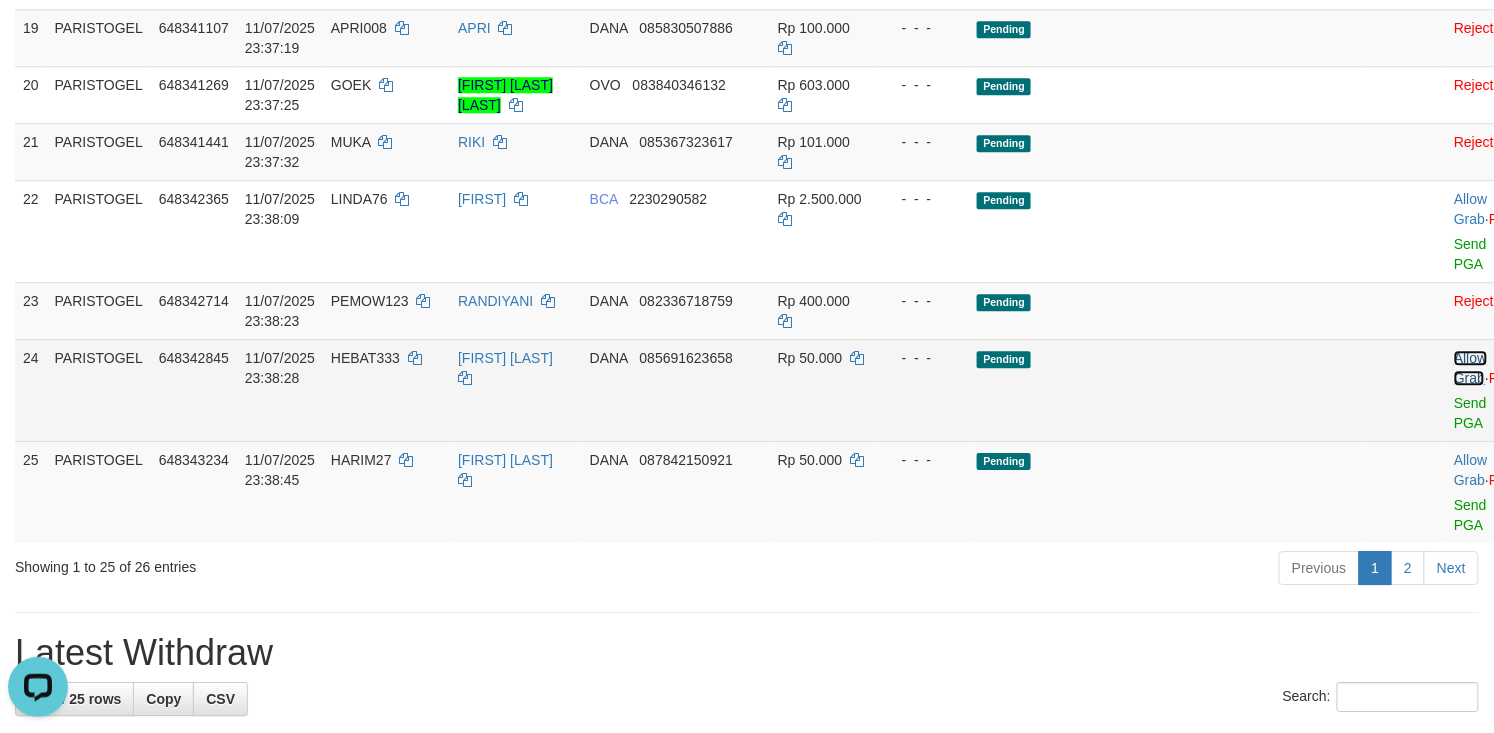 click on "Allow Grab" at bounding box center [1470, 368] 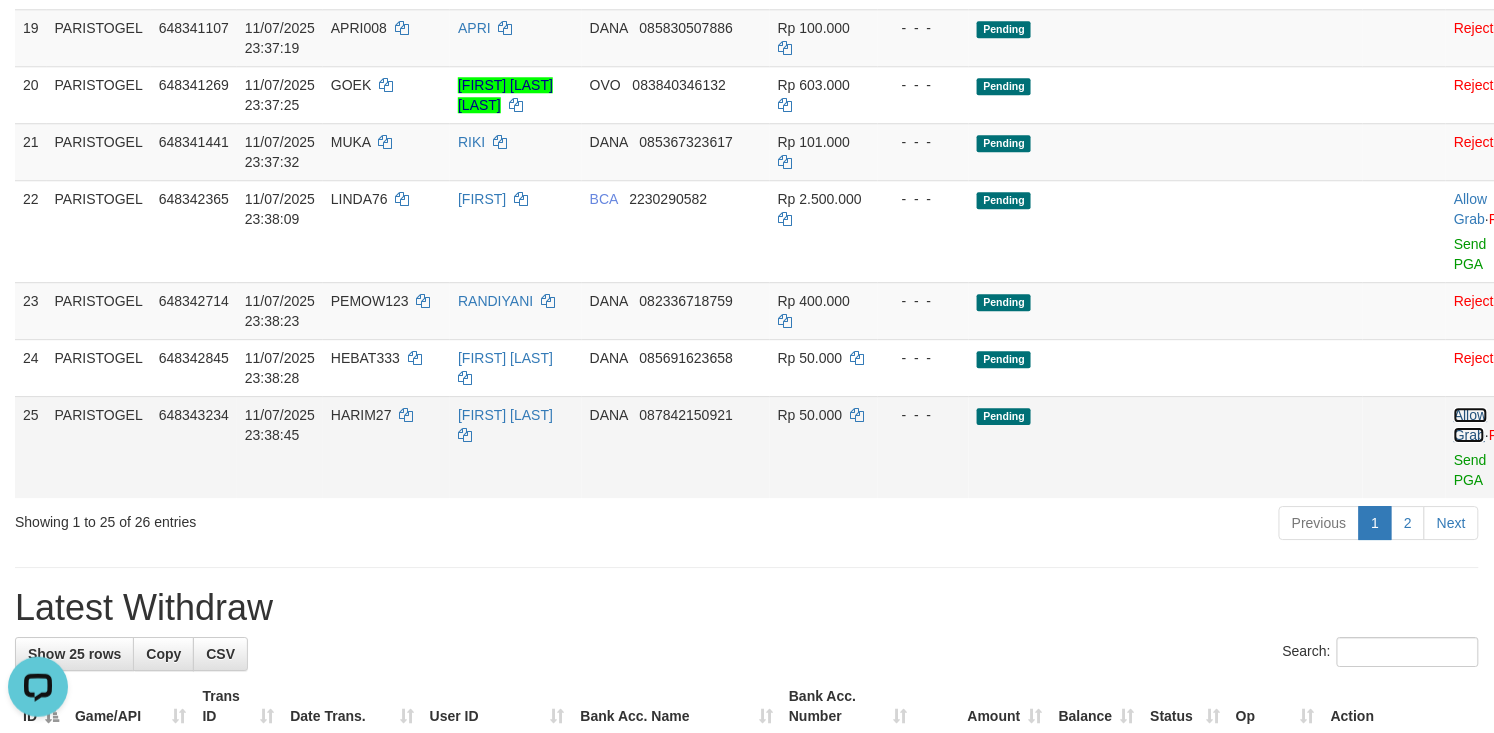 click on "Allow Grab" at bounding box center [1470, 425] 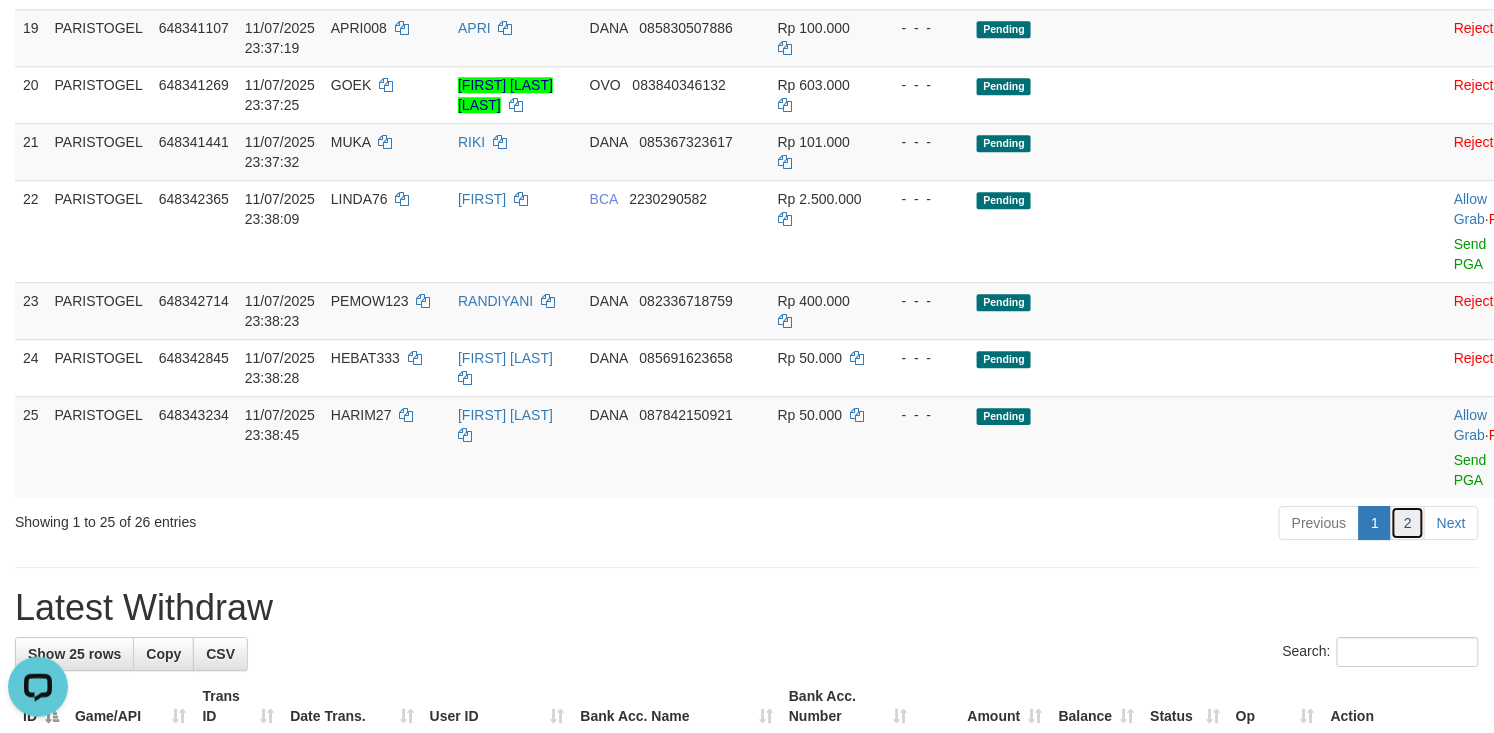 click on "2" at bounding box center (1408, 523) 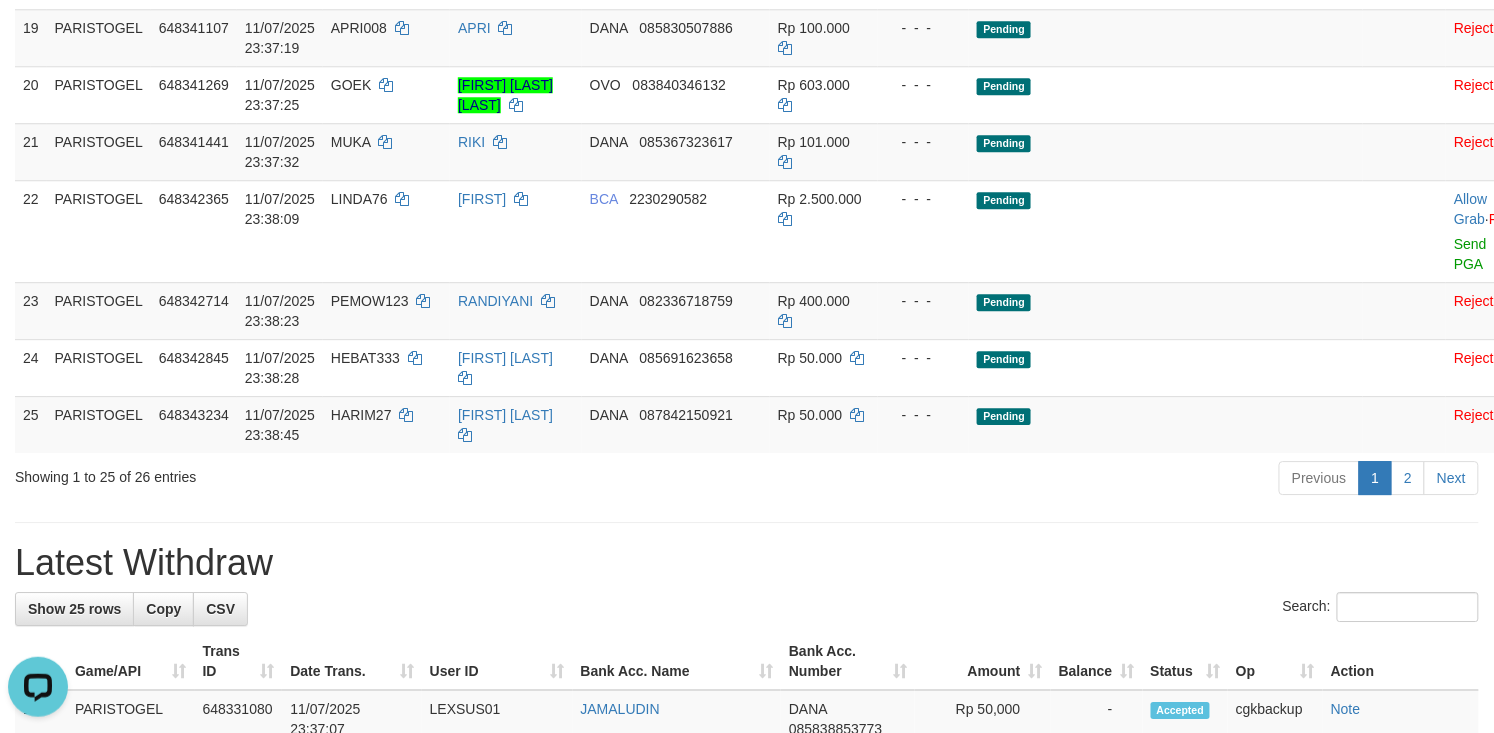 scroll, scrollTop: 218, scrollLeft: 0, axis: vertical 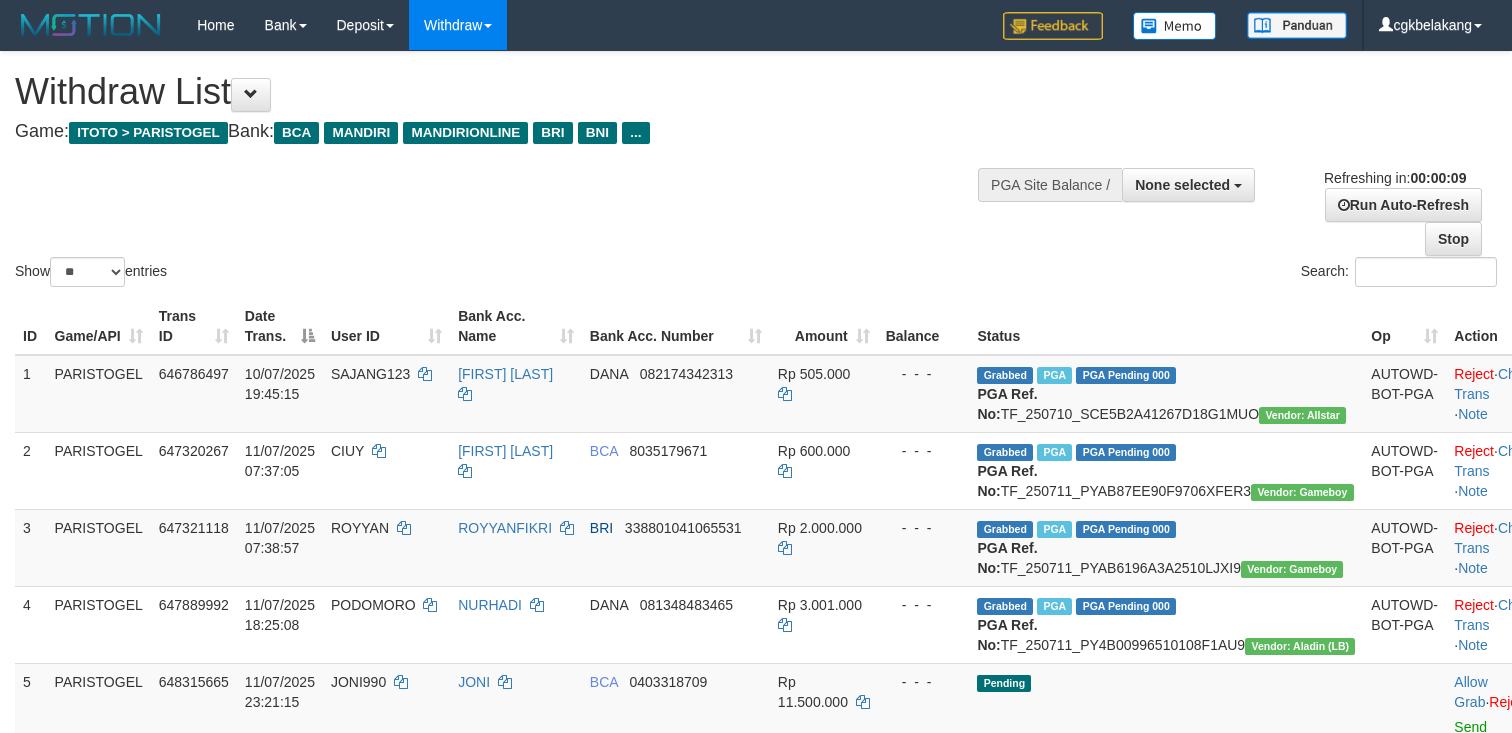 select 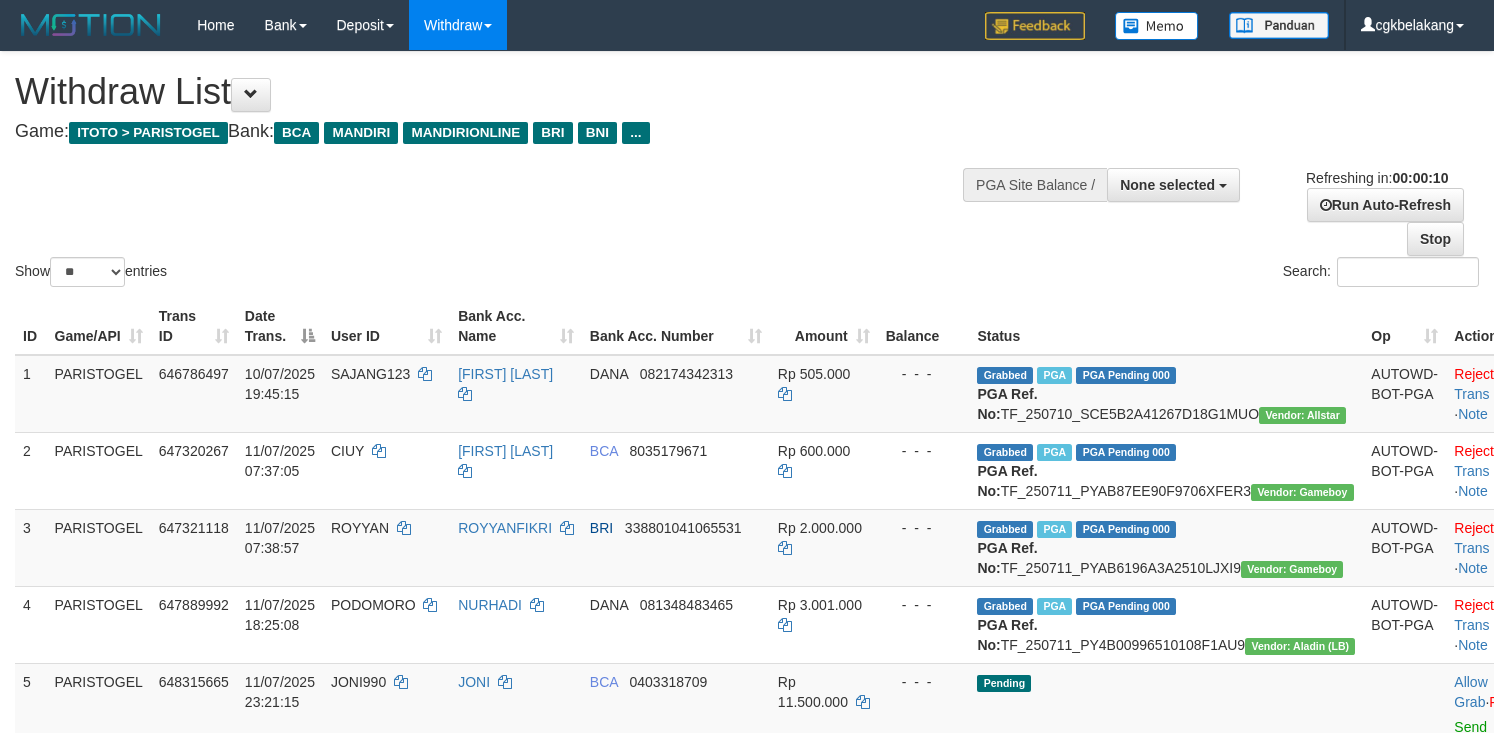 select 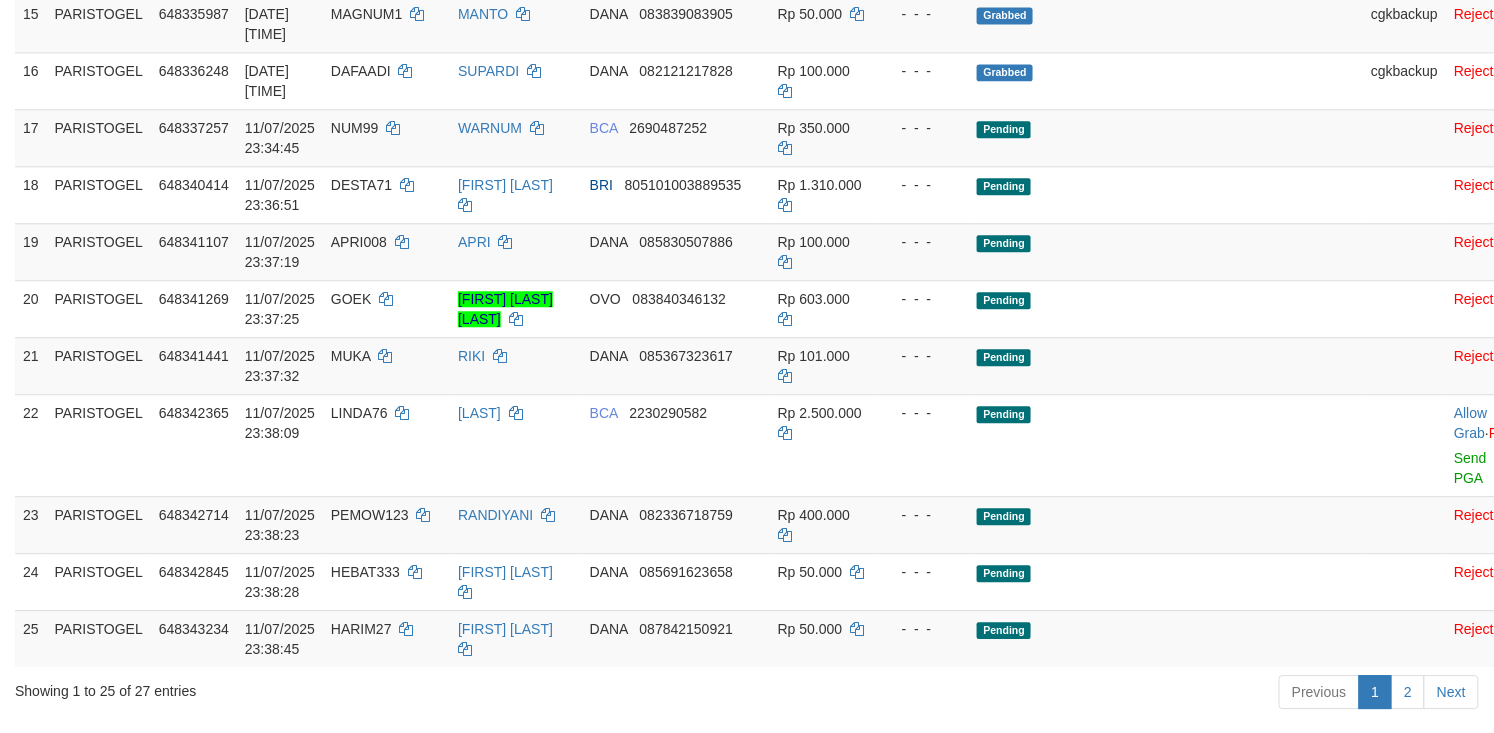 scroll, scrollTop: 1532, scrollLeft: 0, axis: vertical 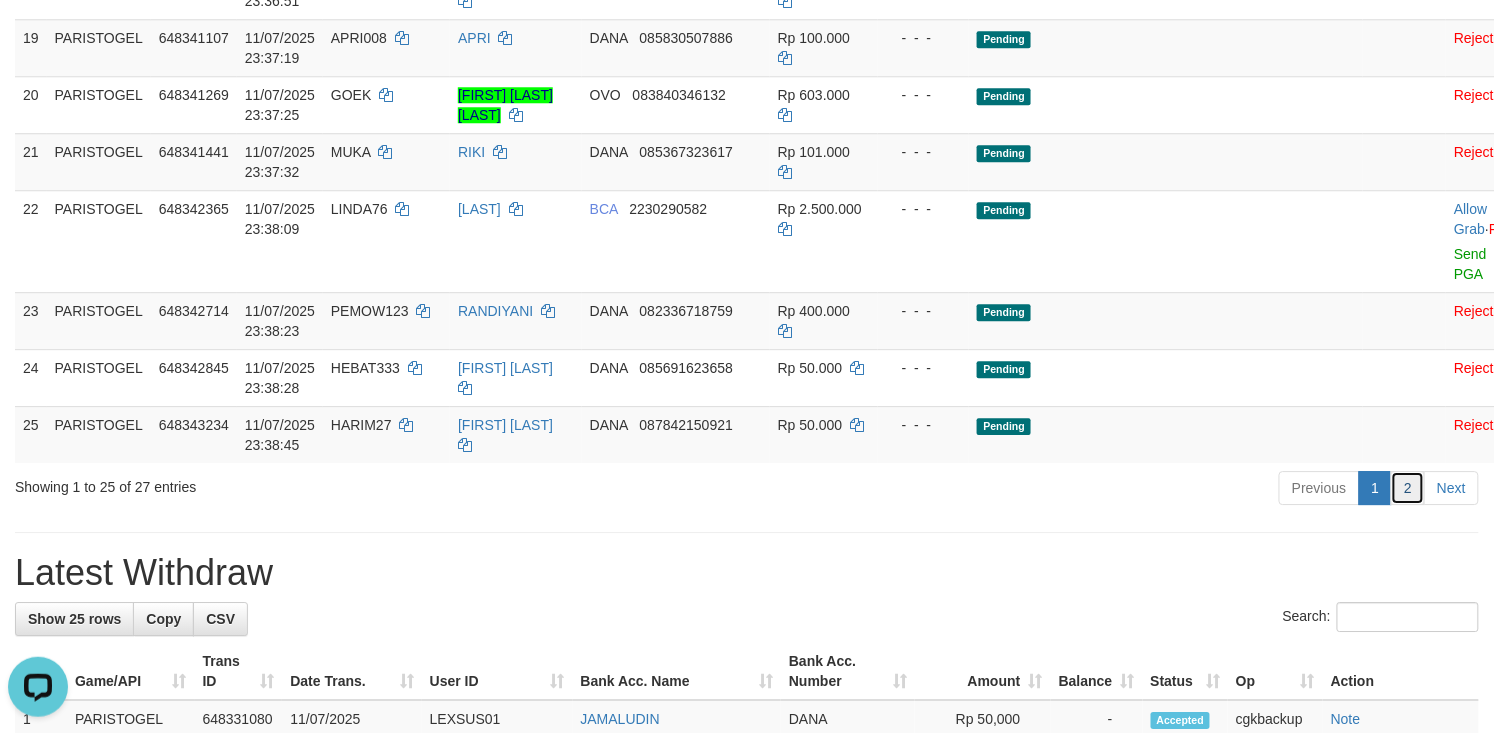 click on "2" at bounding box center [1408, 488] 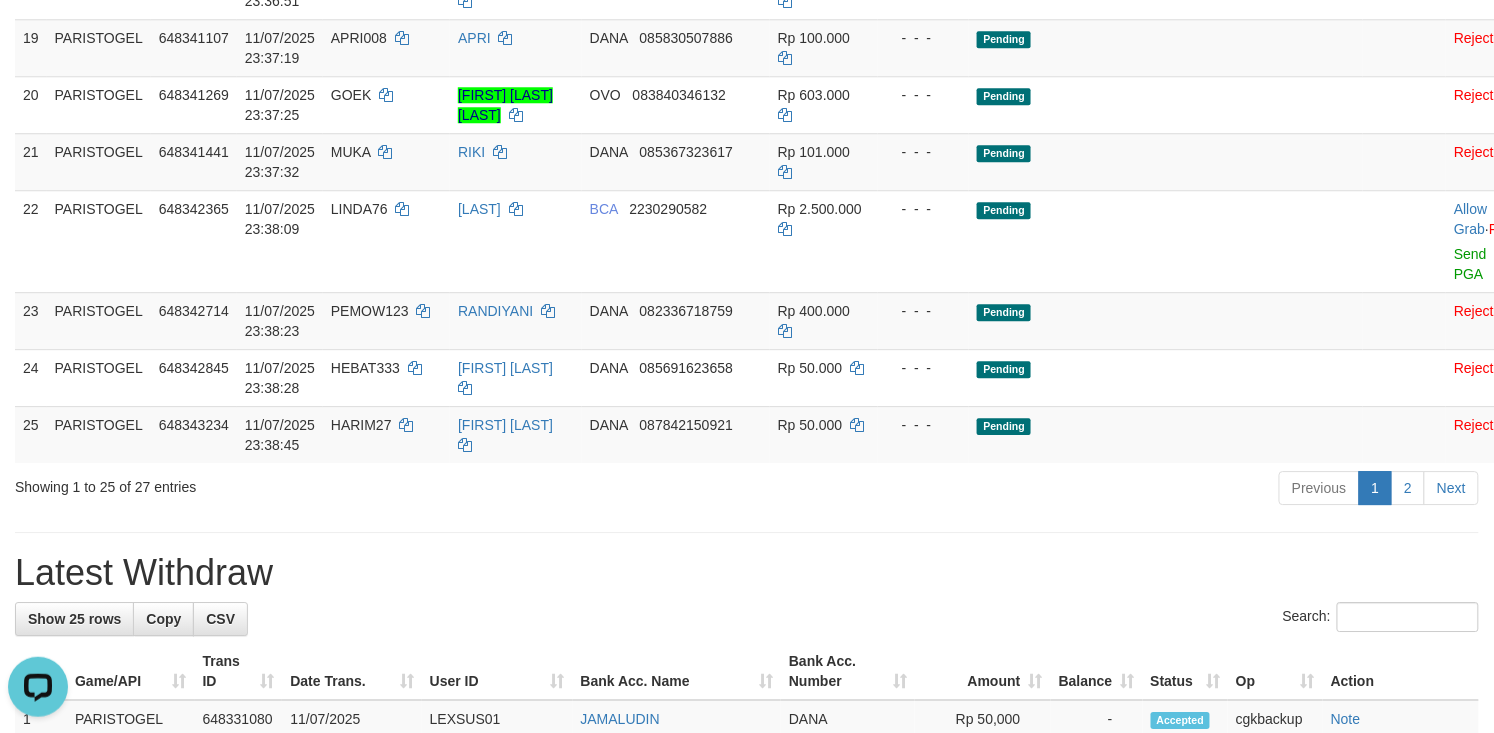 scroll, scrollTop: 218, scrollLeft: 0, axis: vertical 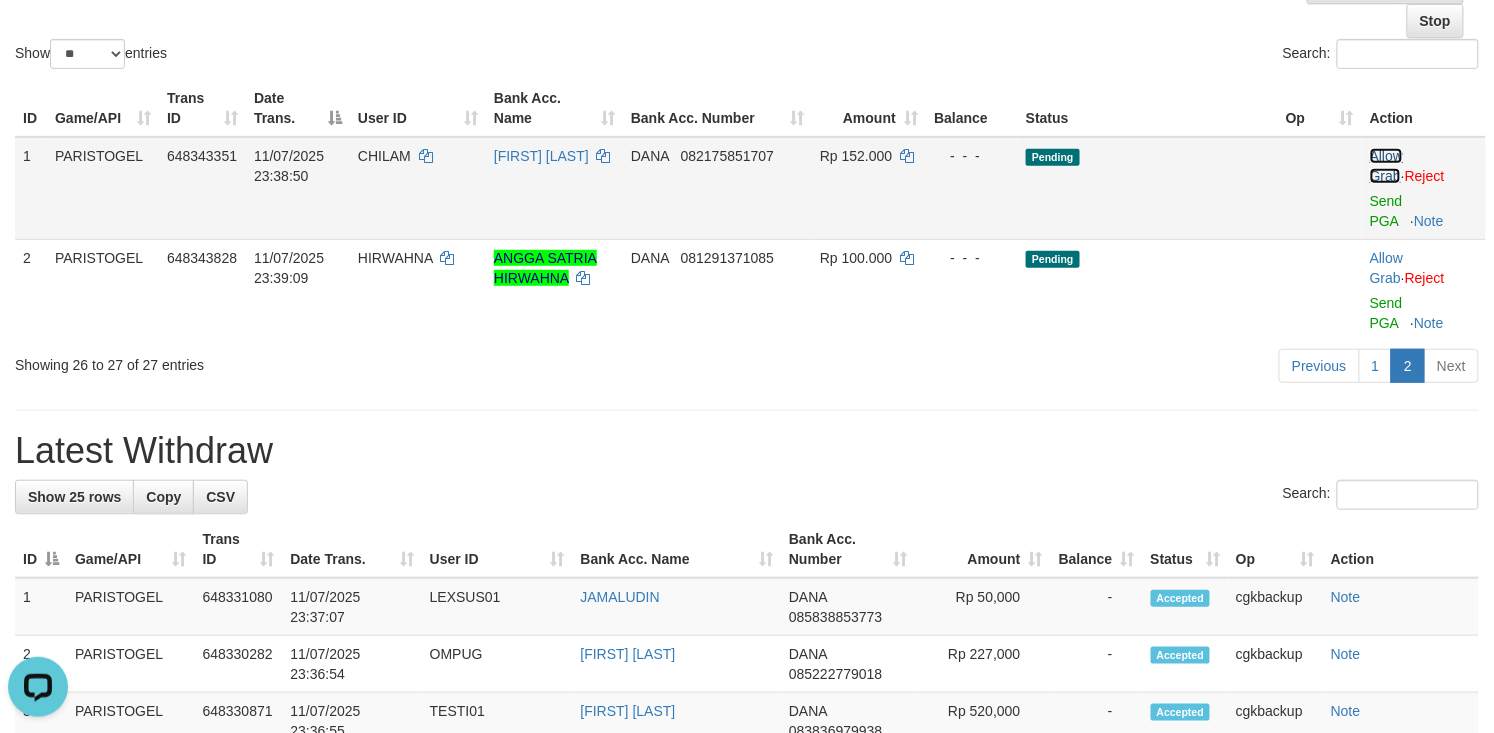click on "Allow Grab" at bounding box center [1386, 166] 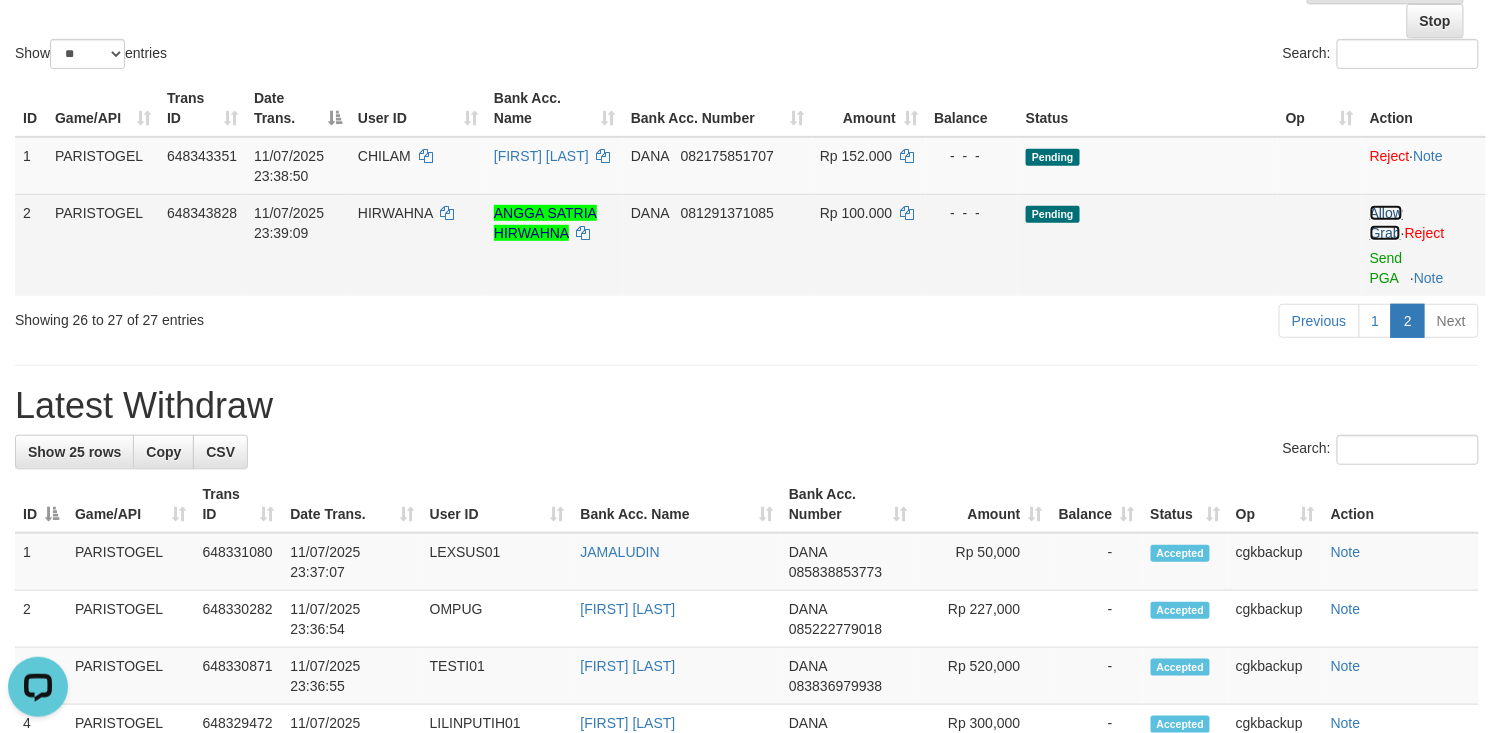 click on "Allow Grab" at bounding box center [1386, 223] 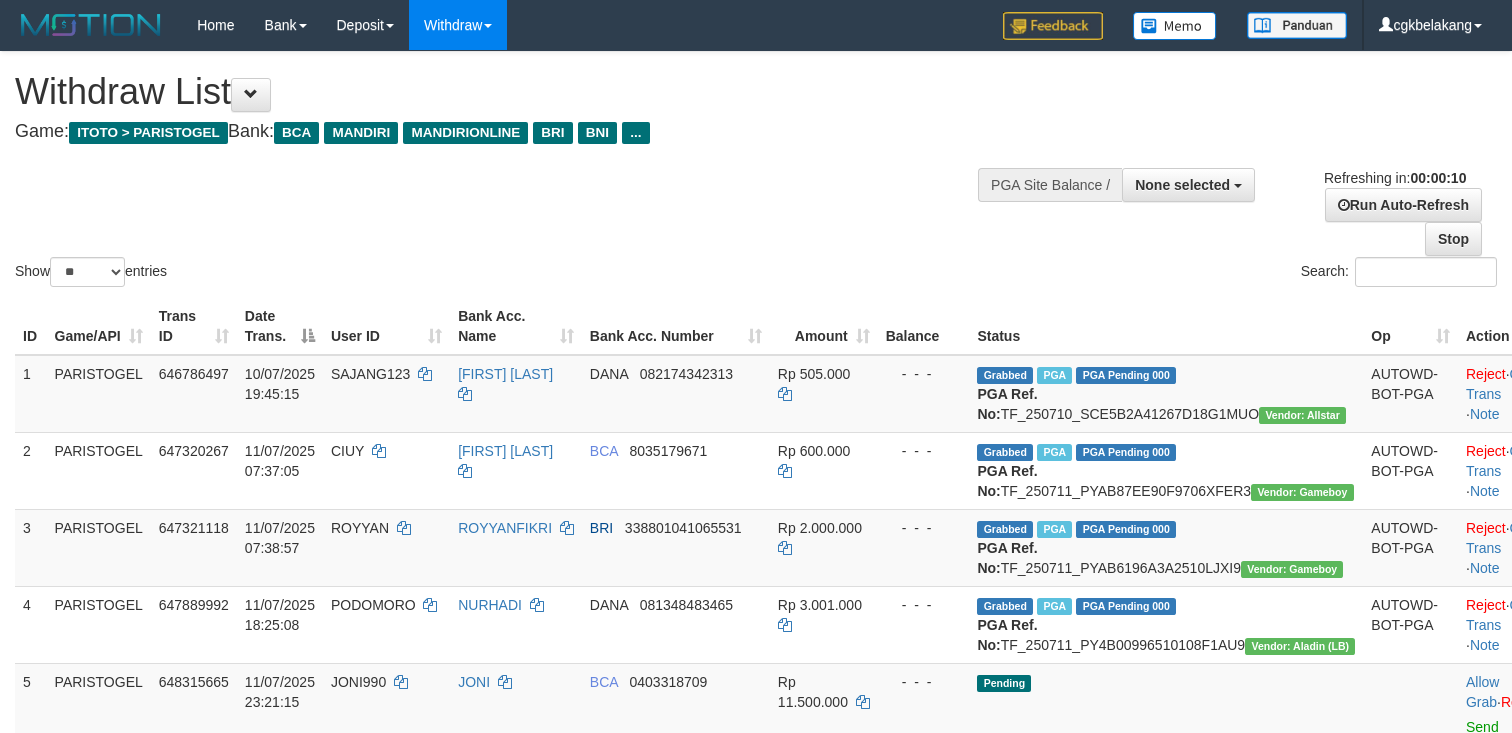 select 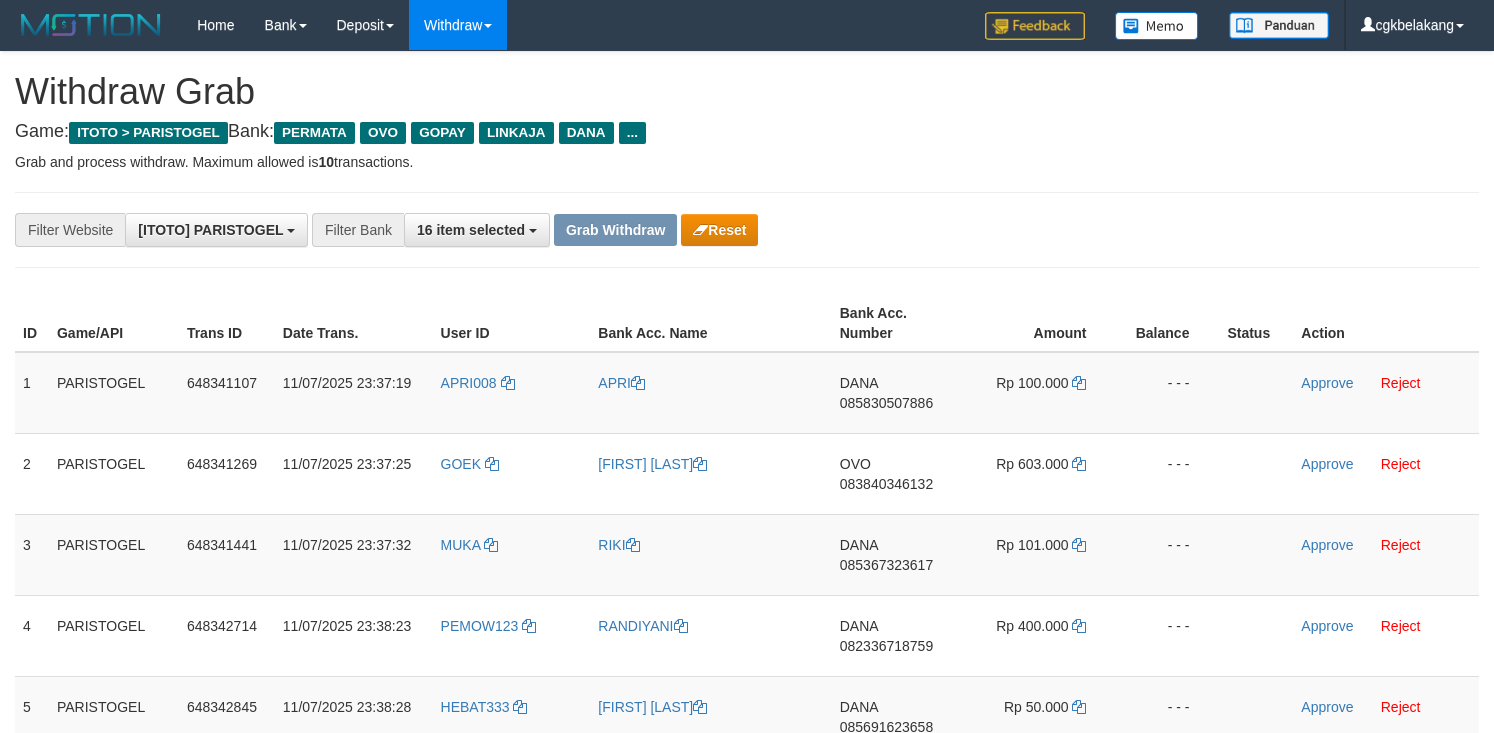 scroll, scrollTop: 0, scrollLeft: 0, axis: both 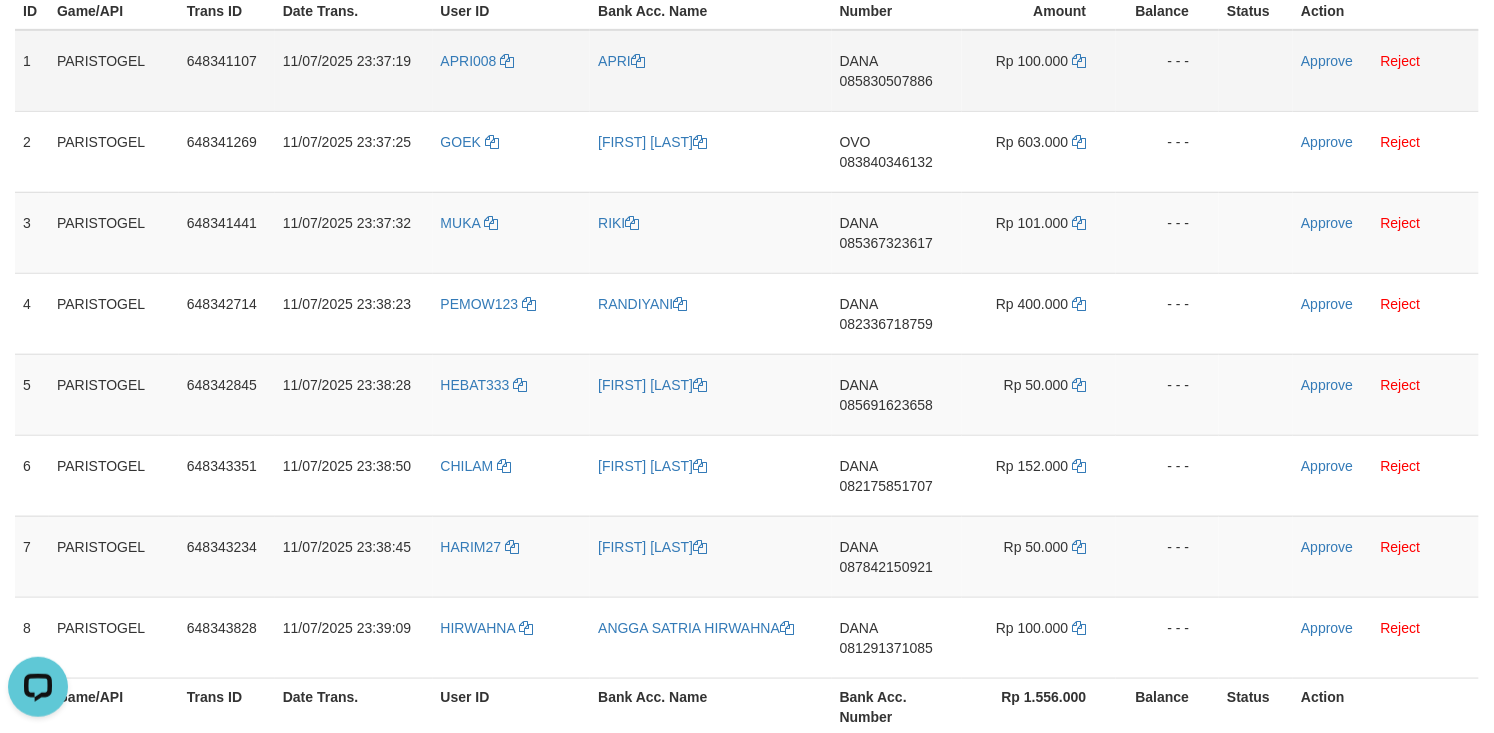 click on "APRI" at bounding box center (710, 71) 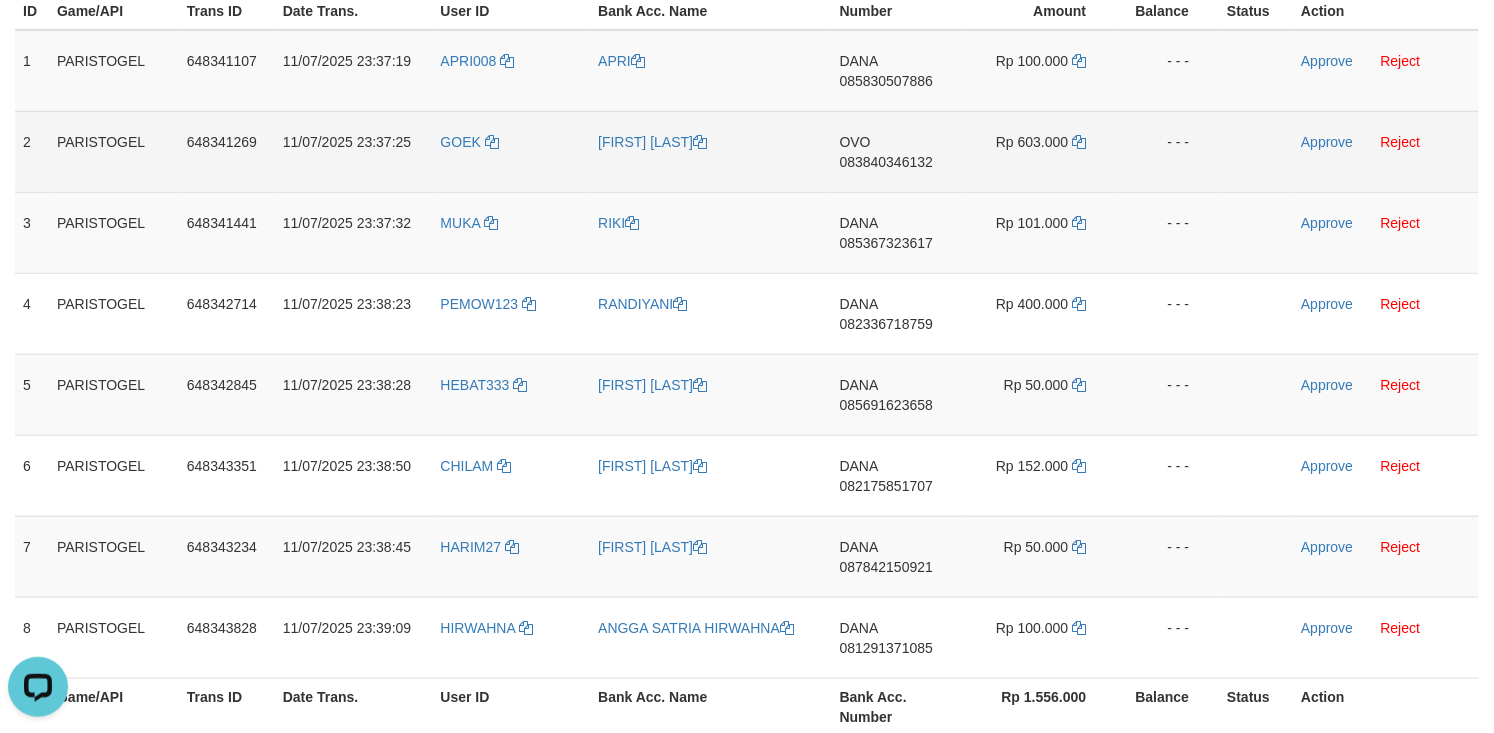 click on "GOEK" at bounding box center [512, 151] 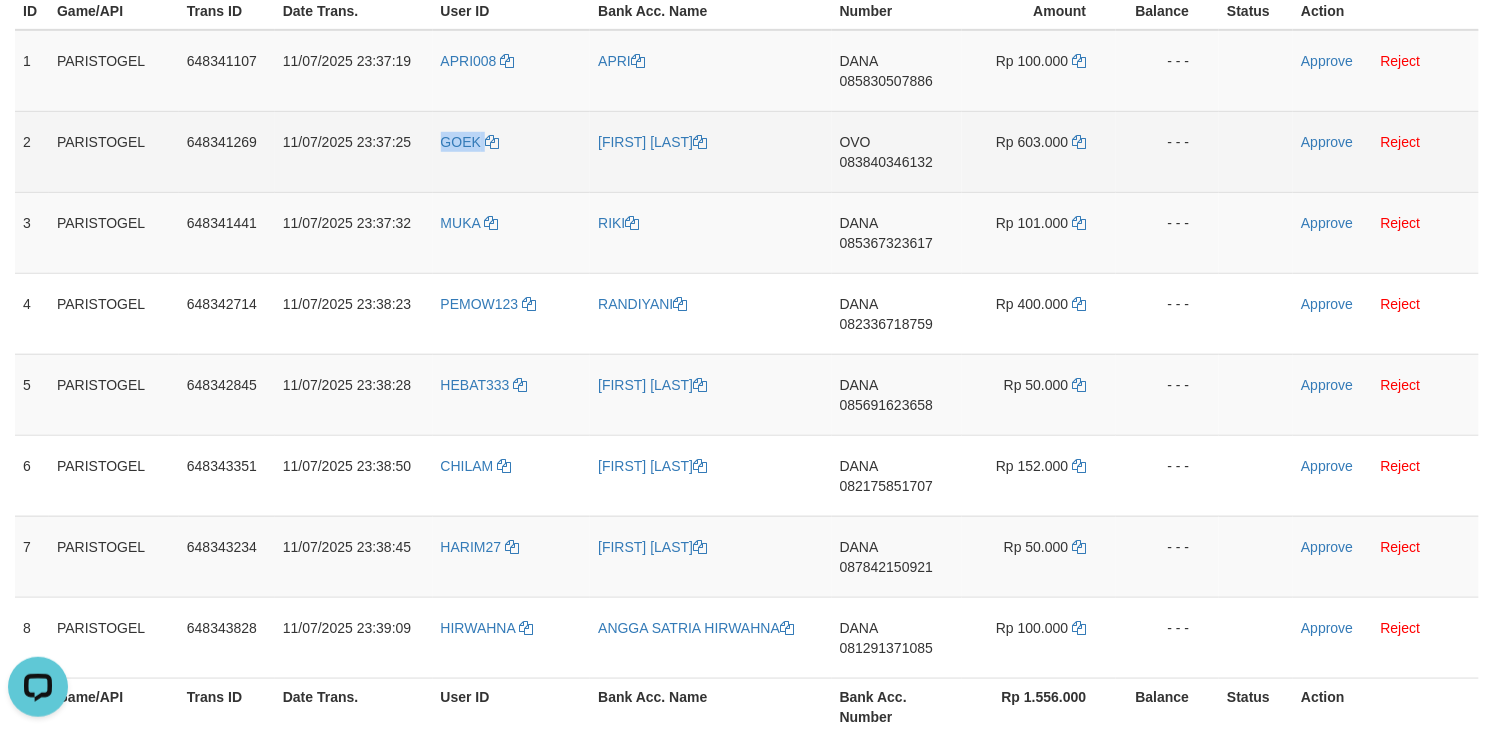 click on "GOEK" at bounding box center [512, 151] 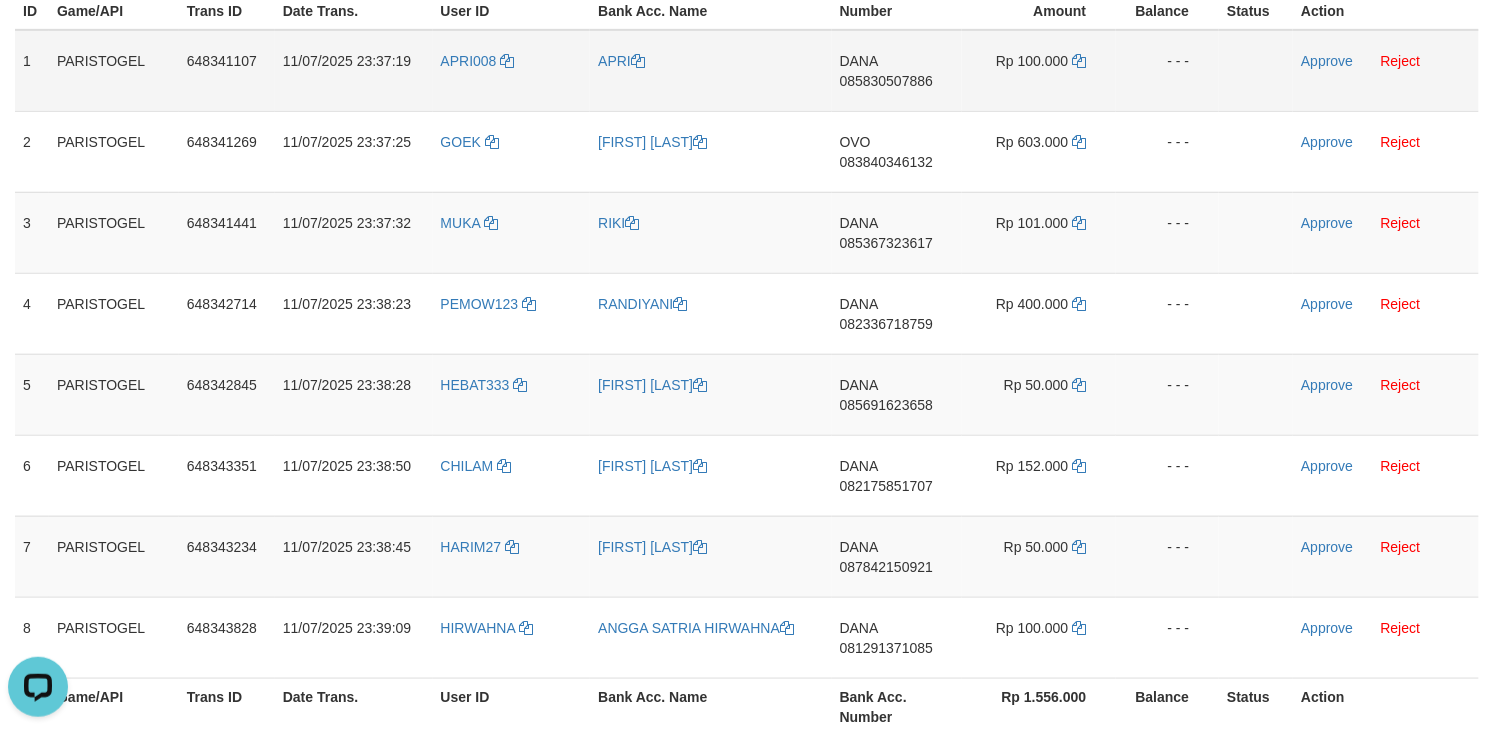 click on "APRI008" at bounding box center [512, 71] 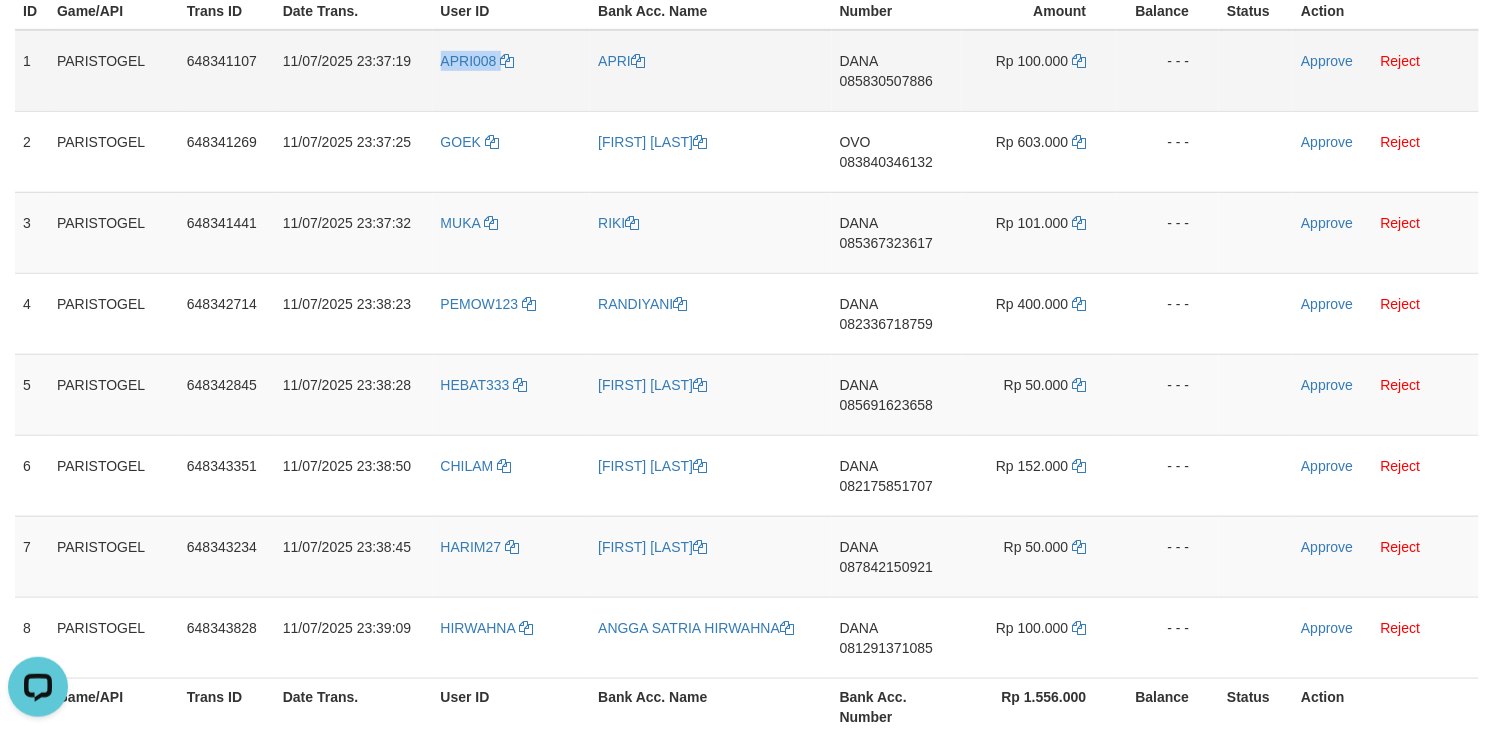 click on "APRI008" at bounding box center [512, 71] 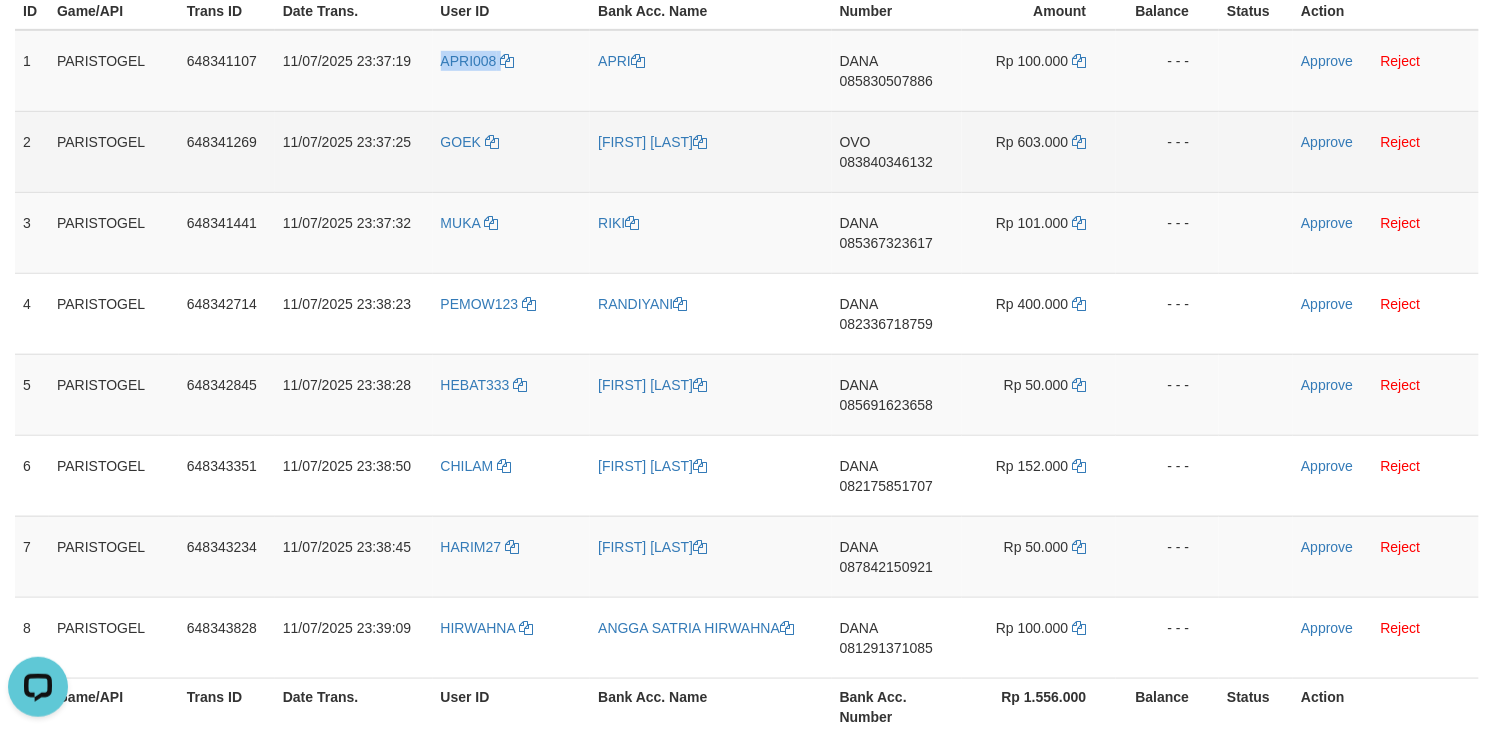 copy on "APRI008" 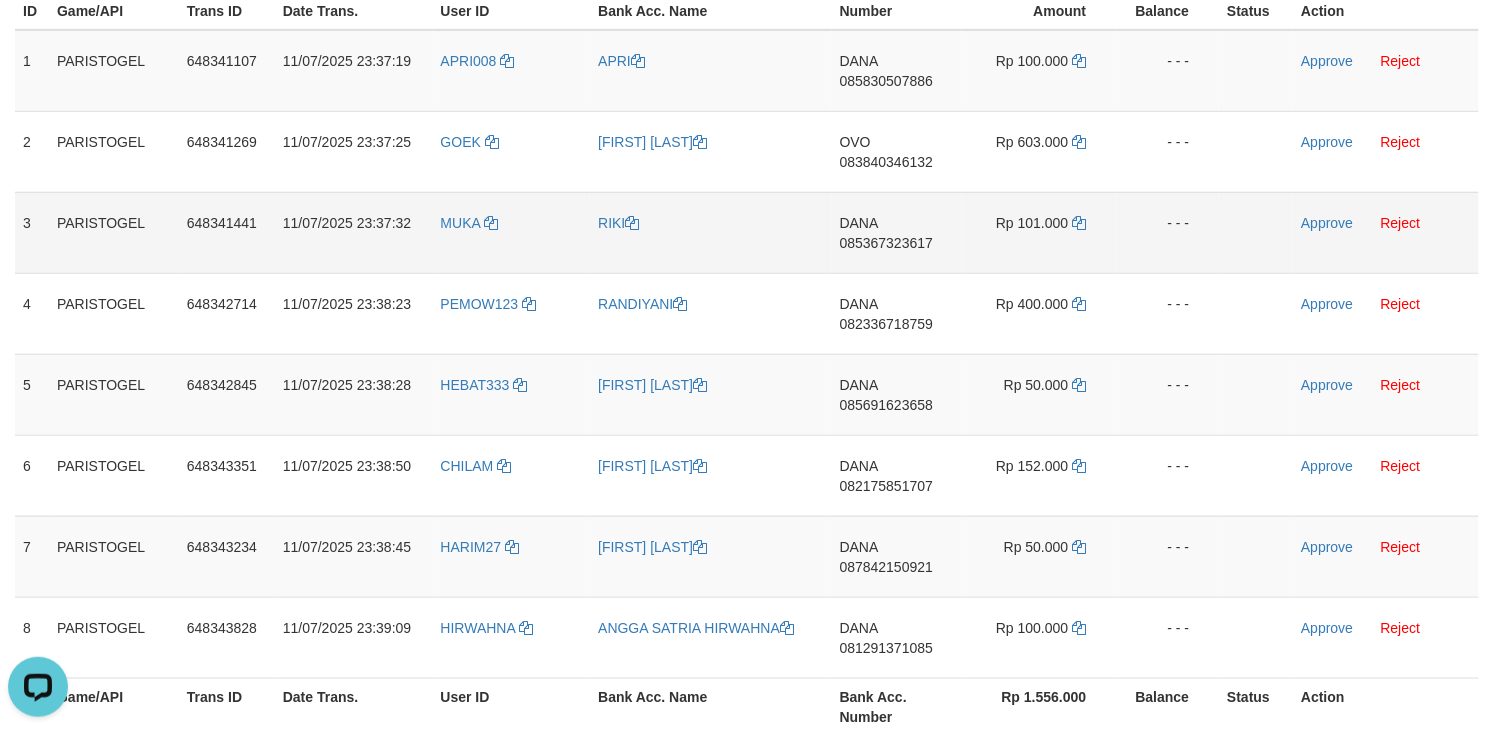 click on "MUKA" at bounding box center (512, 232) 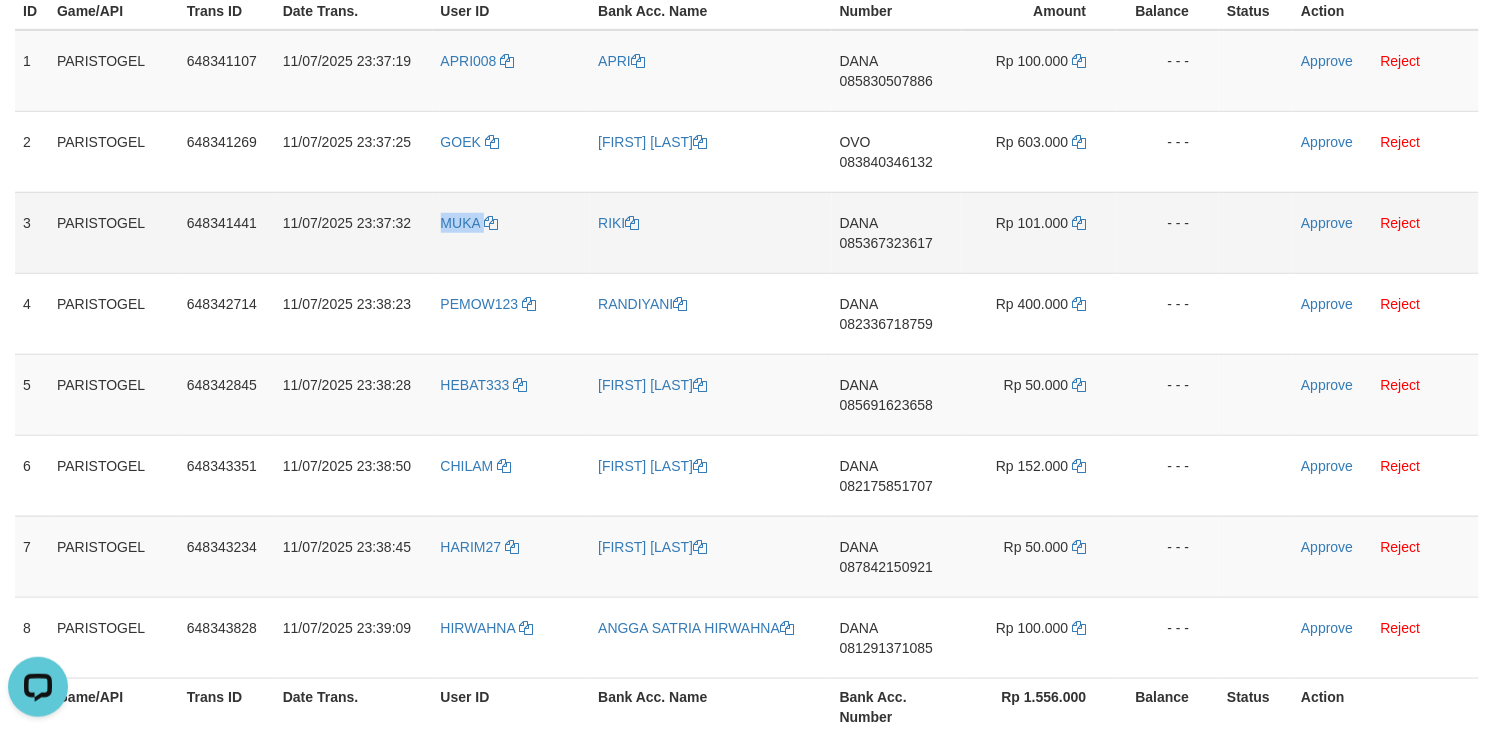 click on "MUKA" at bounding box center (512, 232) 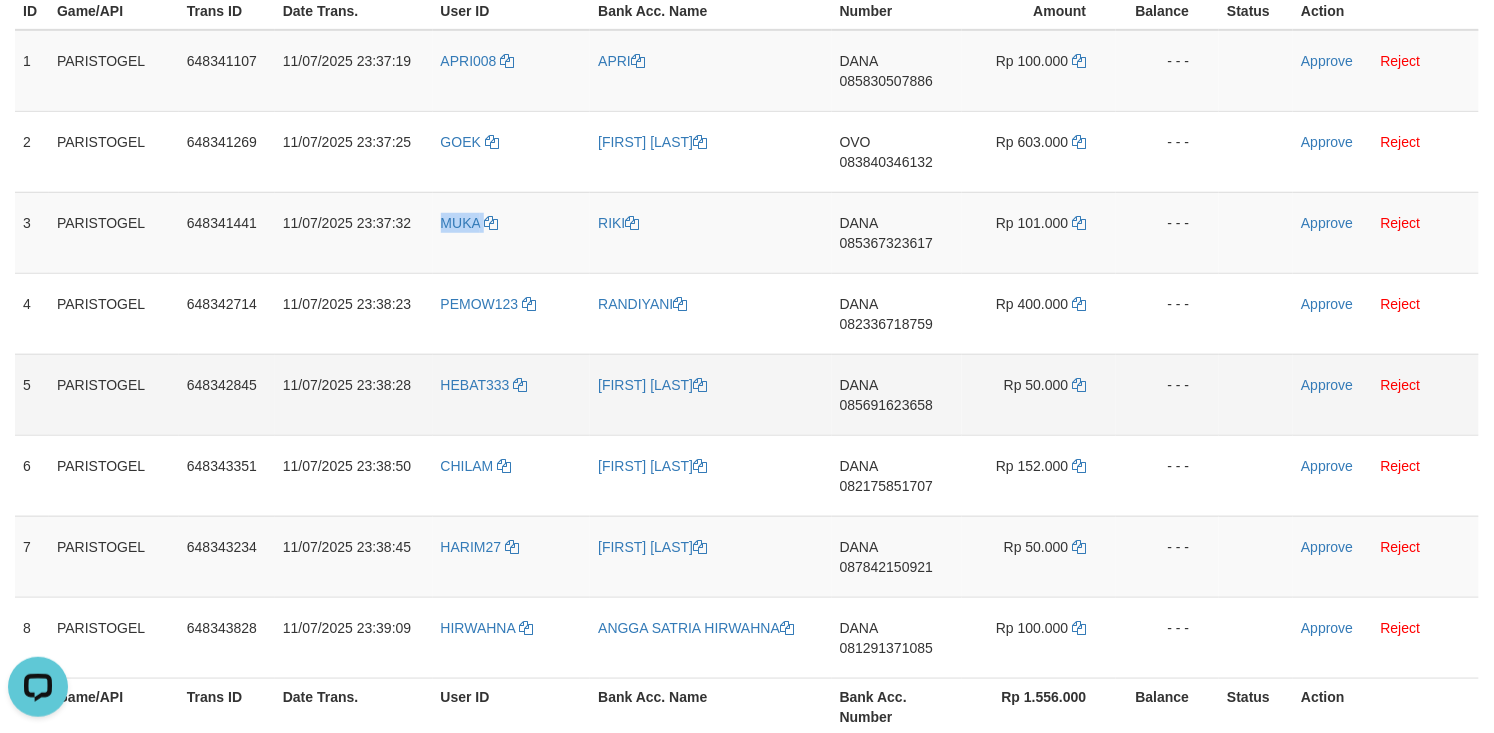 copy on "MUKA" 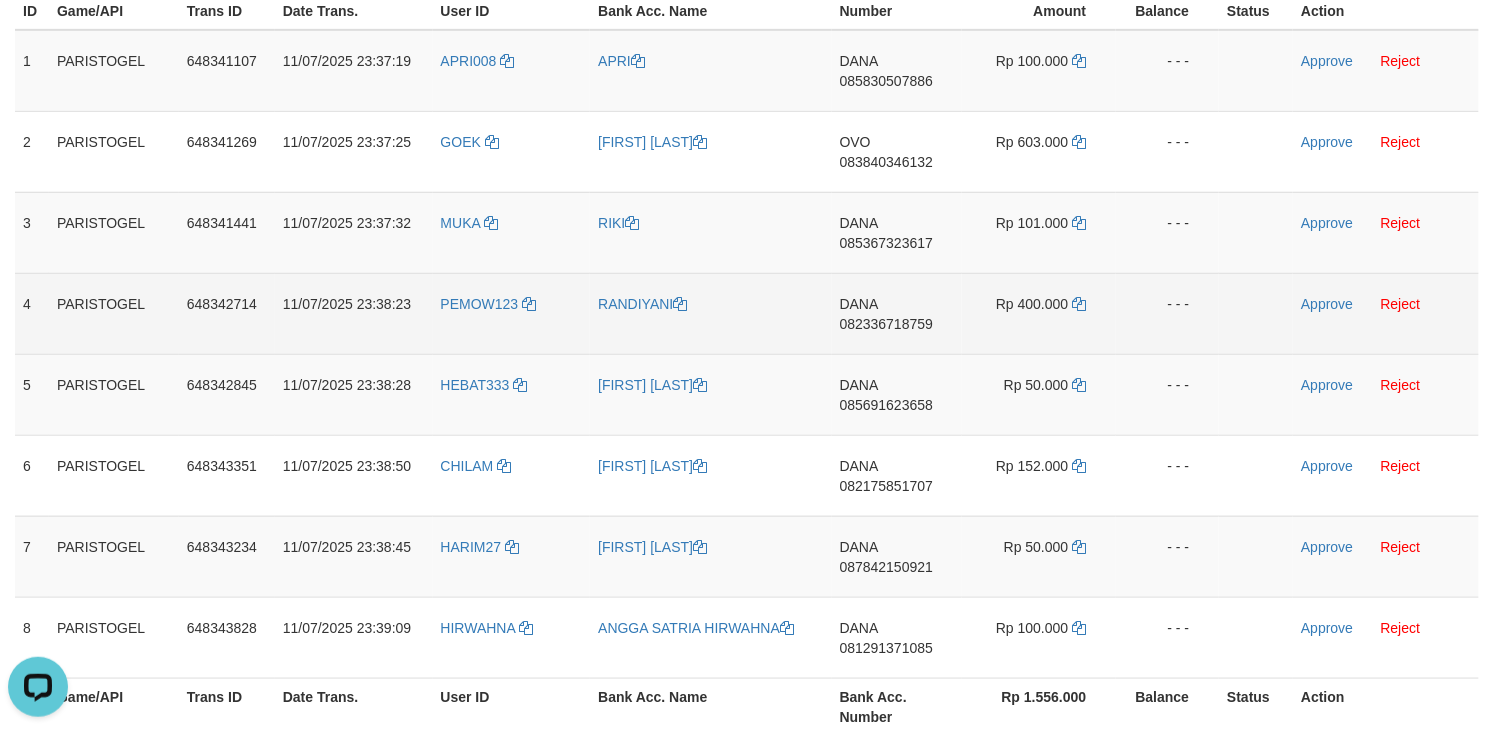 click on "PEMOW123" at bounding box center [512, 313] 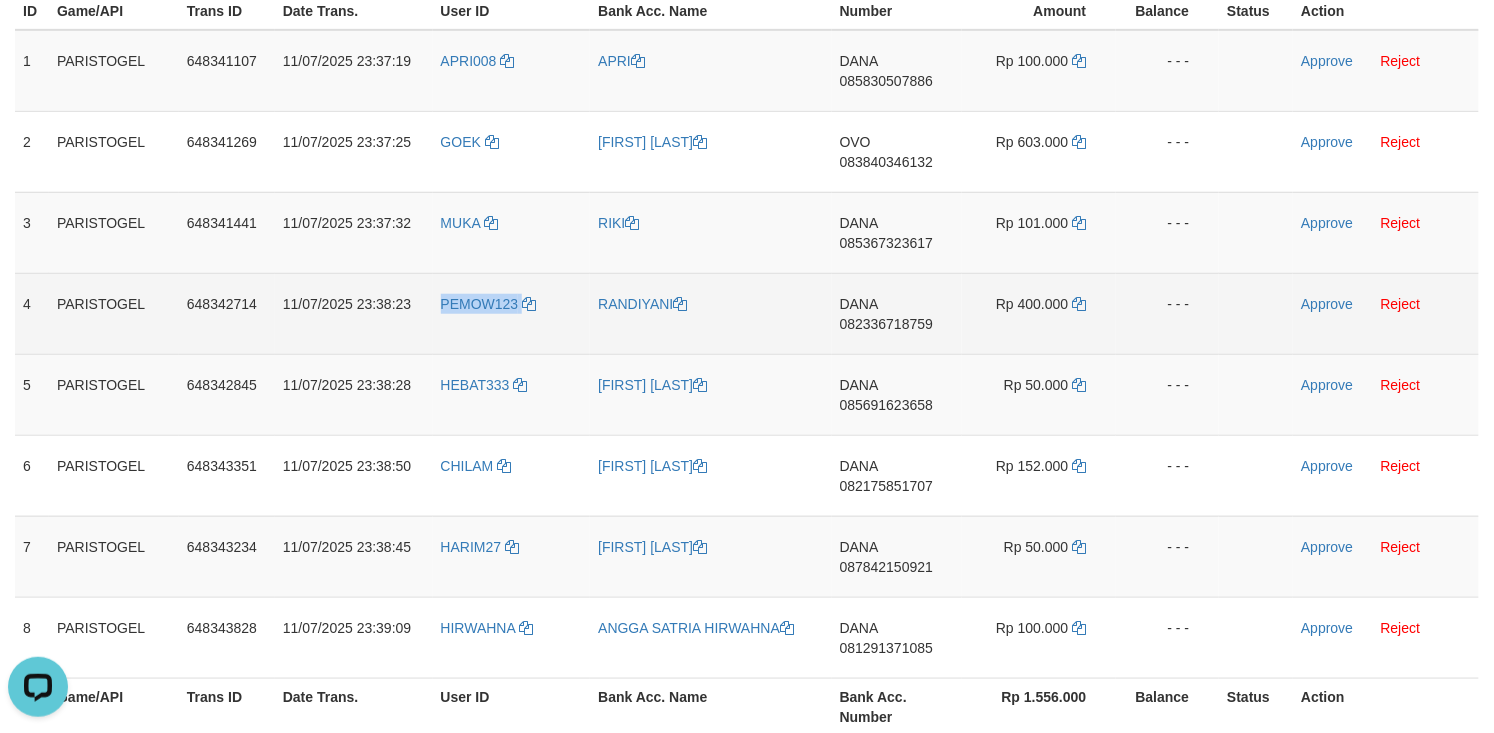 click on "PEMOW123" at bounding box center (512, 313) 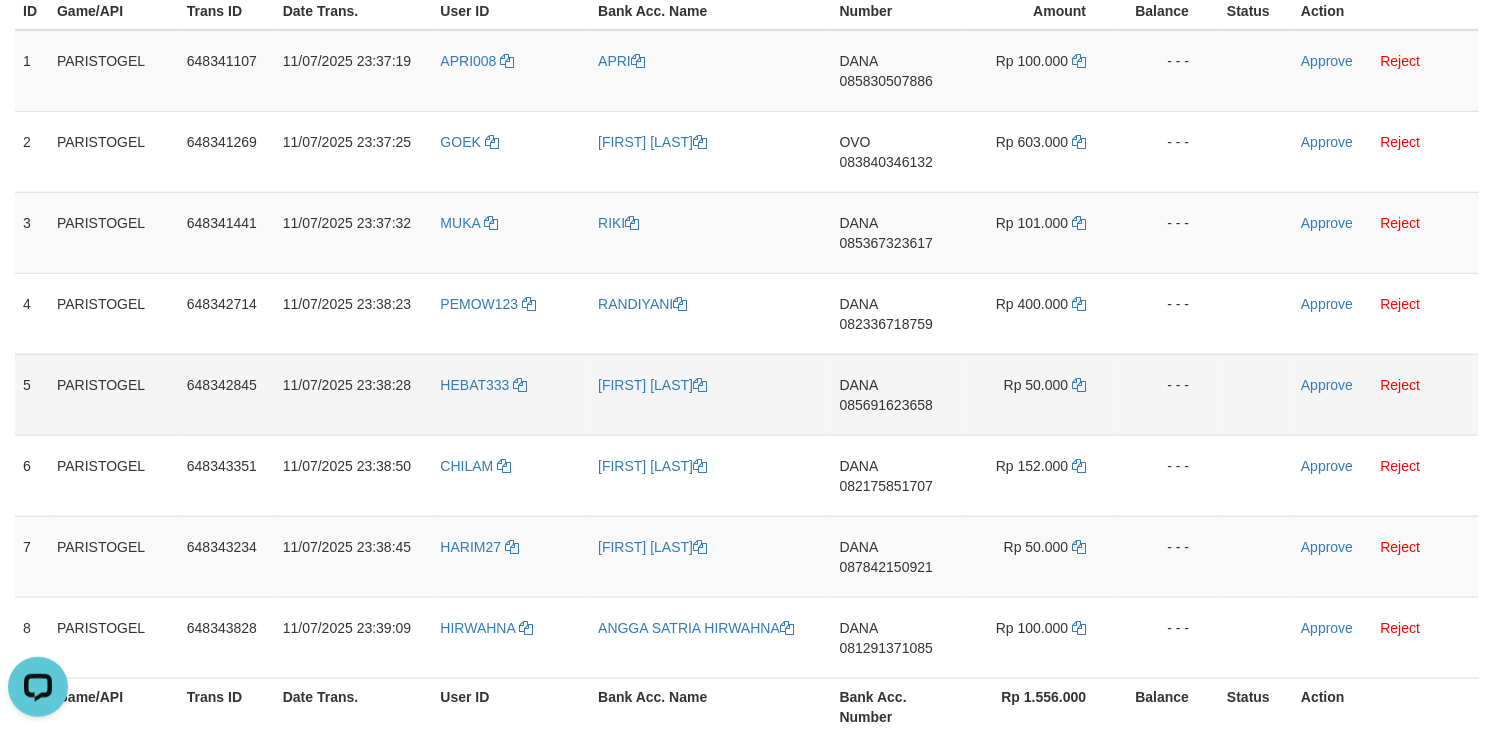 click on "HEBAT333" at bounding box center [512, 394] 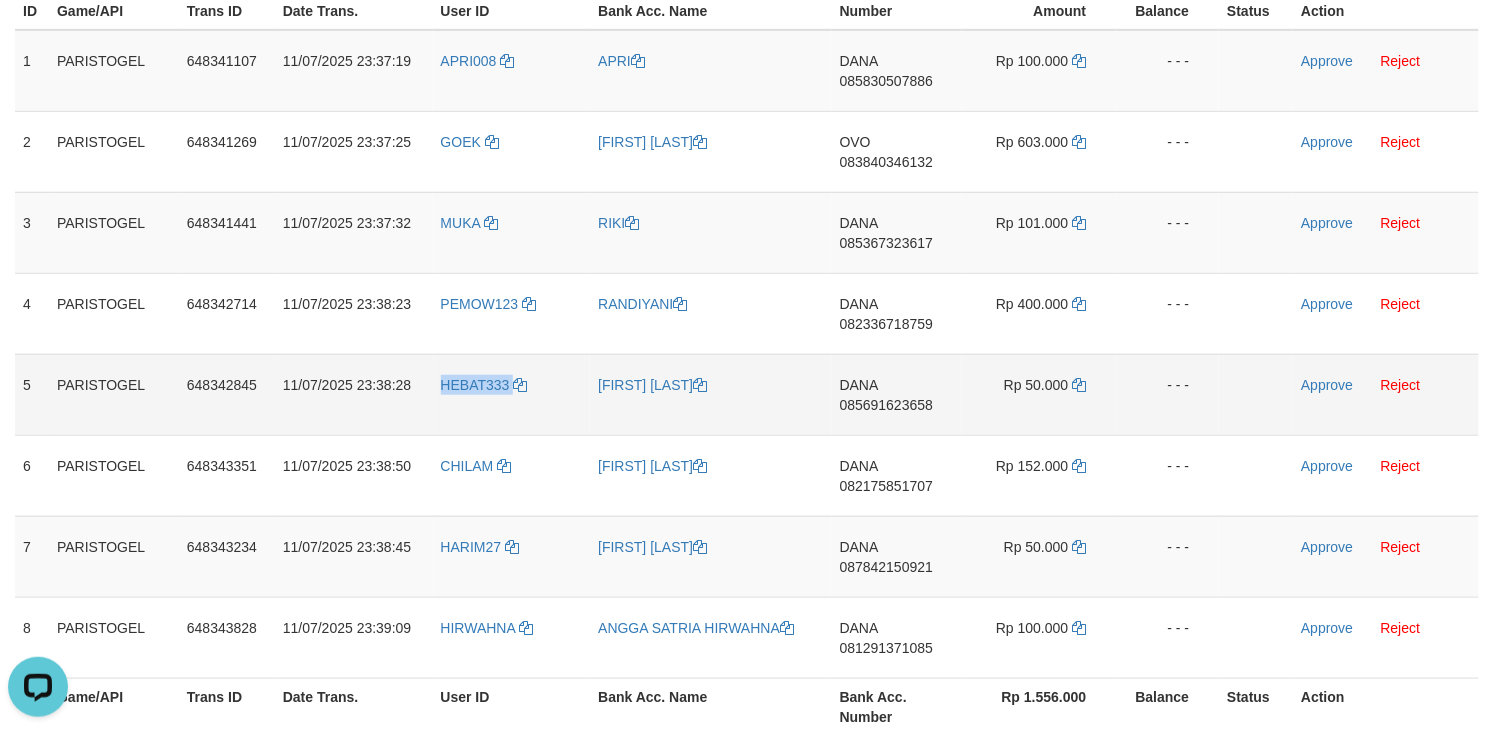 click on "HEBAT333" at bounding box center (512, 394) 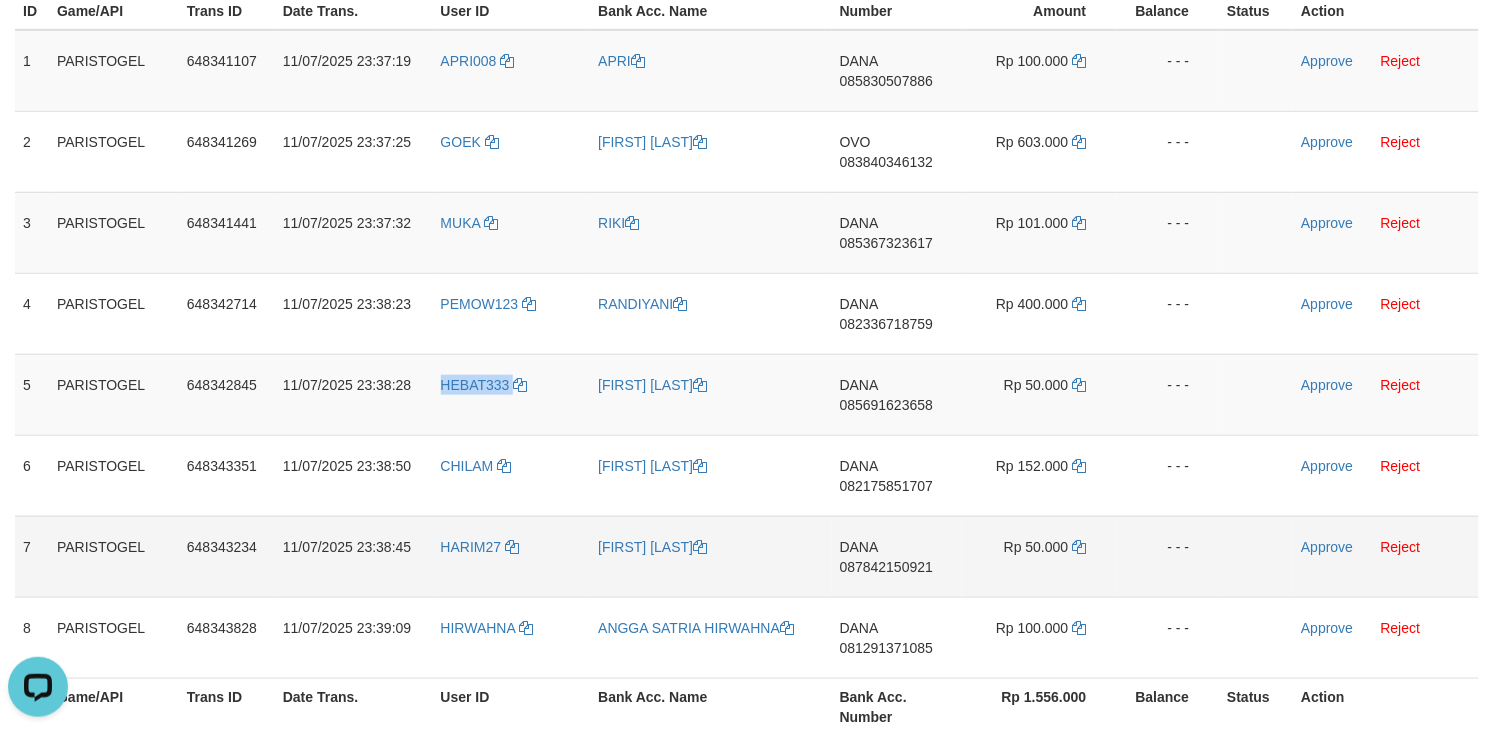 copy on "HEBAT333" 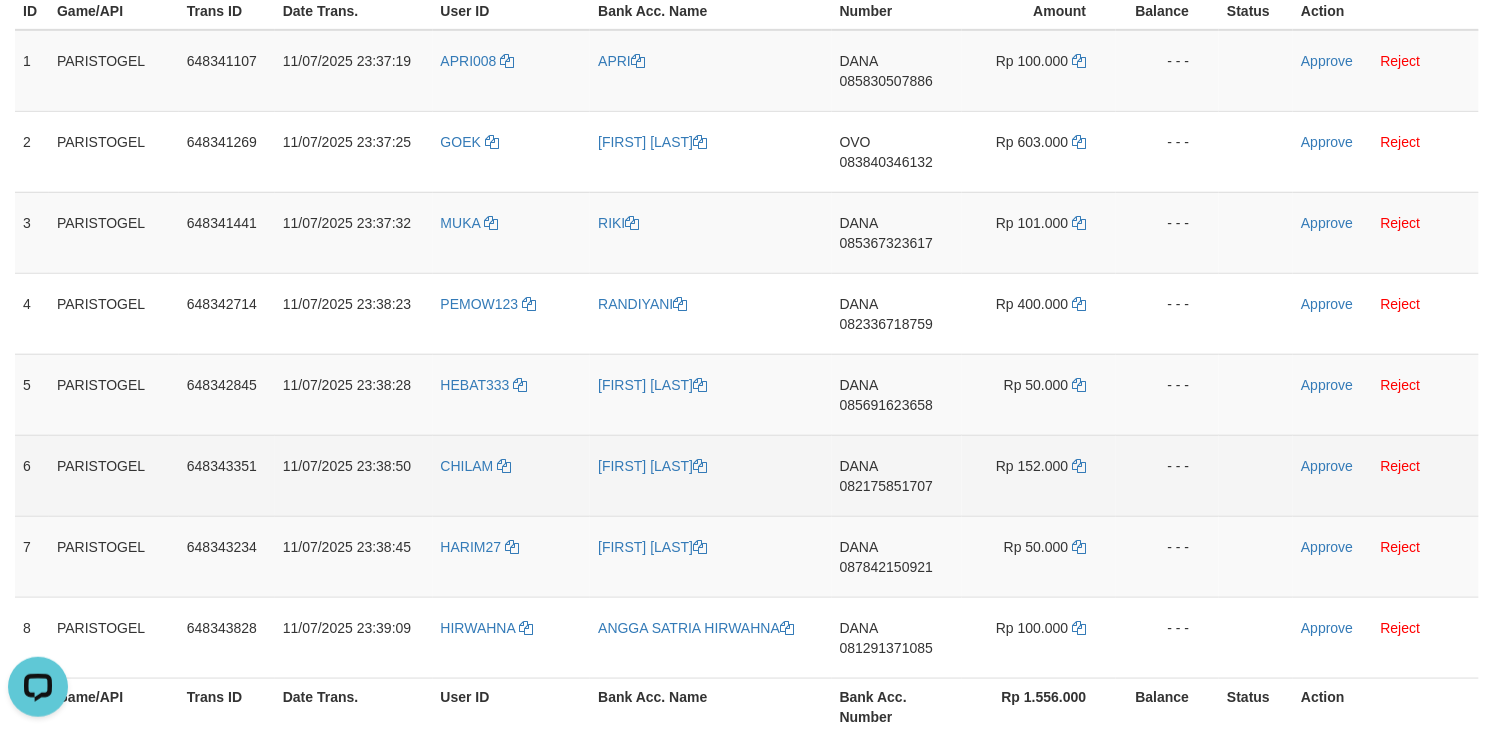 click on "CHILAM" at bounding box center [512, 475] 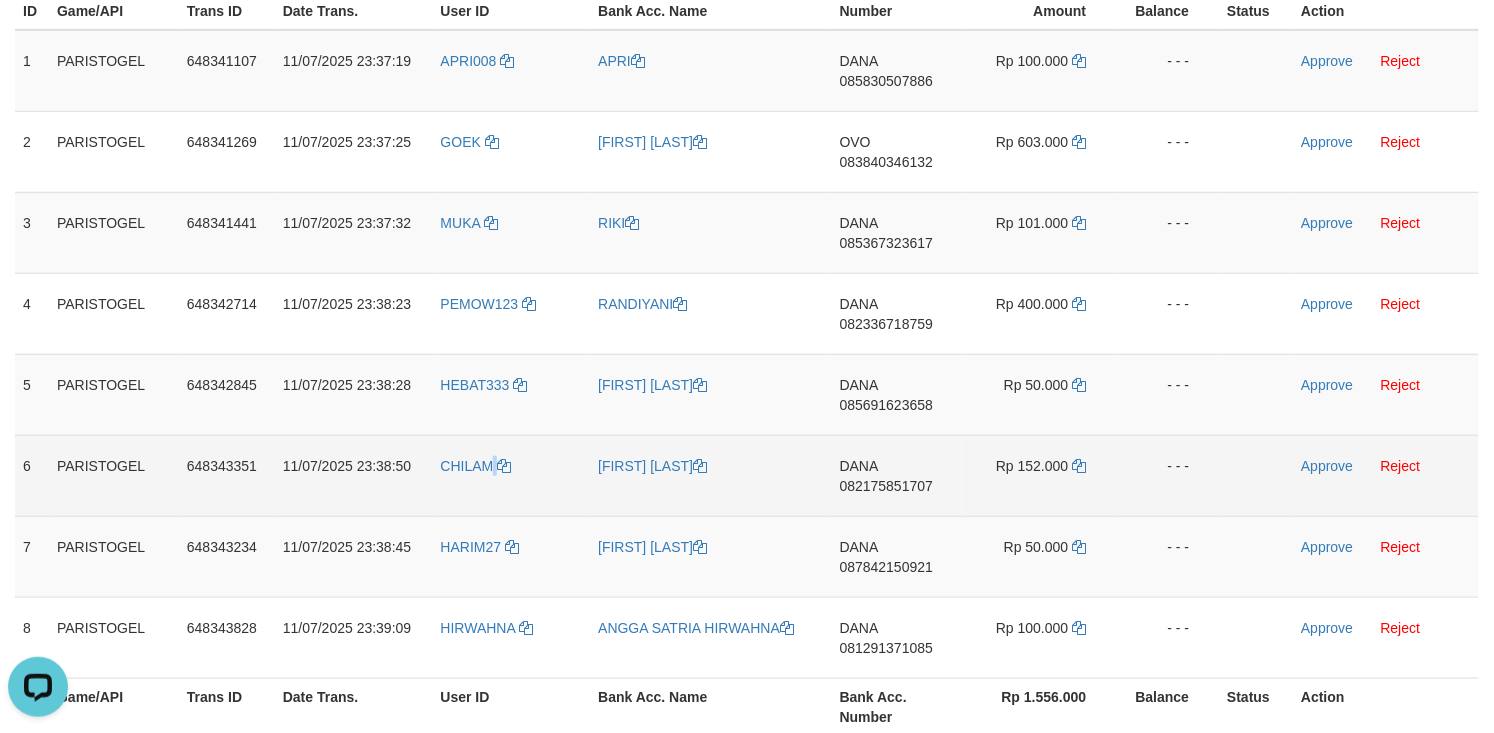 click on "CHILAM" at bounding box center [512, 475] 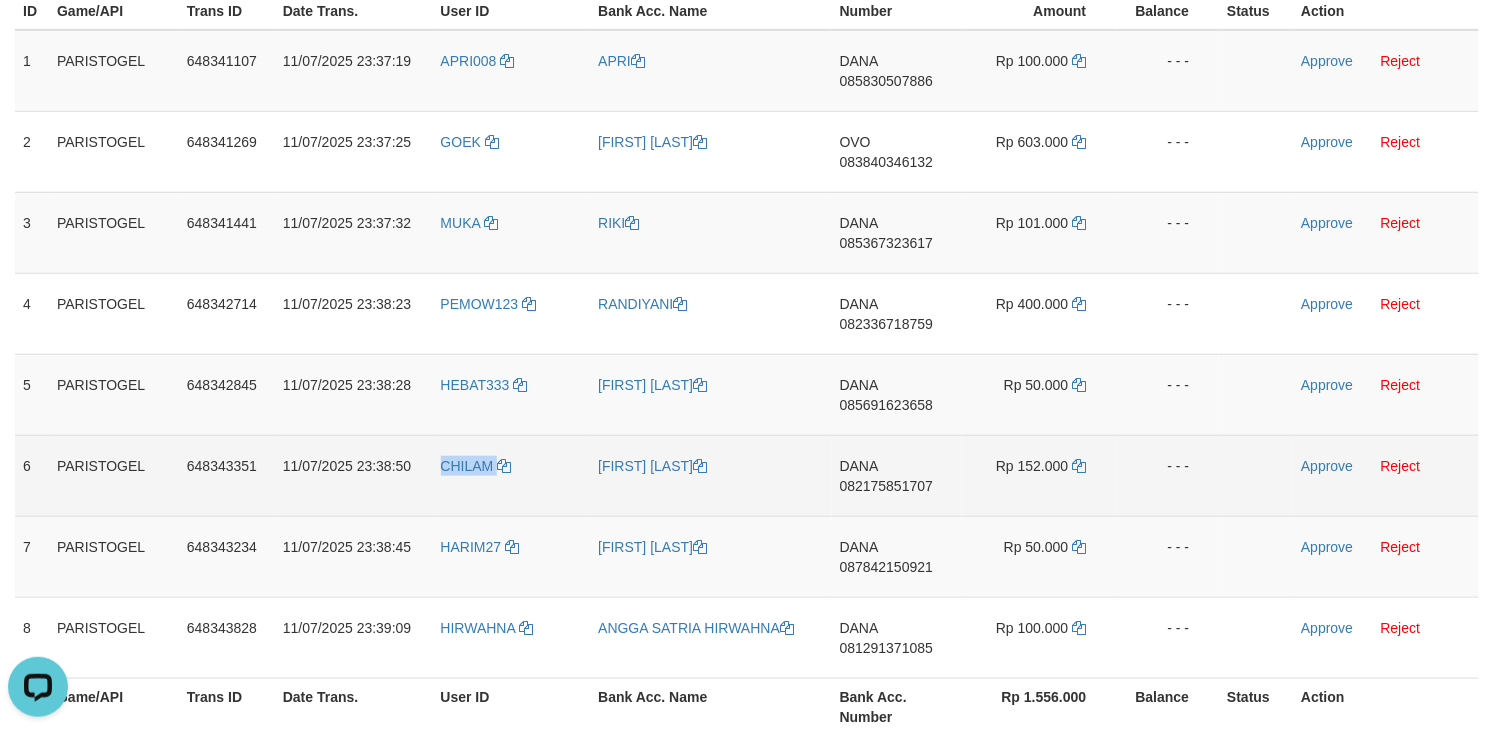 click on "CHILAM" at bounding box center [512, 475] 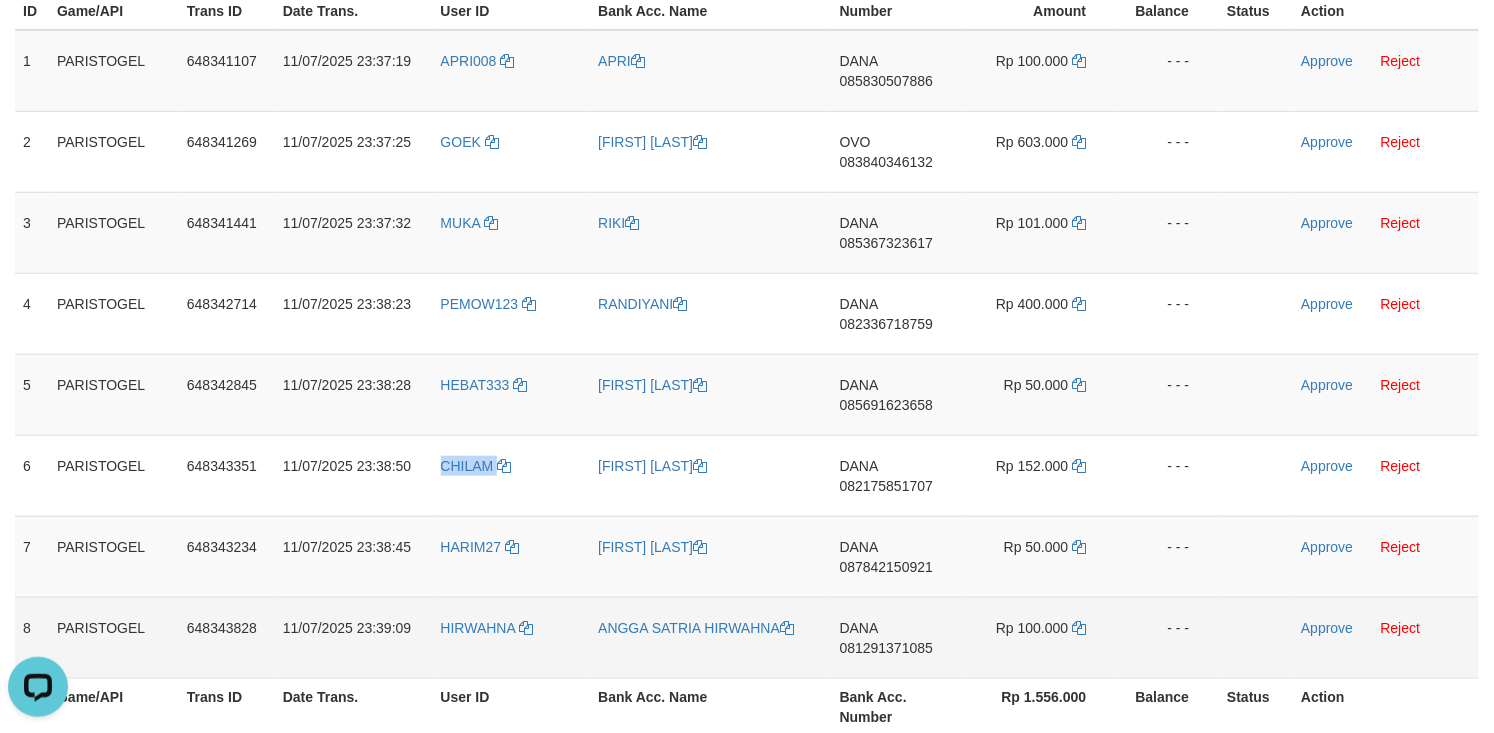 copy on "CHILAM" 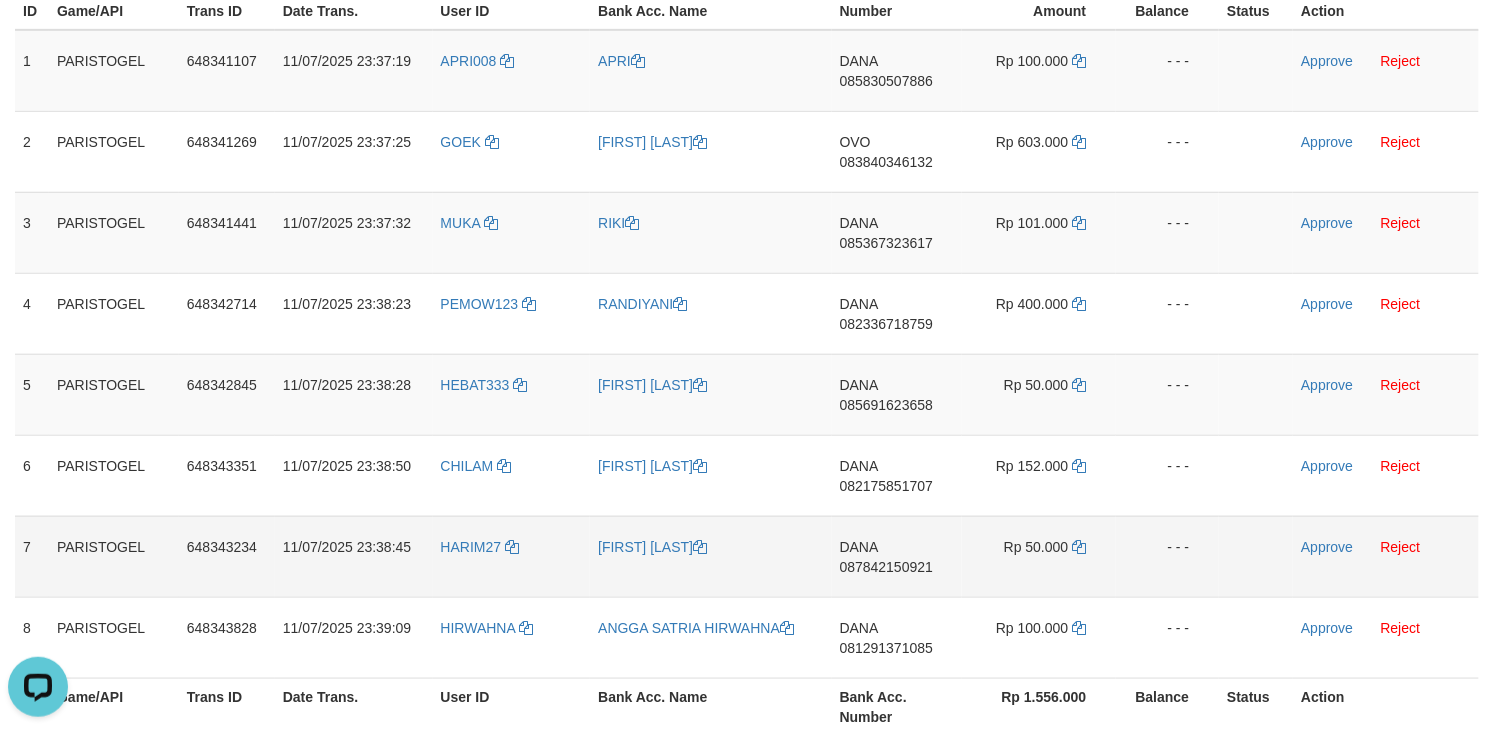 click on "HARIM27" at bounding box center [512, 556] 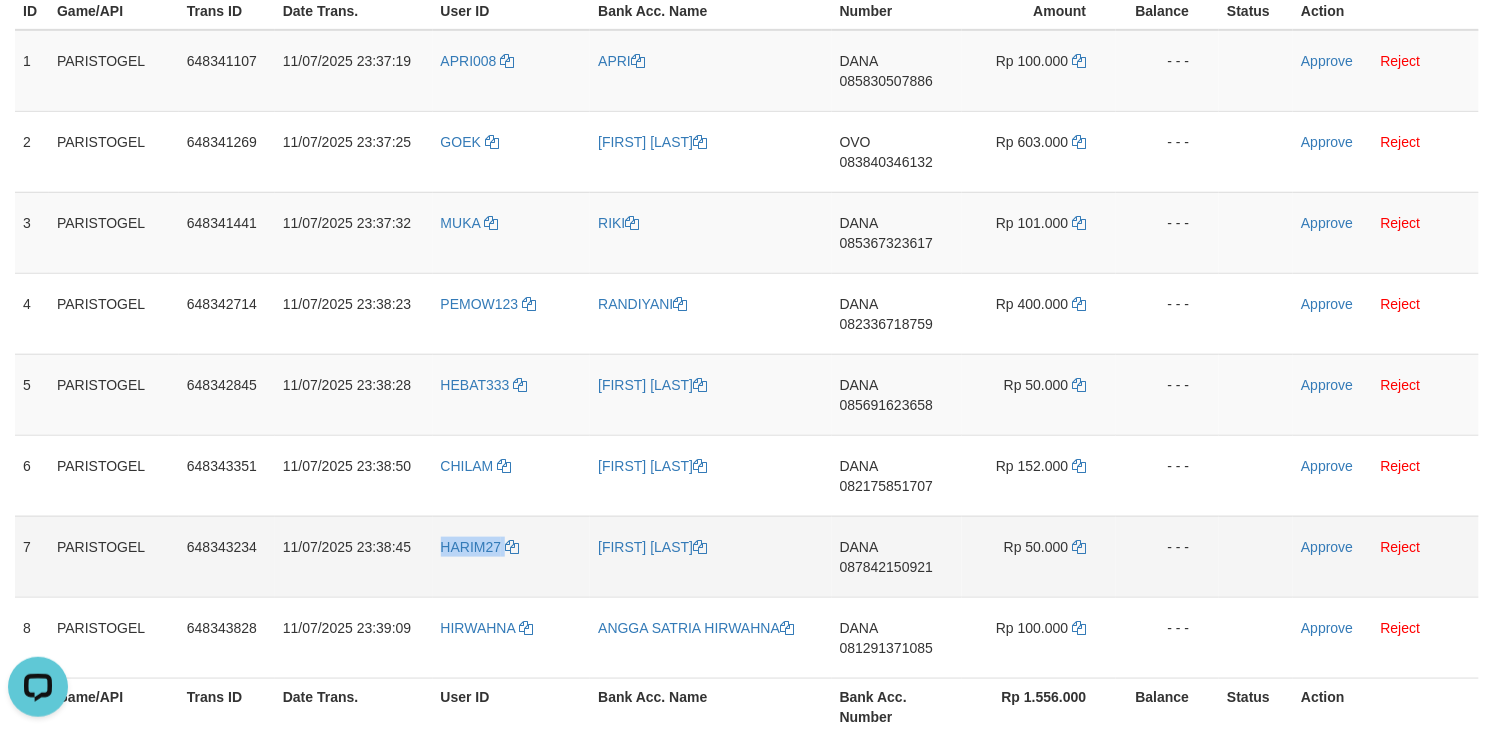 click on "HARIM27" at bounding box center (512, 556) 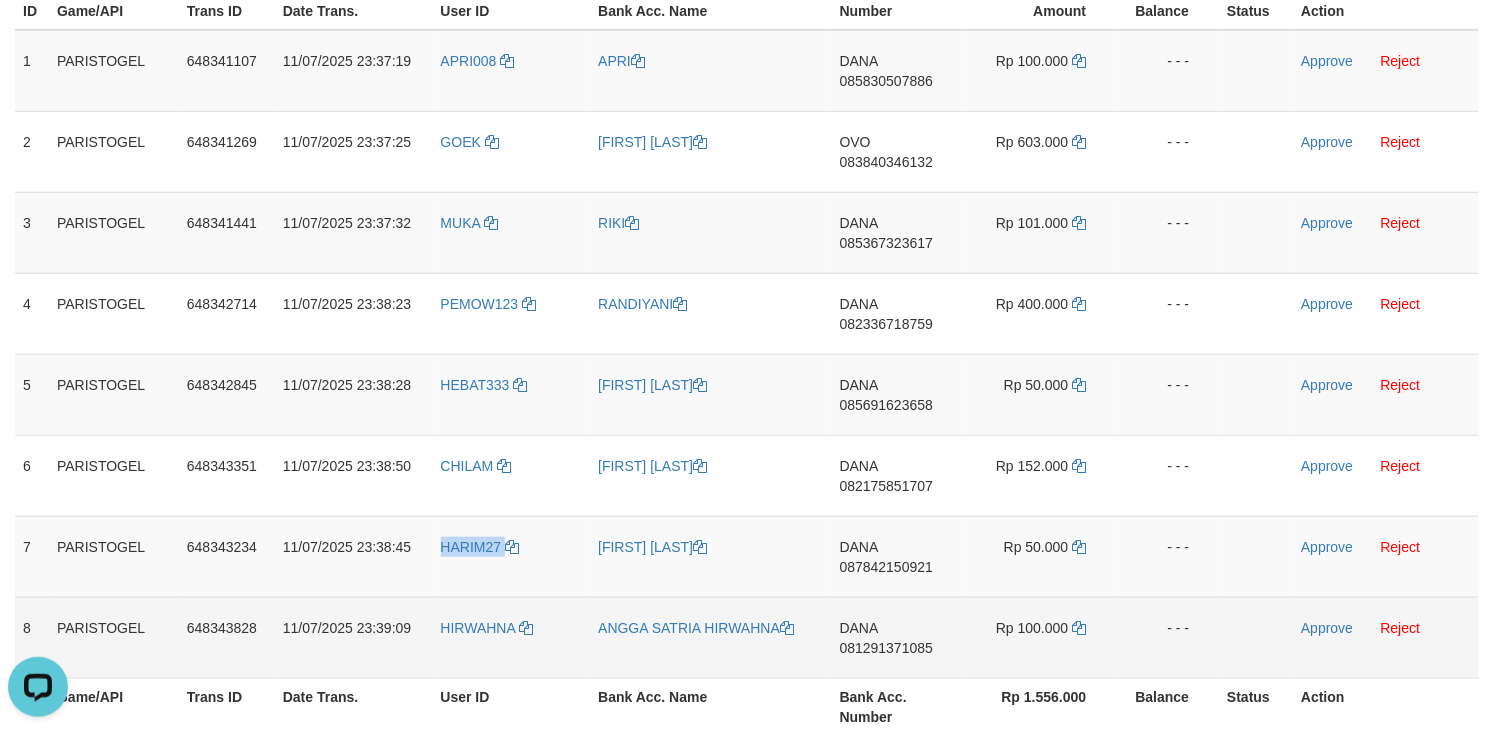 copy on "HARIM27" 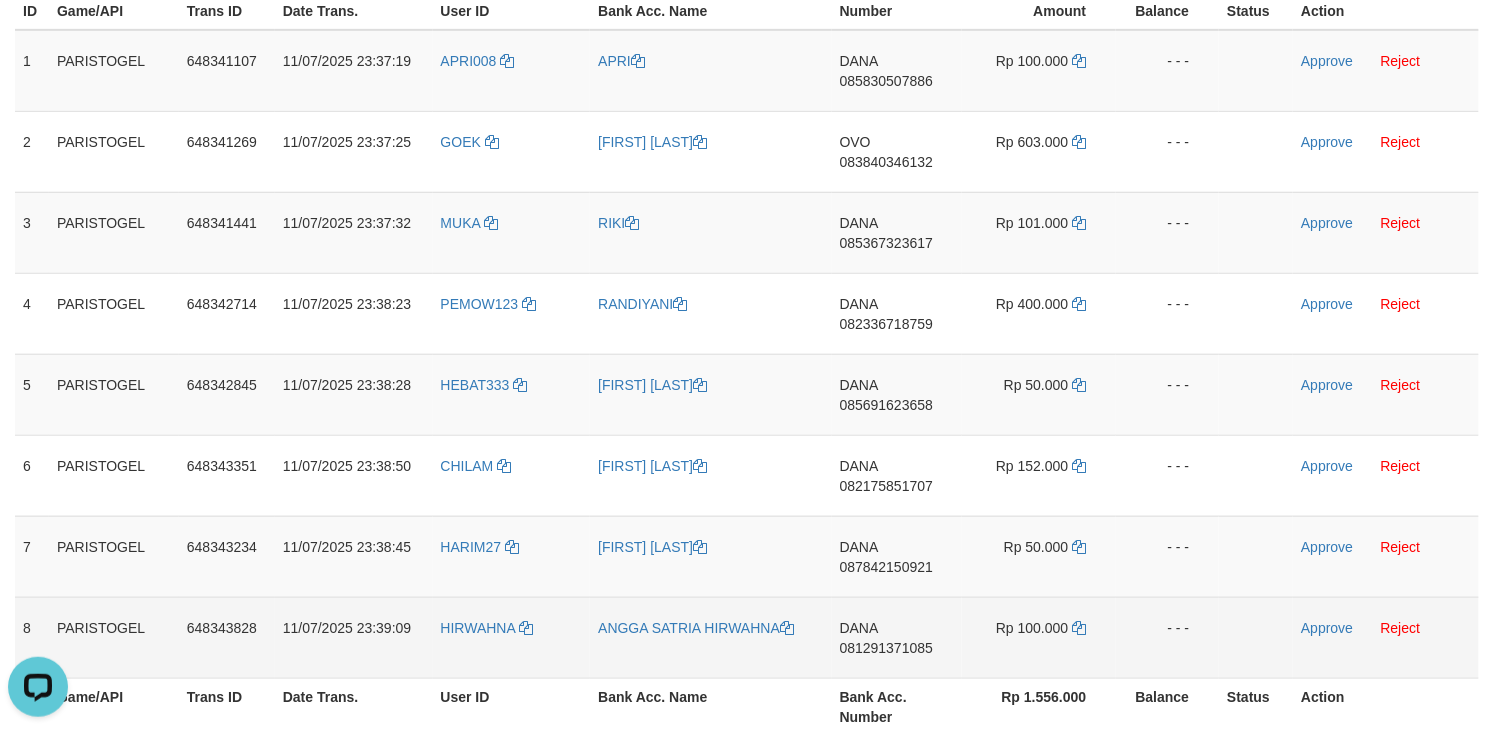 click on "HIRWAHNA" at bounding box center [512, 637] 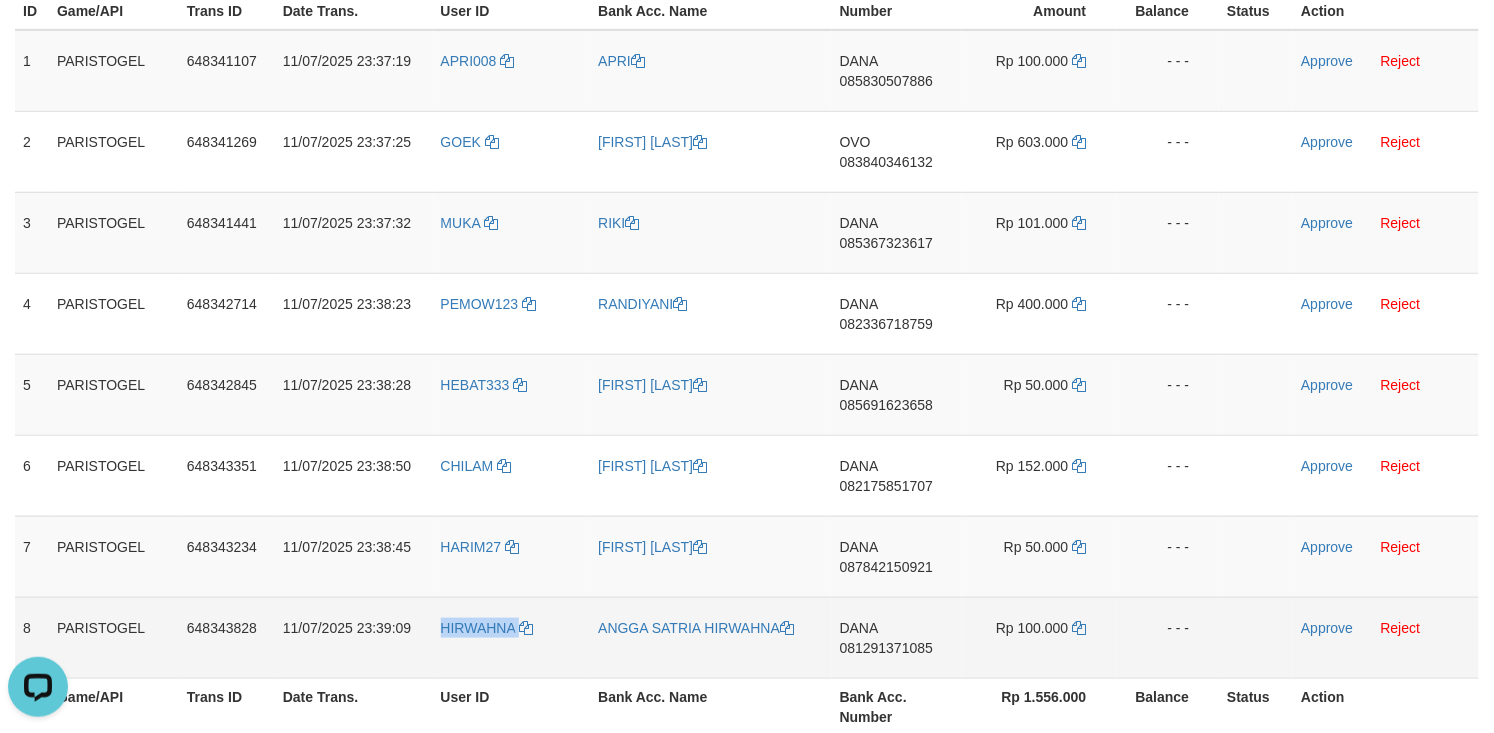 click on "HIRWAHNA" at bounding box center [512, 637] 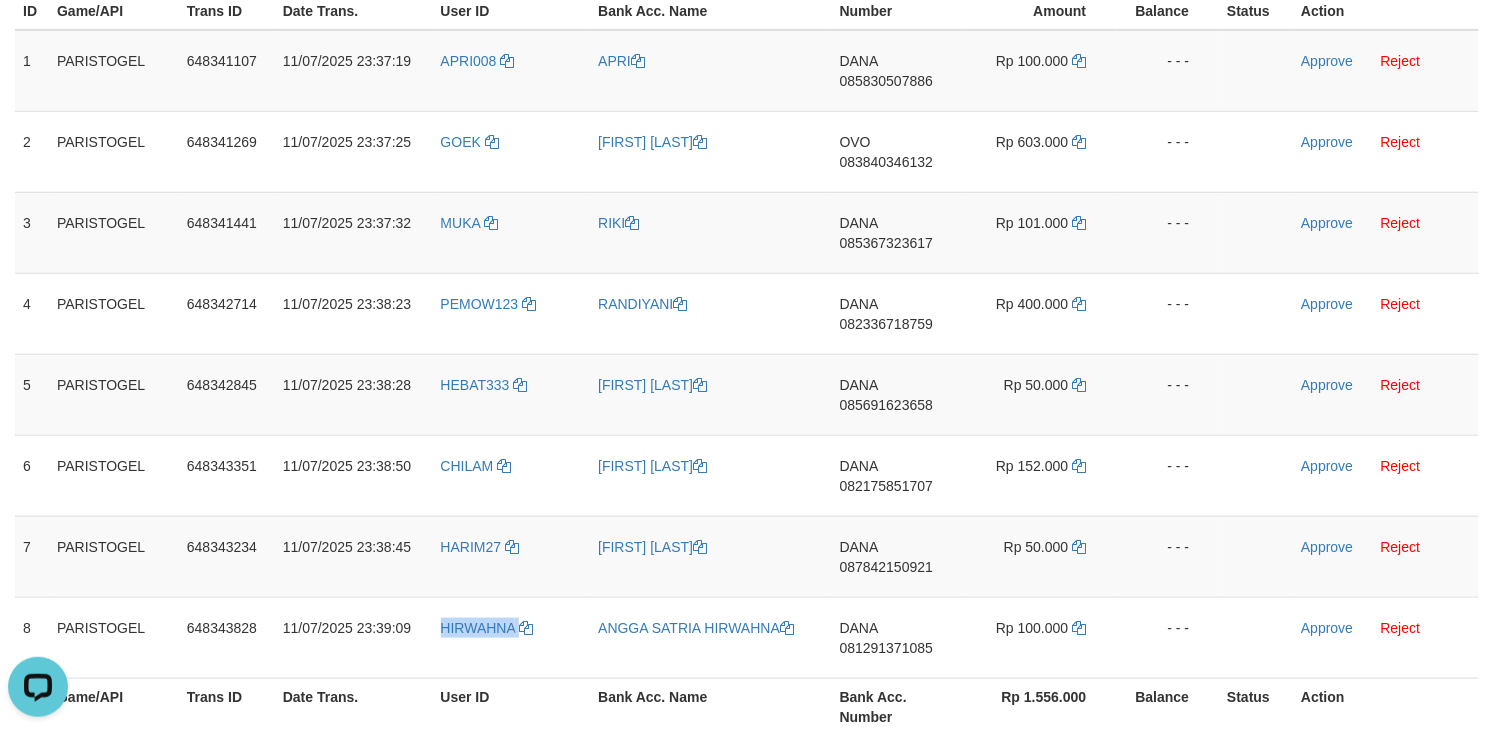 copy on "HIRWAHNA" 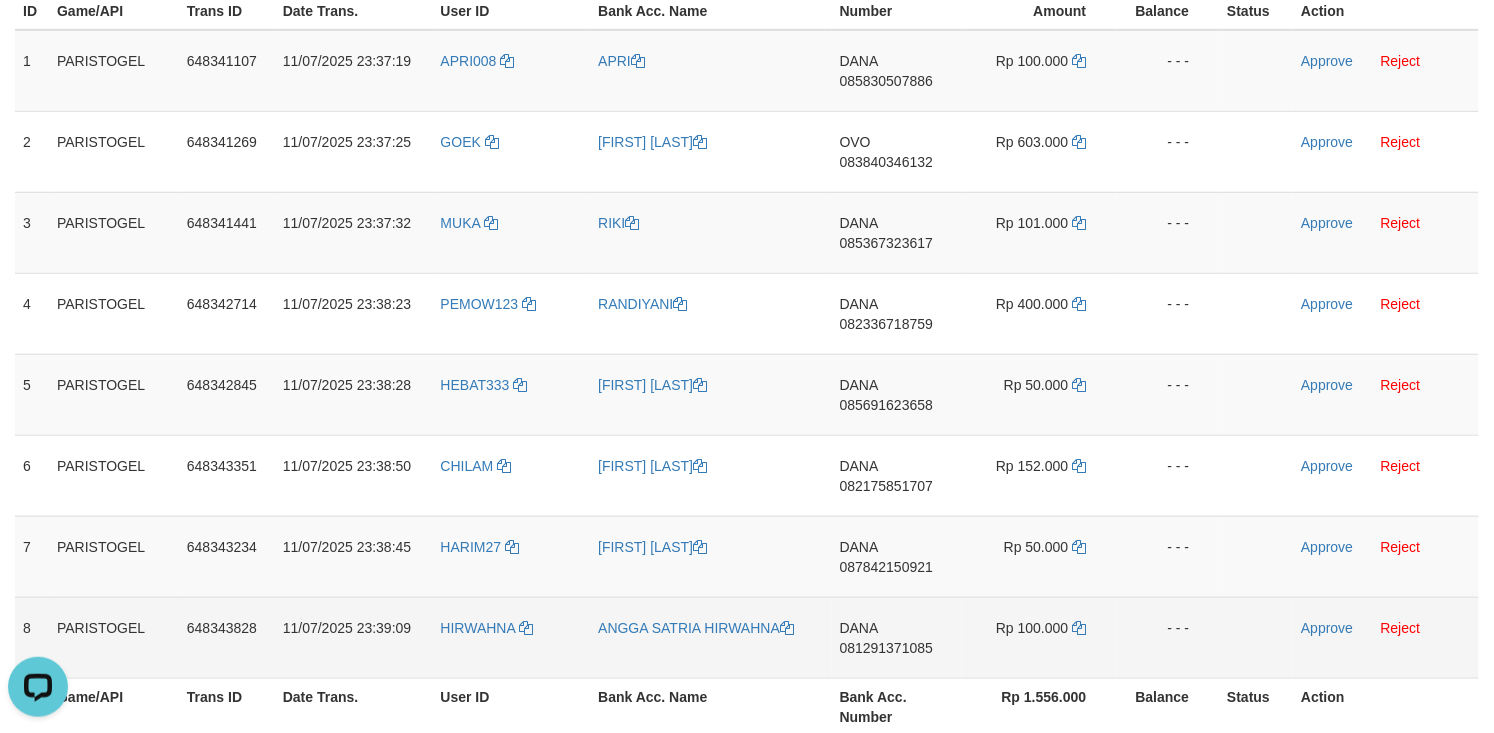 click on "ANGGA SATRIA HIRWAHNA" at bounding box center (710, 637) 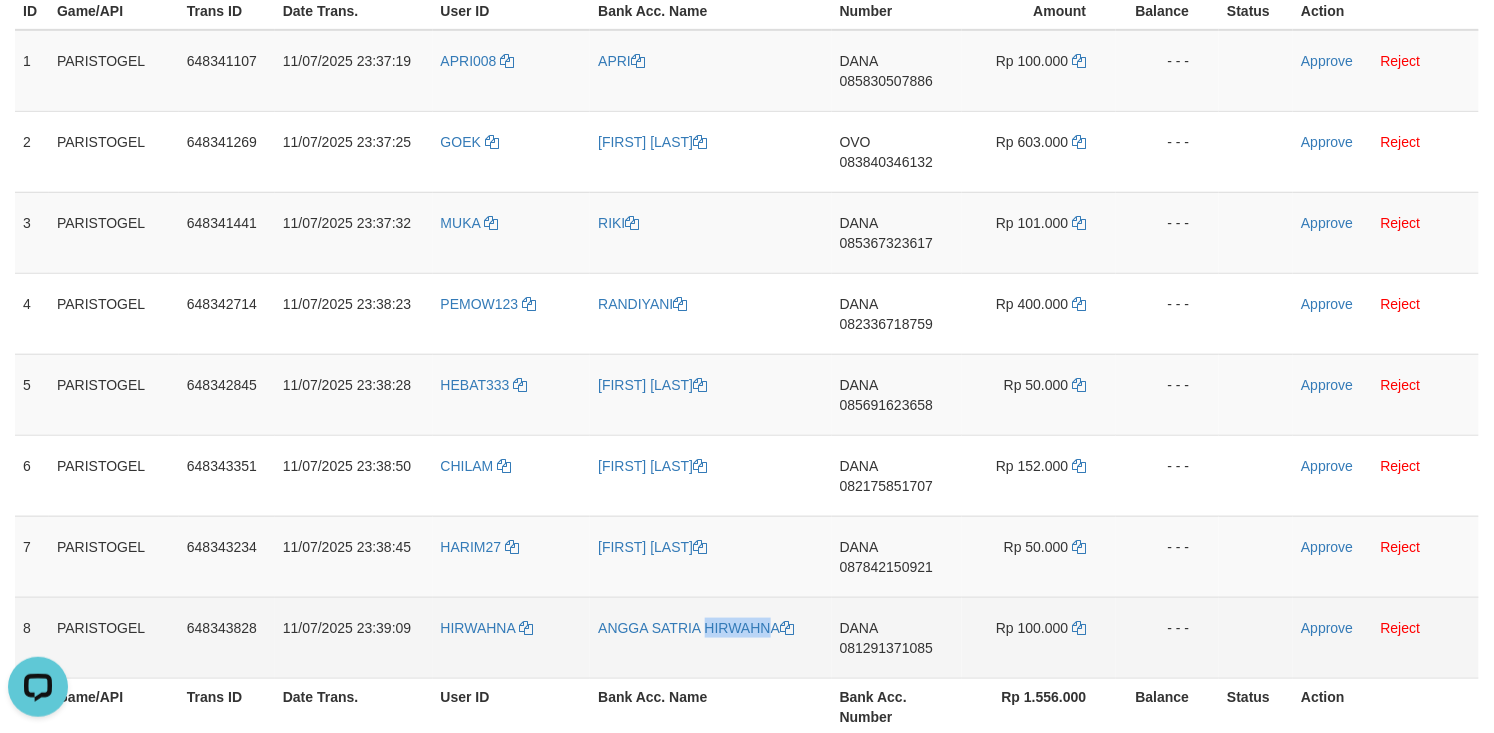 click on "ANGGA SATRIA HIRWAHNA" at bounding box center [710, 637] 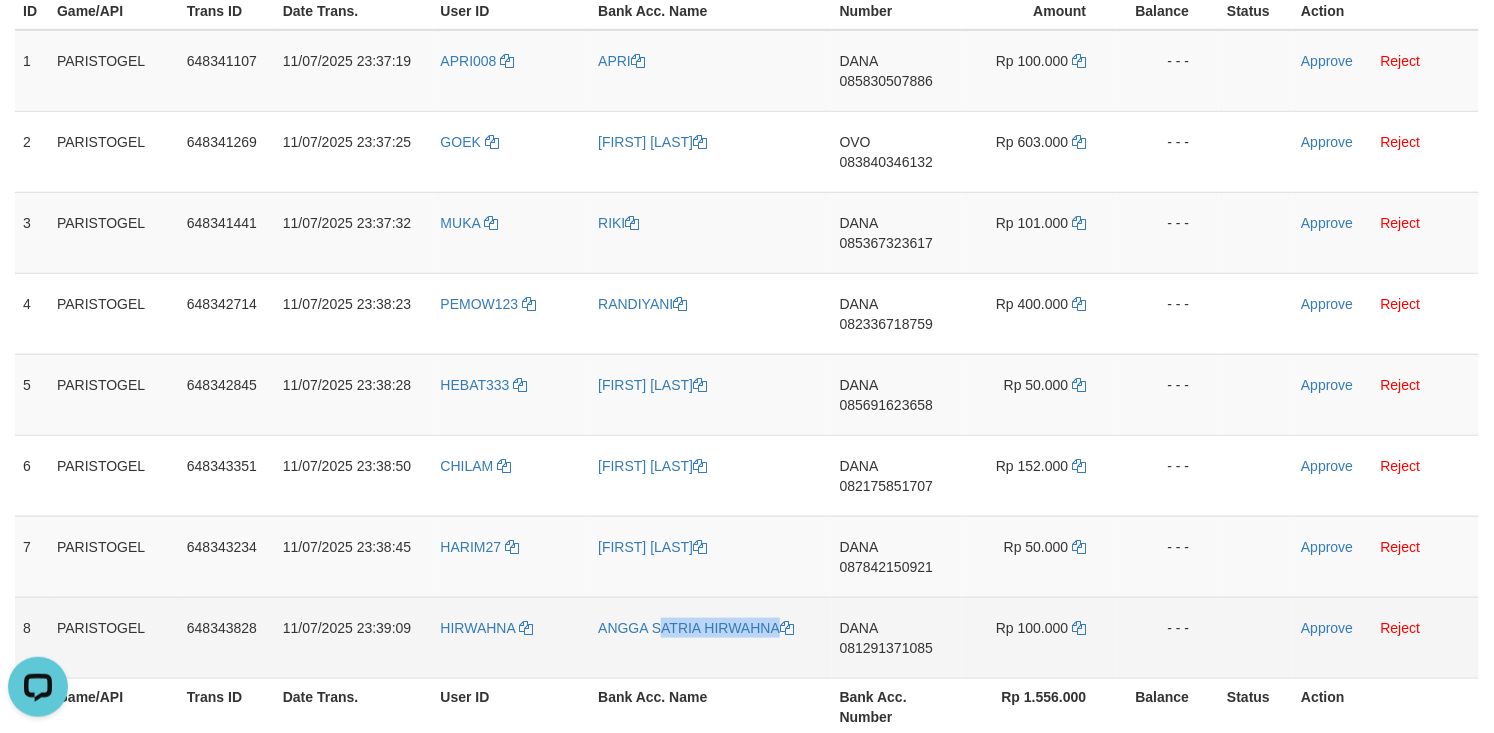 click on "ANGGA SATRIA HIRWAHNA" at bounding box center (710, 637) 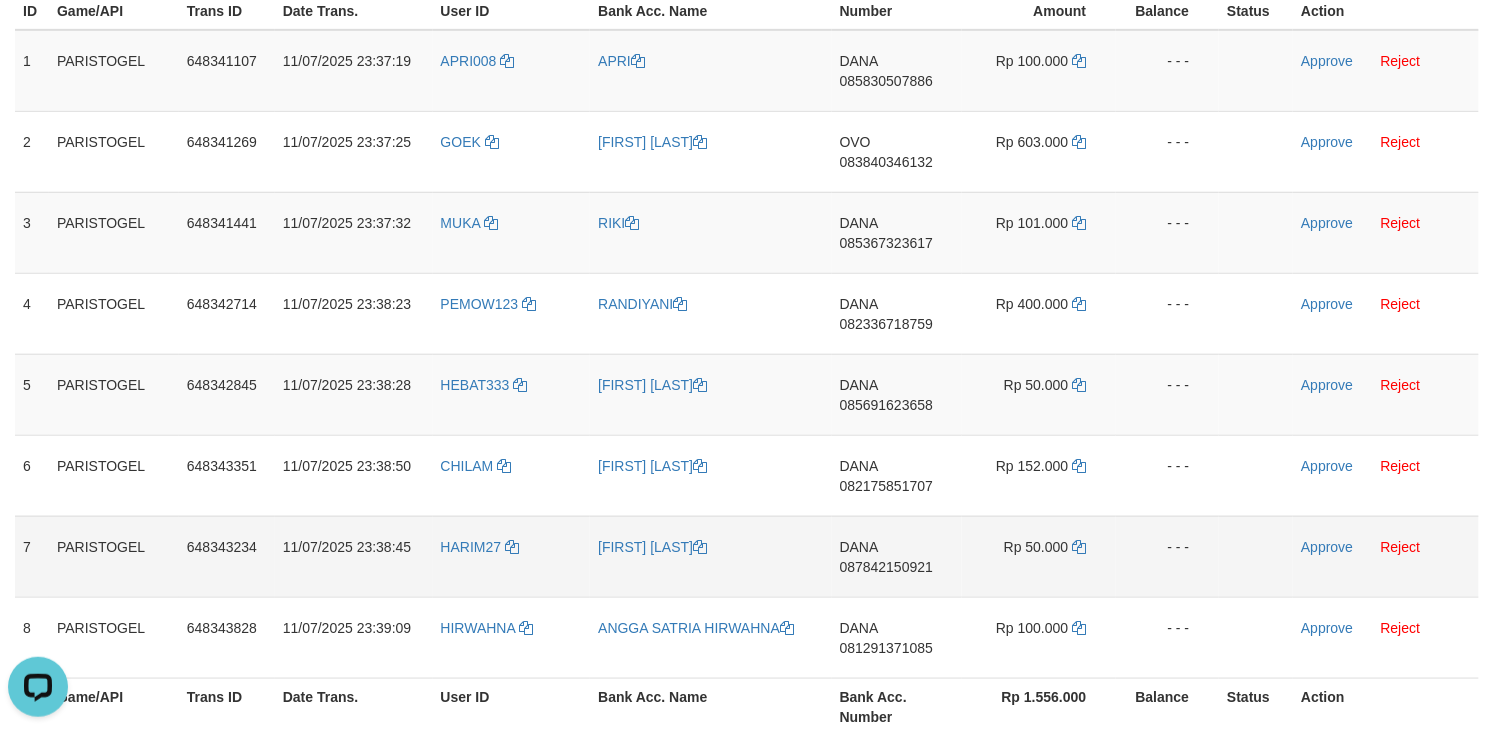 click on "[FIRST] [LAST]" at bounding box center [710, 556] 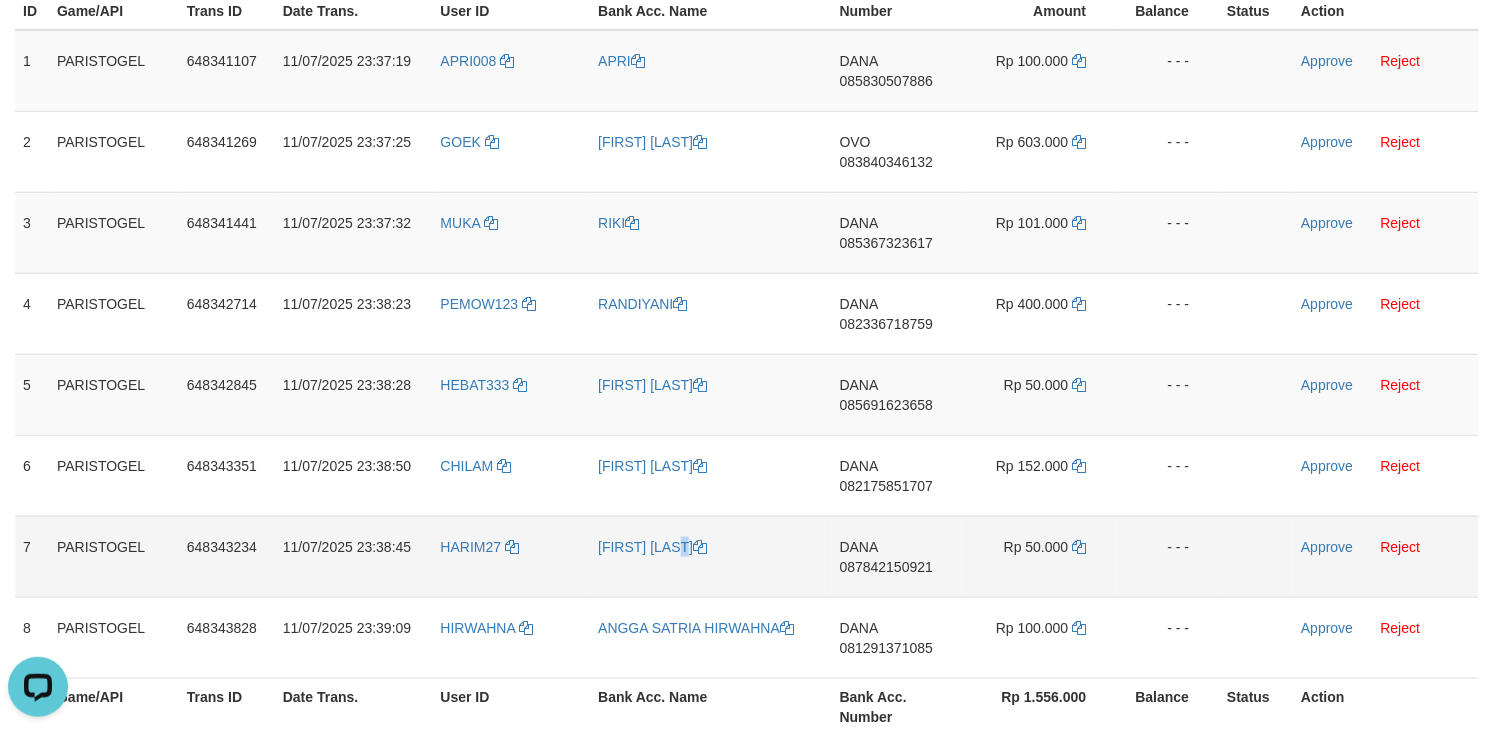 click on "[FIRST] [LAST]" at bounding box center (710, 556) 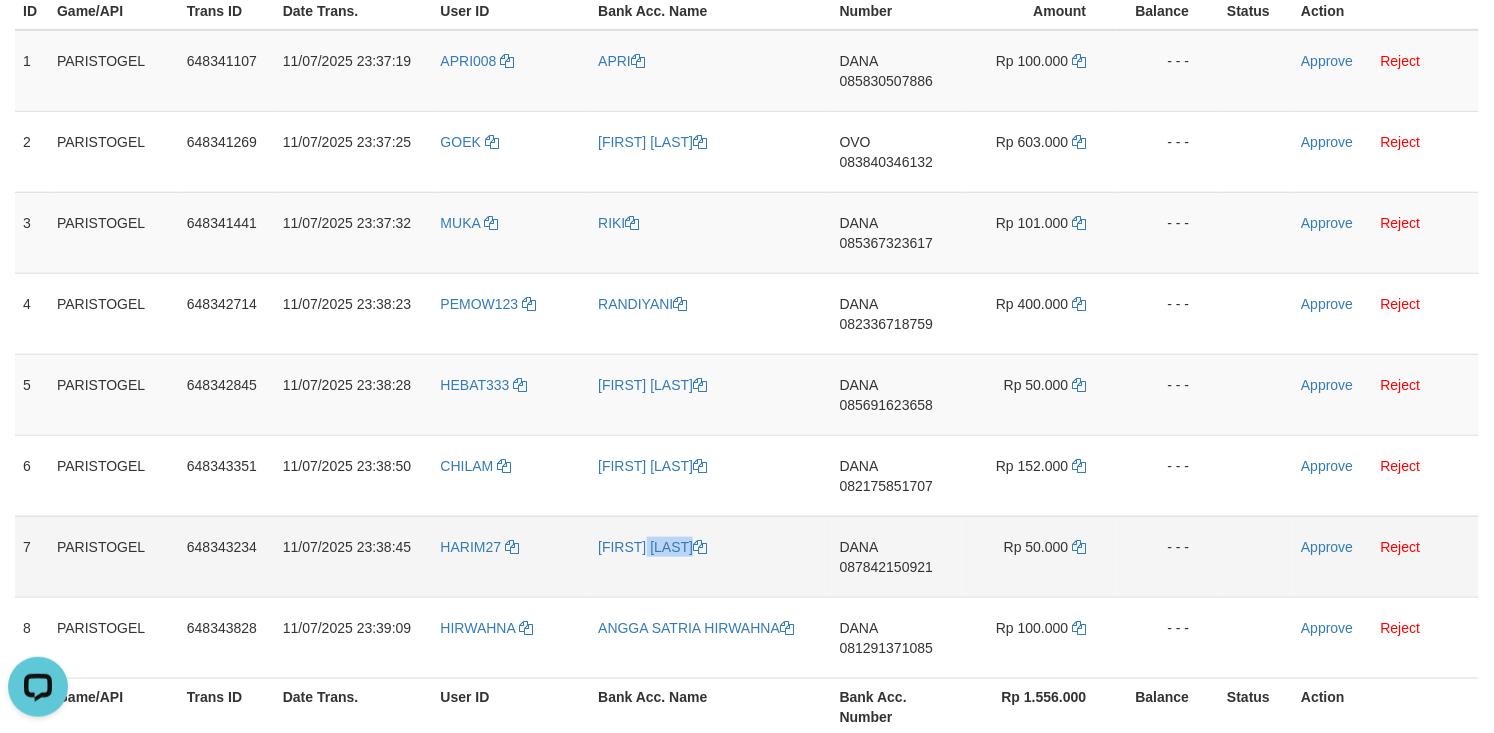 click on "[FIRST] [LAST]" at bounding box center [710, 556] 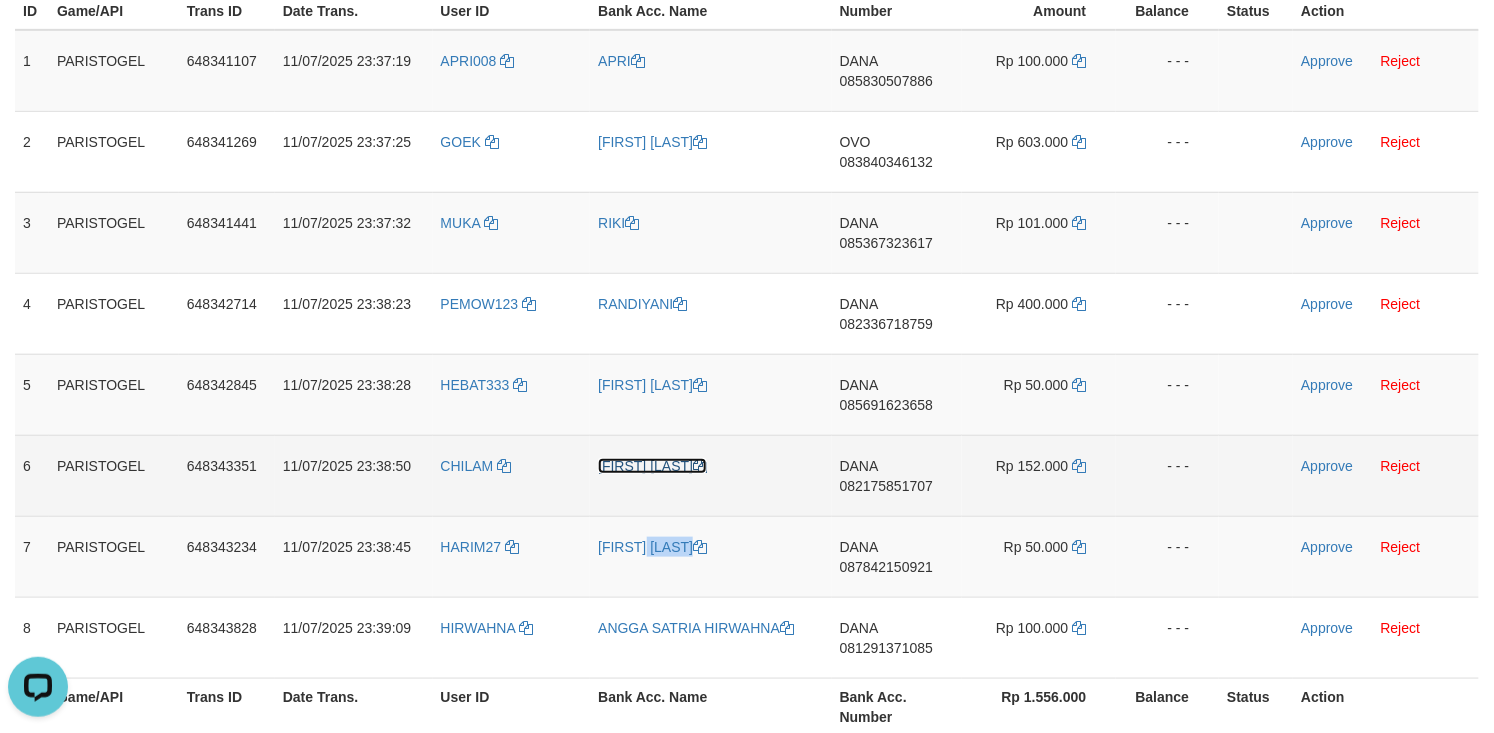 click on "[FIRST] [LAST]" at bounding box center (652, 466) 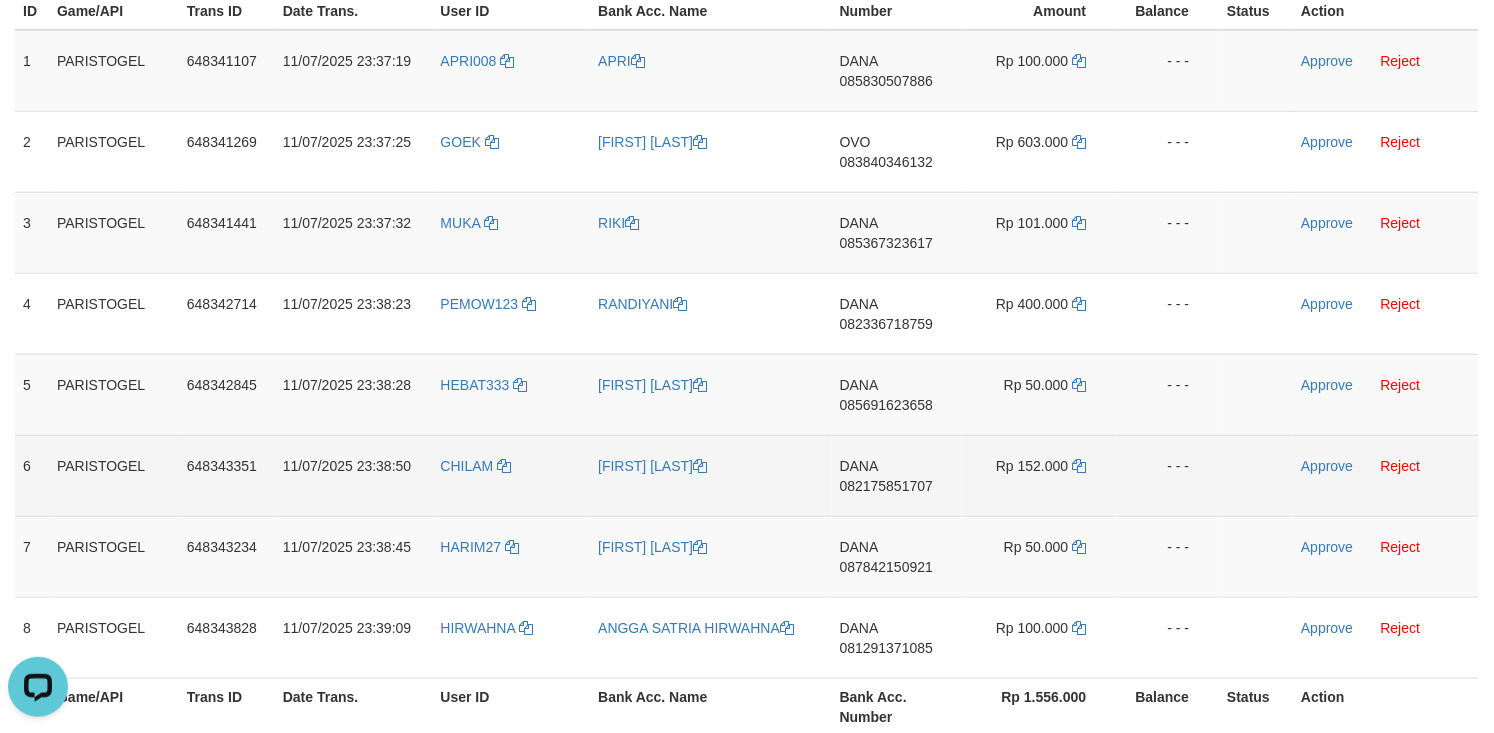 click on "[FIRST] [LAST]" at bounding box center (710, 475) 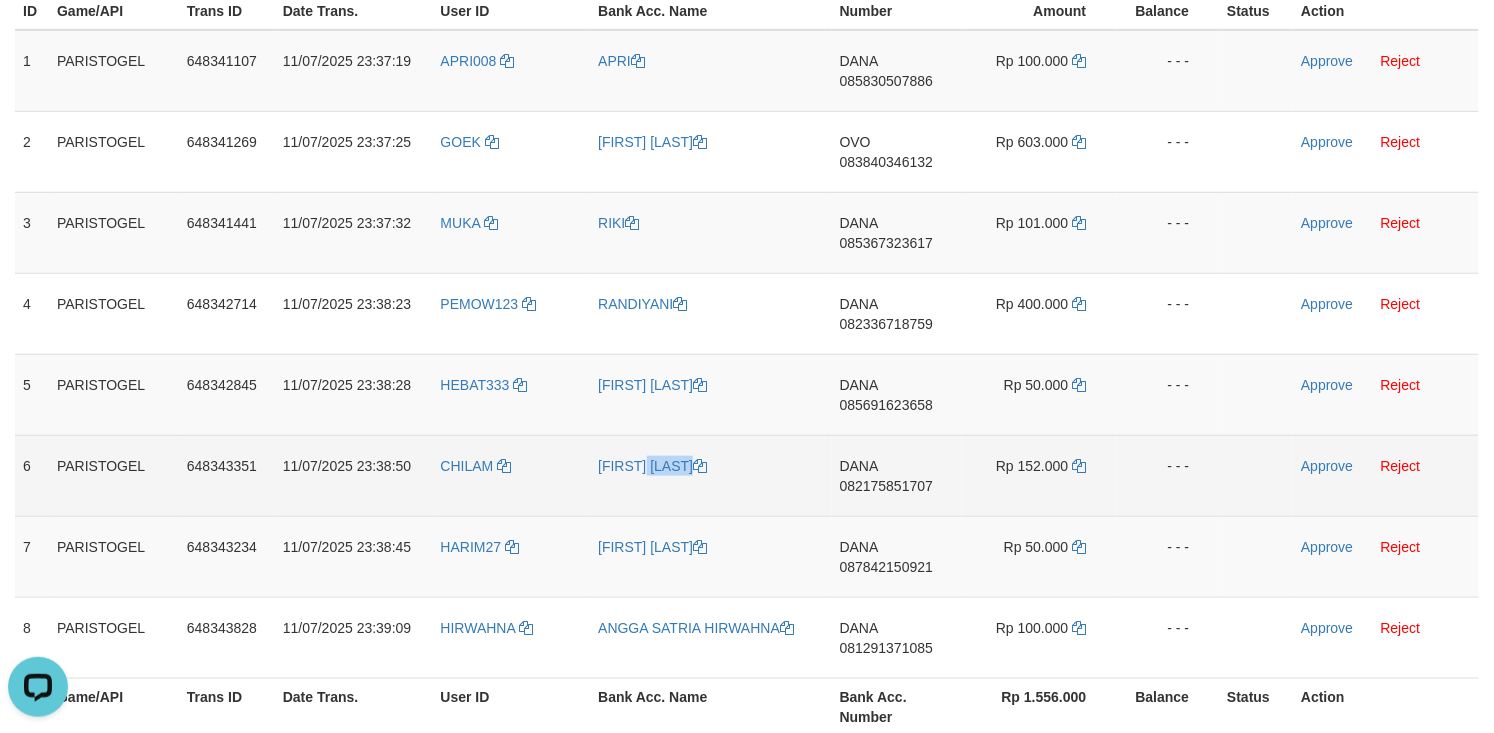 drag, startPoint x: 716, startPoint y: 488, endPoint x: 665, endPoint y: 484, distance: 51.156624 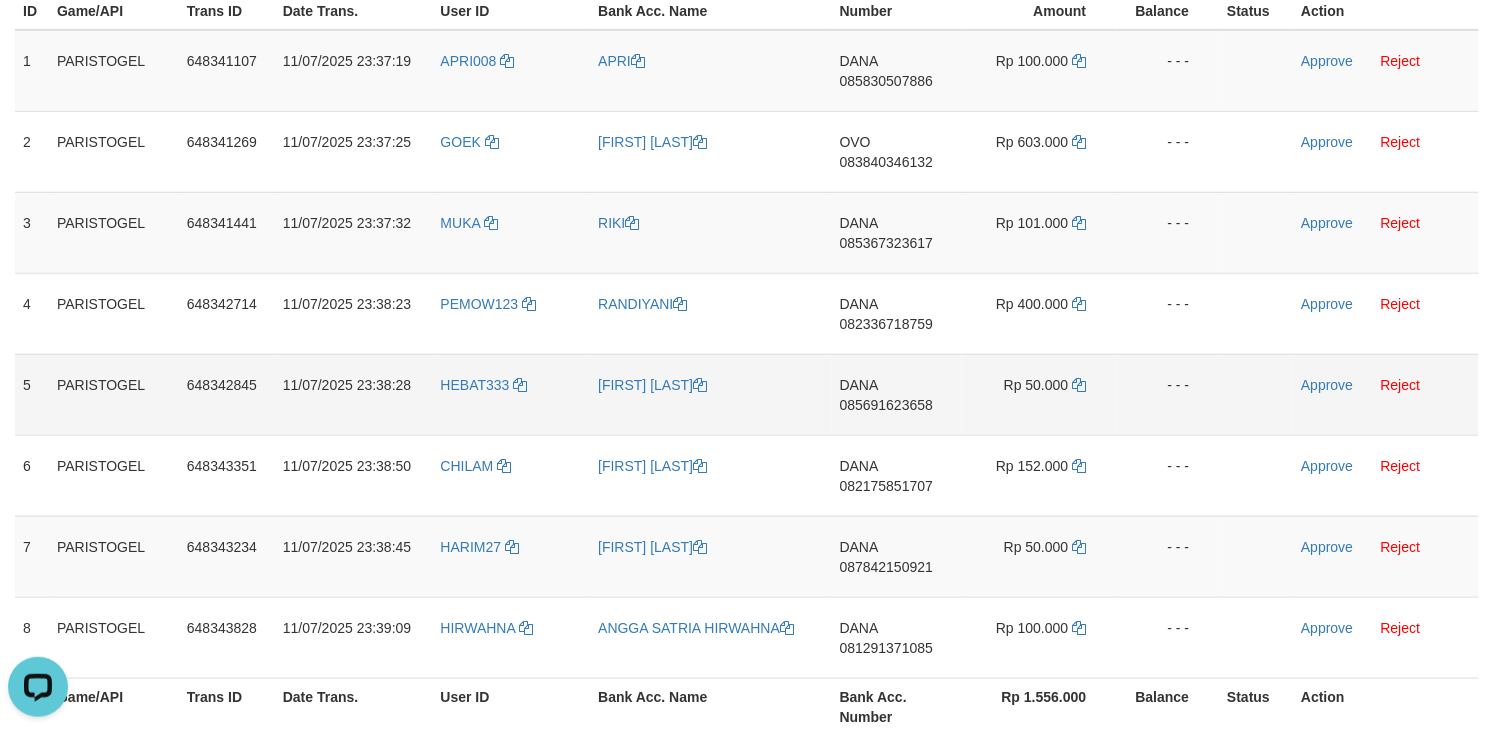 click on "[FIRST] [LAST]" at bounding box center [710, 394] 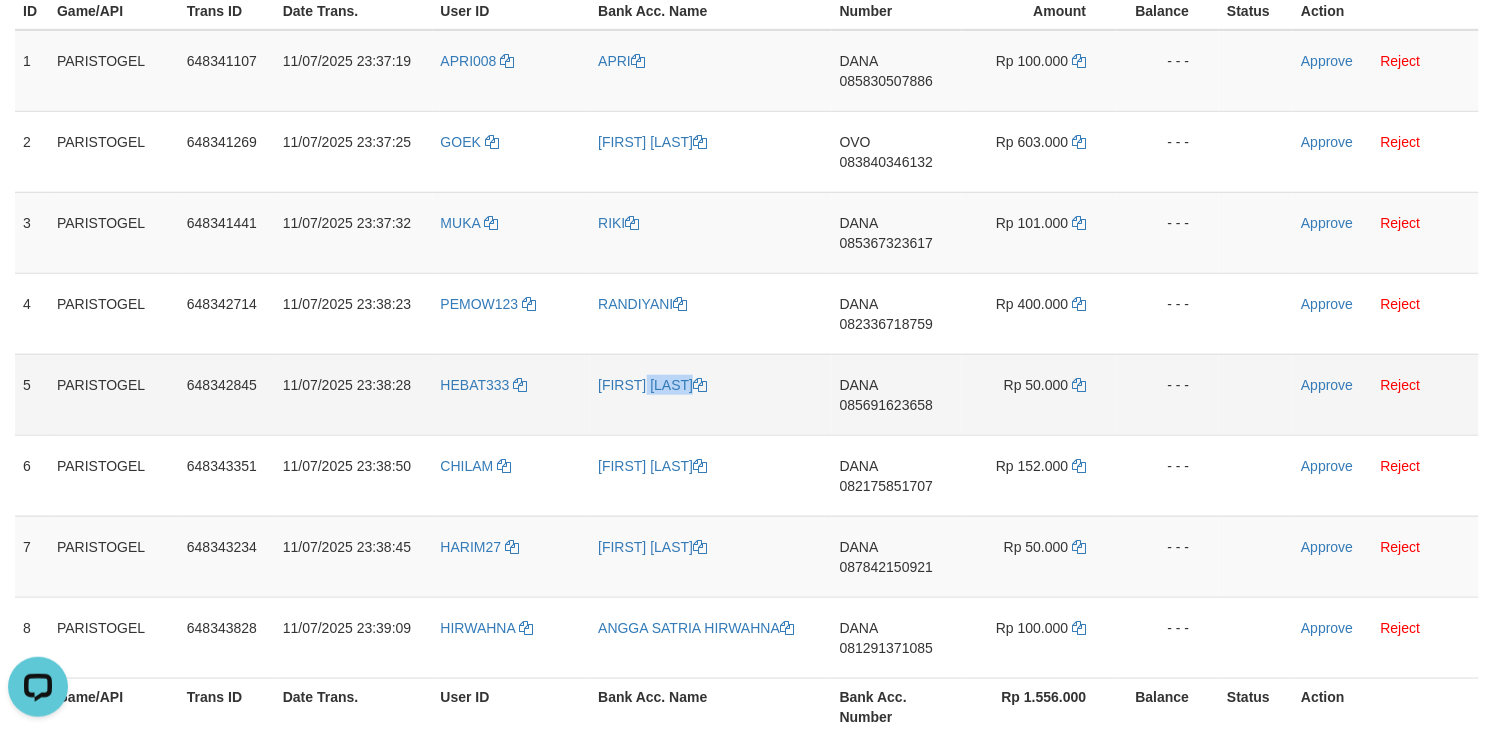 click on "[FIRST] [LAST]" at bounding box center (710, 394) 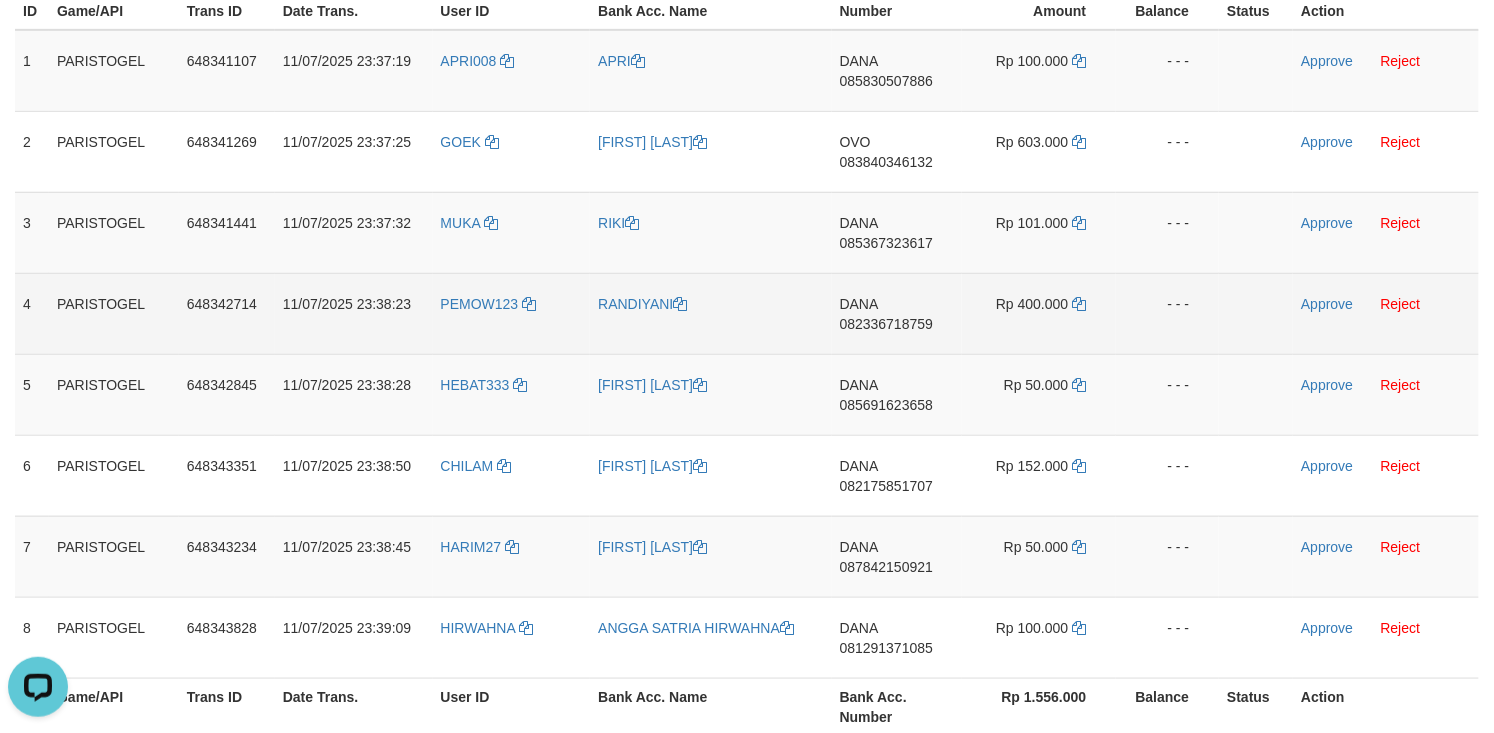click on "RANDIYANI" at bounding box center [710, 313] 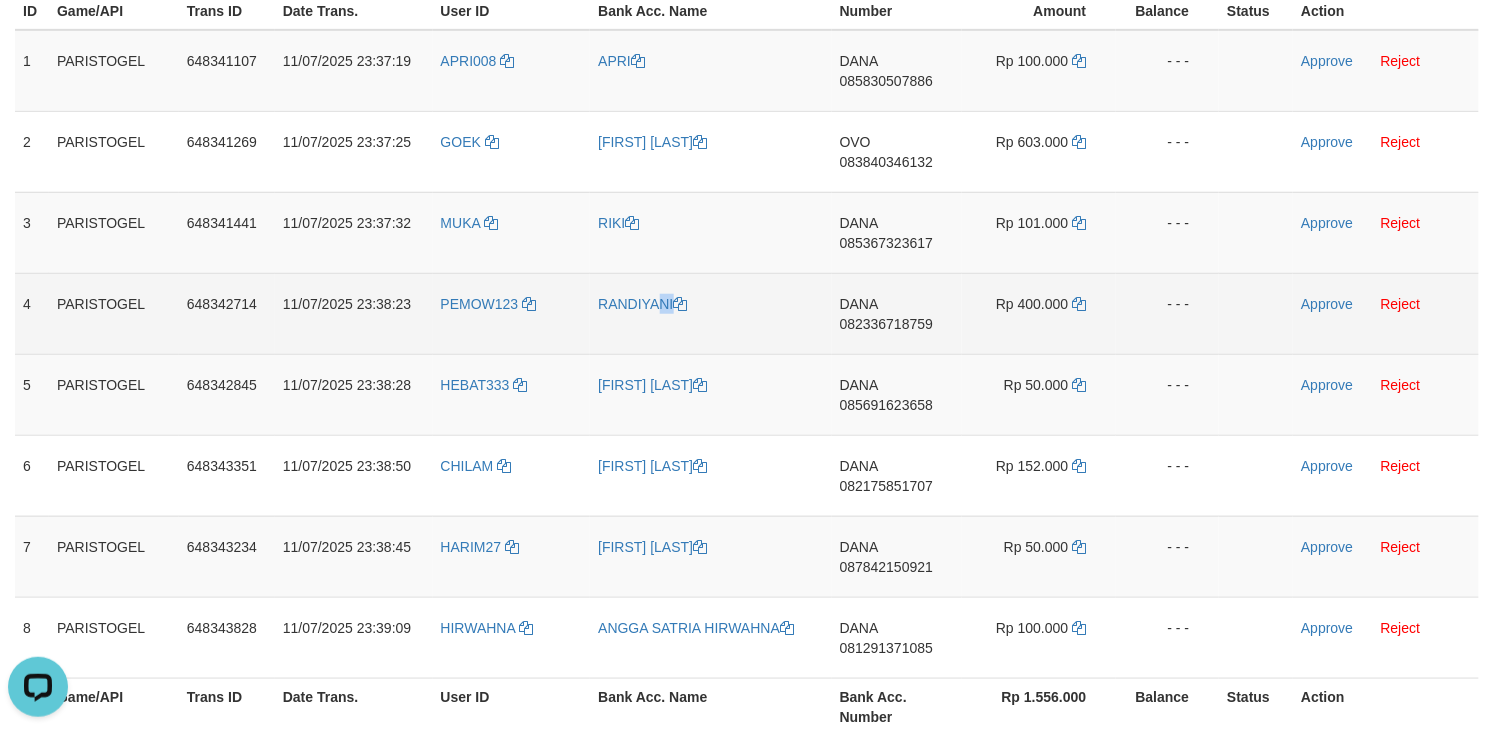 click on "RANDIYANI" at bounding box center [710, 313] 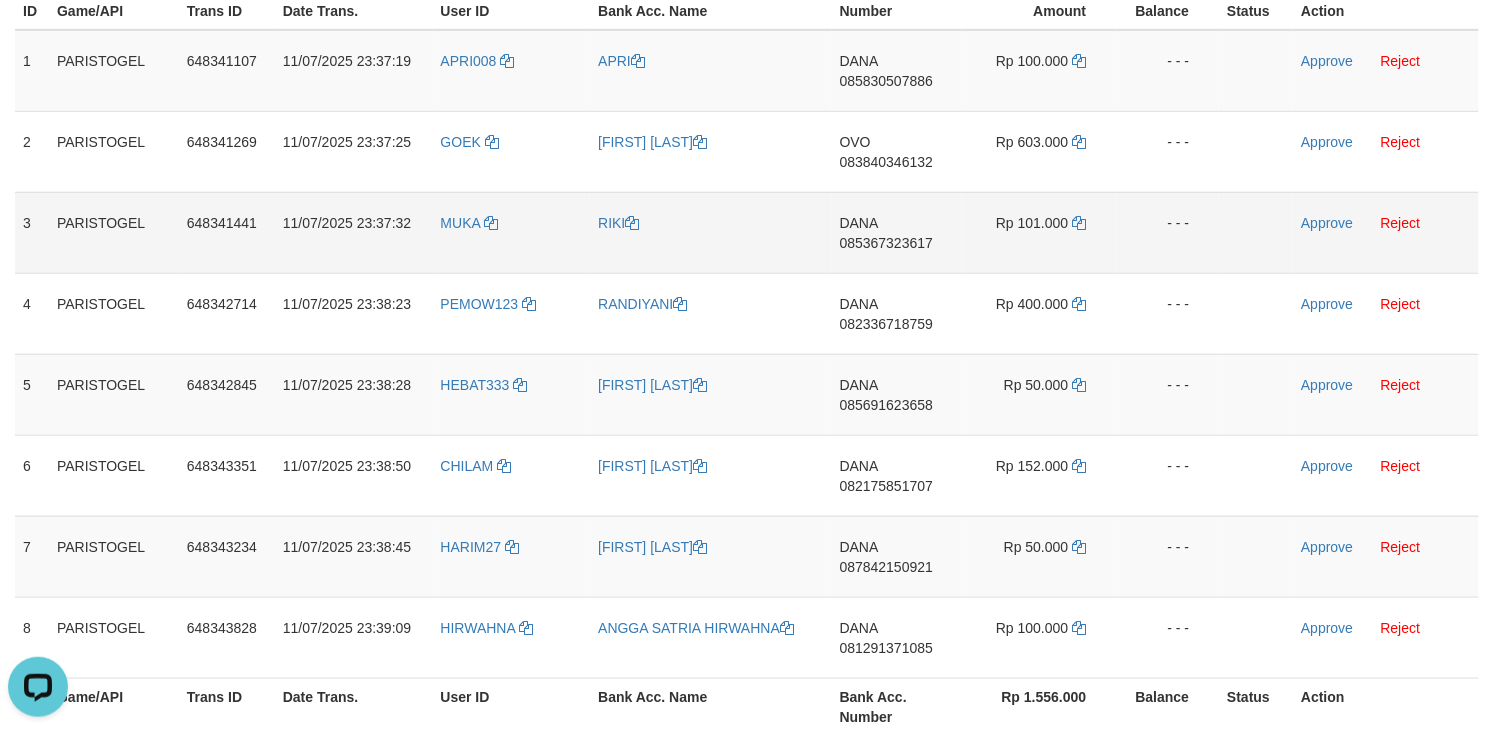 click on "RIKI" at bounding box center [710, 232] 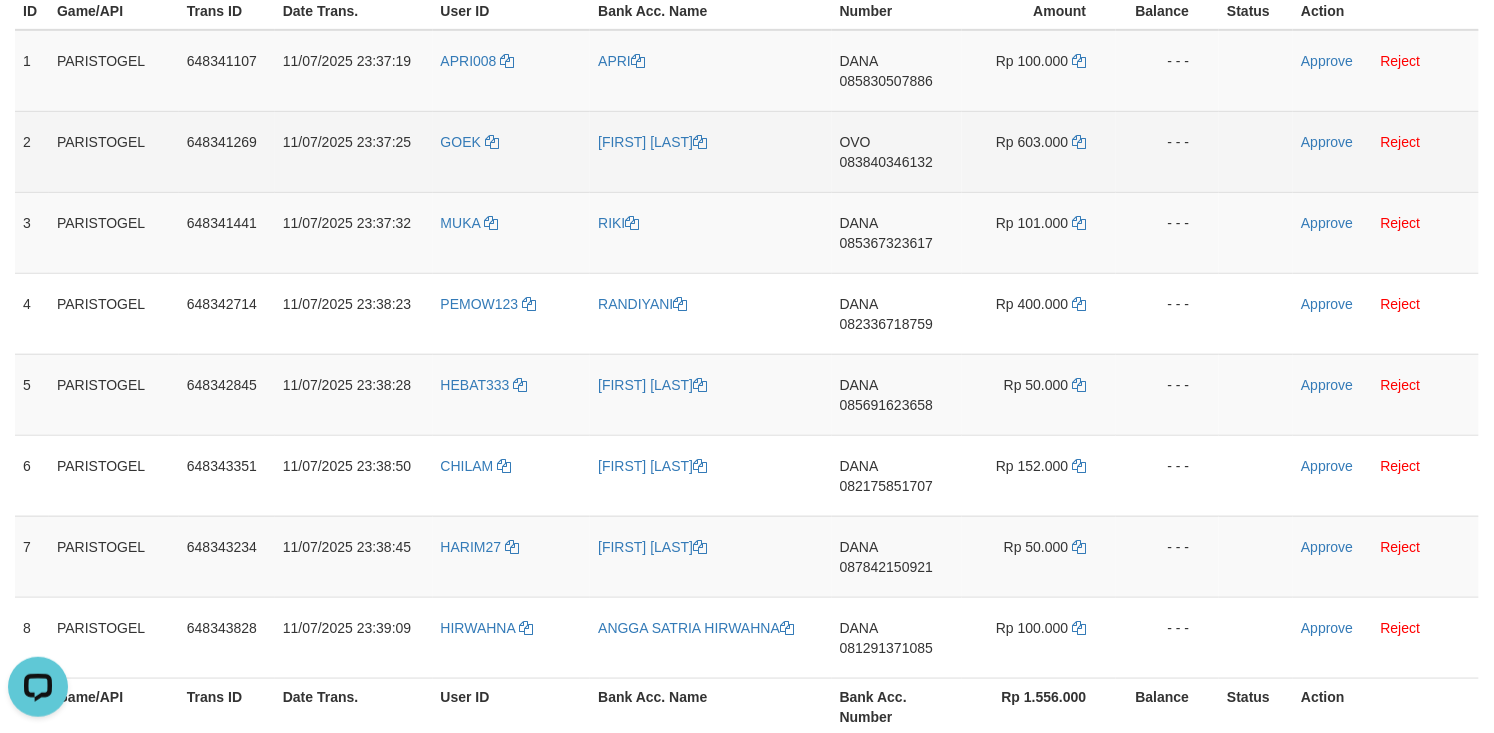click on "[FIRST] [LAST]" at bounding box center [710, 151] 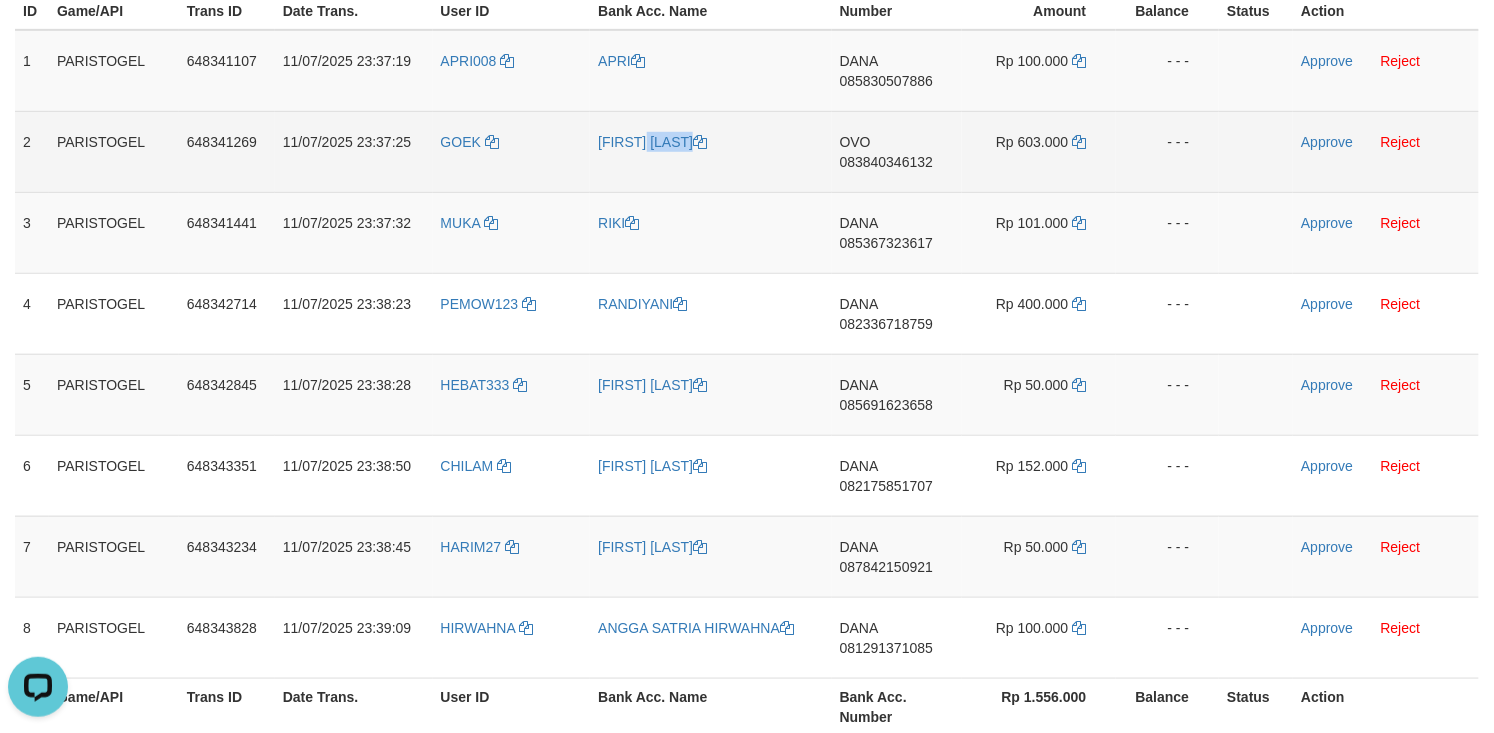 click on "[FIRST] [LAST]" at bounding box center (710, 151) 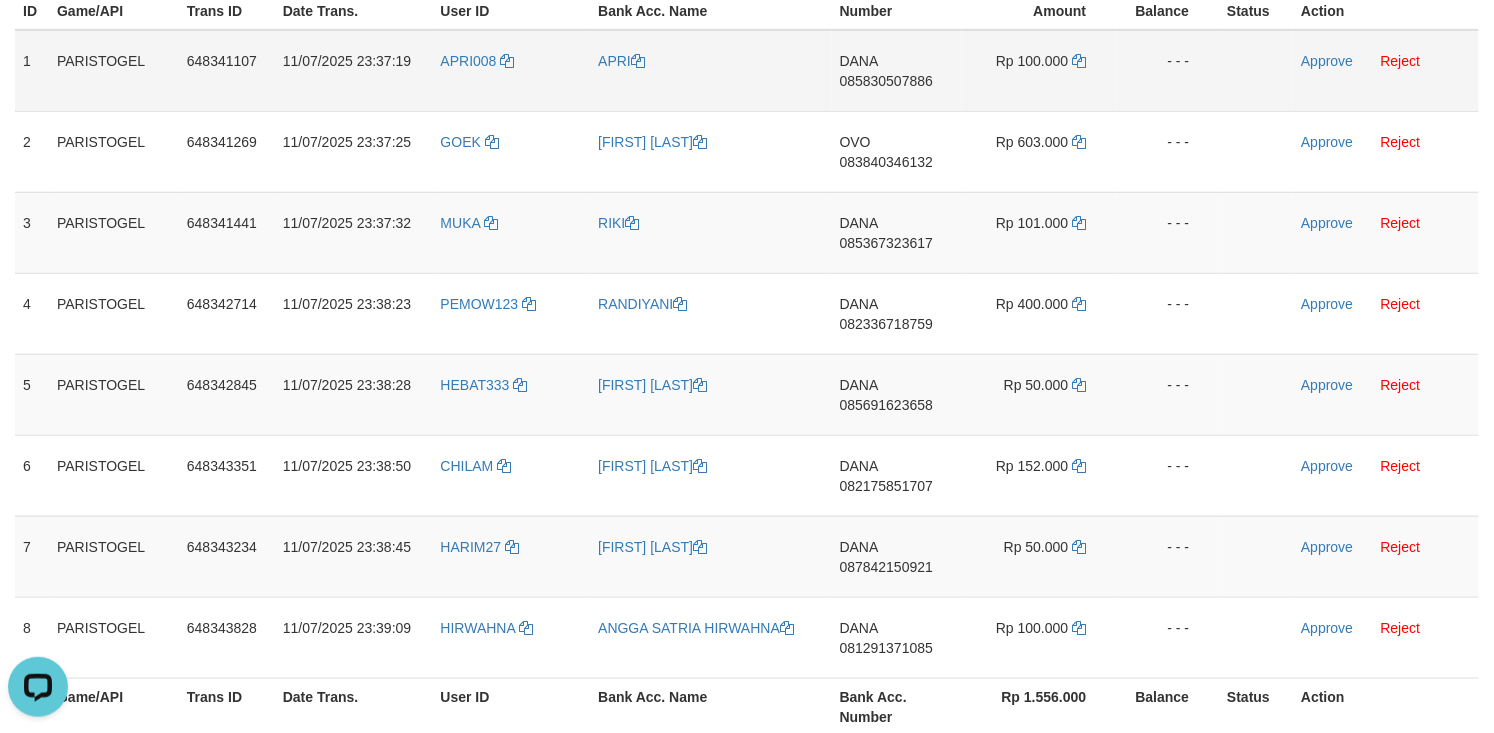 click on "APRI" at bounding box center [710, 71] 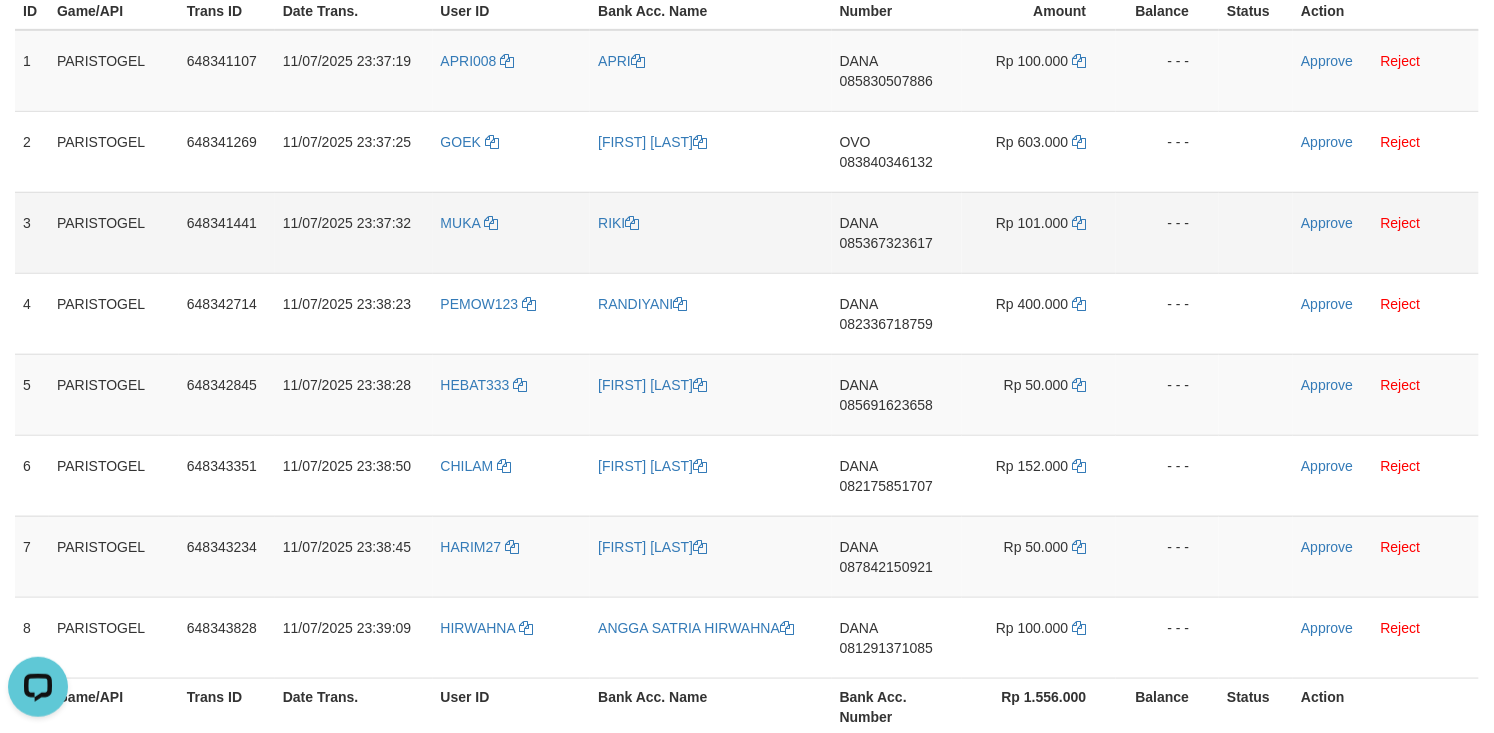 click on "DANA
085367323617" at bounding box center [897, 232] 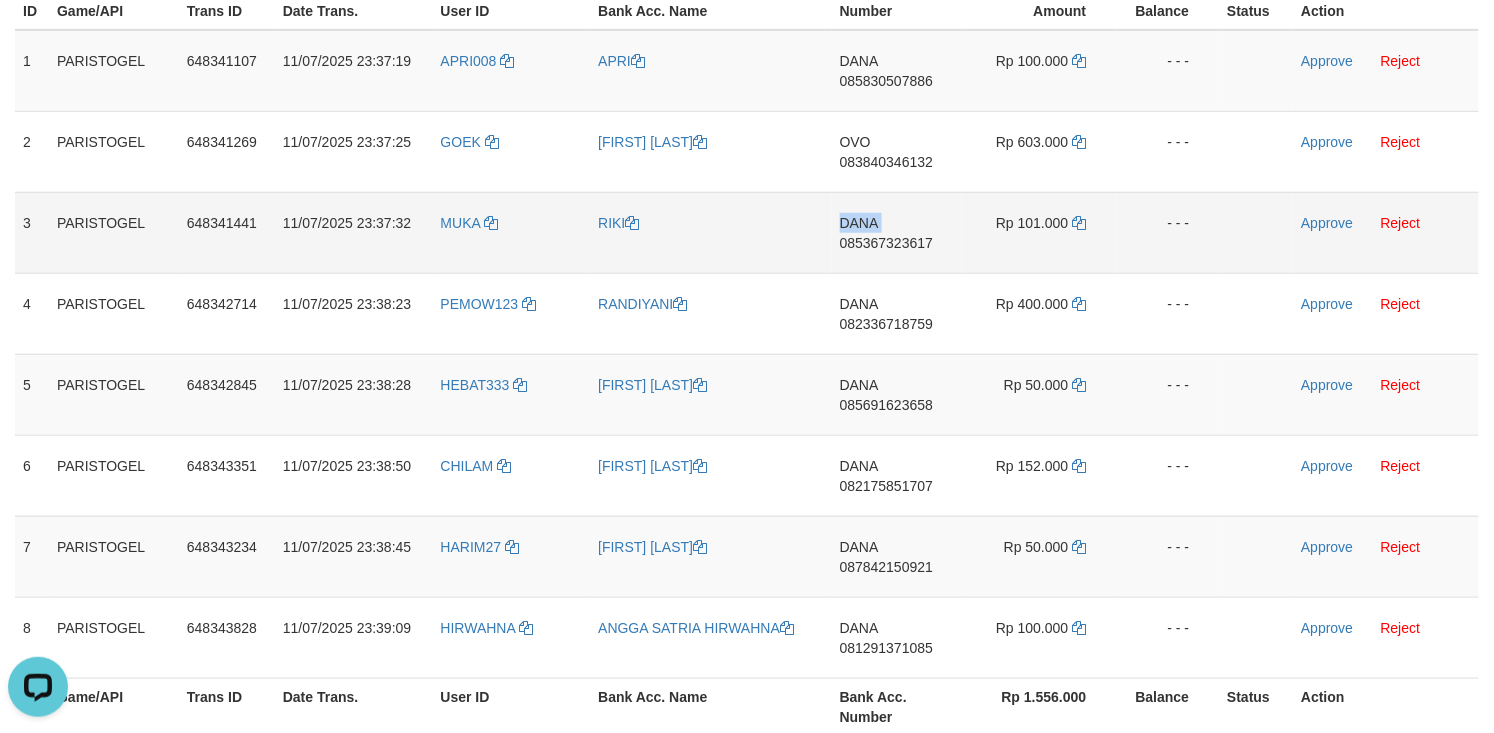 click on "DANA
085367323617" at bounding box center (897, 232) 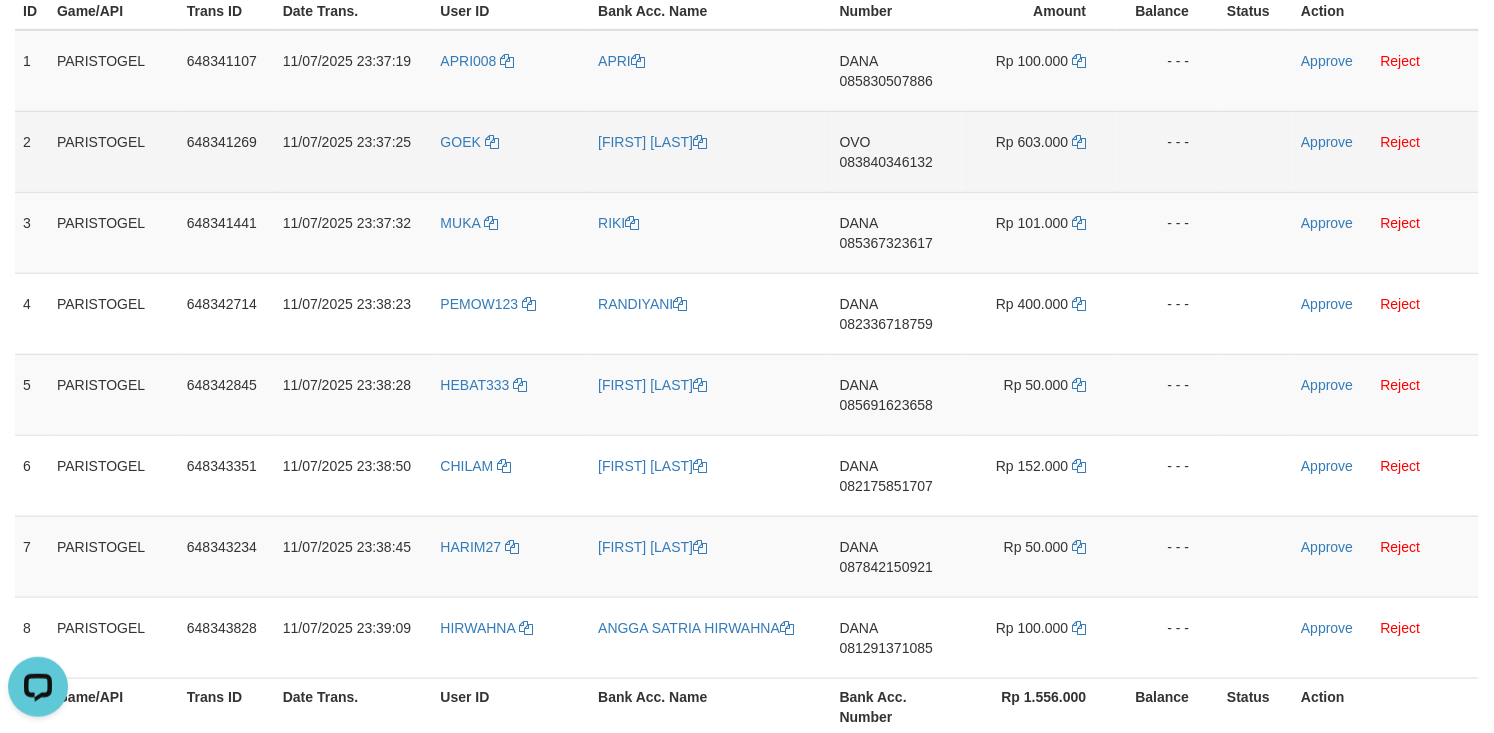 click on "OVO
083840346132" at bounding box center [897, 151] 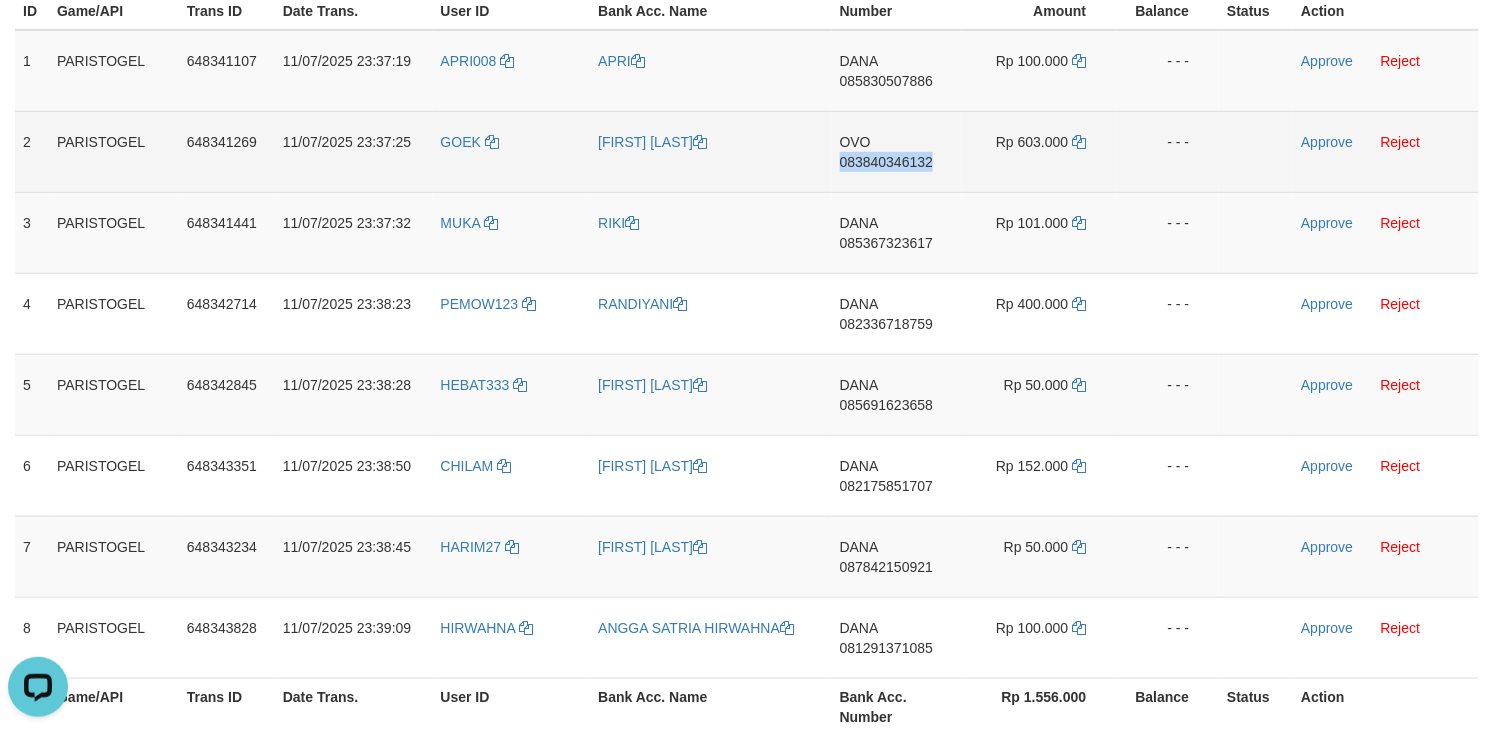 click on "OVO
083840346132" at bounding box center (897, 151) 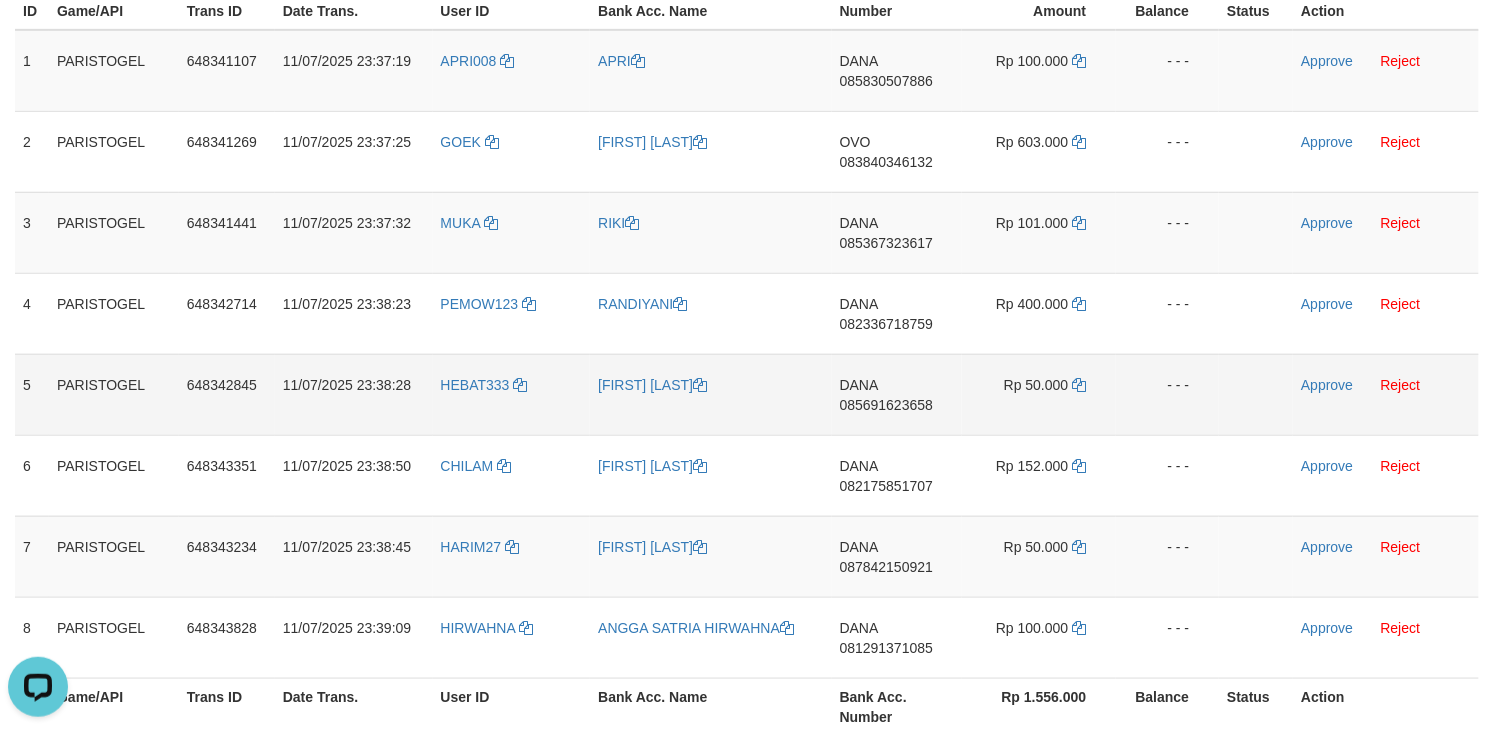 click on "- - -" at bounding box center [1167, 394] 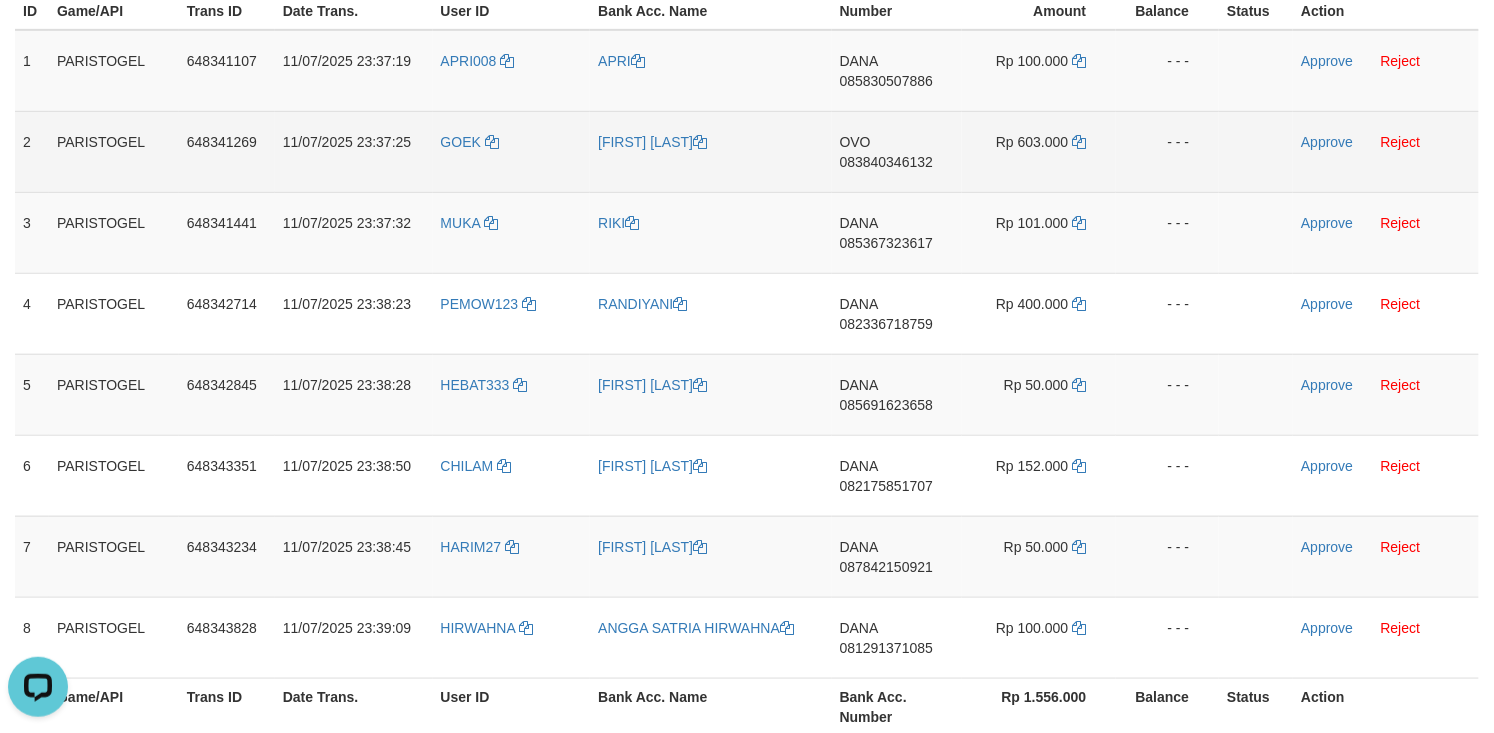 click on "Rp 603.000" at bounding box center [1039, 151] 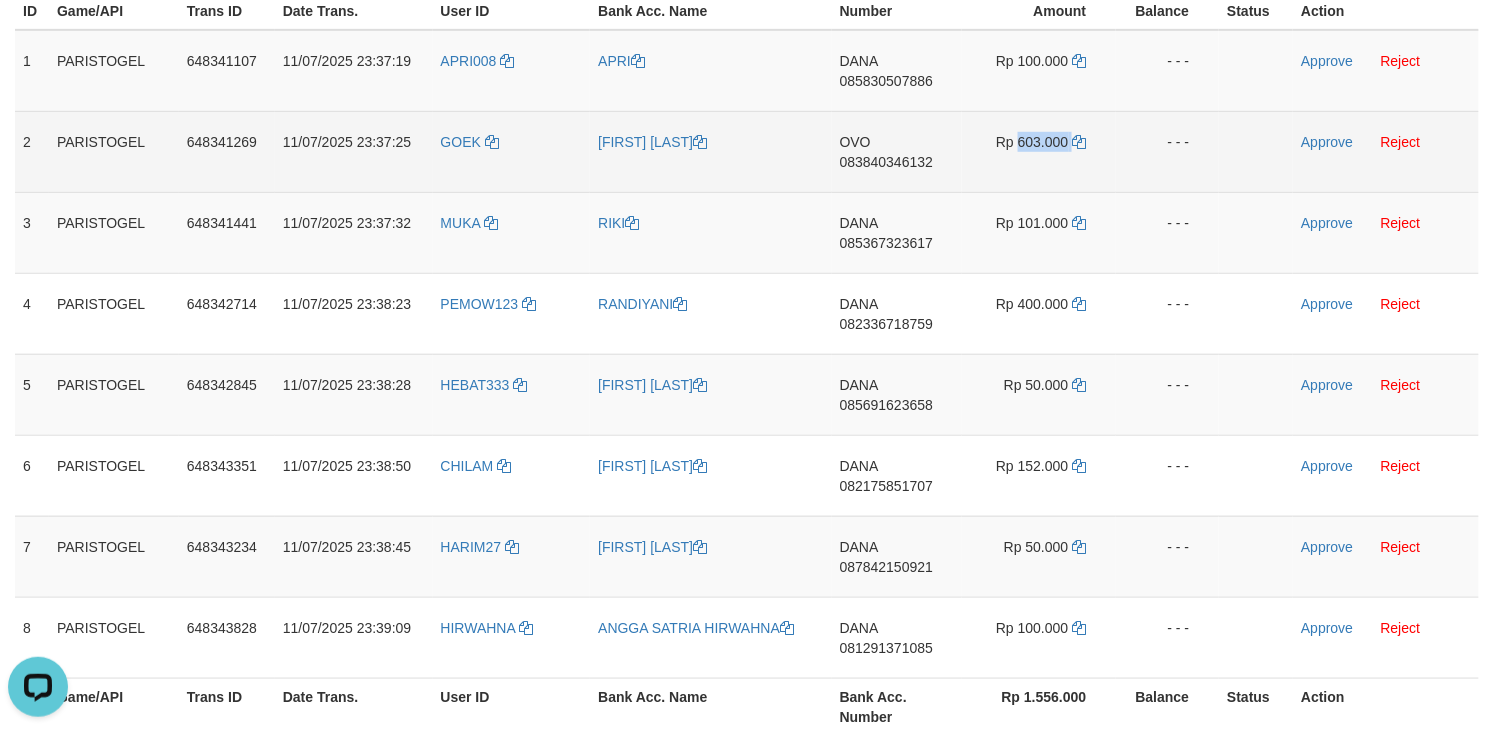 click on "Rp 603.000" at bounding box center [1039, 151] 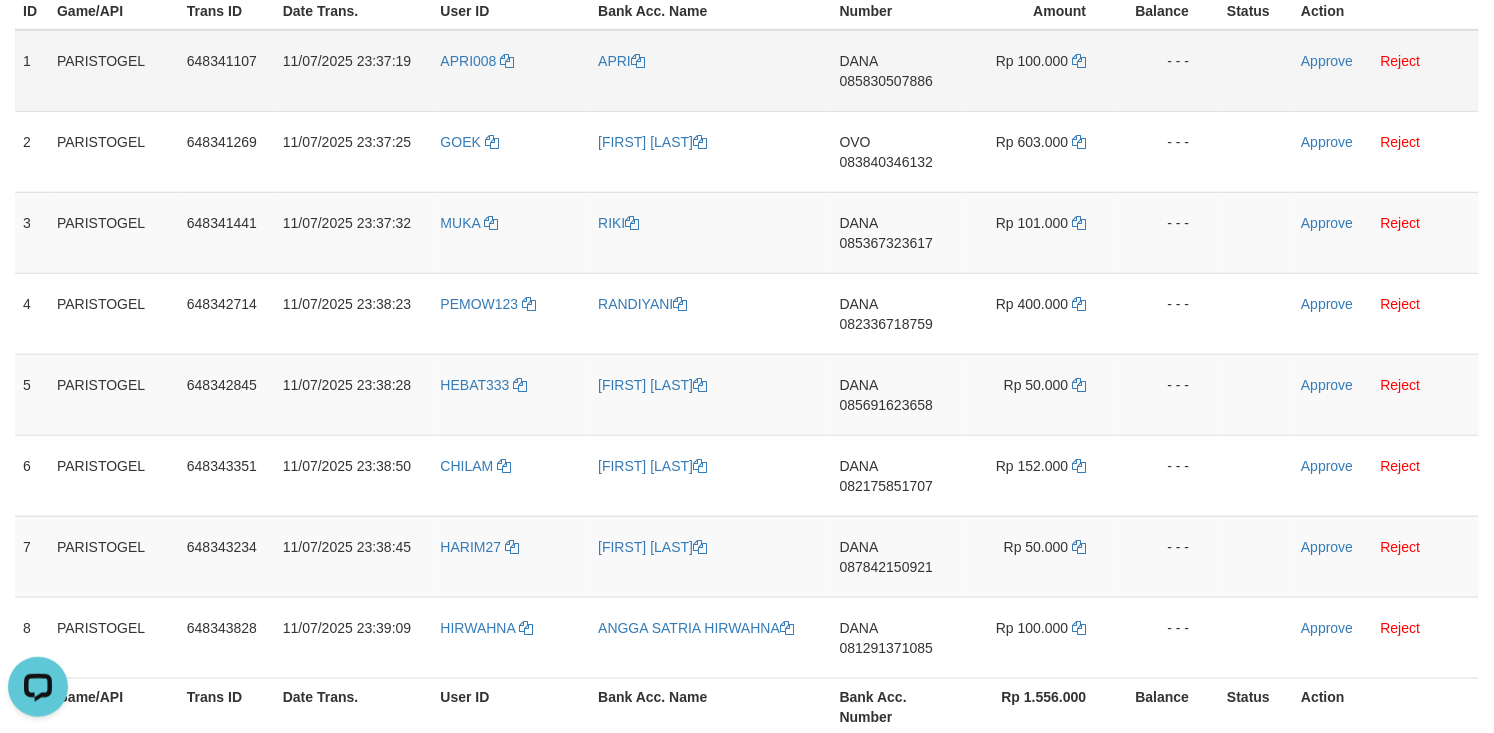 click on "DANA
085830507886" at bounding box center [897, 71] 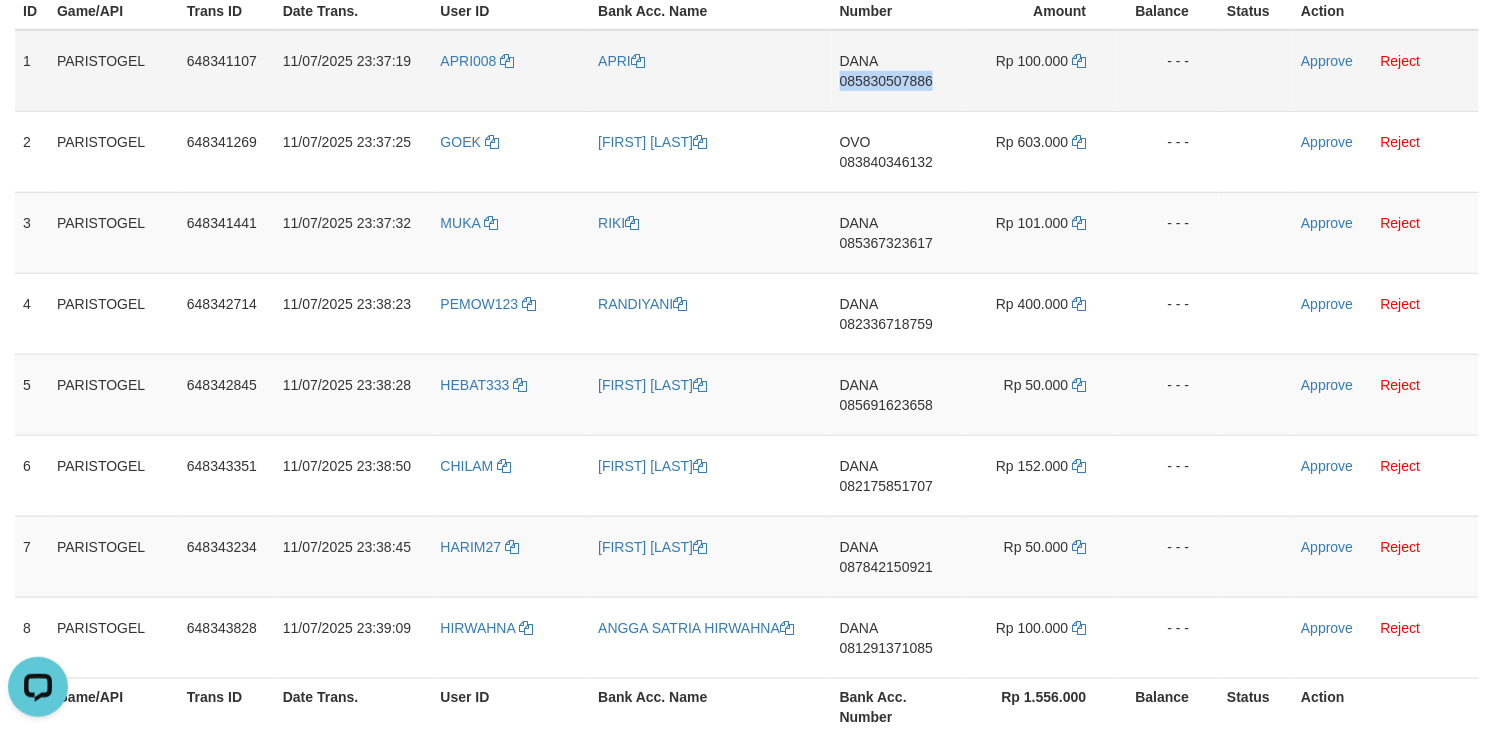 click on "DANA
085830507886" at bounding box center [897, 71] 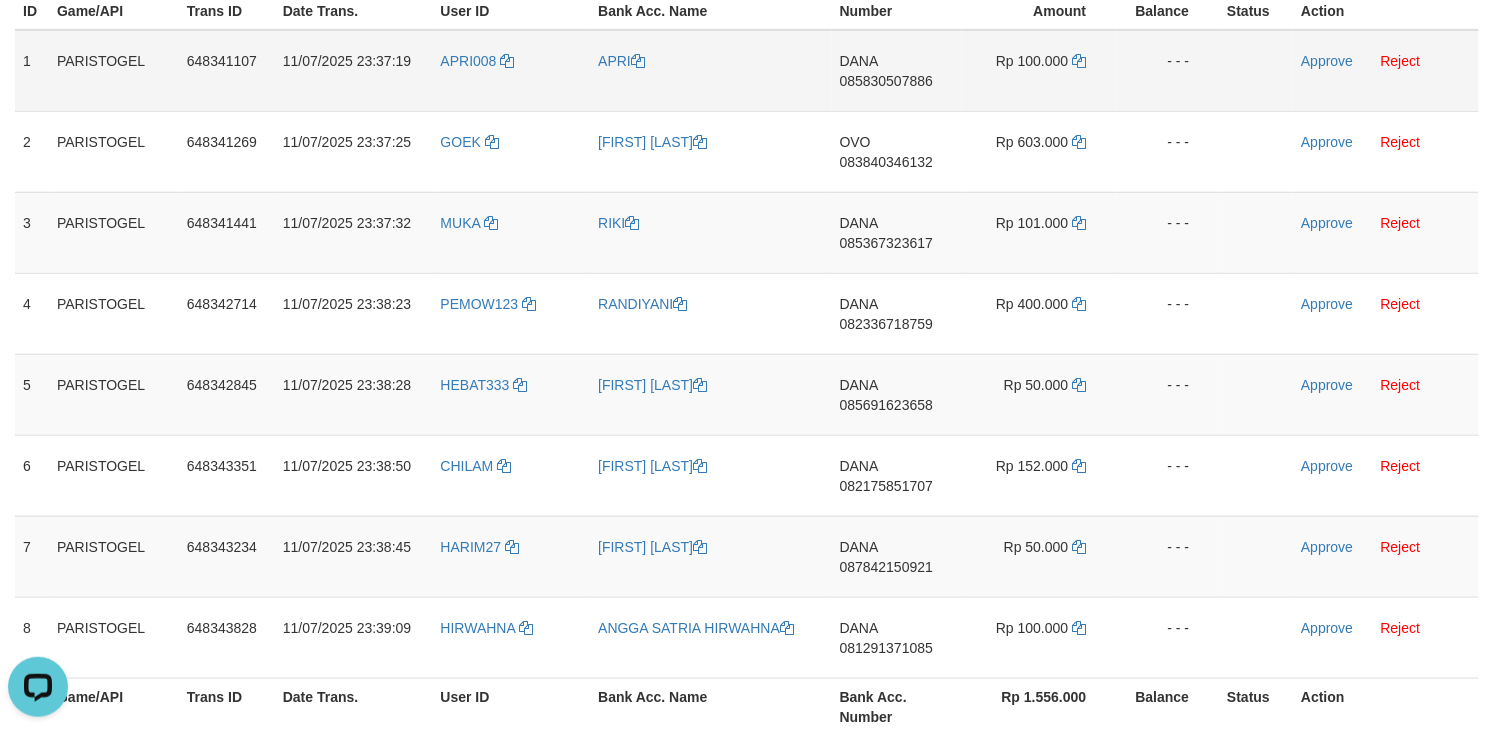 click on "Rp 100.000" at bounding box center [1032, 61] 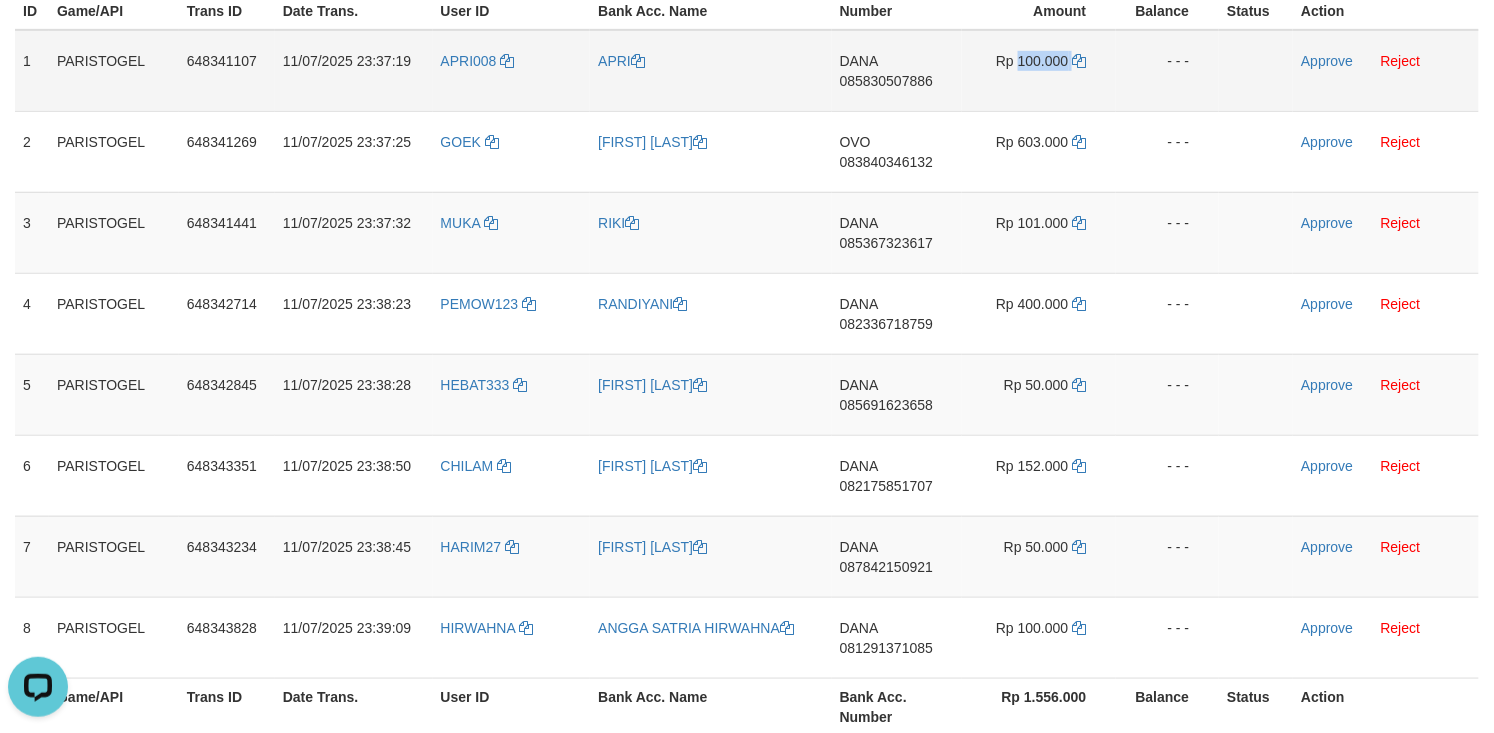 click on "Rp 100.000" at bounding box center [1032, 61] 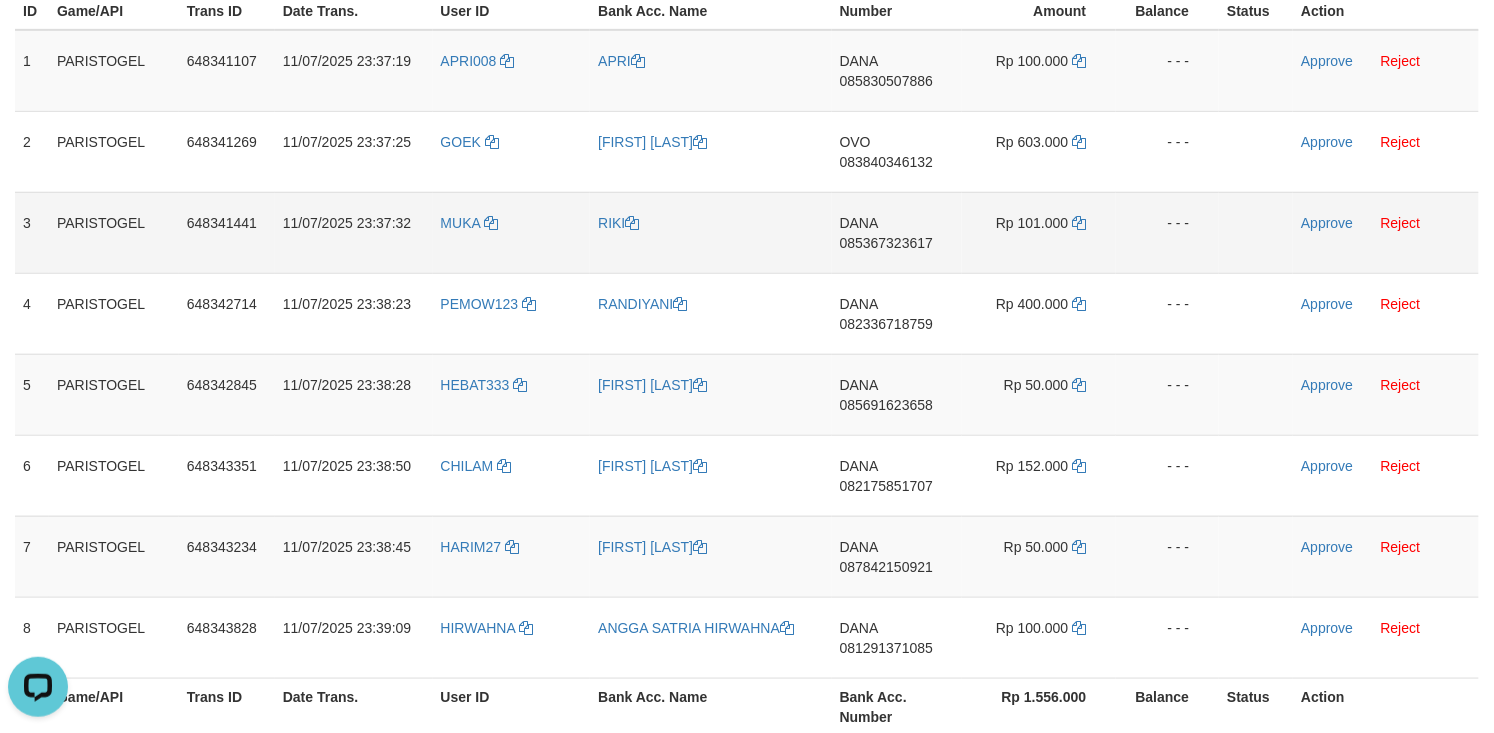 click on "DANA
085367323617" at bounding box center [897, 232] 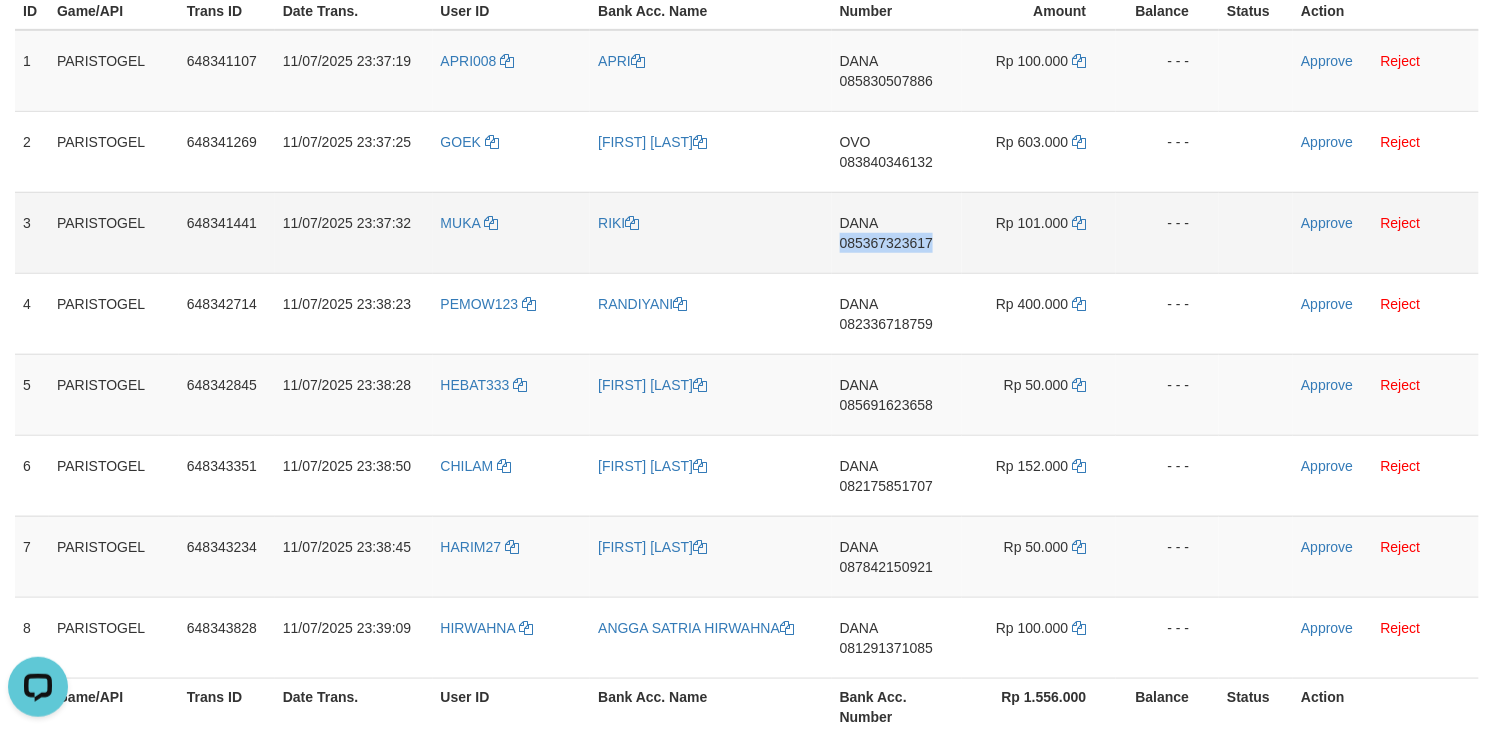 click on "DANA
085367323617" at bounding box center [897, 232] 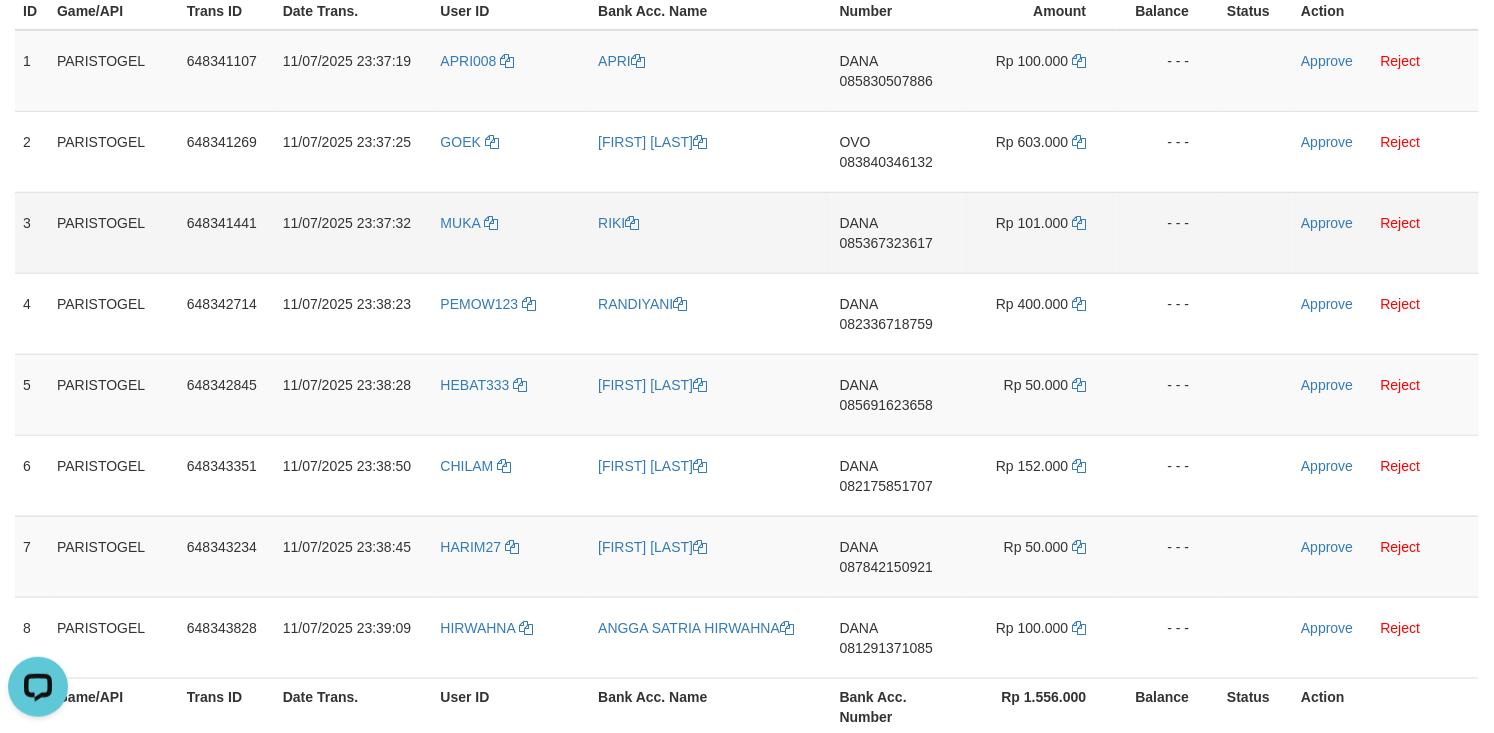 click on "Rp 101.000" at bounding box center (1039, 232) 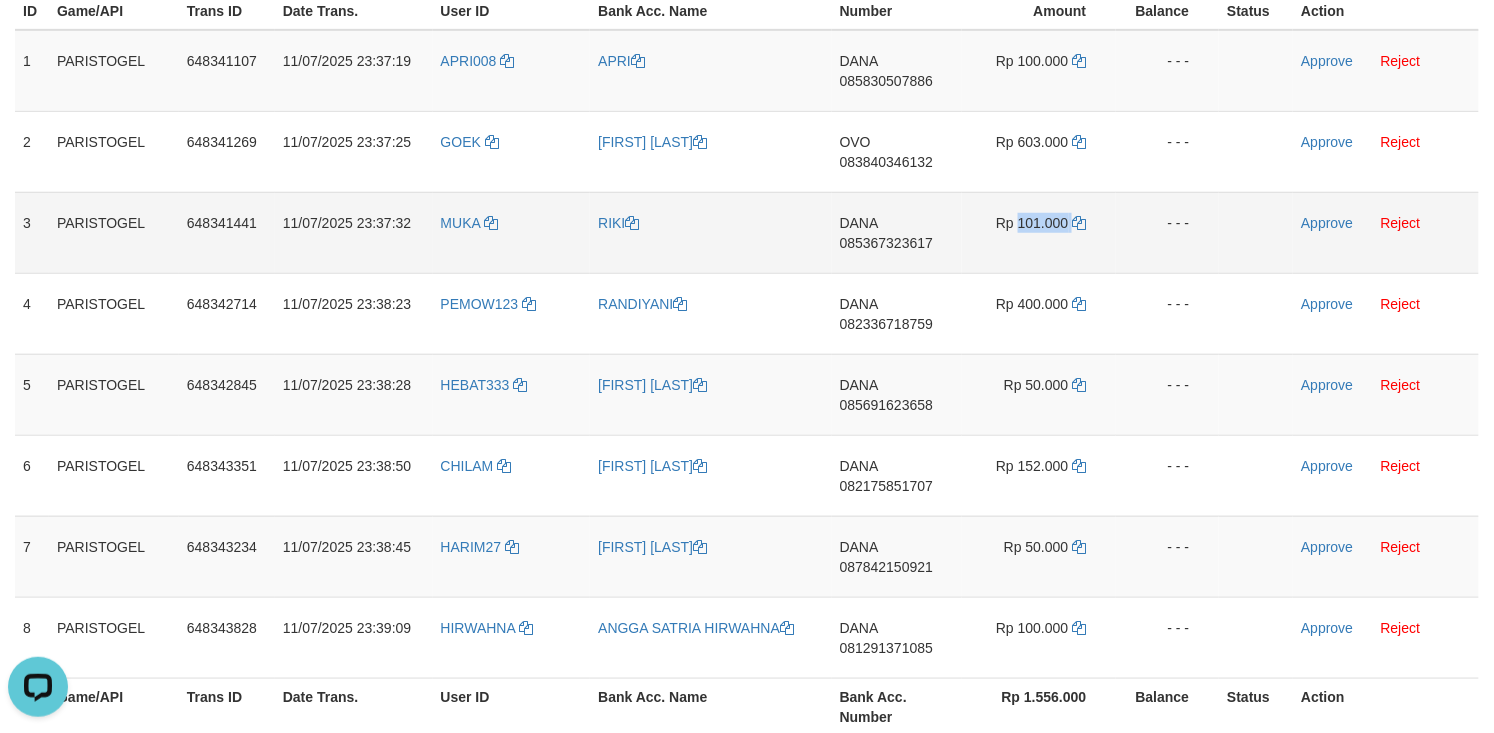 click on "Rp 101.000" at bounding box center (1039, 232) 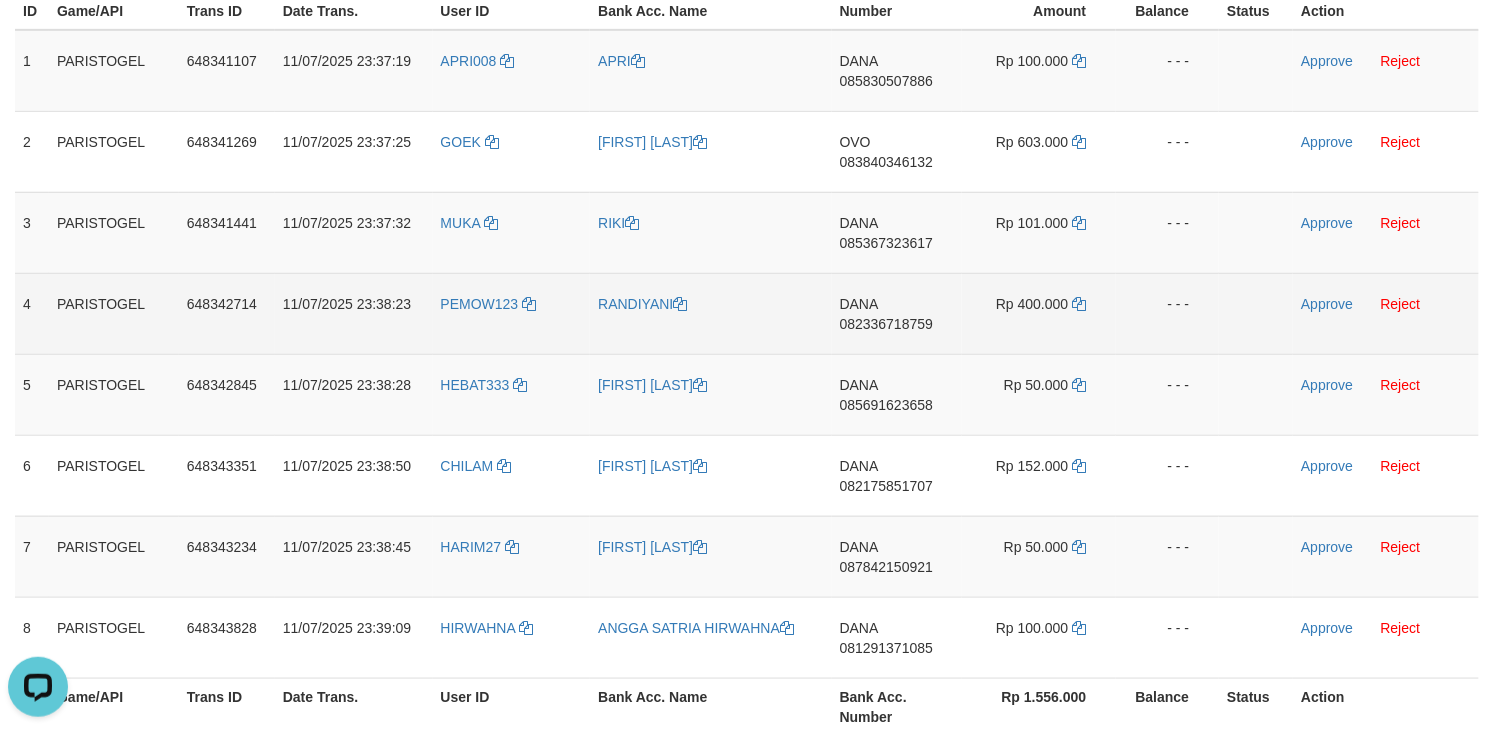 click on "DANA
082336718759" at bounding box center [897, 313] 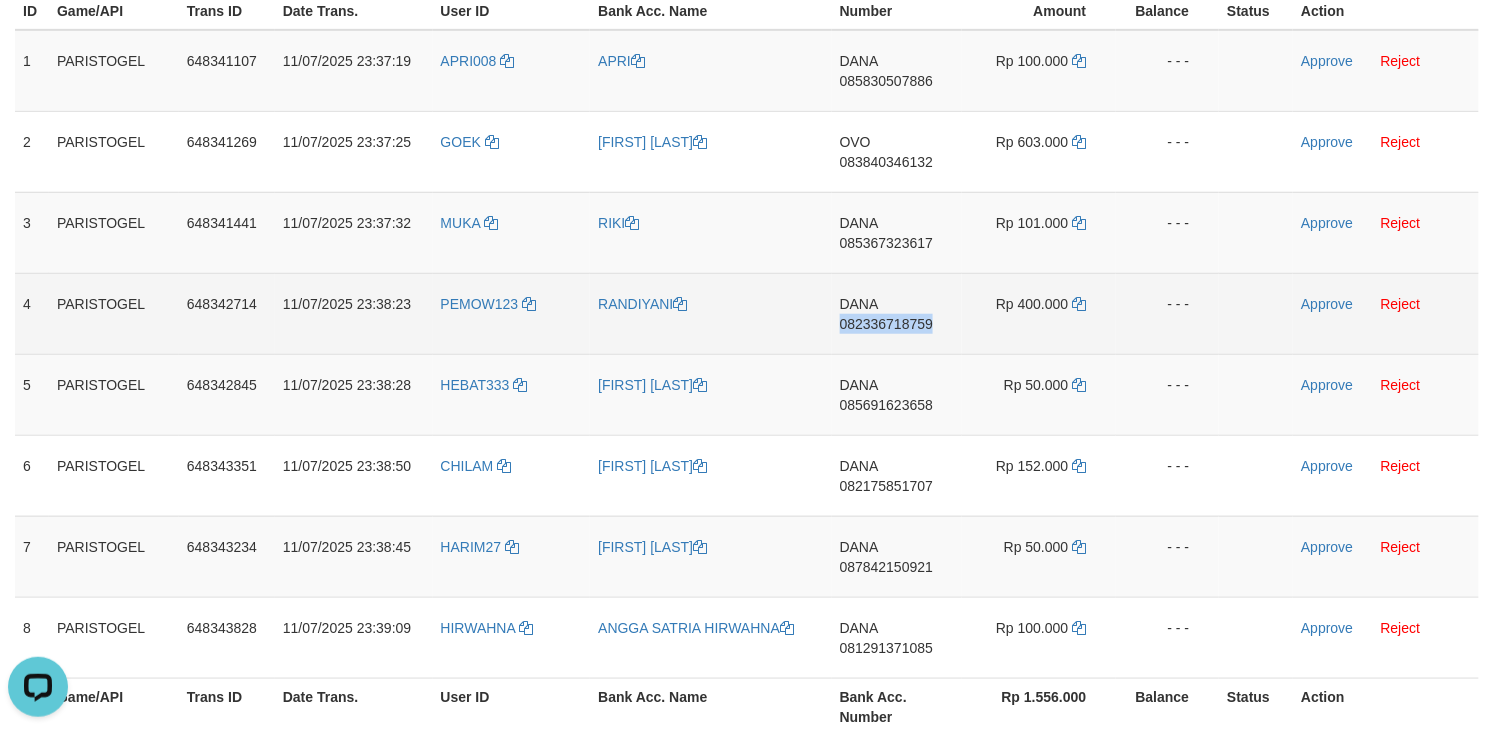 click on "DANA
082336718759" at bounding box center [897, 313] 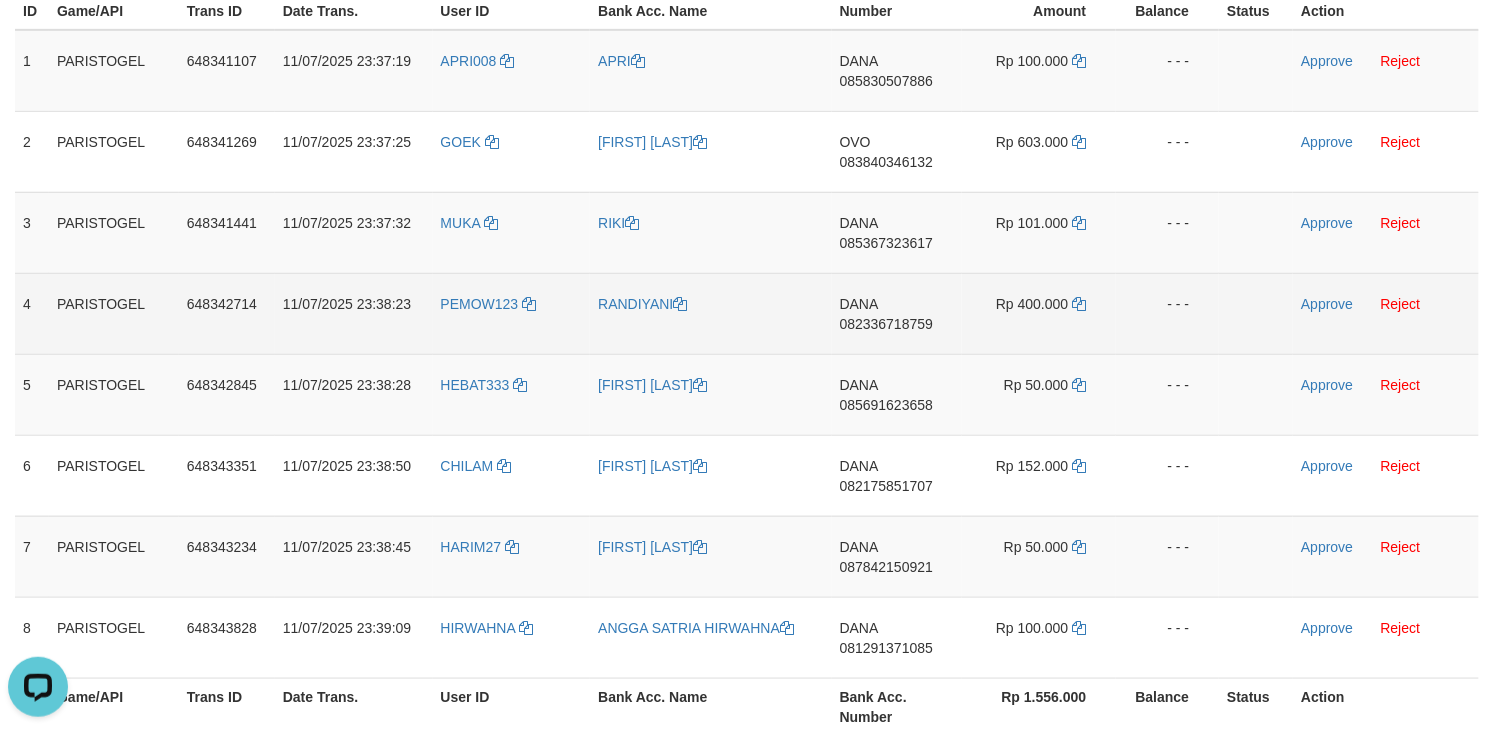 click on "Rp 400.000" at bounding box center (1039, 313) 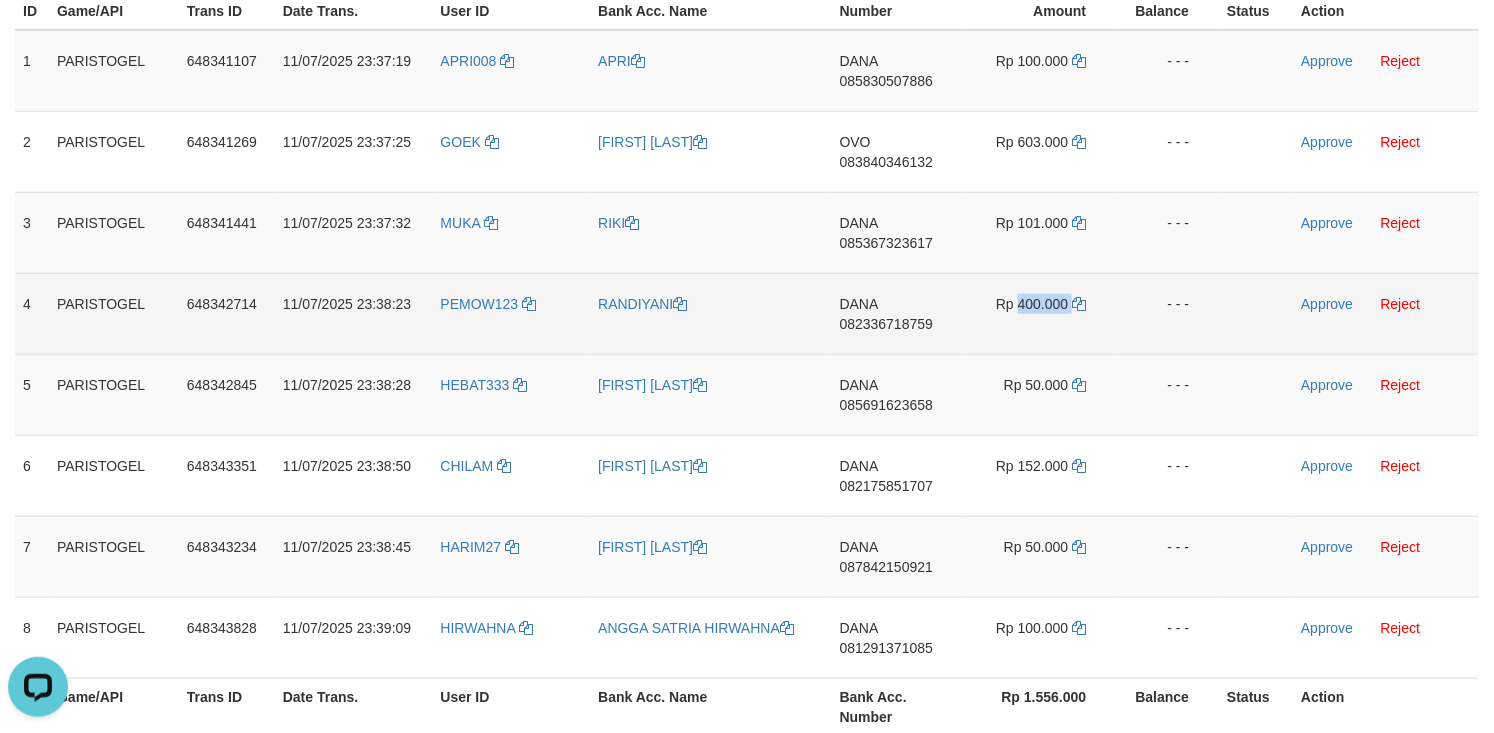 click on "Rp 400.000" at bounding box center (1039, 313) 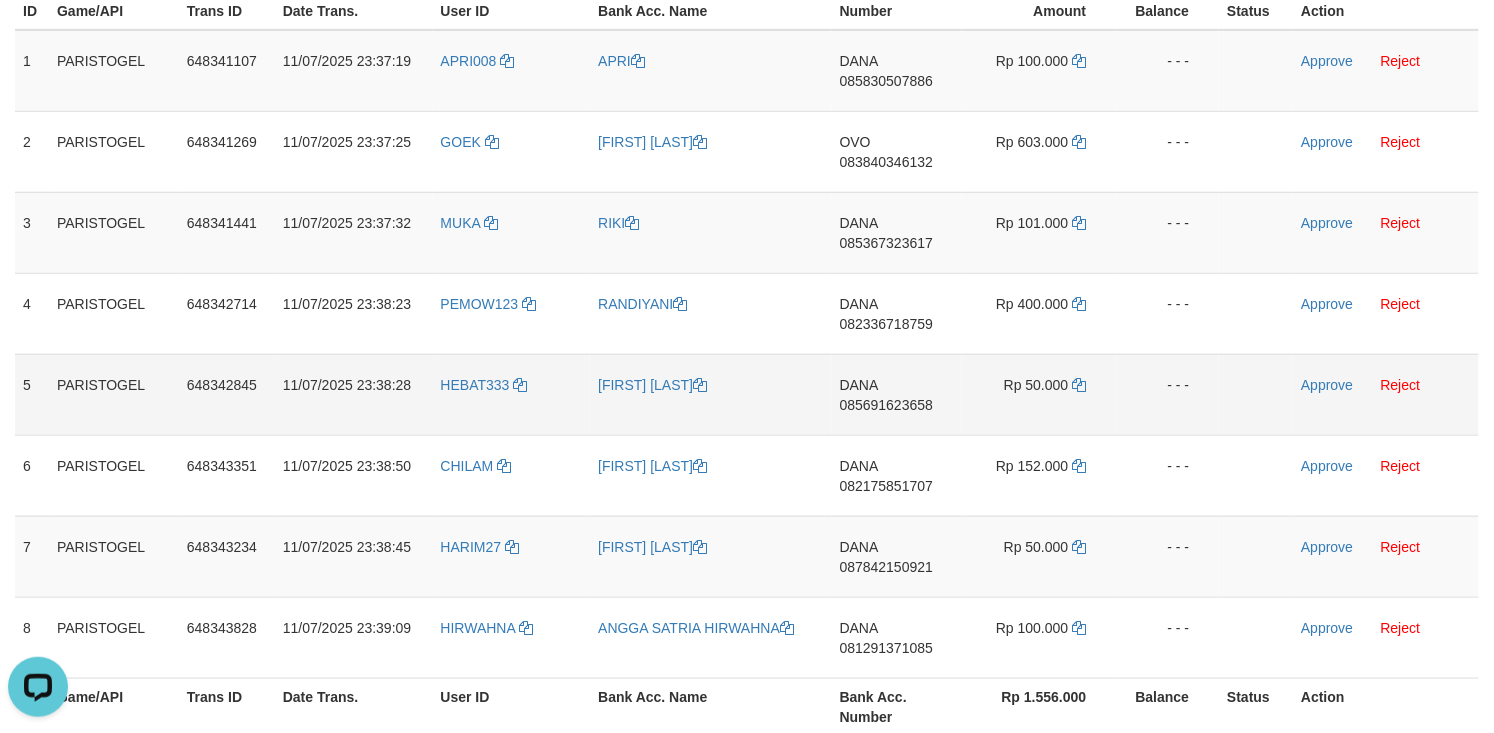 click on "DANA
085691623658" at bounding box center [897, 394] 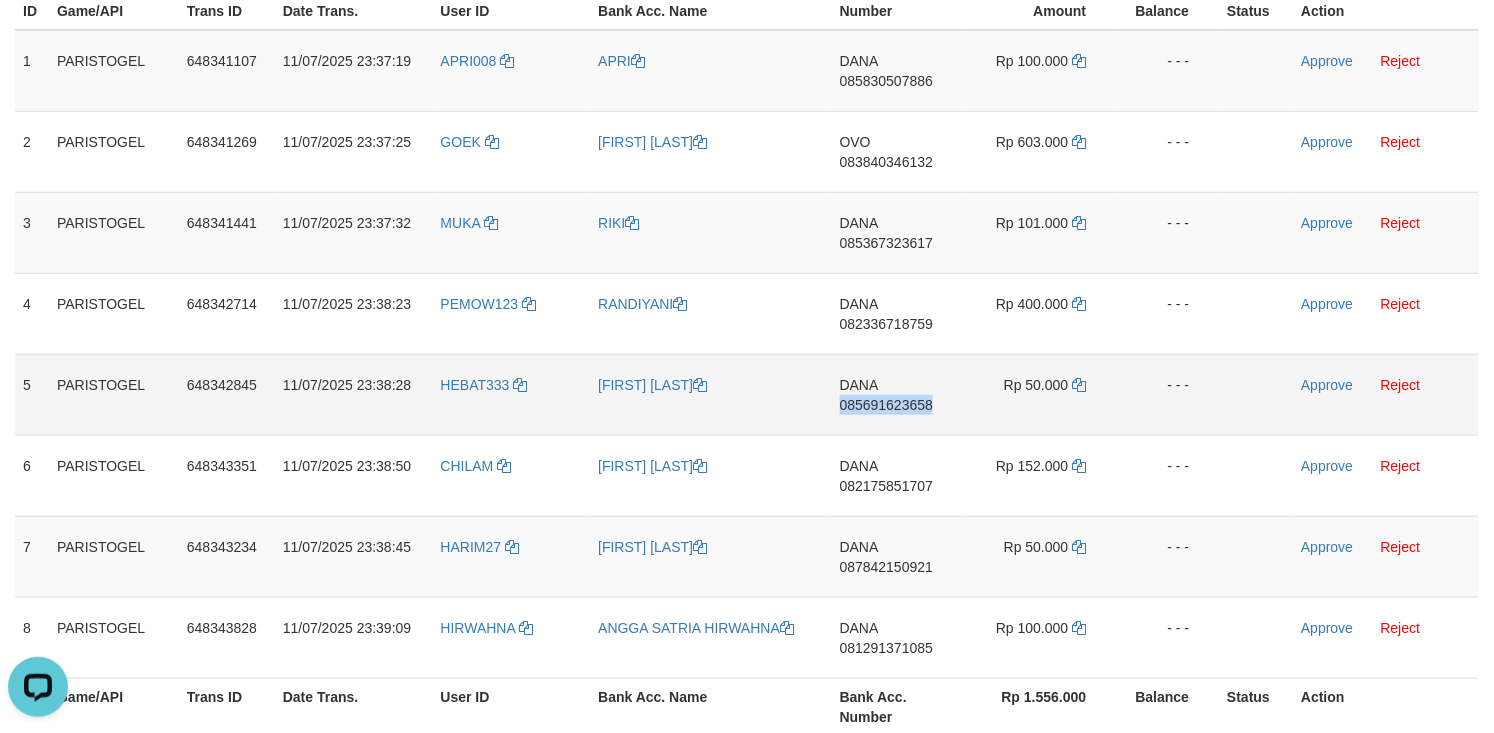 click on "DANA
085691623658" at bounding box center [897, 394] 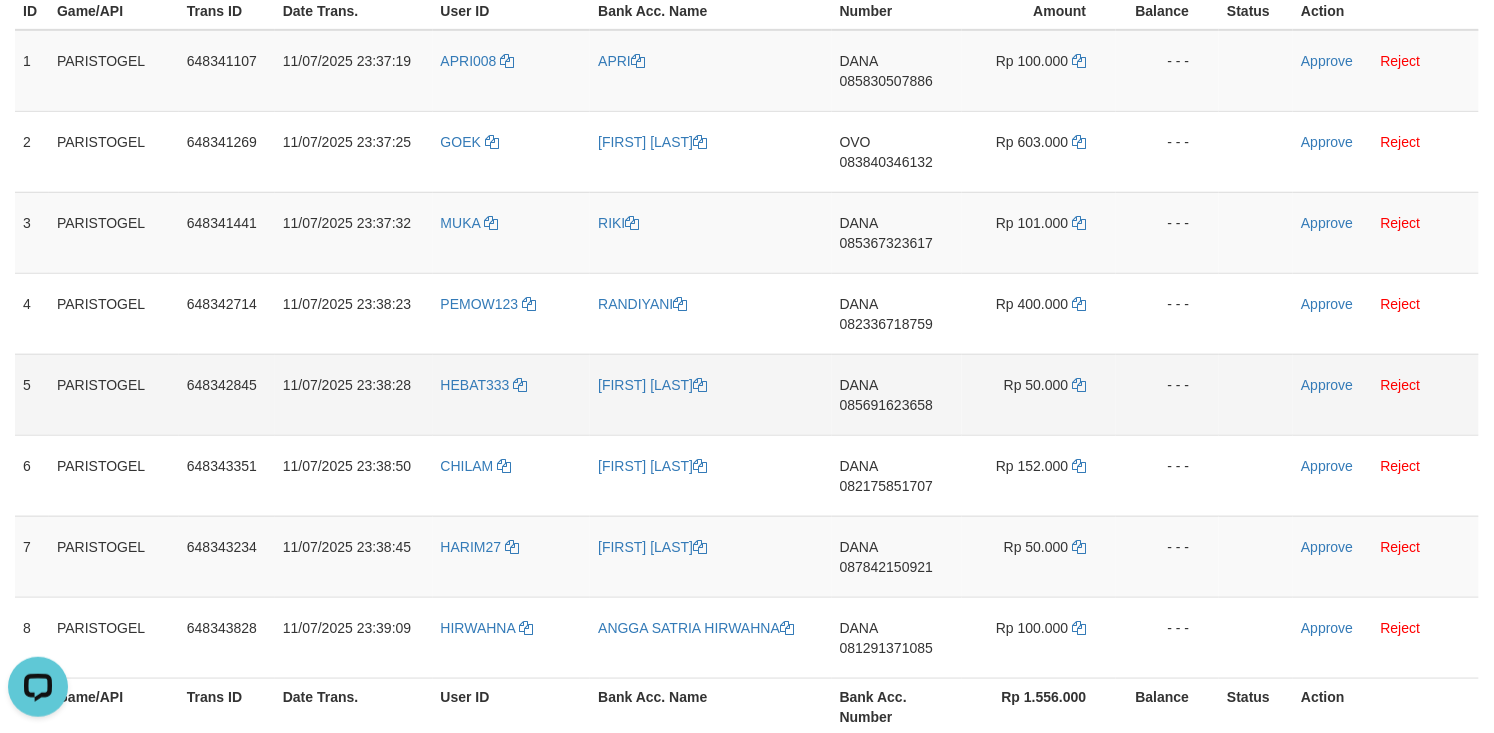 click on "Rp 50.000" at bounding box center [1039, 394] 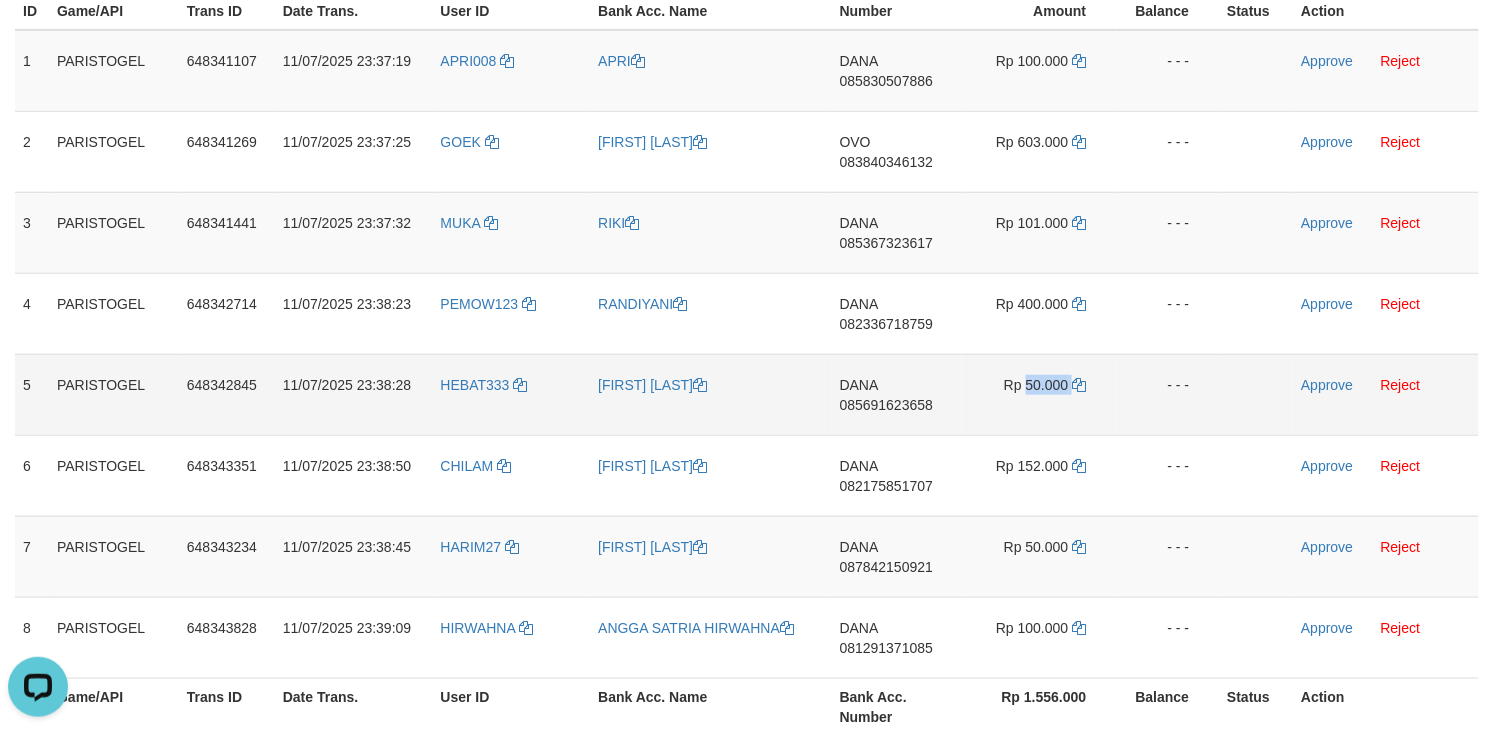 click on "Rp 50.000" at bounding box center [1039, 394] 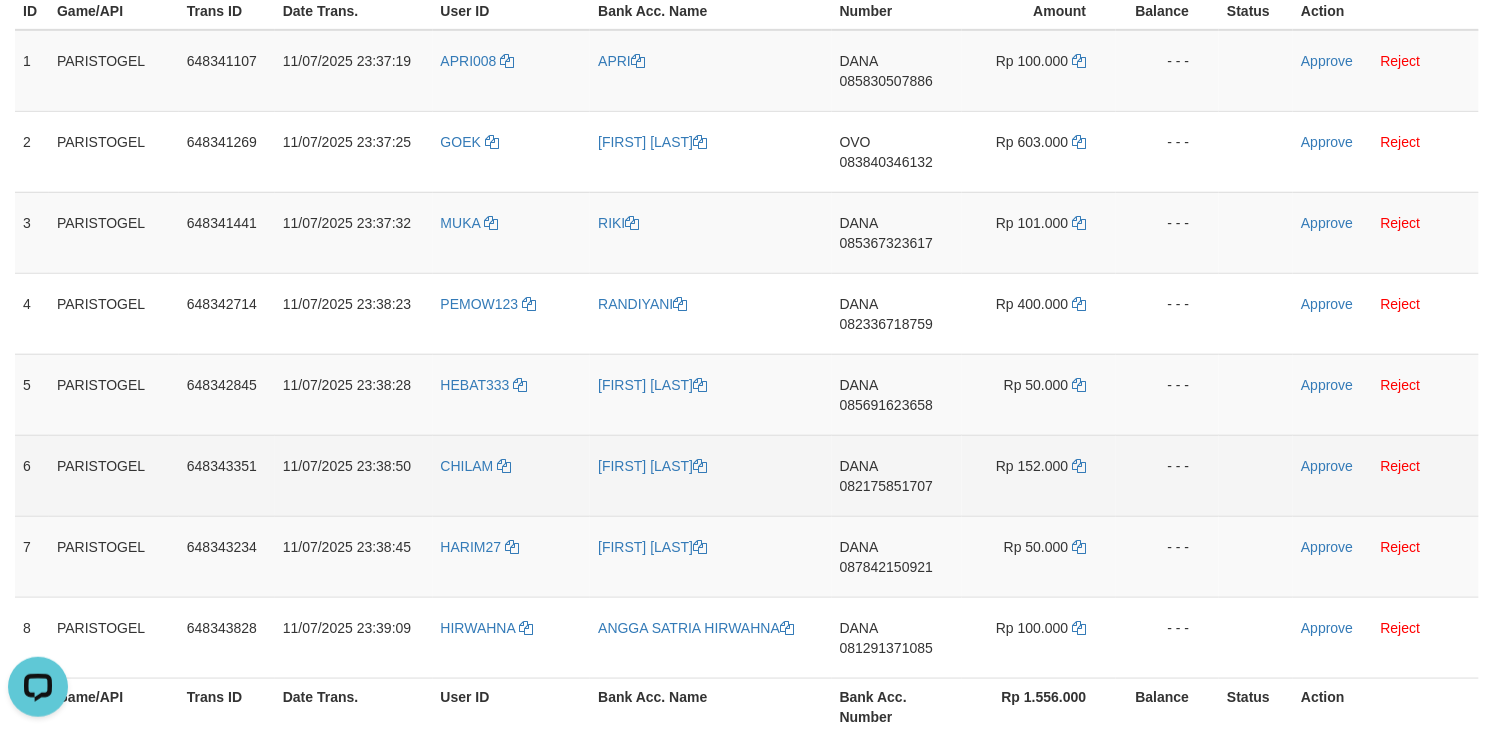 click on "DANA
082175851707" at bounding box center (897, 475) 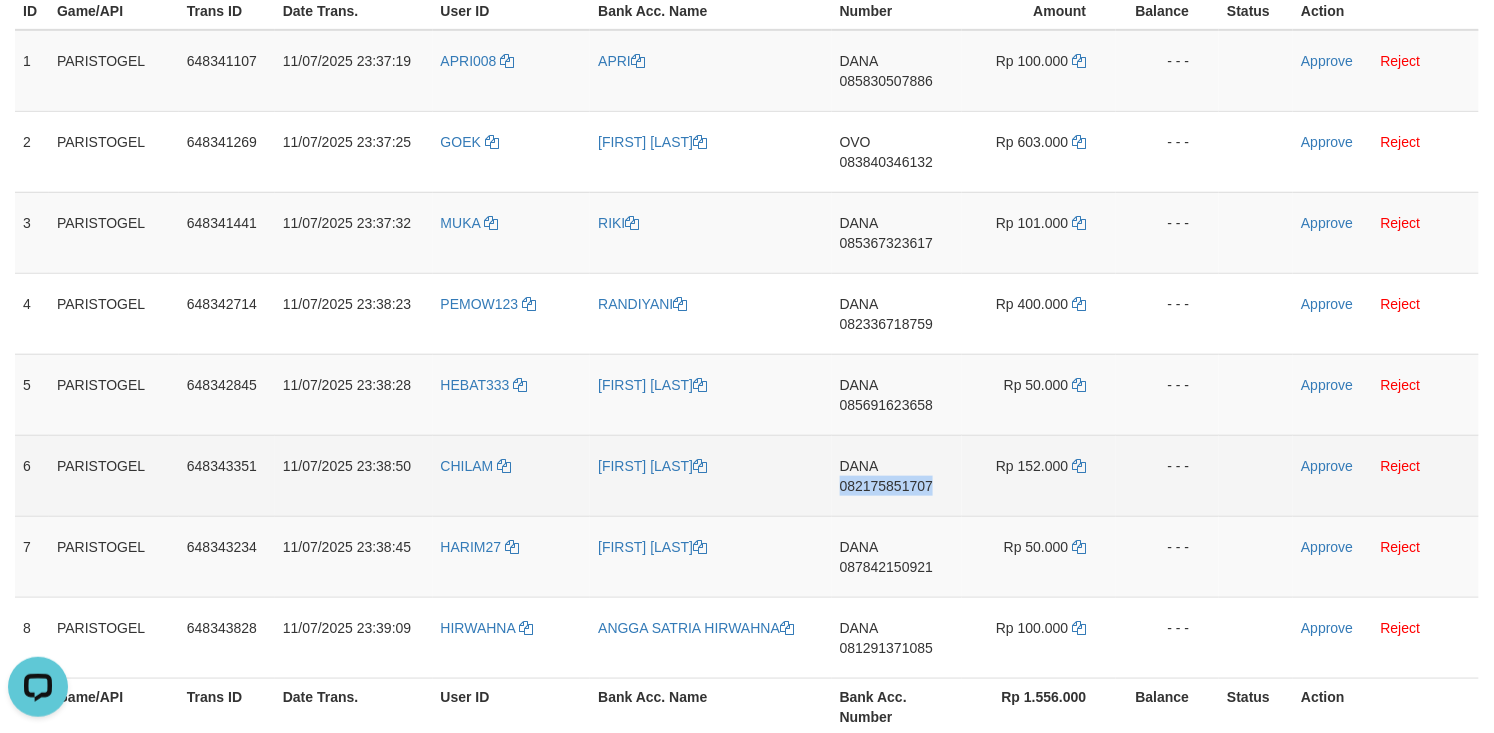 click on "DANA
082175851707" at bounding box center [897, 475] 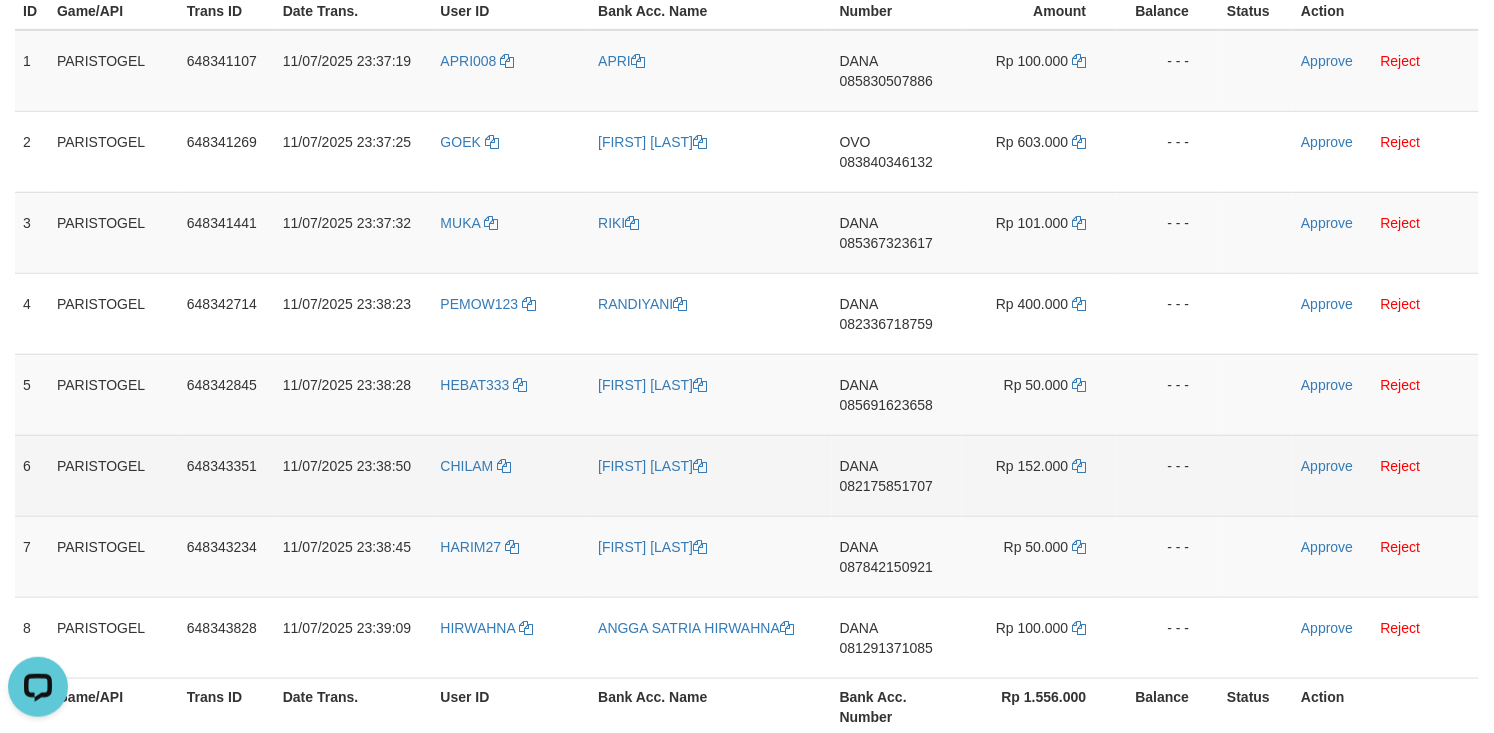 click on "Rp 152.000" at bounding box center (1039, 475) 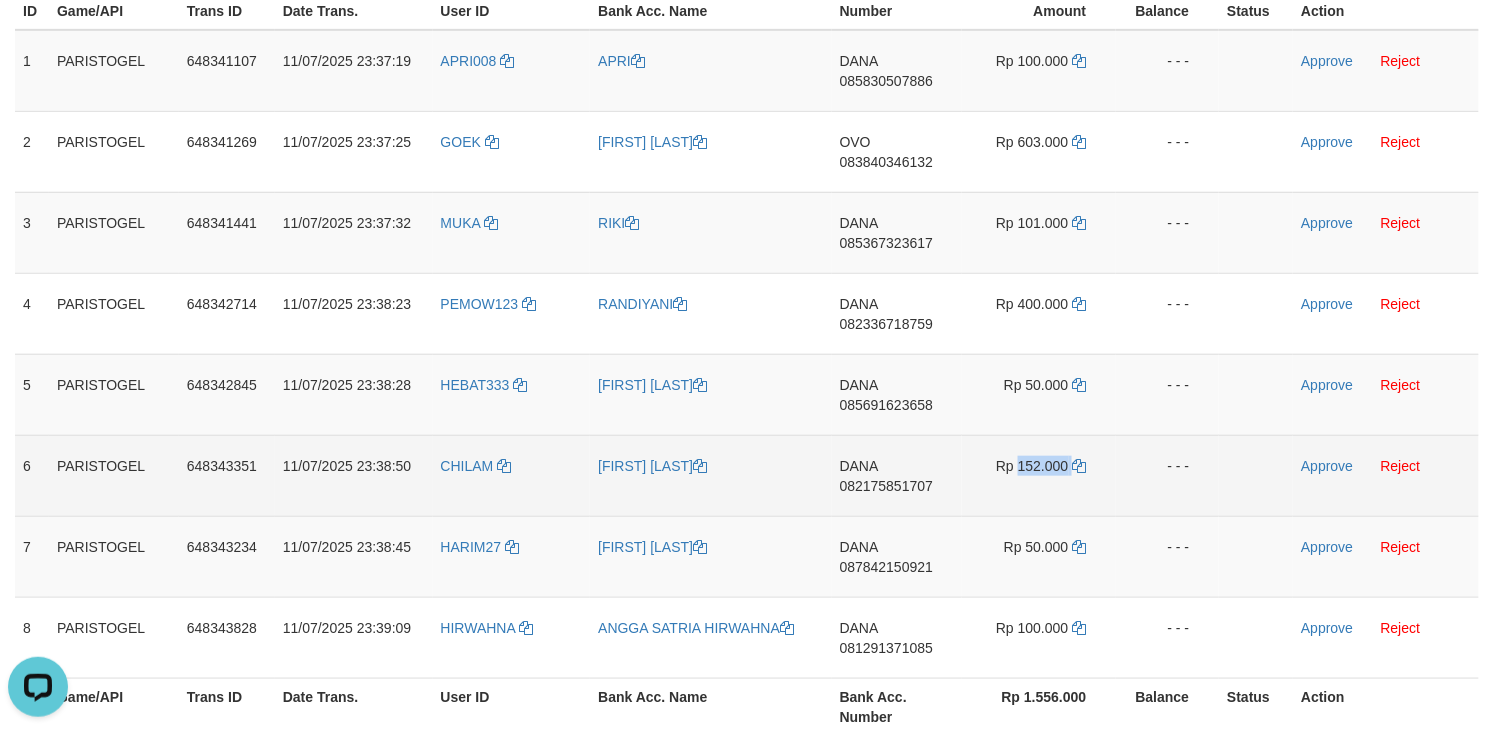 click on "Rp 152.000" at bounding box center [1039, 475] 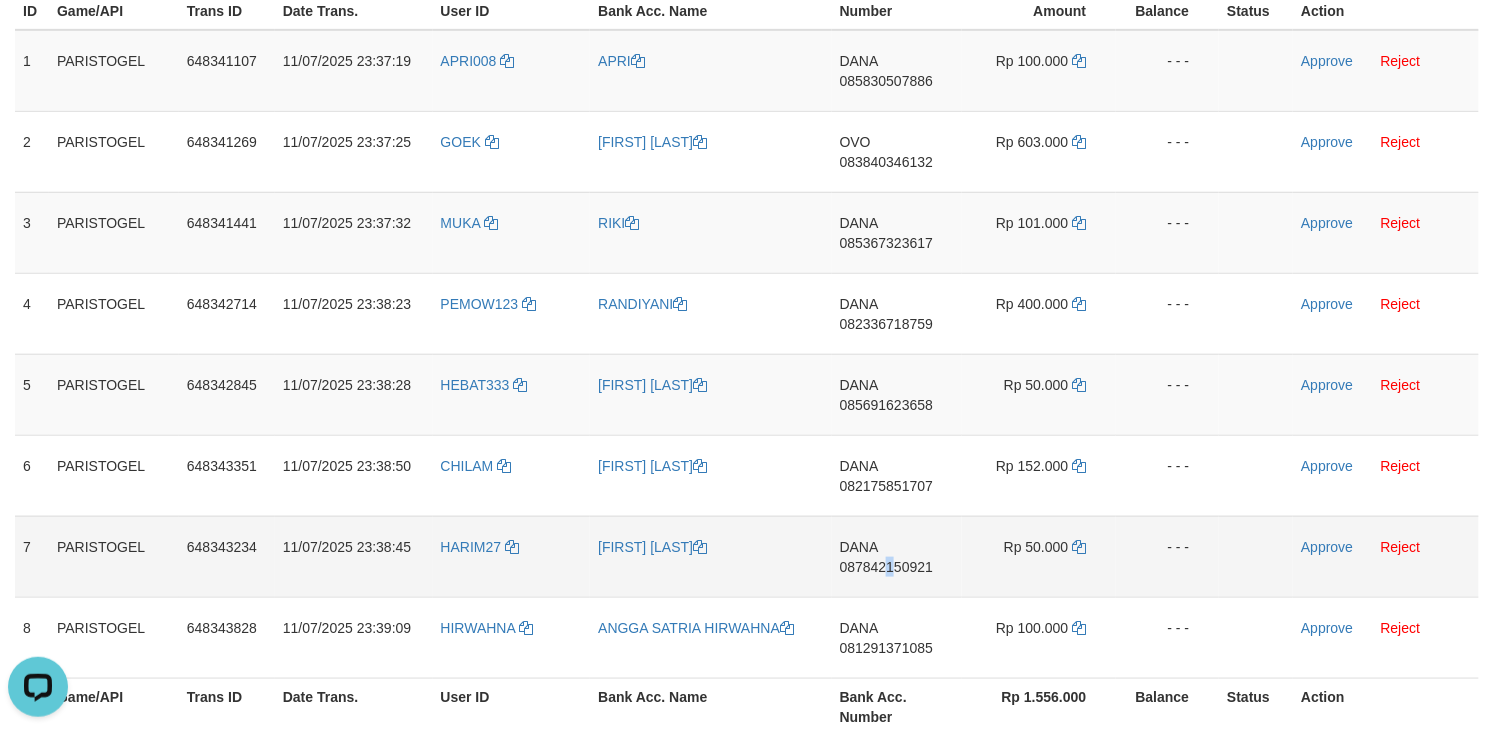 click on "DANA
087842150921" at bounding box center [897, 556] 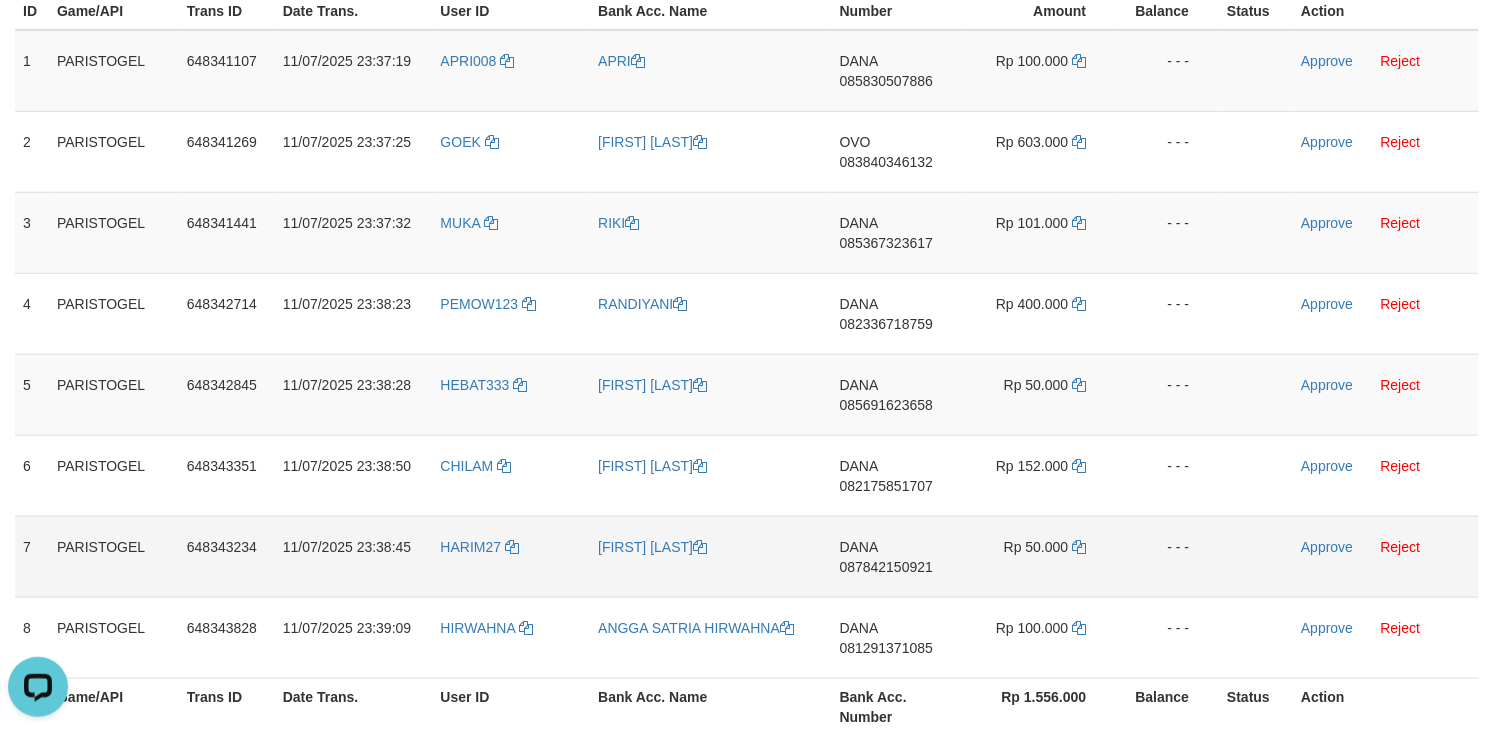 click on "DANA
087842150921" at bounding box center (897, 556) 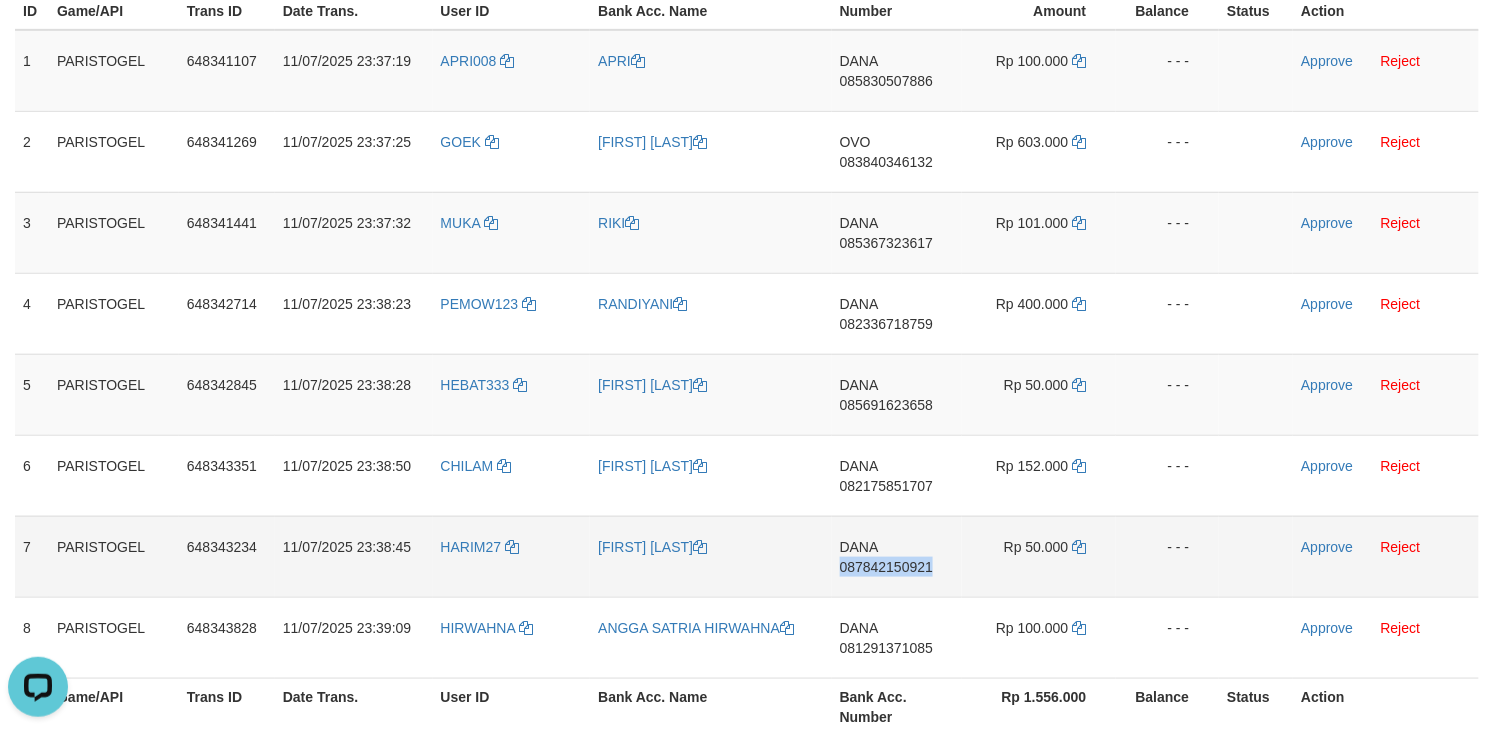 click on "DANA
087842150921" at bounding box center [897, 556] 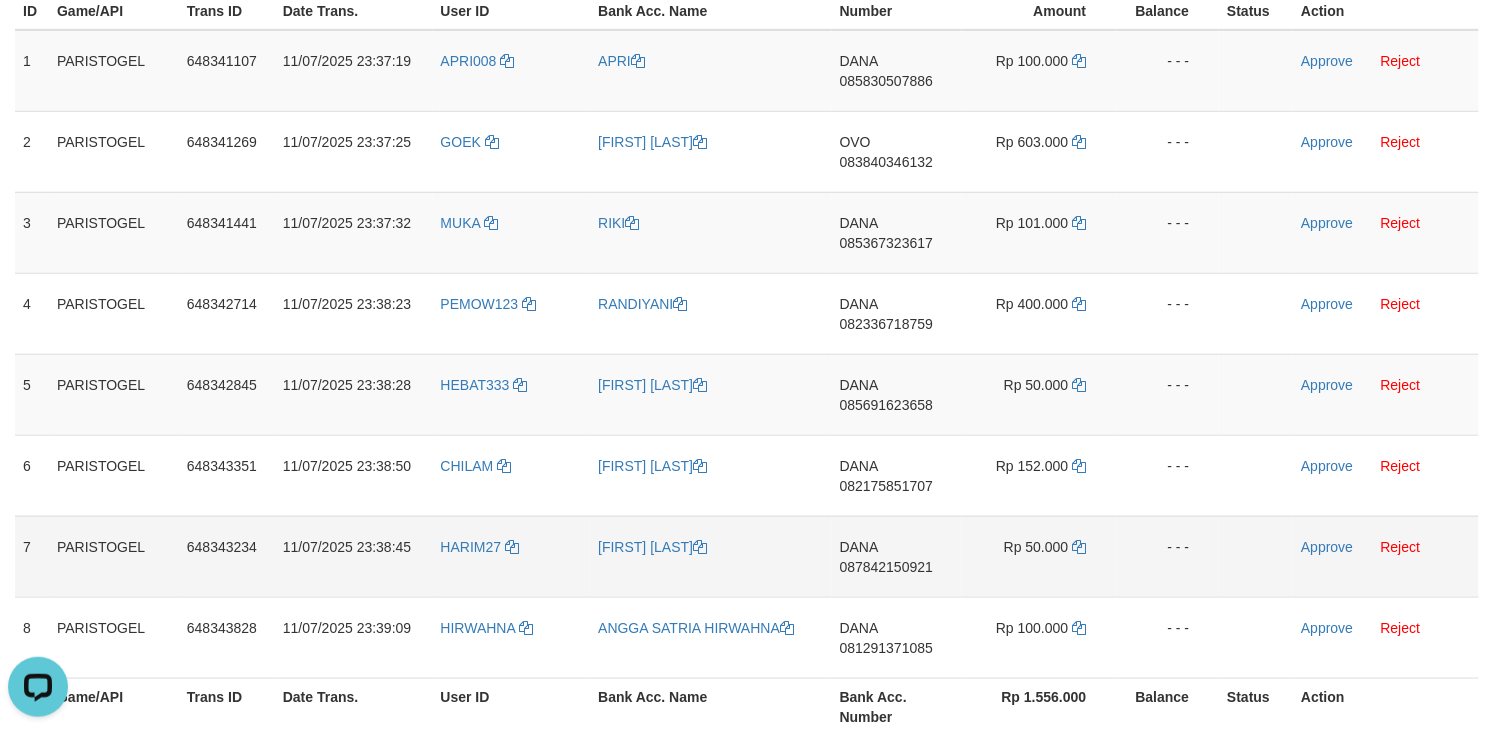 click on "Rp 50.000" at bounding box center [1039, 556] 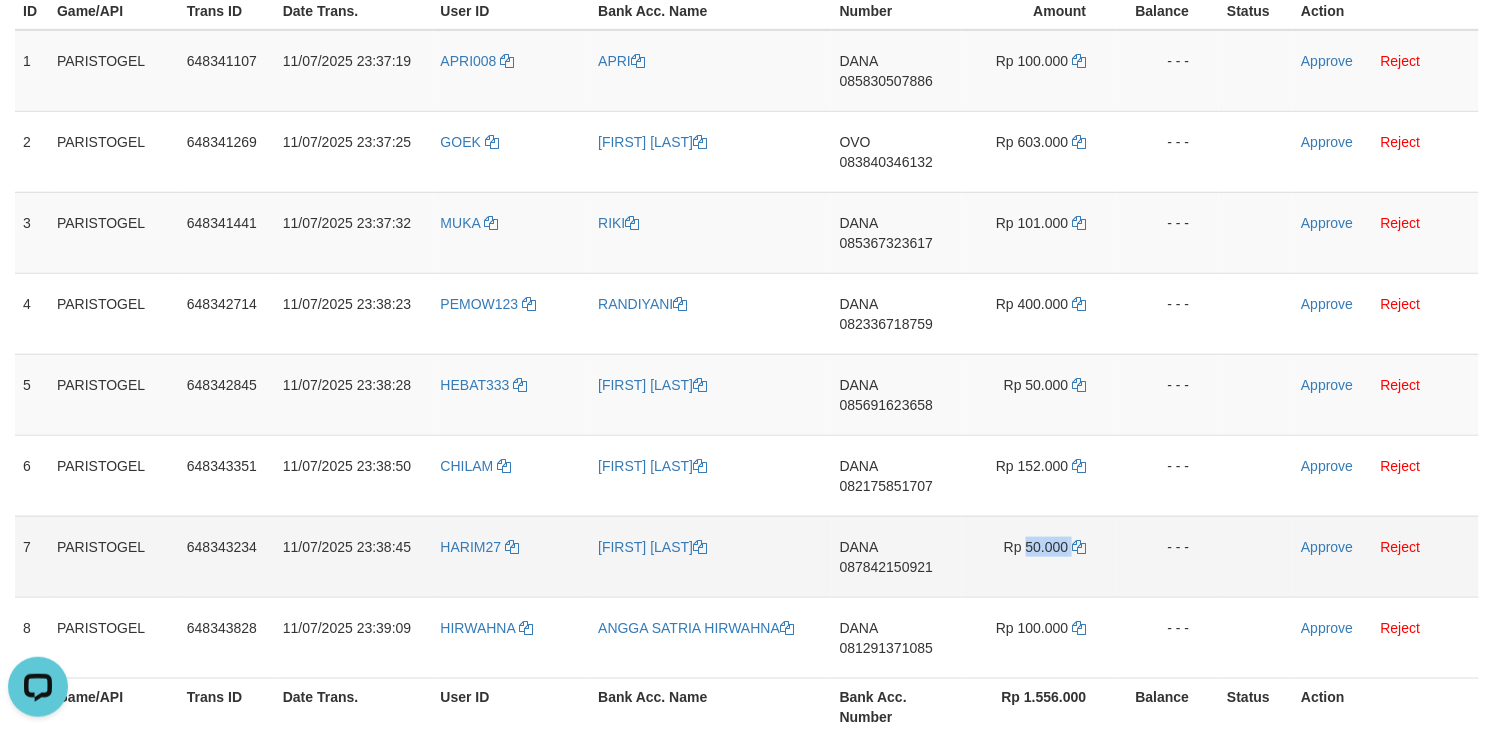 click on "Rp 50.000" at bounding box center [1039, 556] 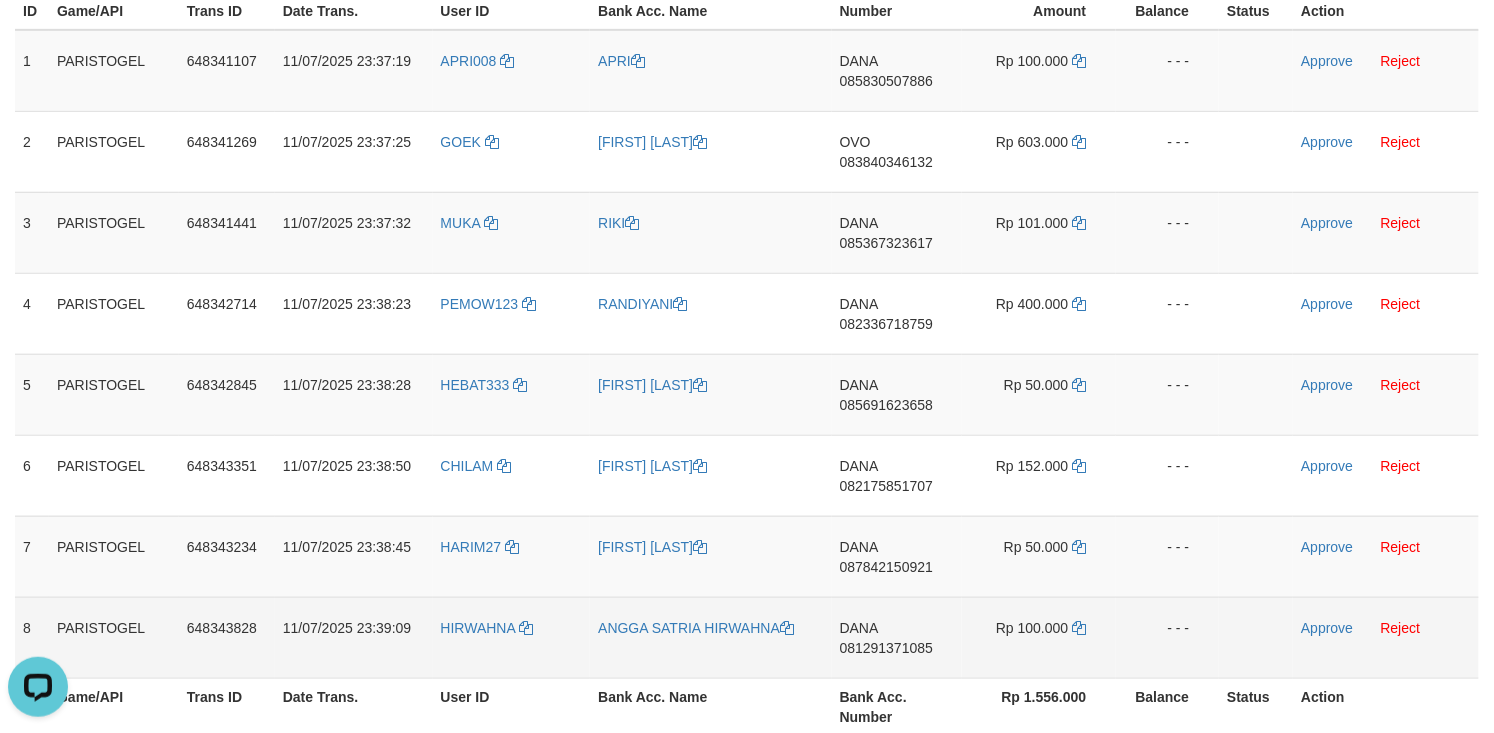 click on "081291371085" at bounding box center (886, 648) 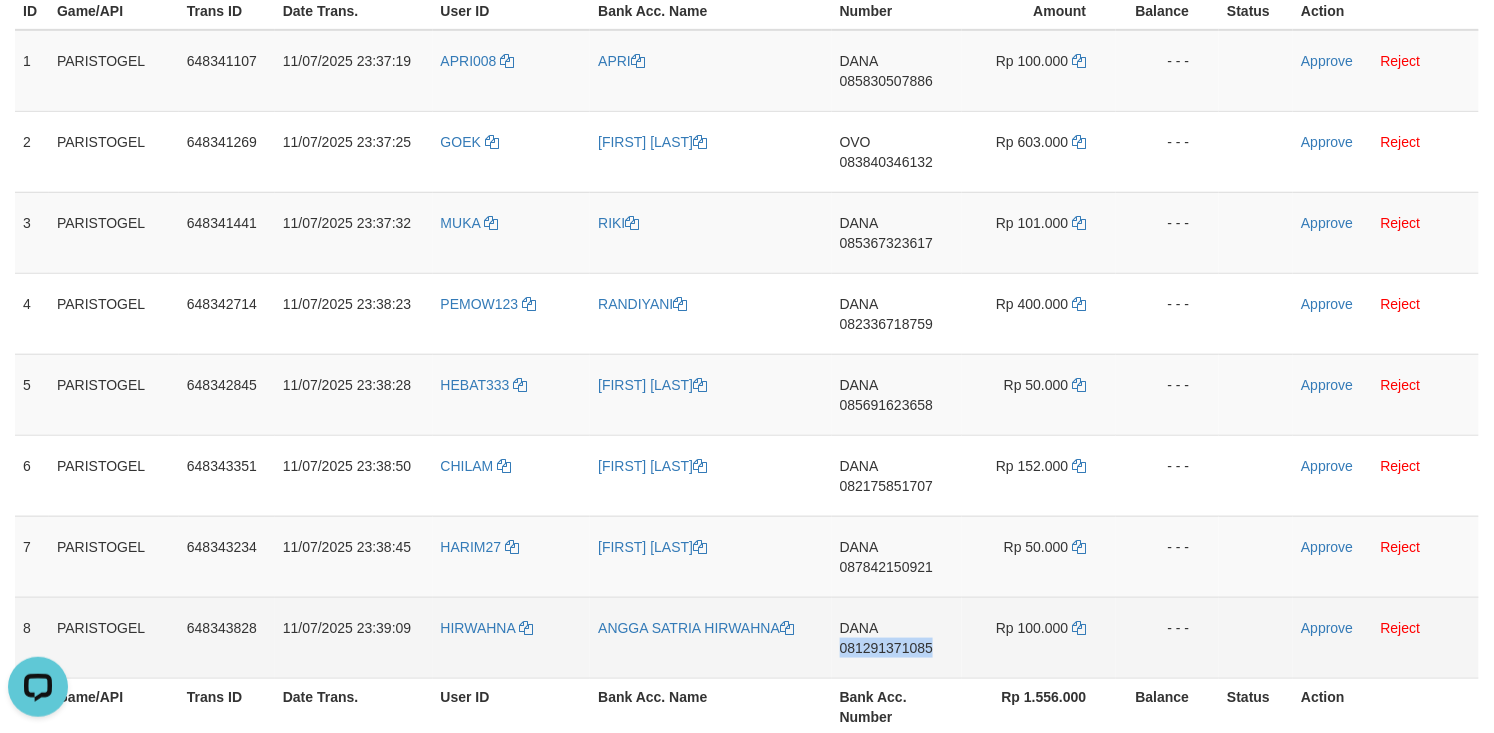 click on "DANA
081291371085" at bounding box center [897, 637] 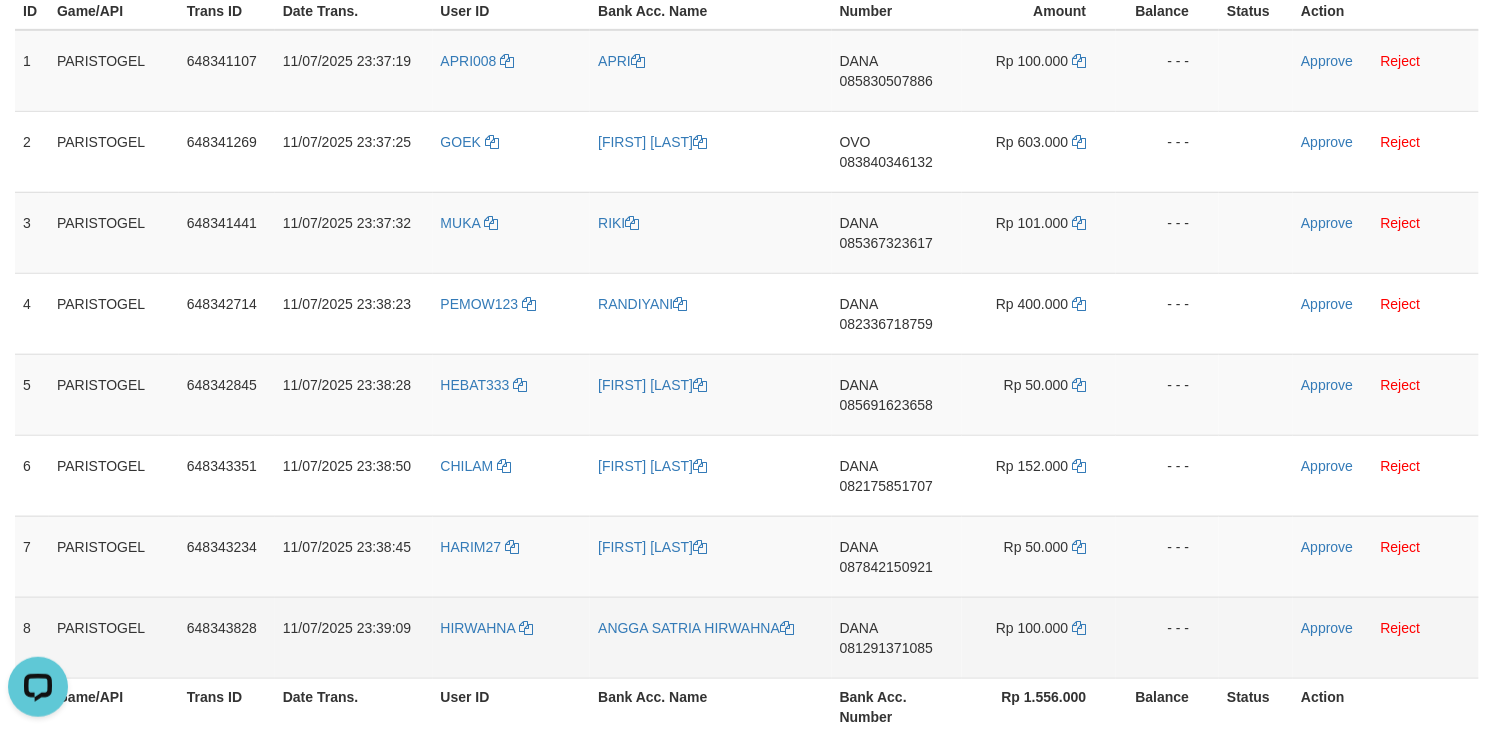 click on "Rp 100.000" at bounding box center (1039, 637) 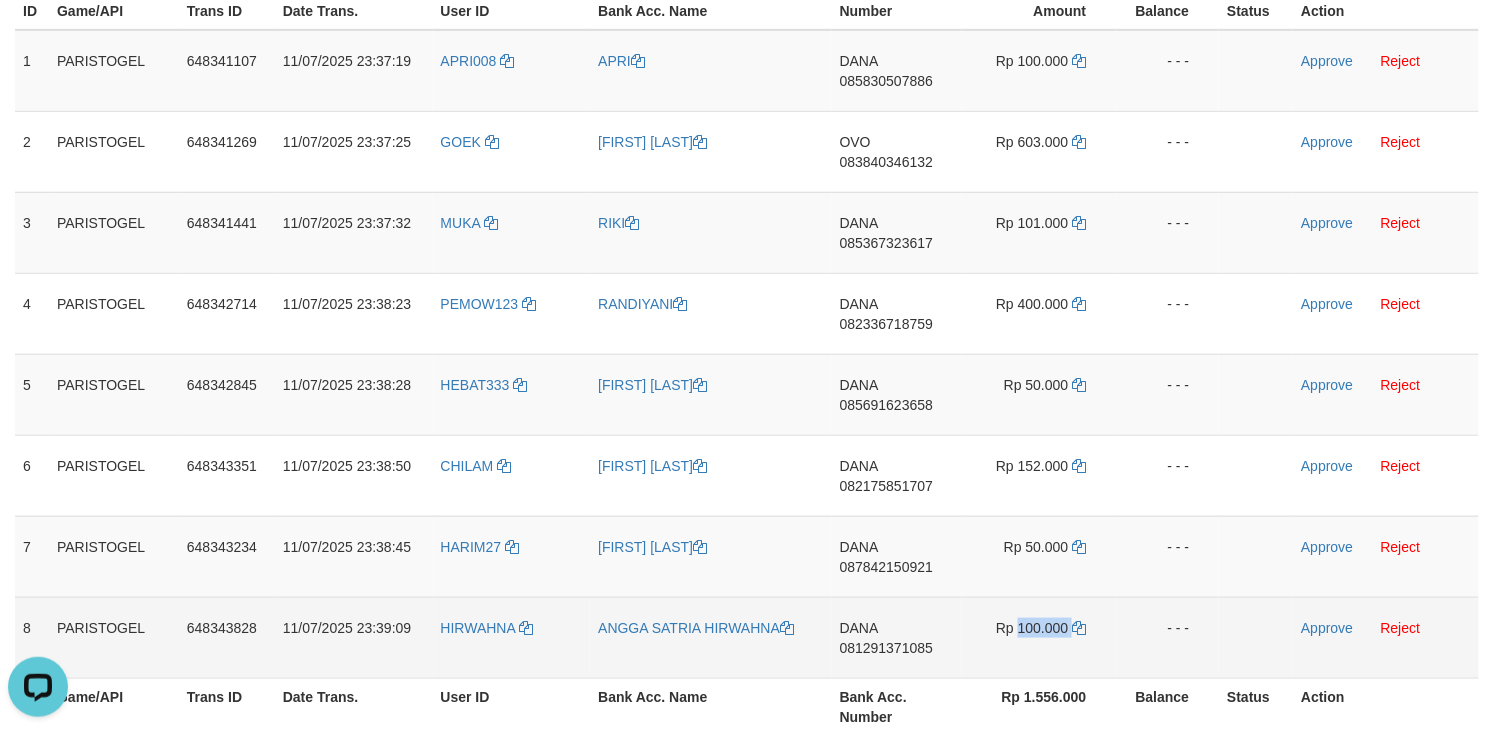 click on "Rp 100.000" at bounding box center [1039, 637] 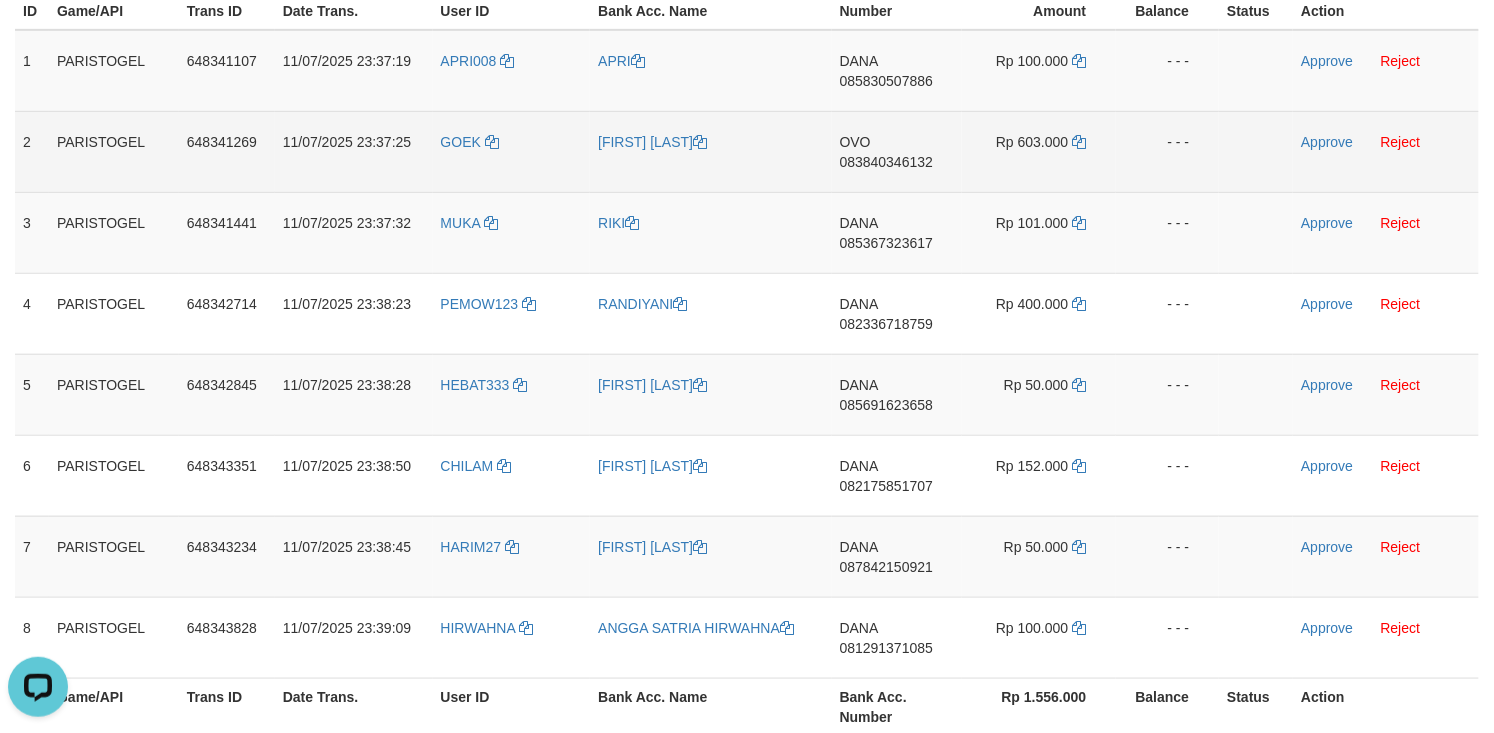 click on "- - -" at bounding box center (1167, 151) 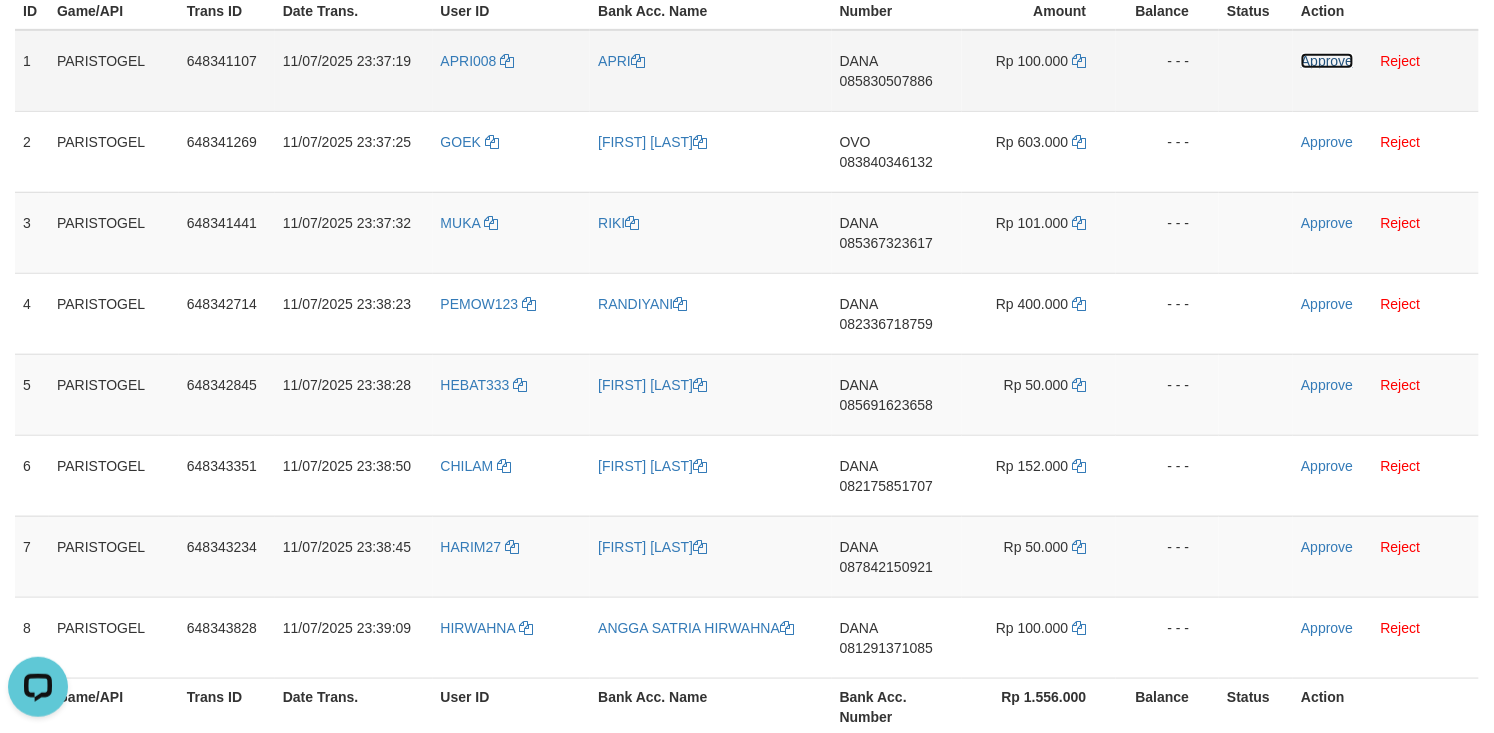 click on "Approve" at bounding box center [1327, 61] 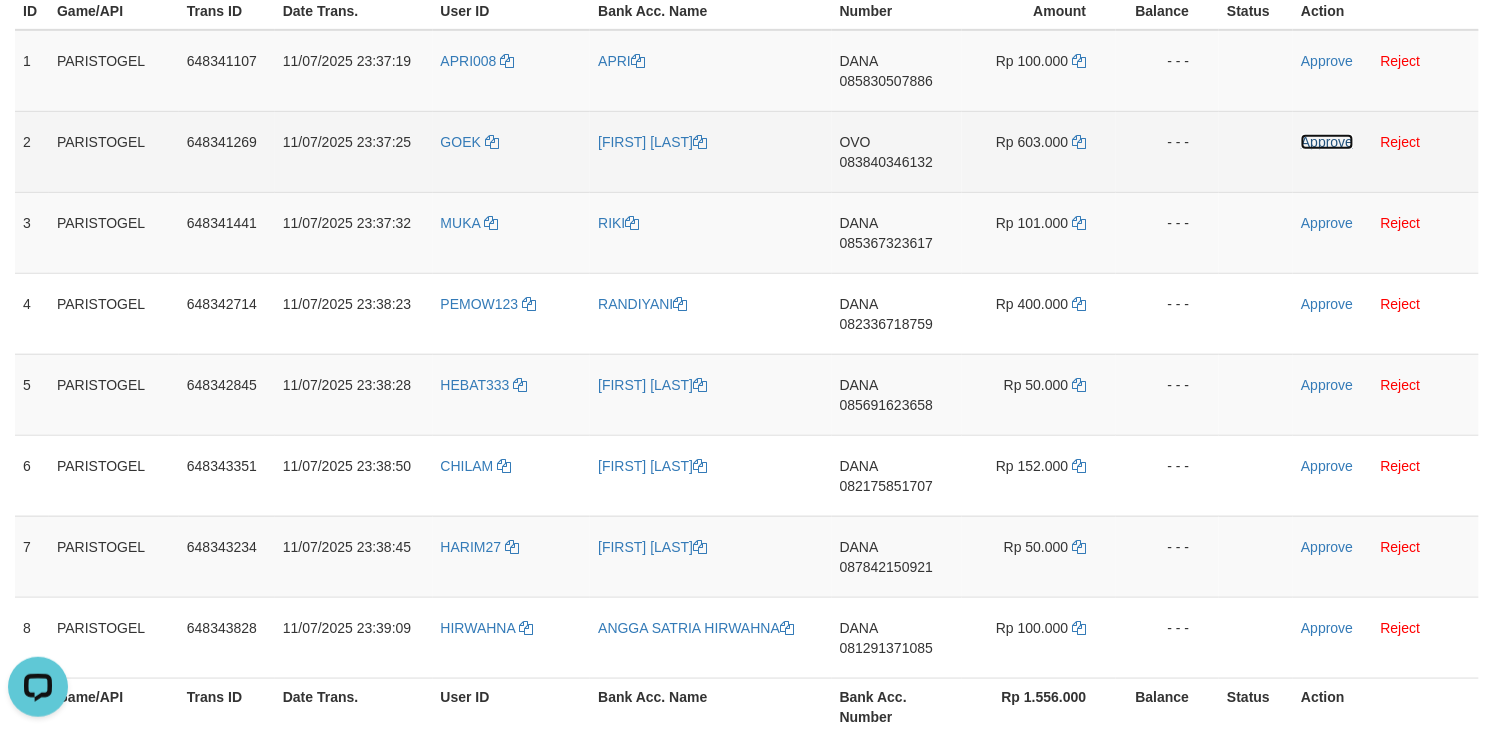 click on "Approve" at bounding box center [1327, 142] 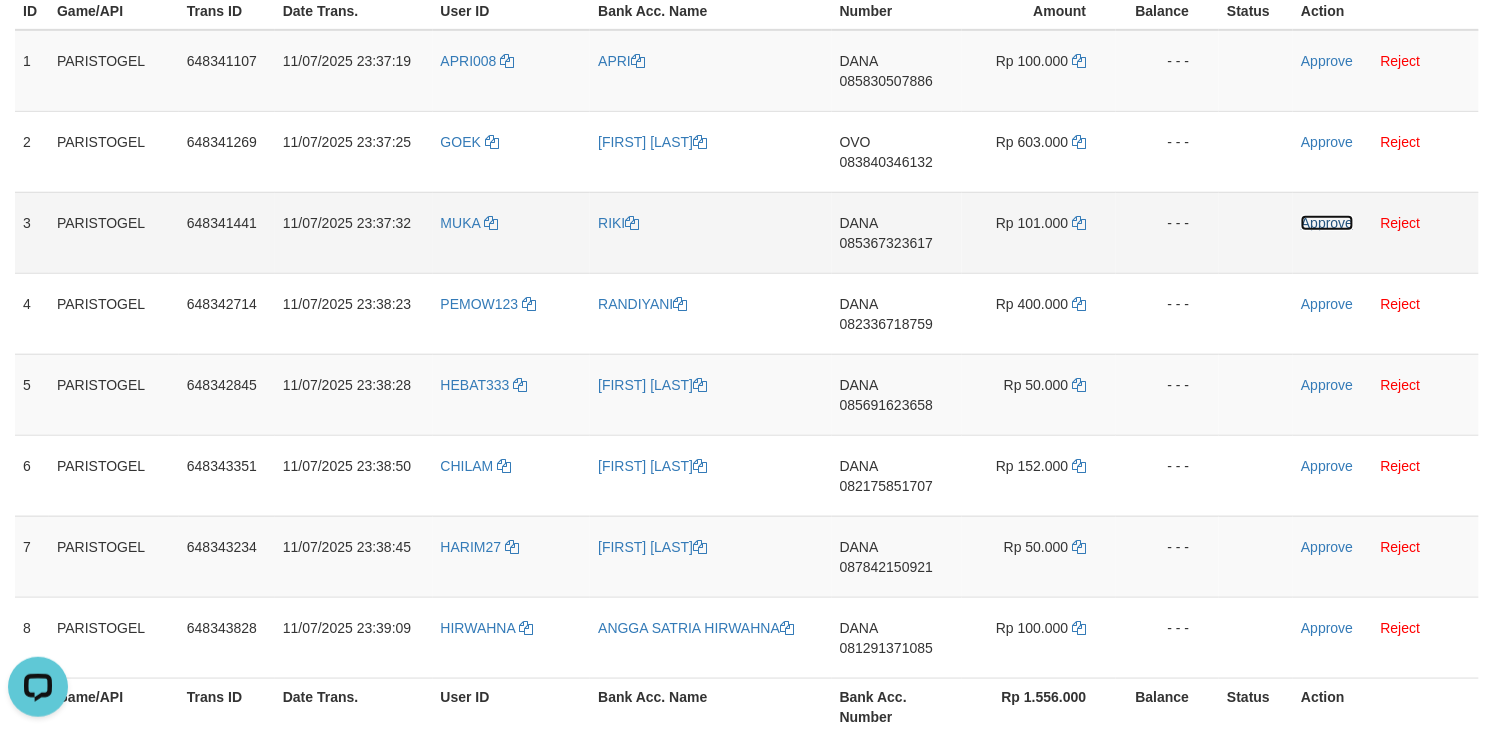 click on "Approve" at bounding box center [1327, 223] 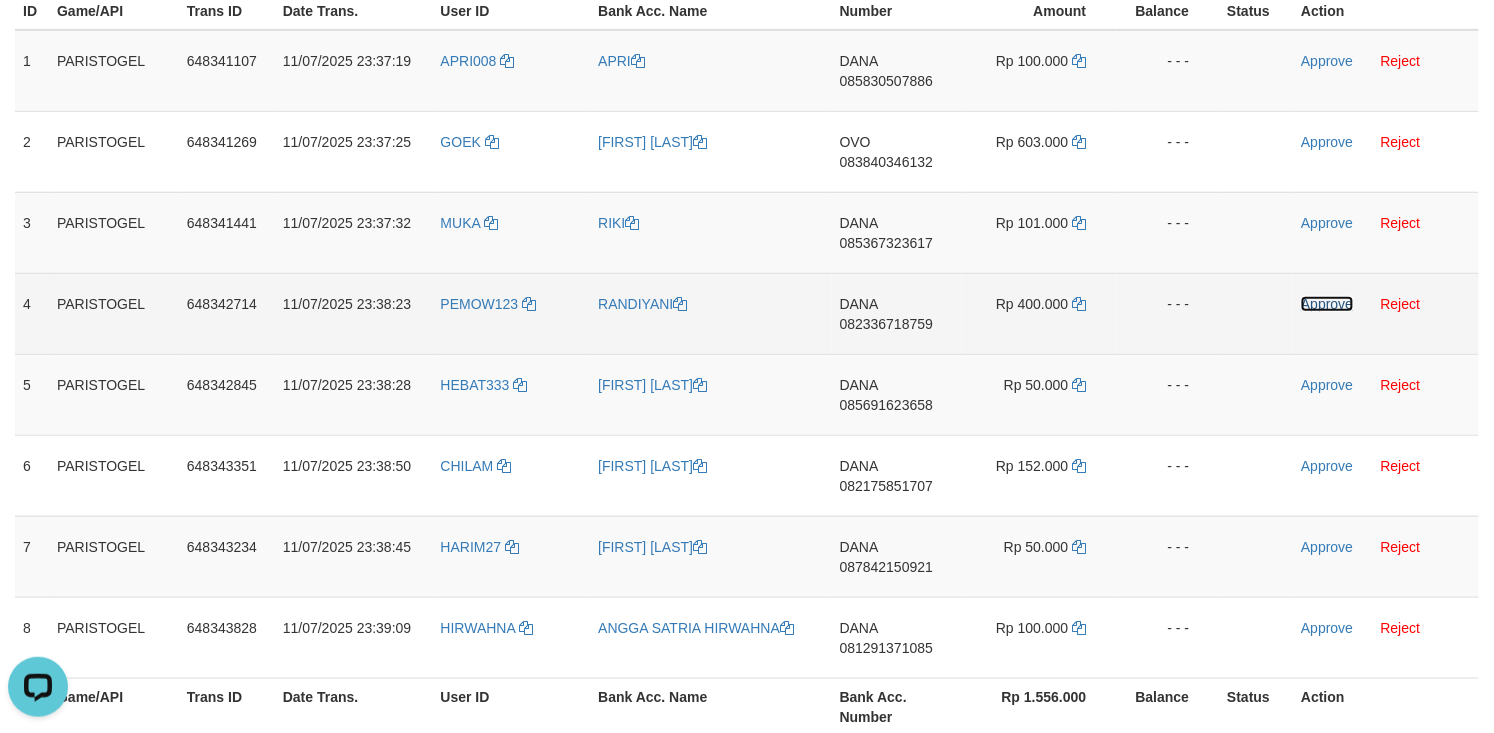 click on "Approve" at bounding box center (1327, 304) 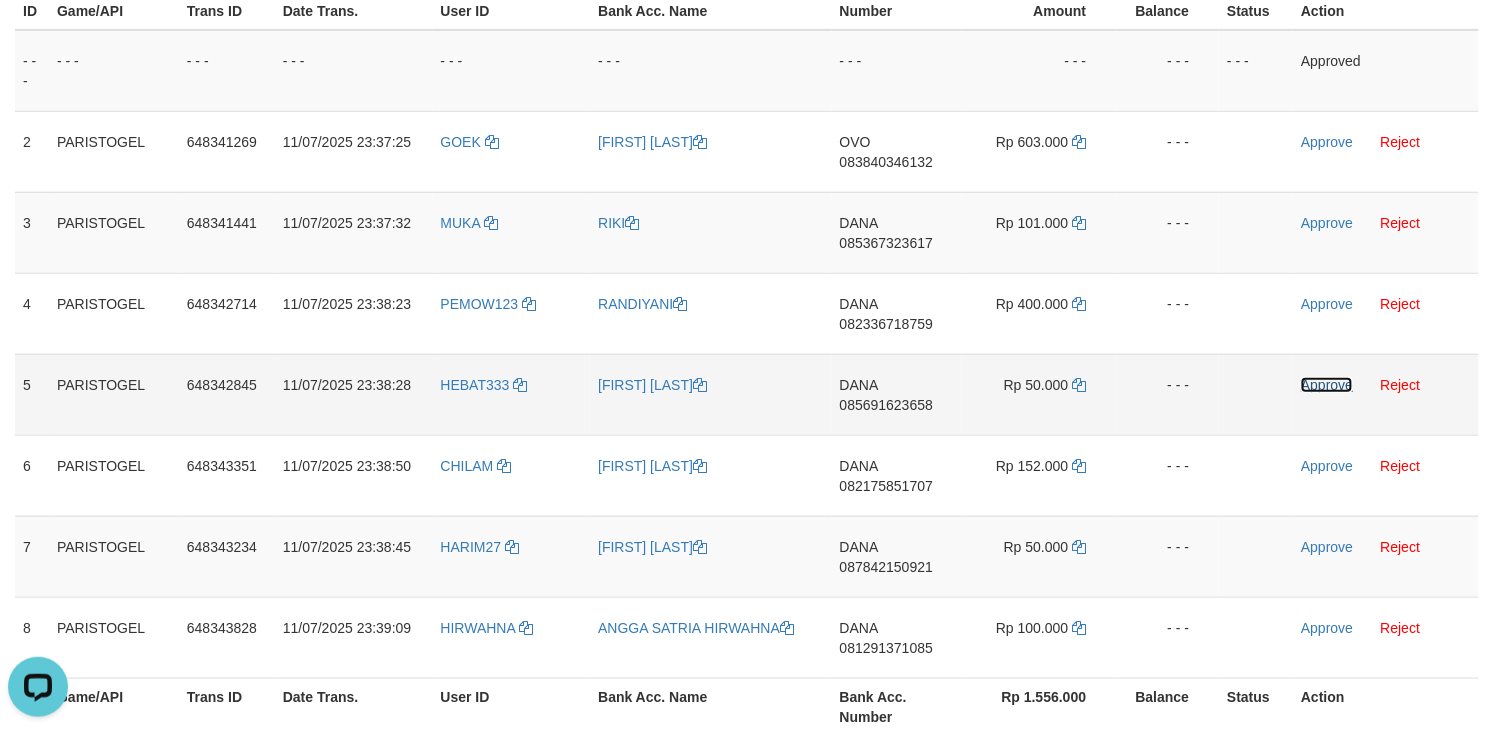 click on "Approve" at bounding box center [1327, 385] 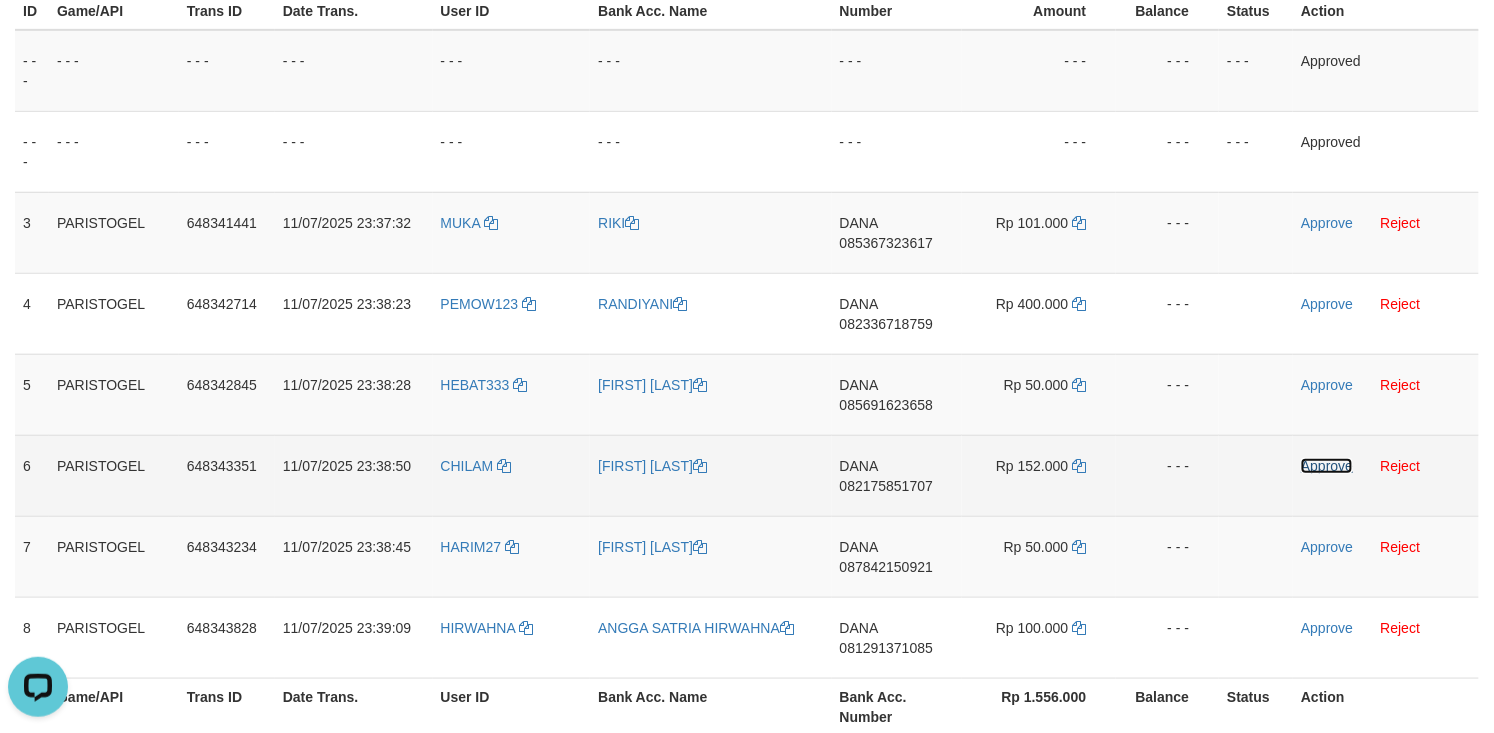 click on "Approve" at bounding box center [1327, 466] 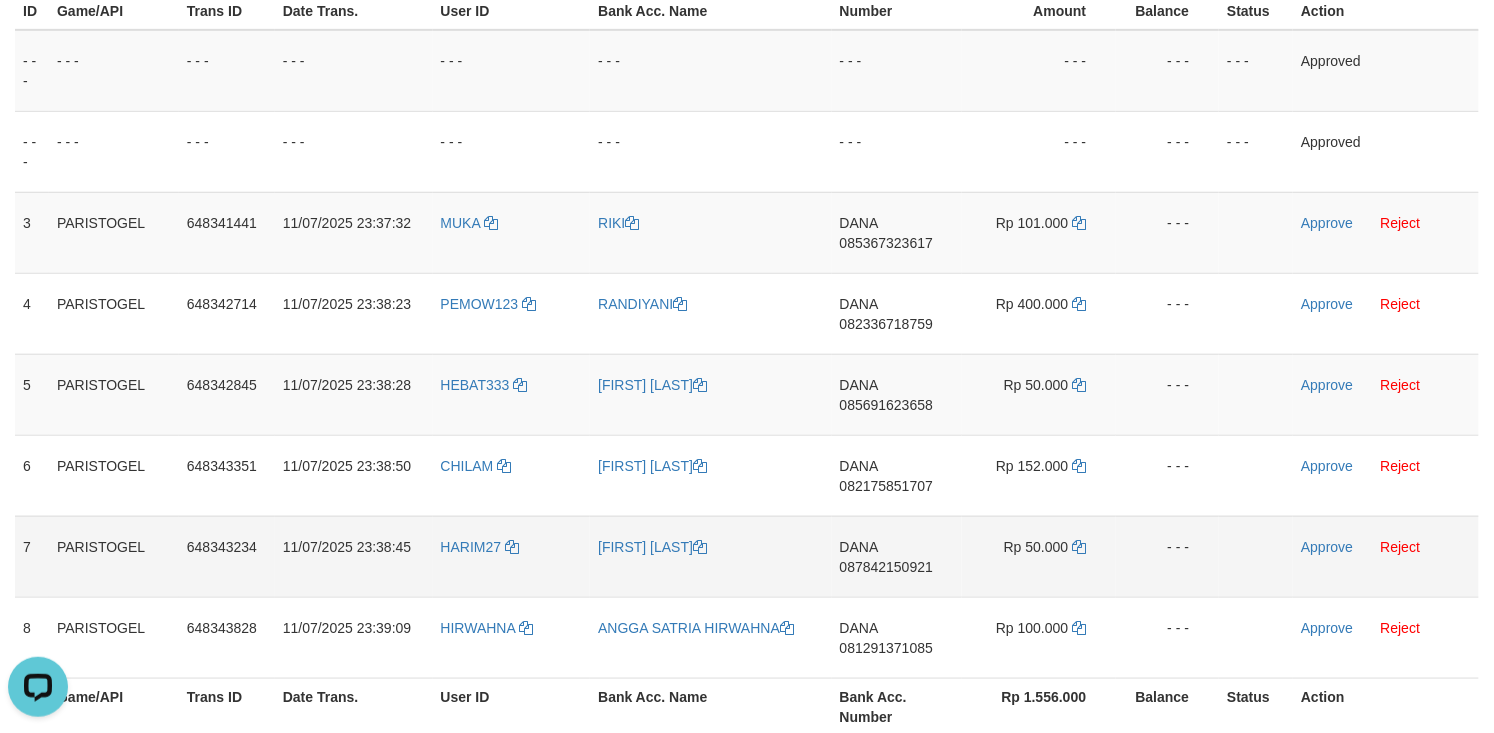 click on "Approve
Reject" at bounding box center (1386, 556) 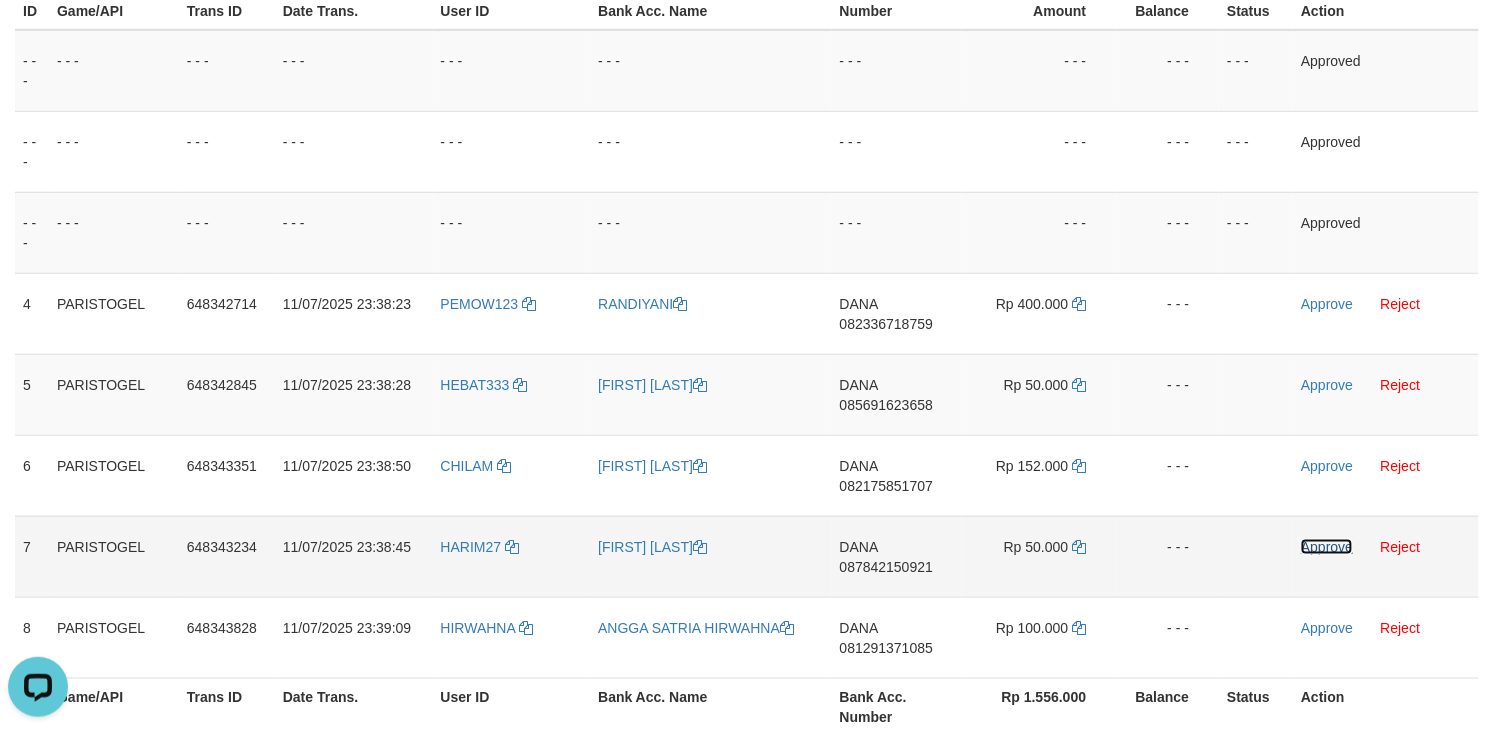 click on "Approve" at bounding box center [1327, 547] 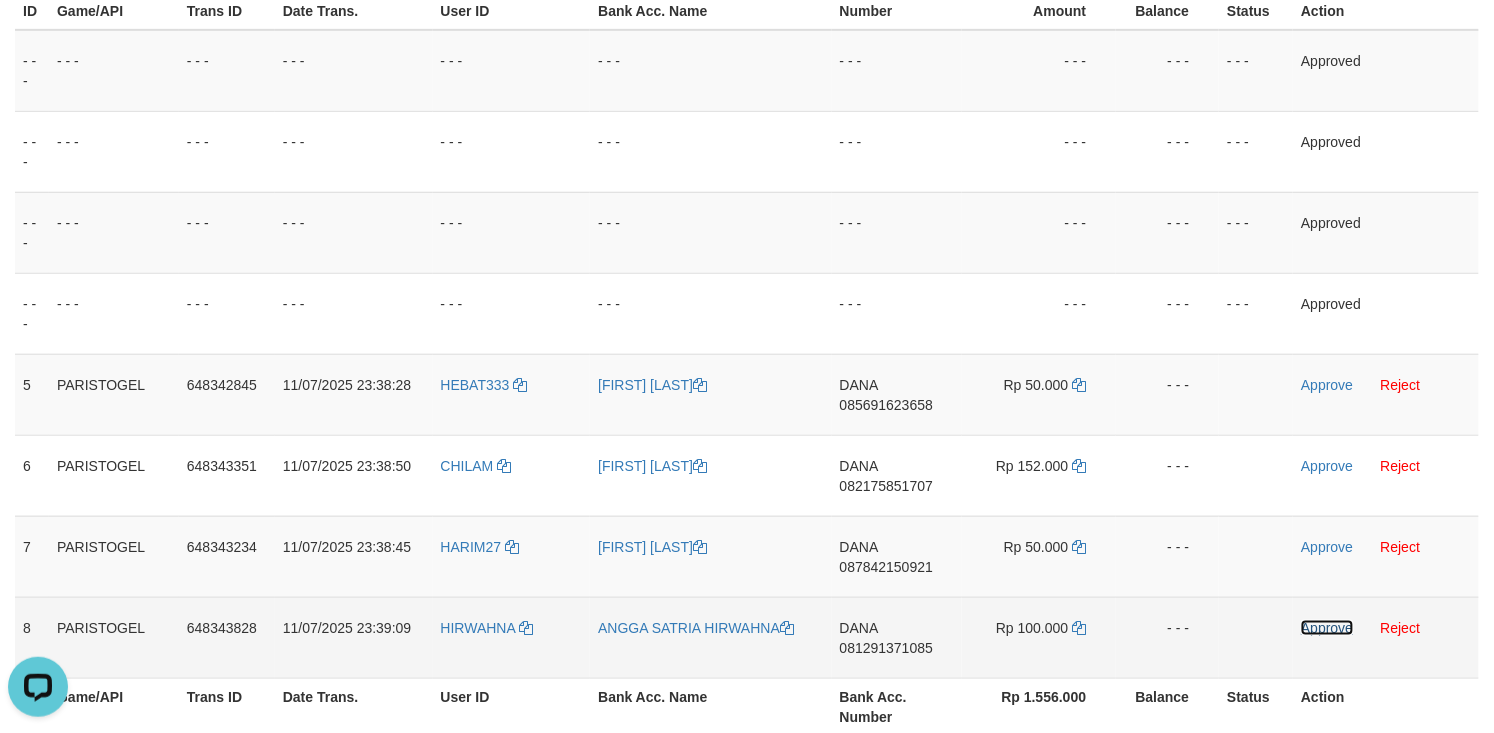 click on "Approve" at bounding box center (1327, 628) 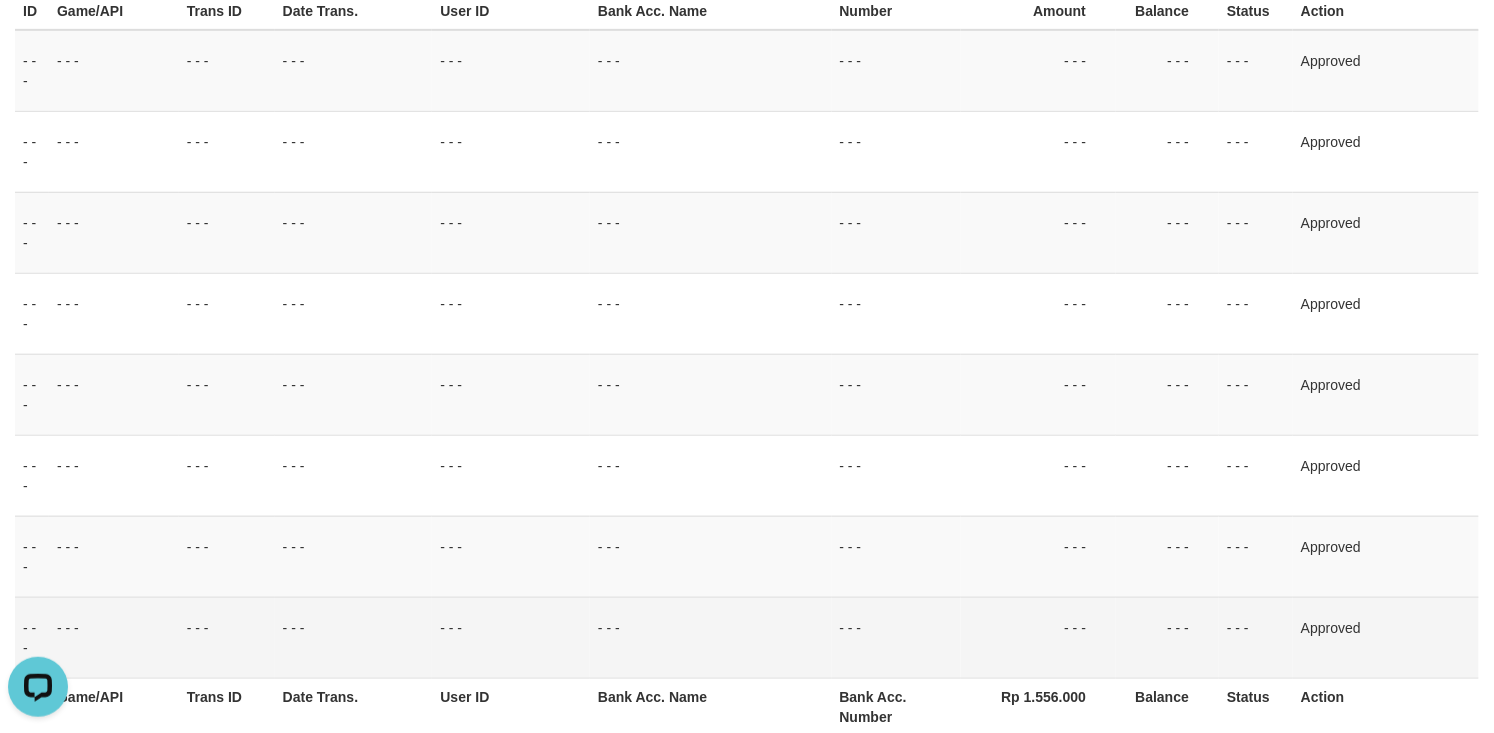 drag, startPoint x: 998, startPoint y: 168, endPoint x: 690, endPoint y: 8, distance: 347.07925 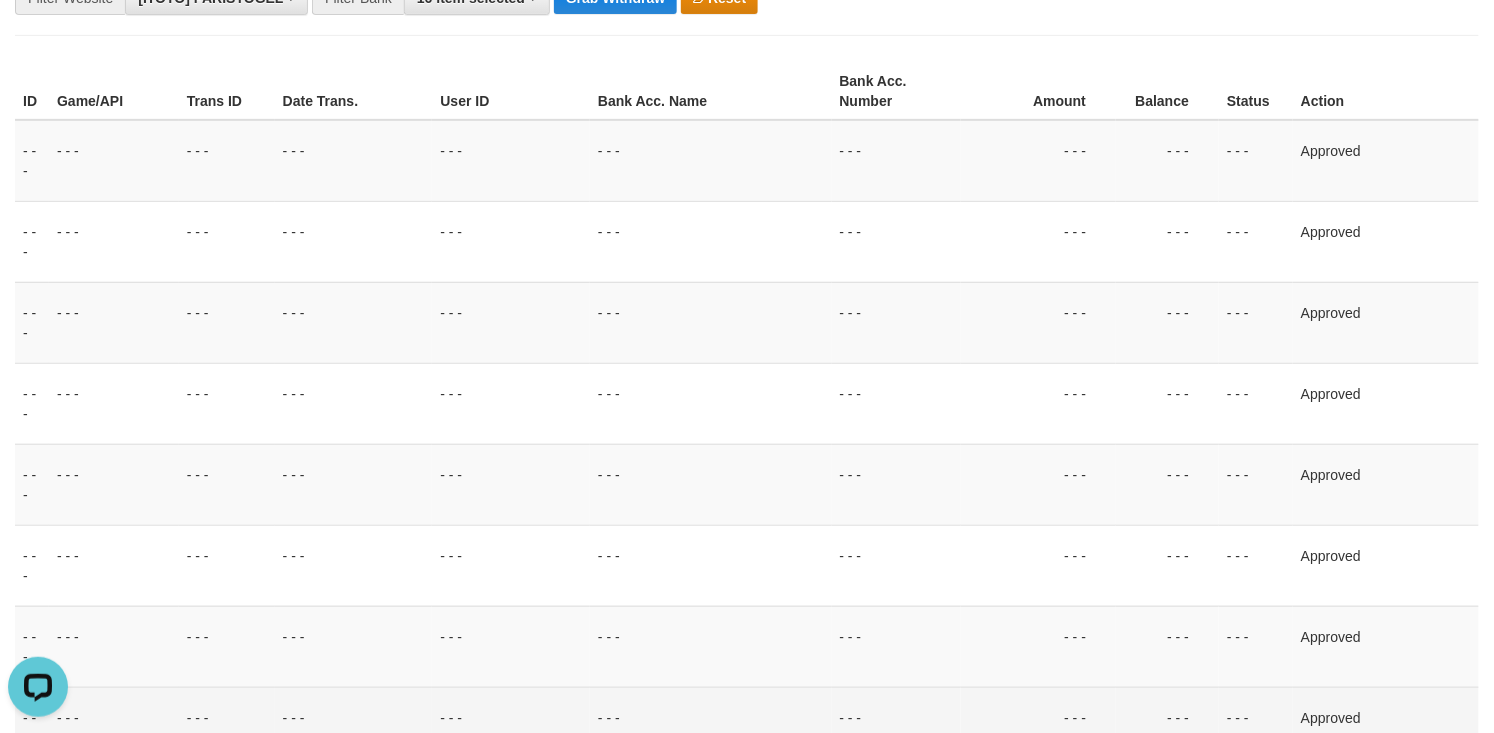 scroll, scrollTop: 56, scrollLeft: 0, axis: vertical 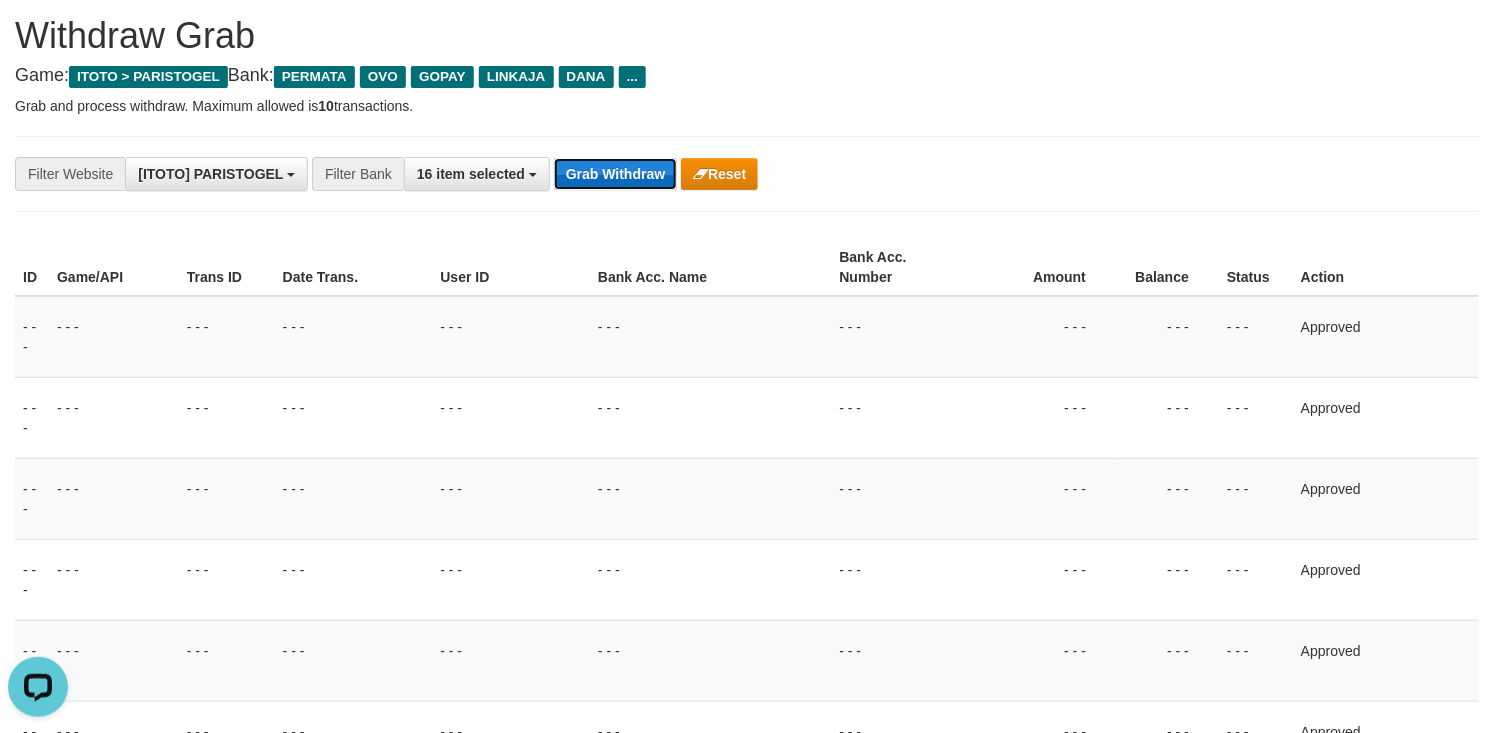 click on "Grab Withdraw" at bounding box center [615, 174] 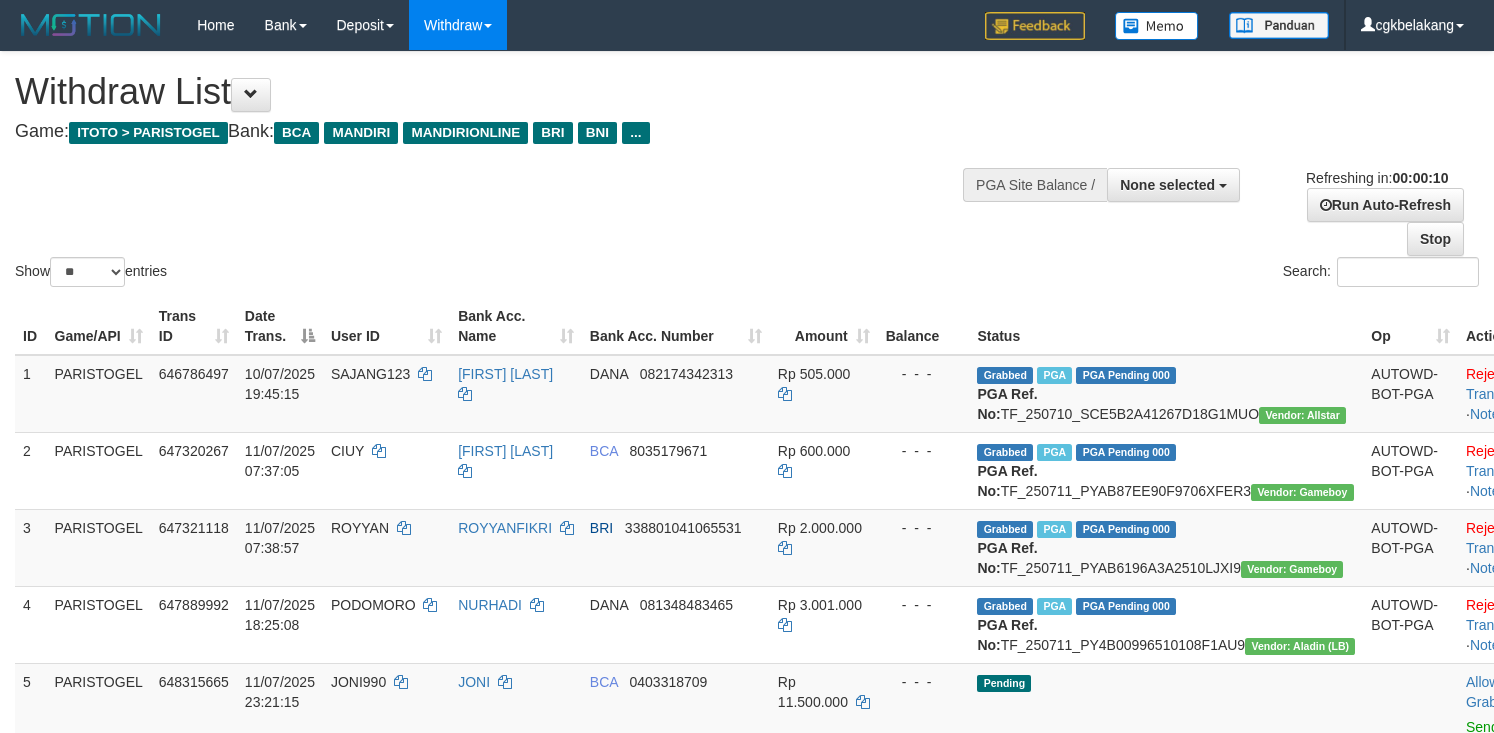select 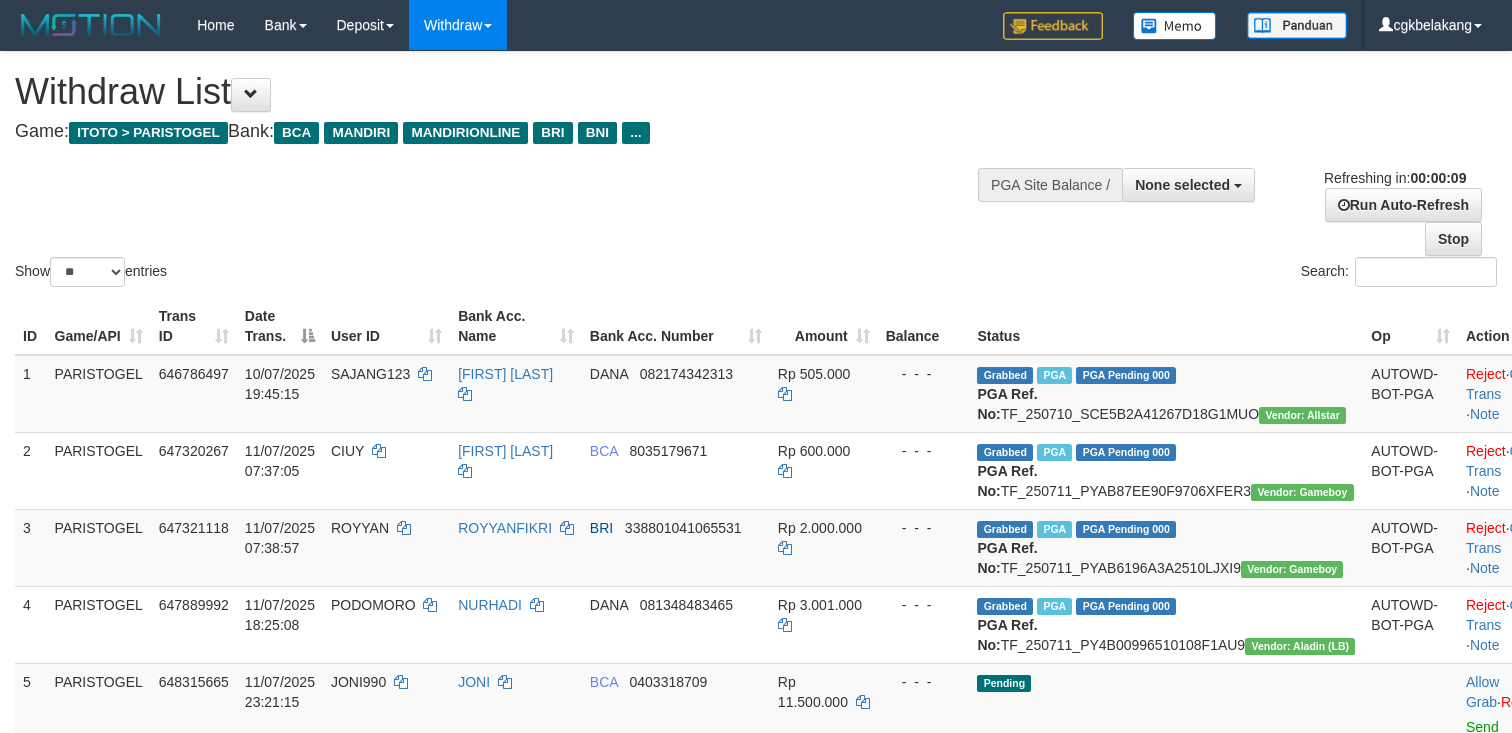 select 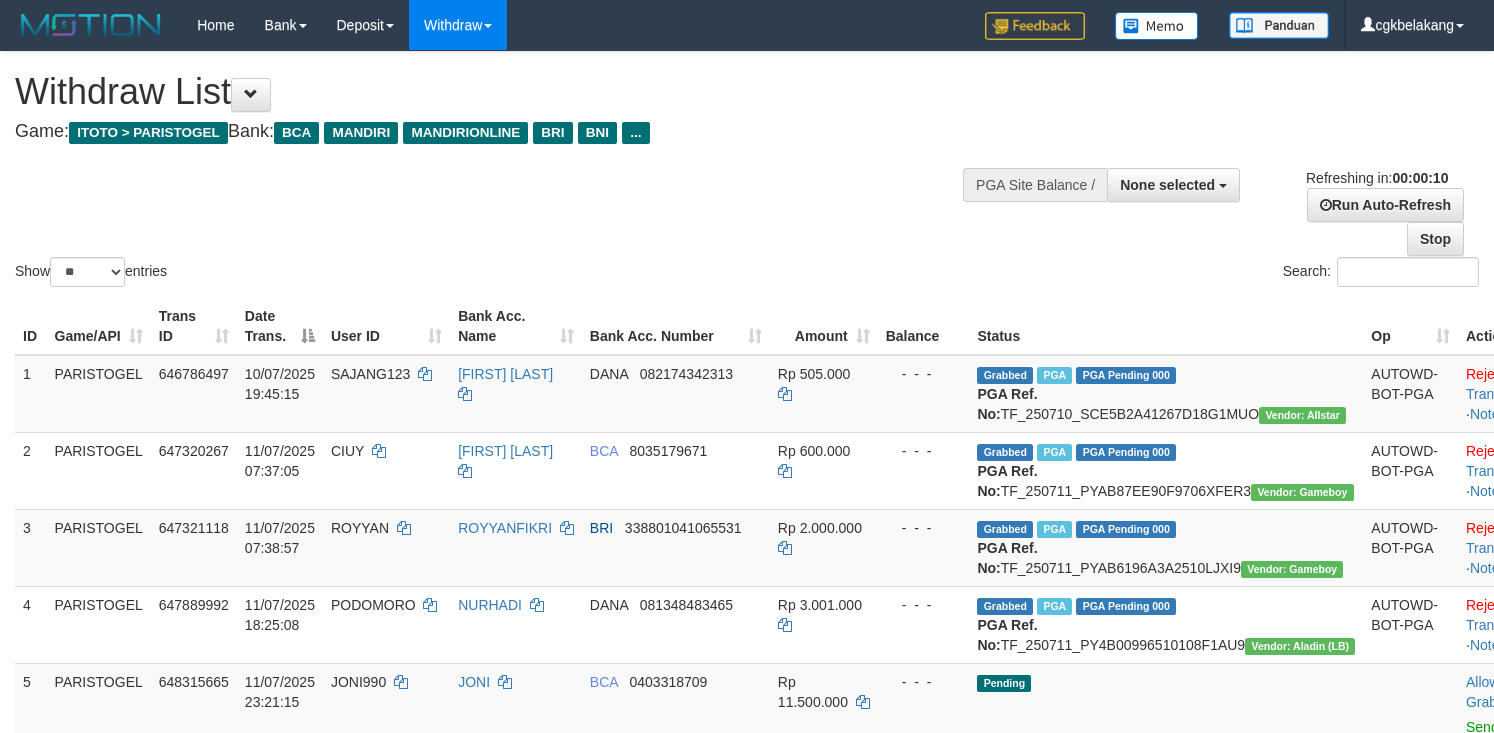 select 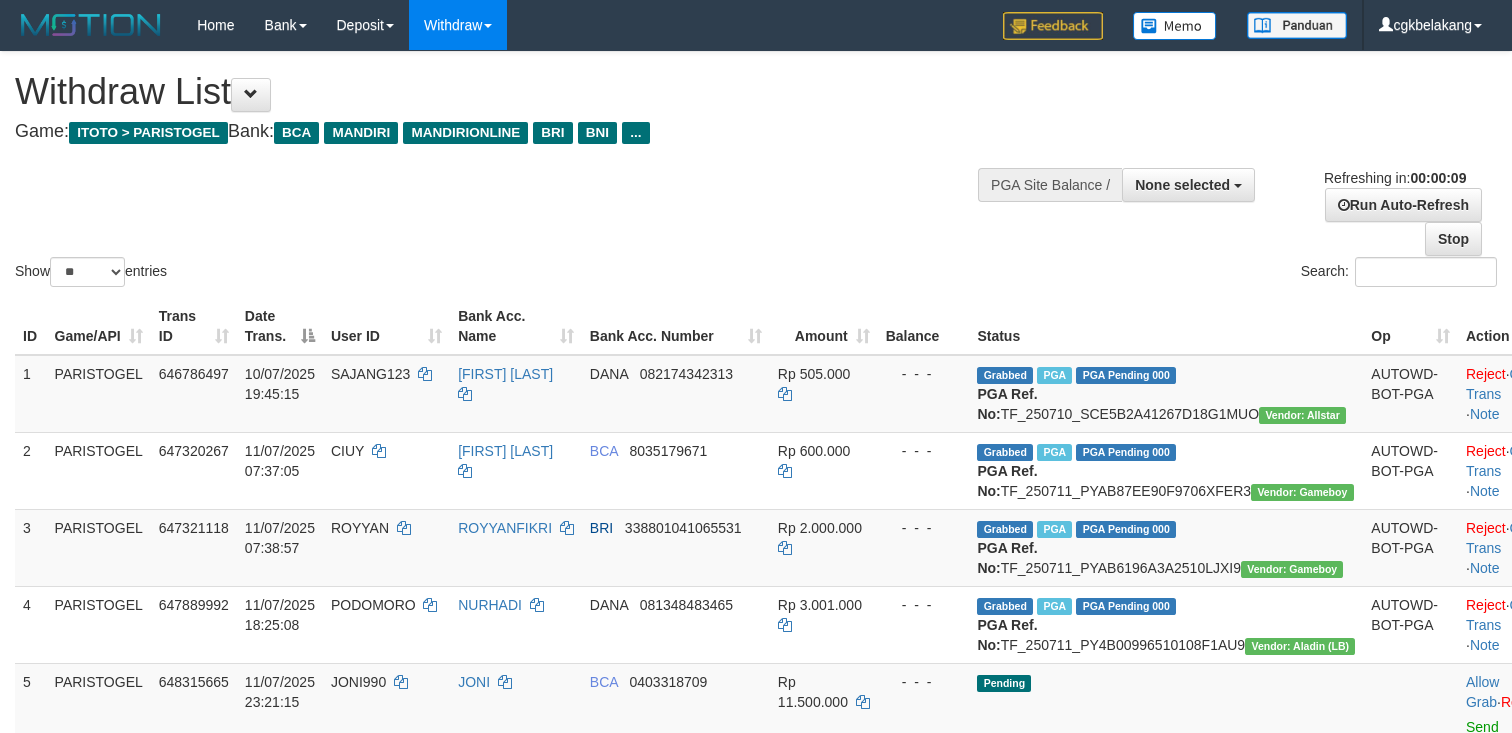 select 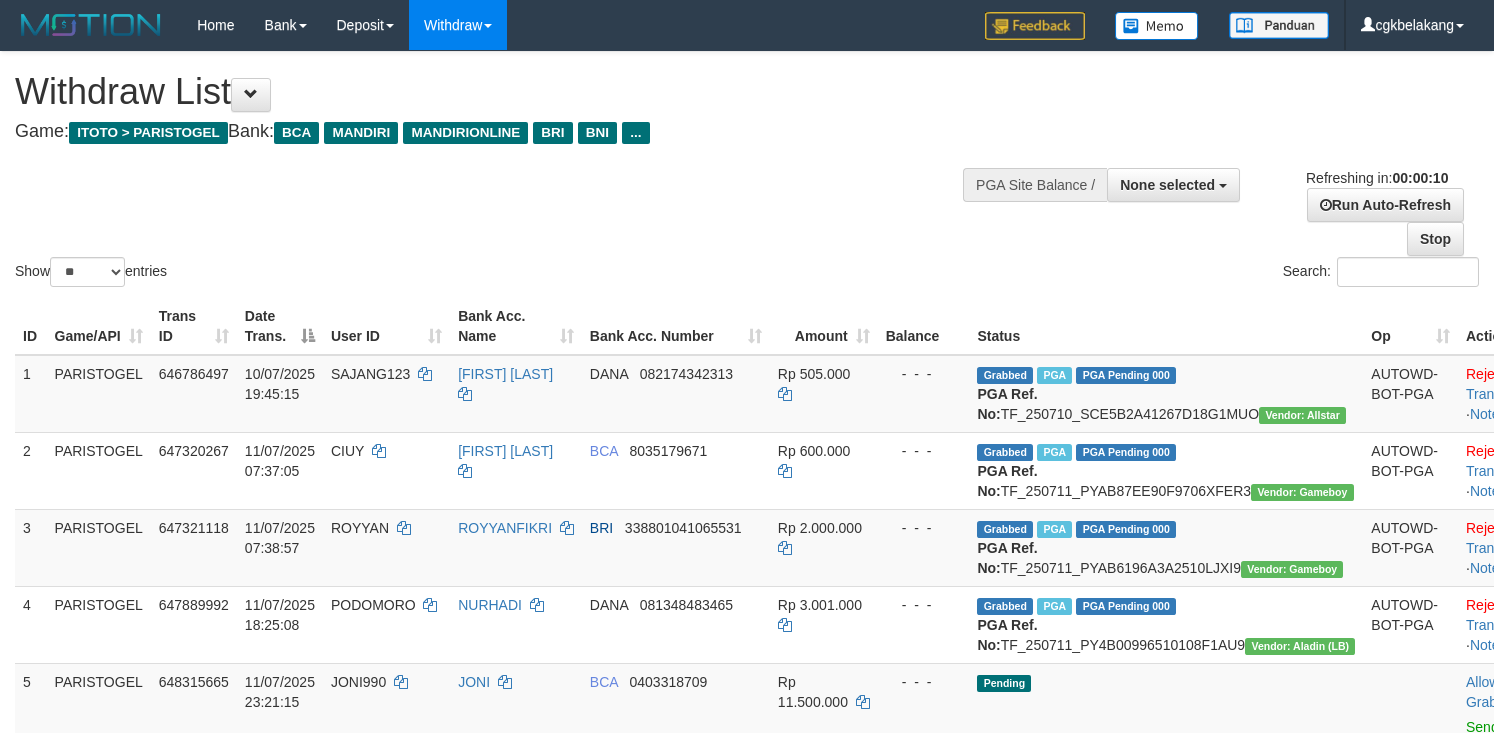 select 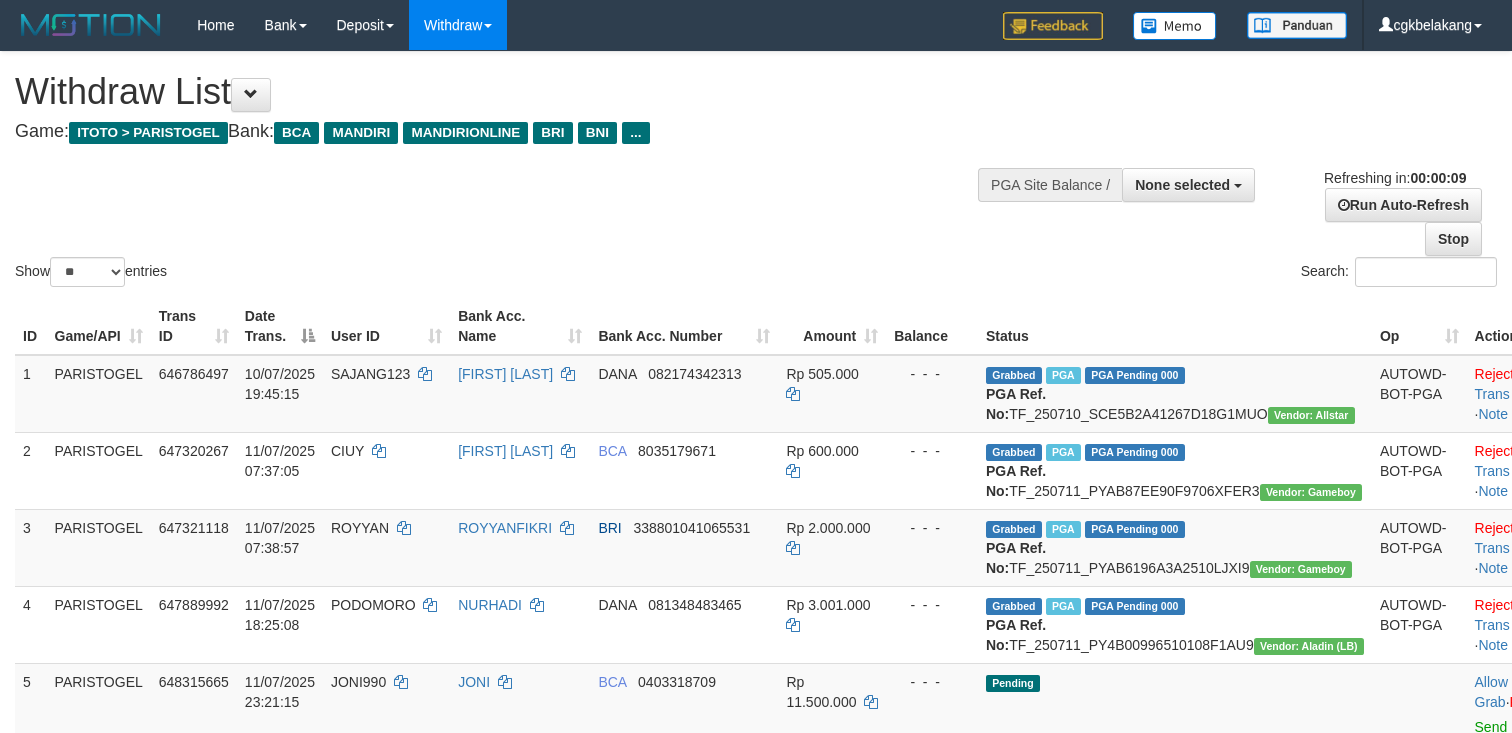 select 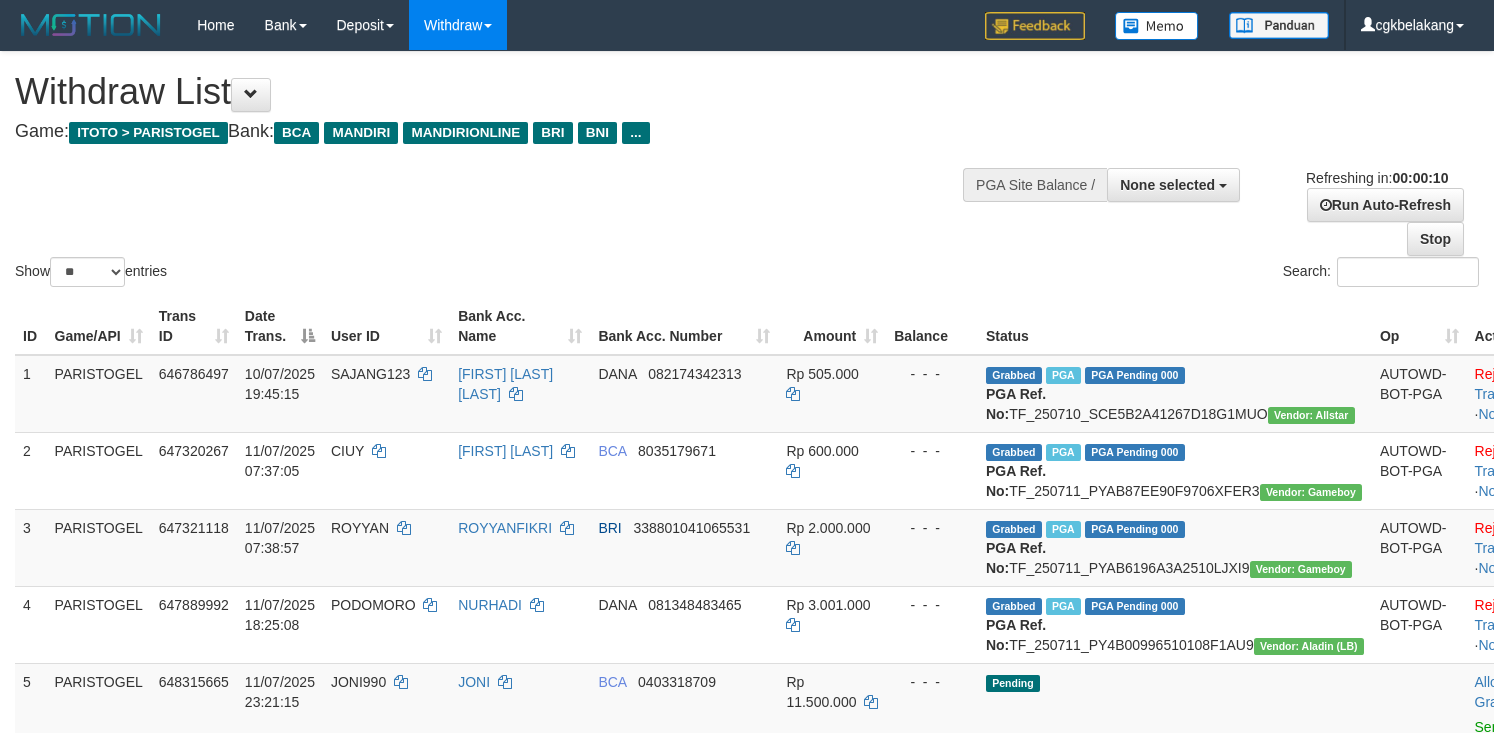select 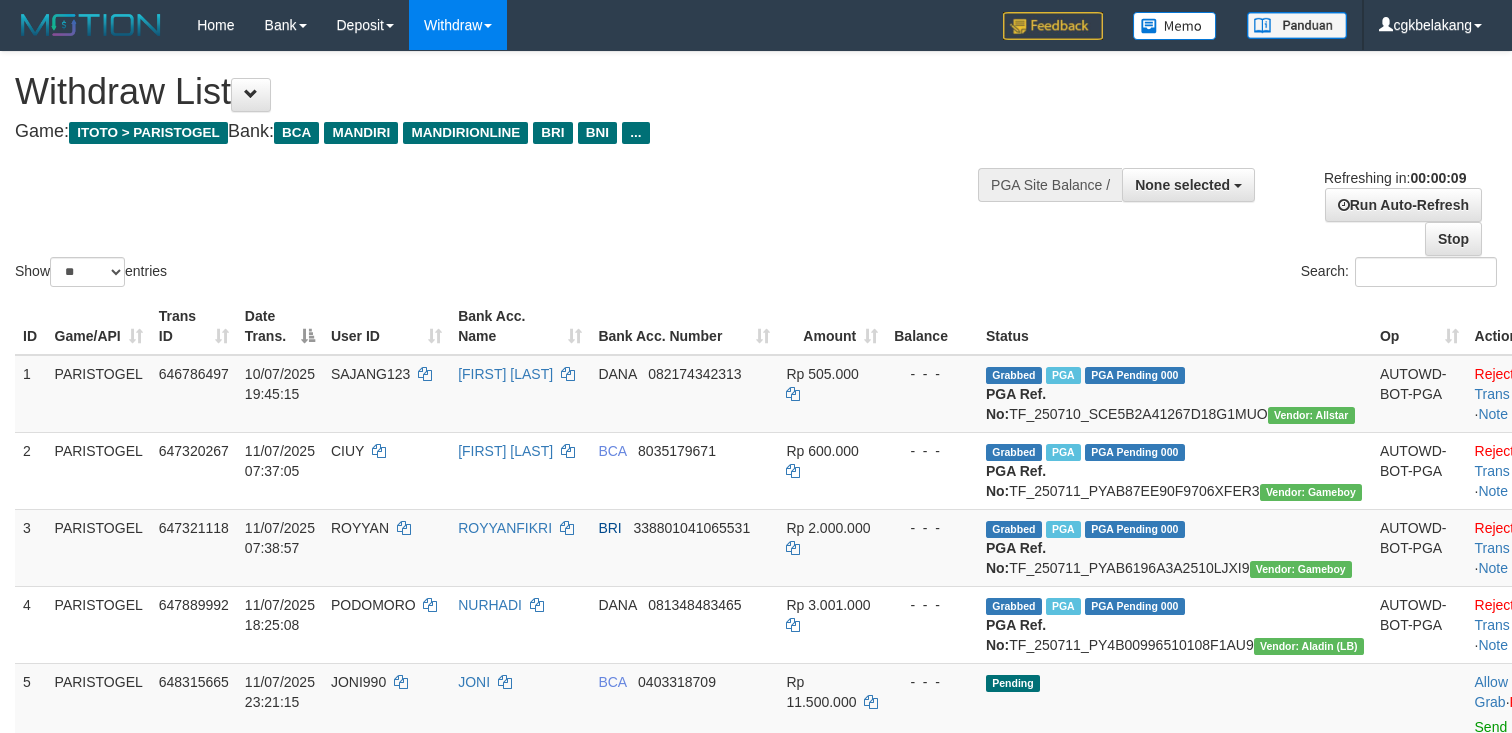 select 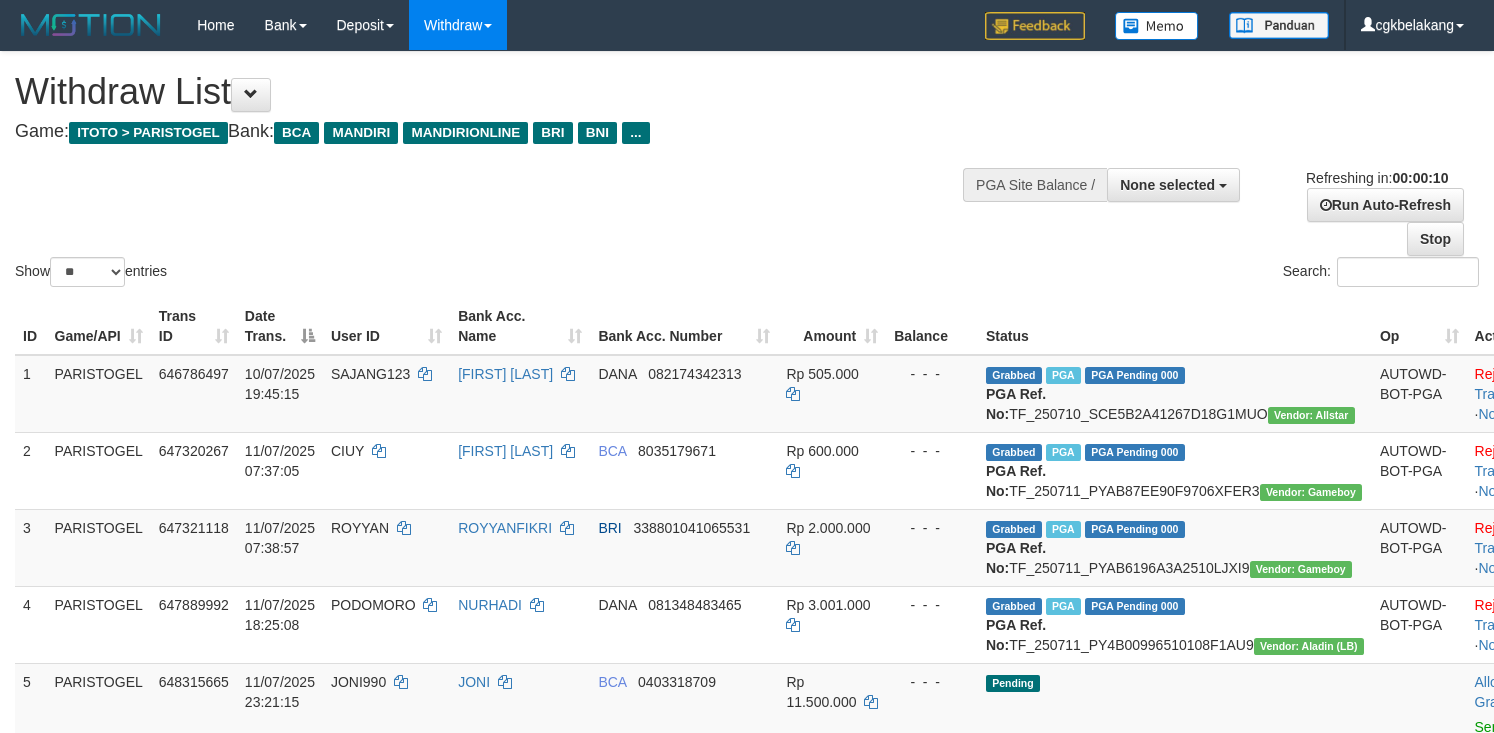 select 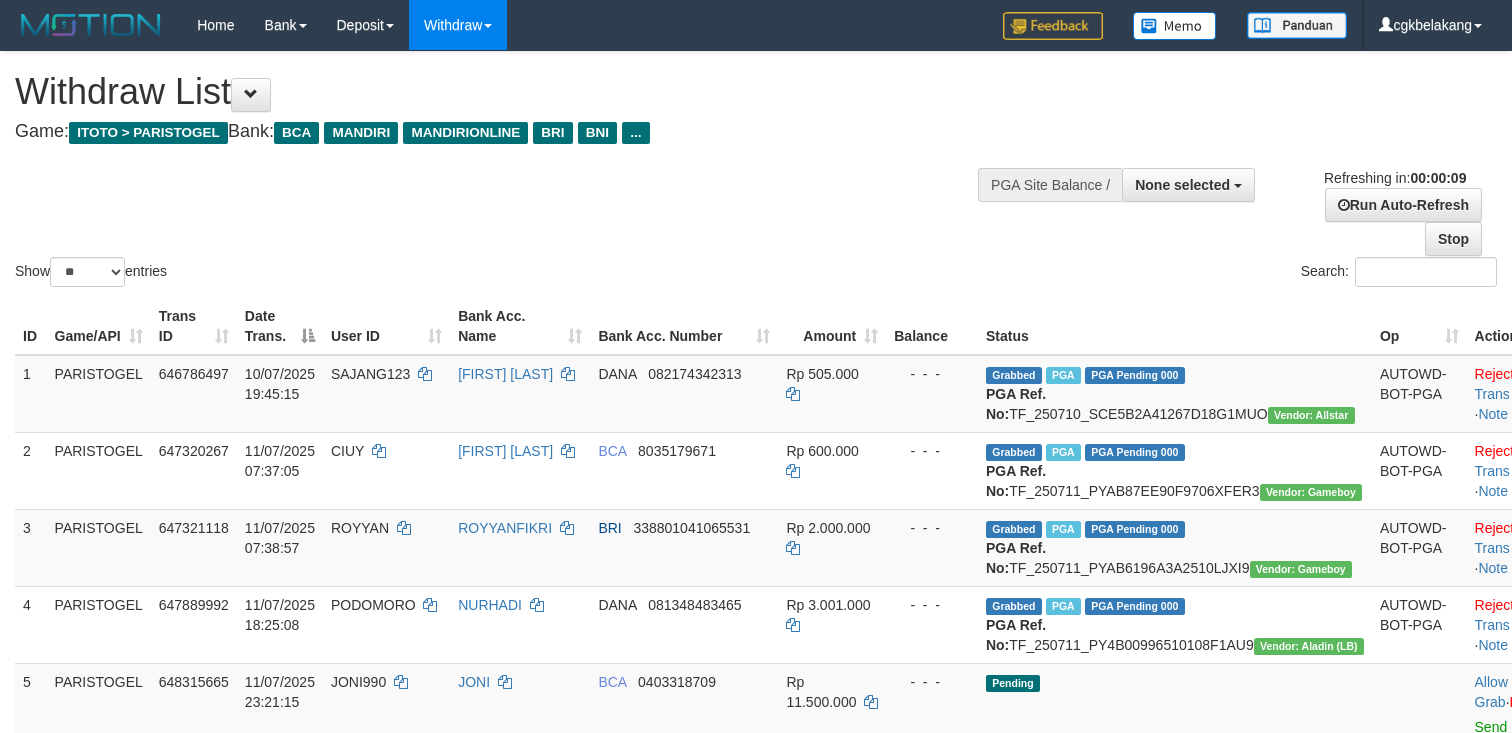 select 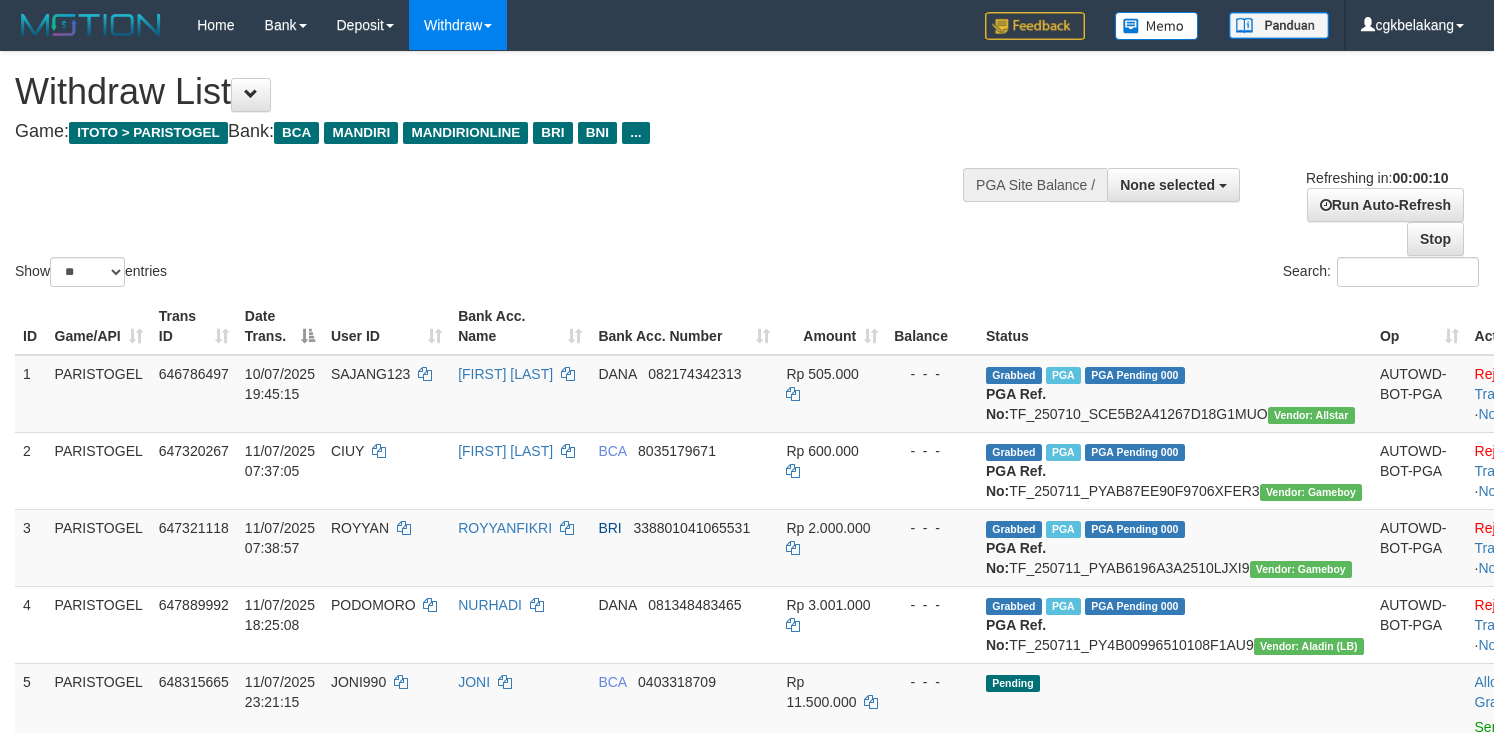 select 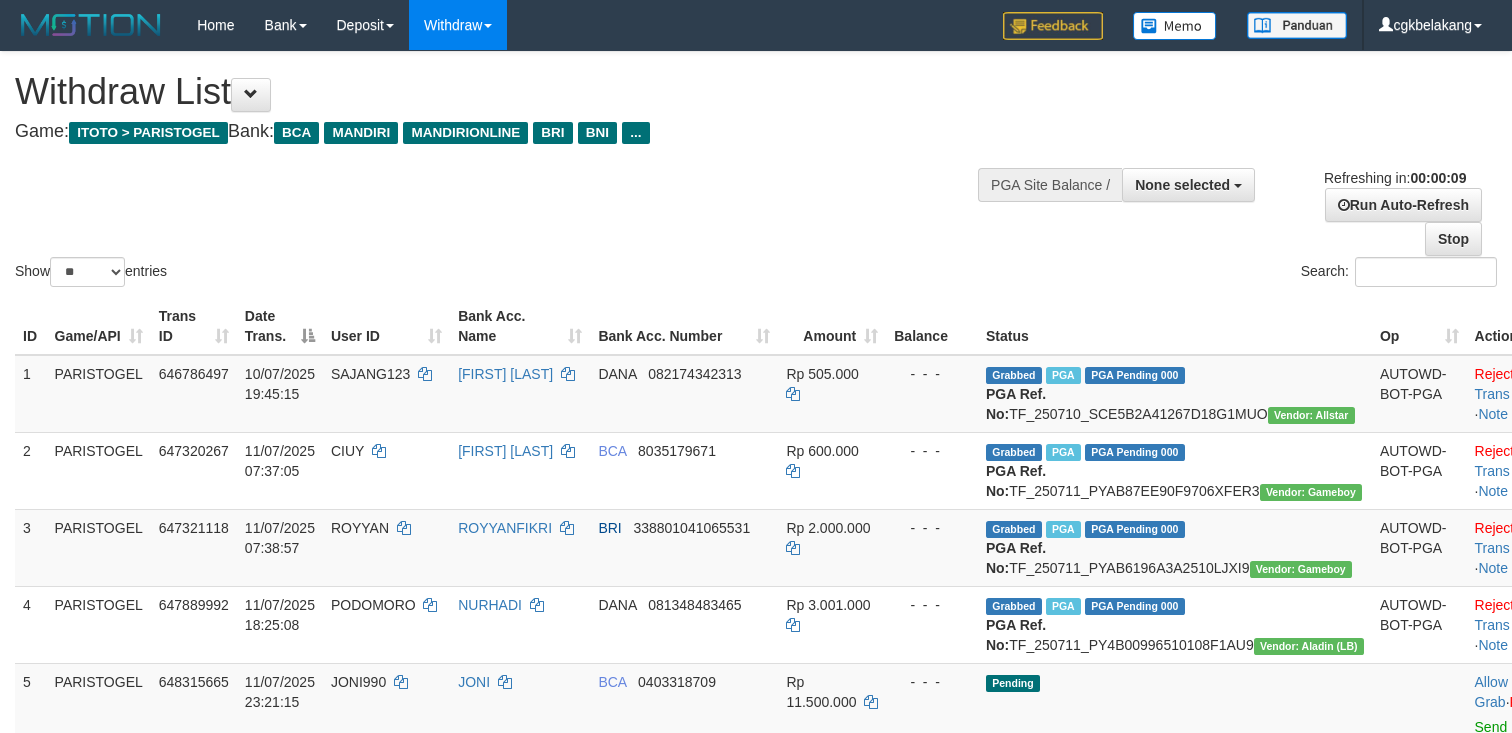 select 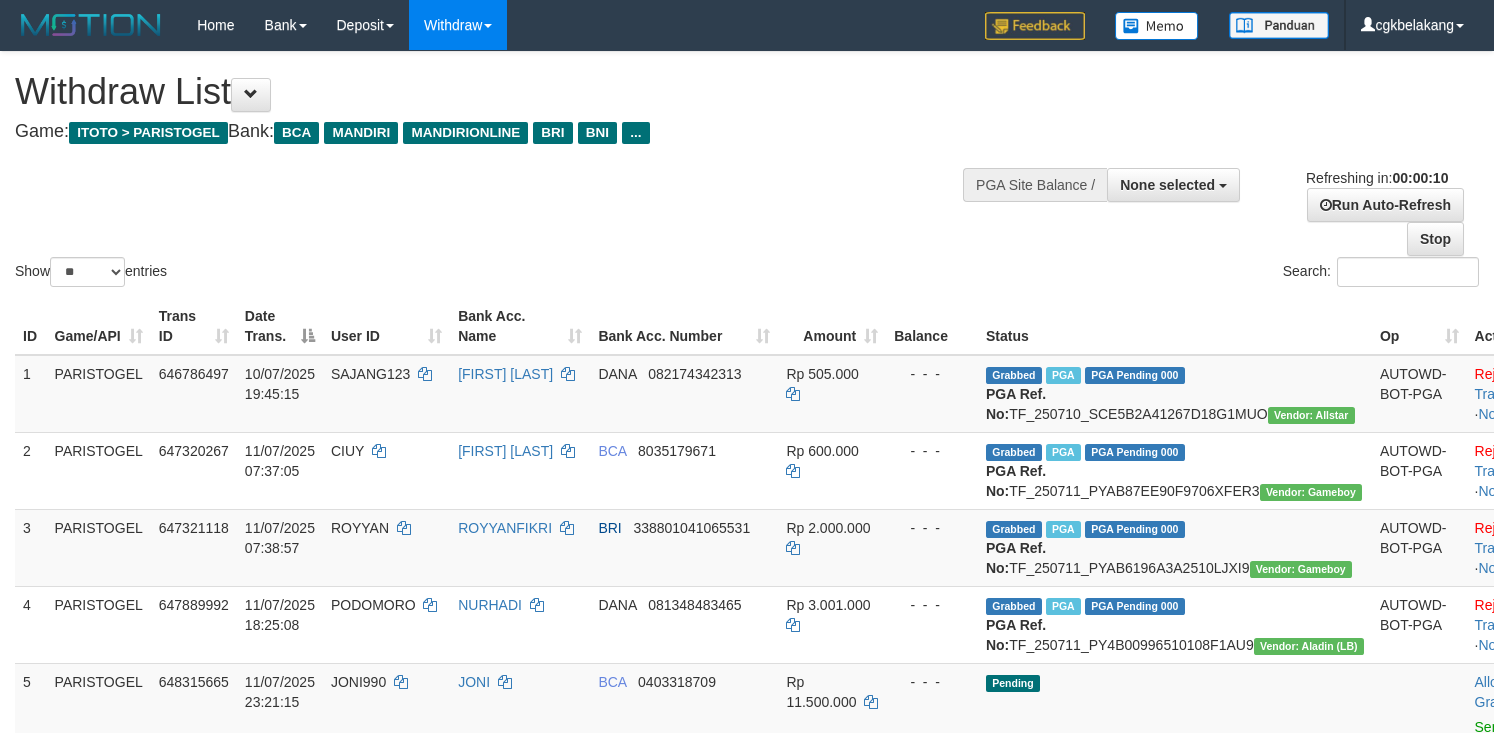select 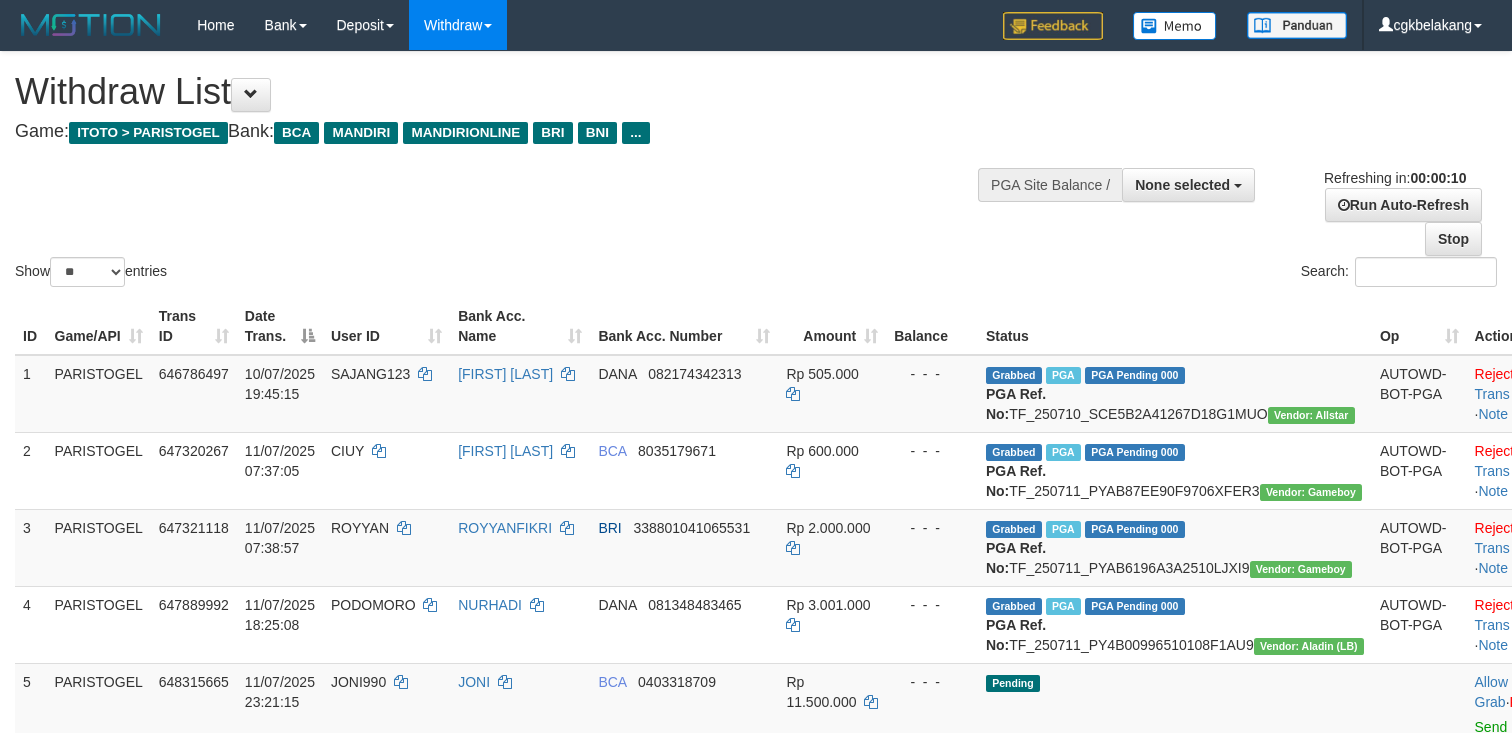 select 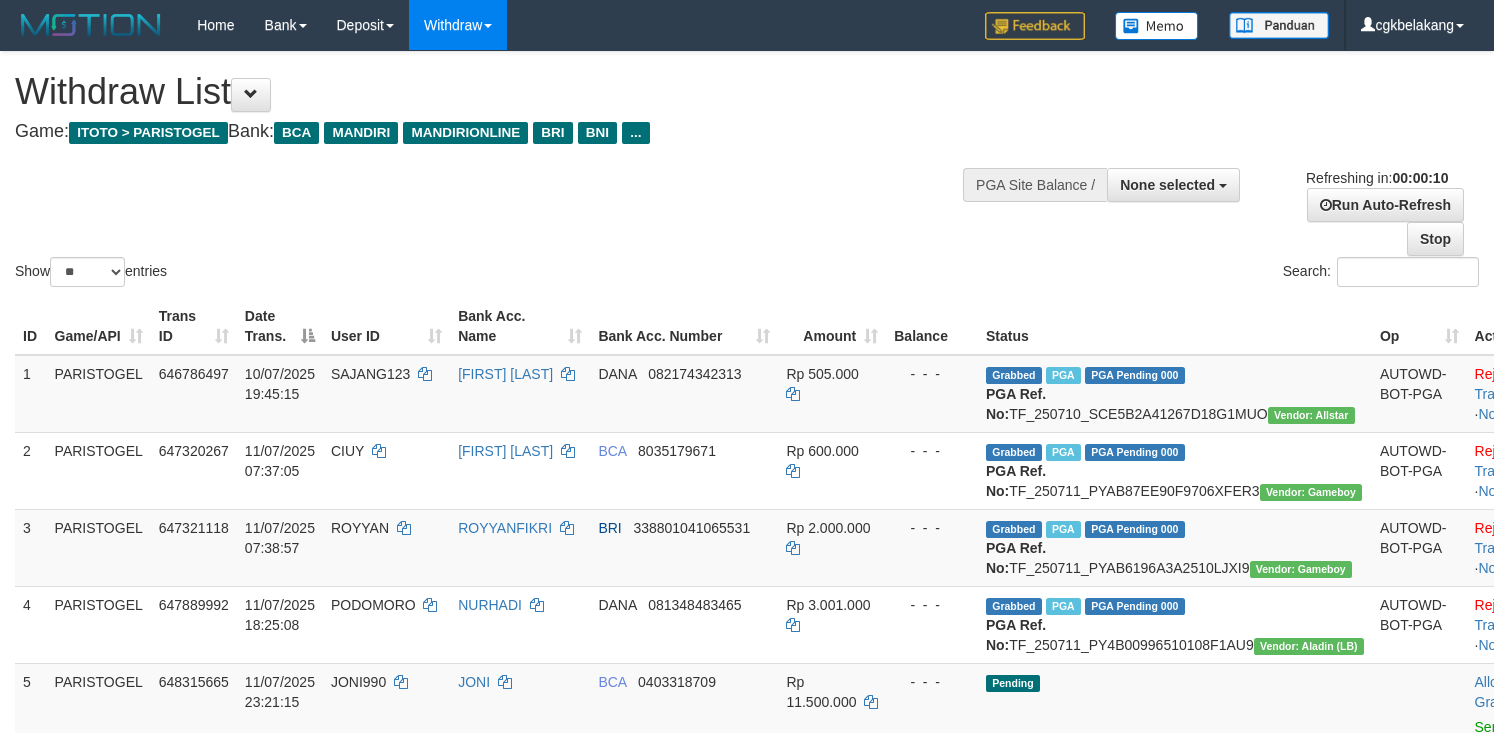 select 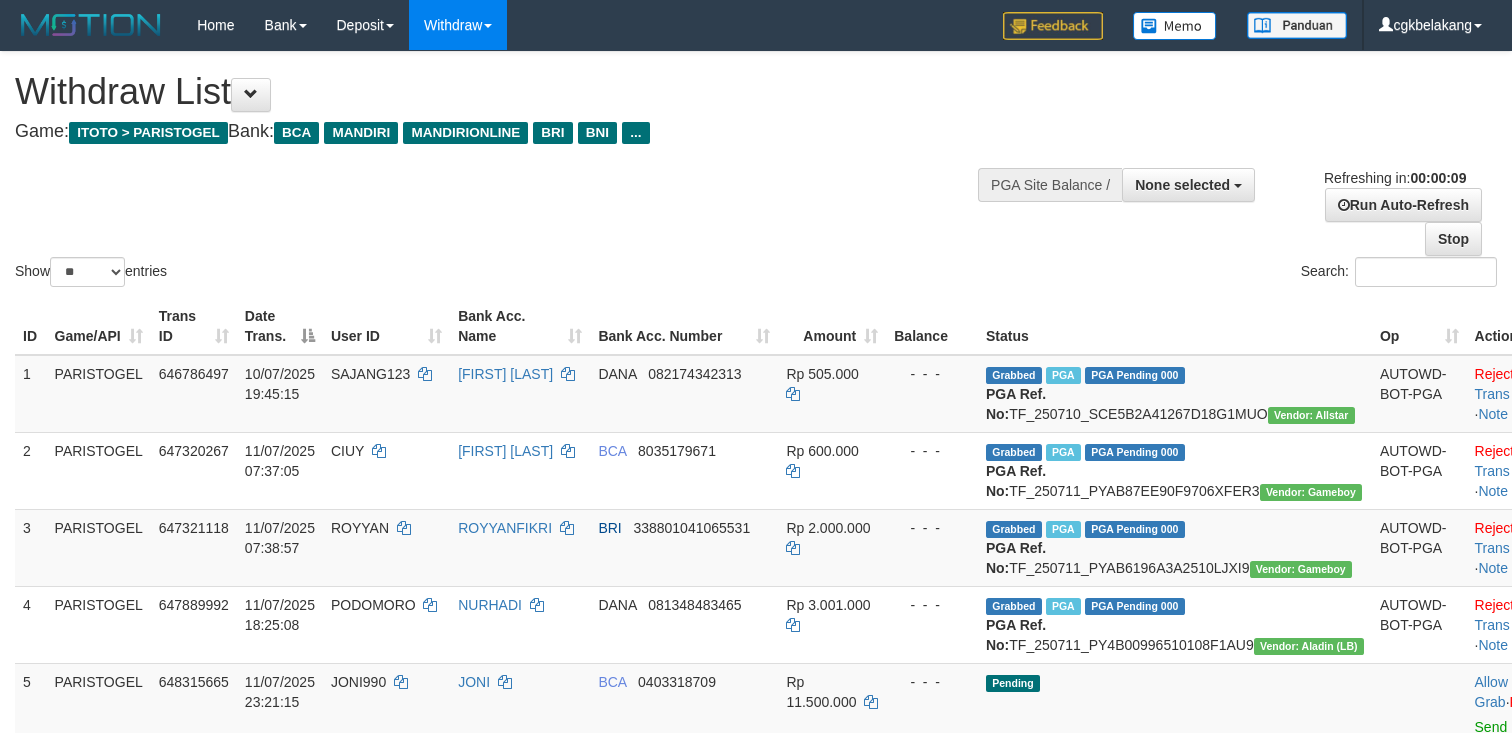 select 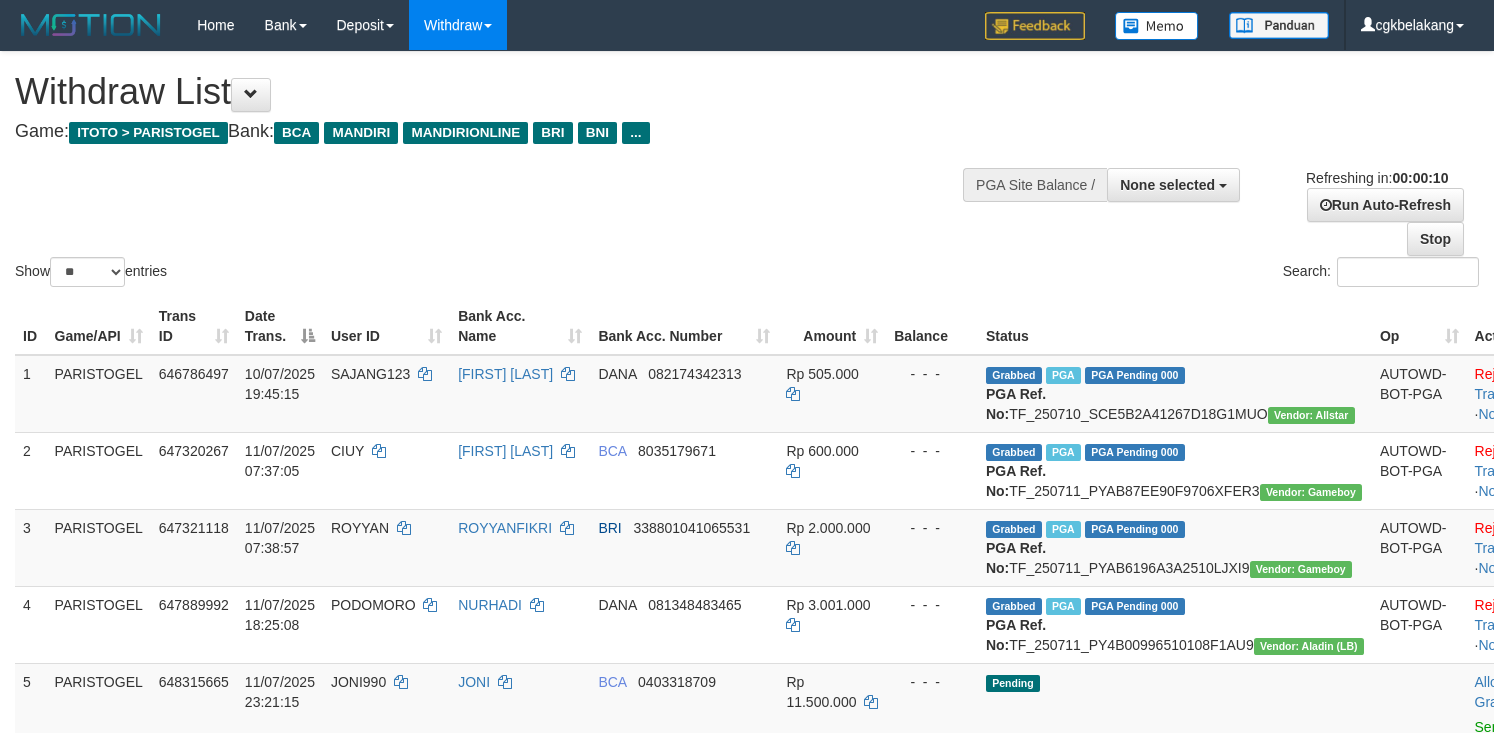 select 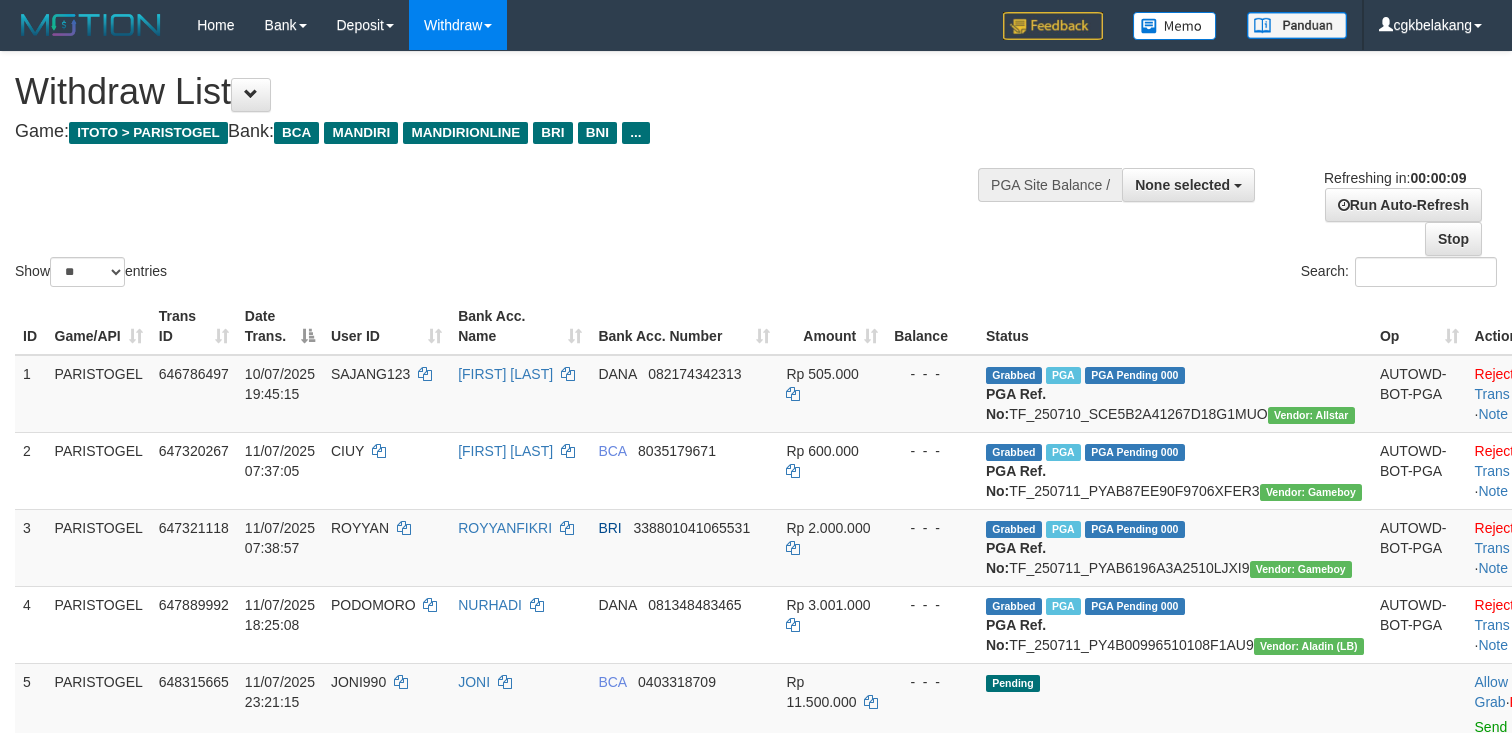 select 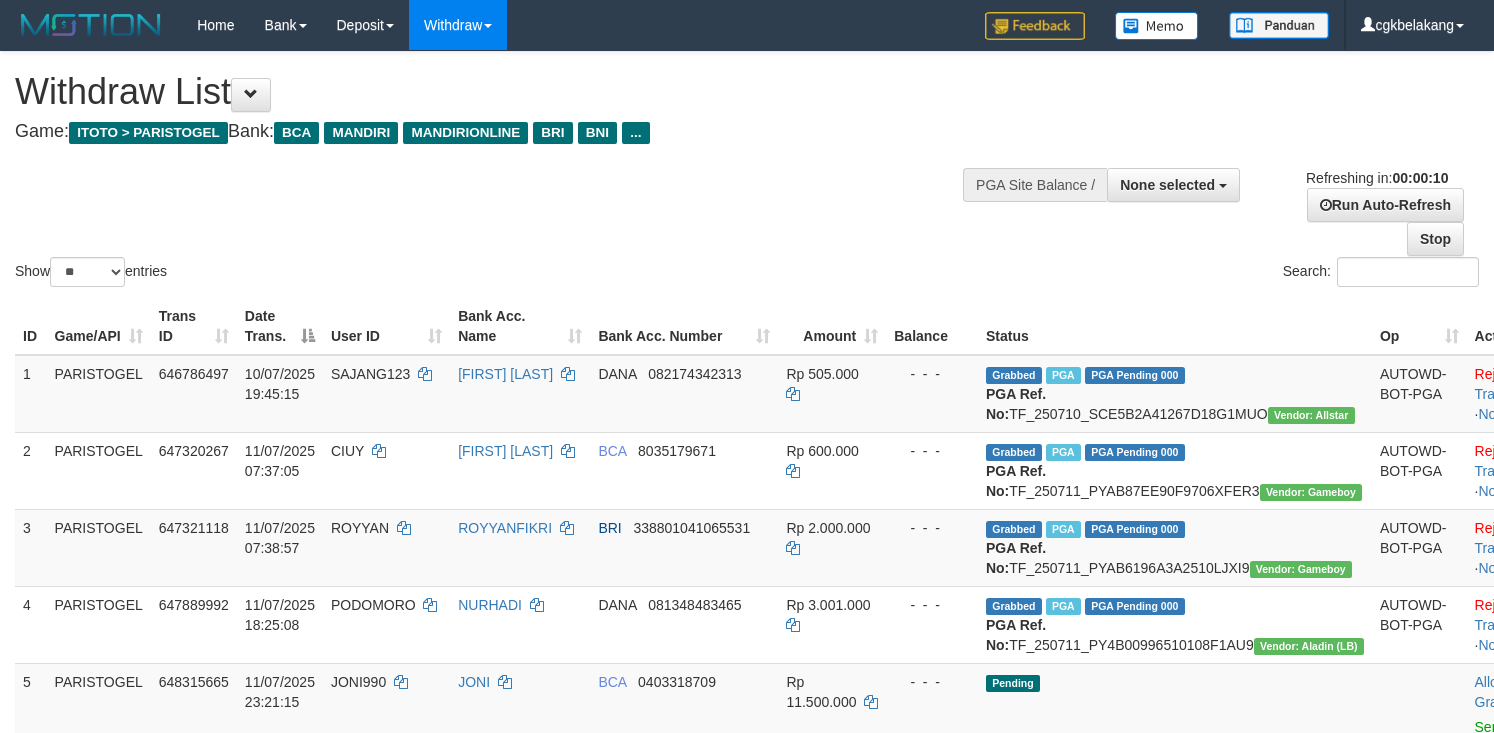 select 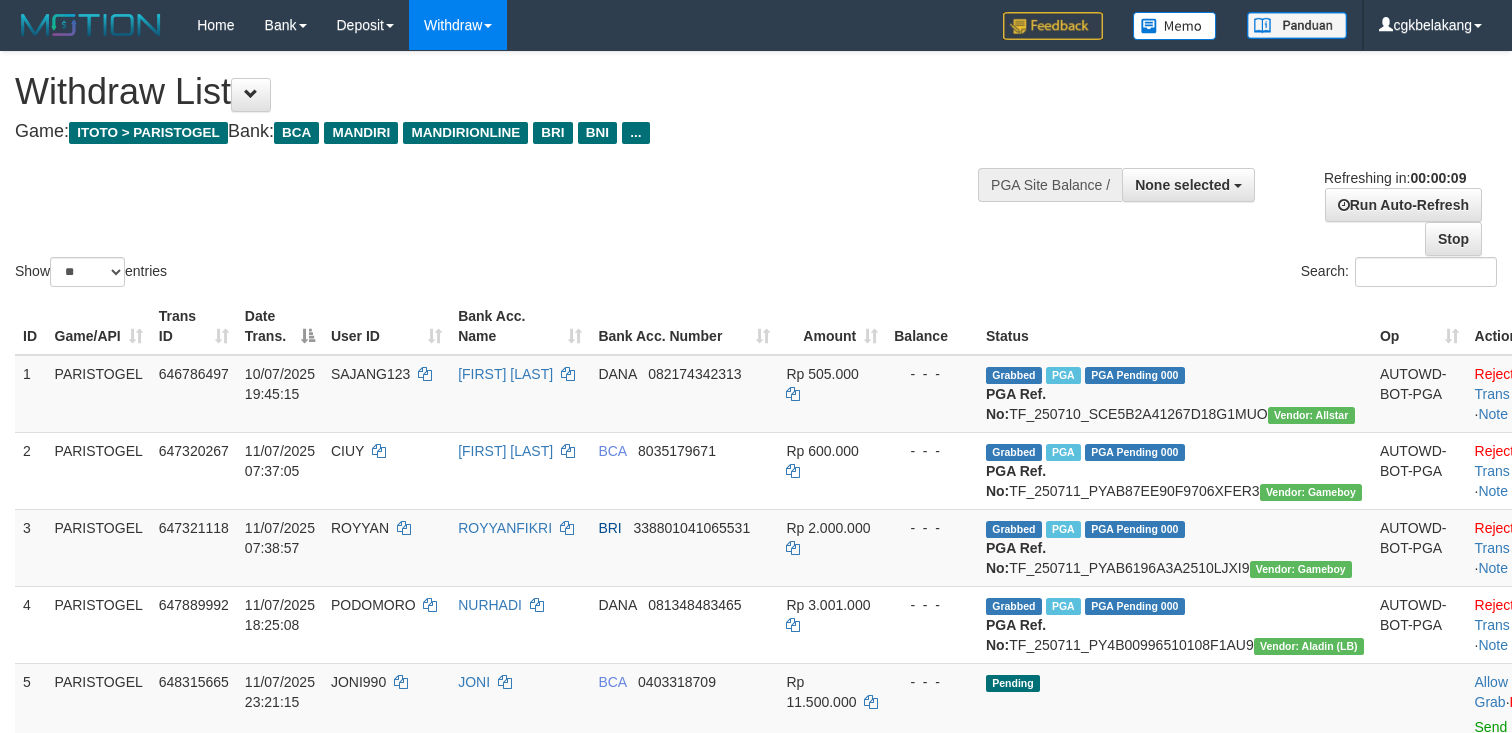 select 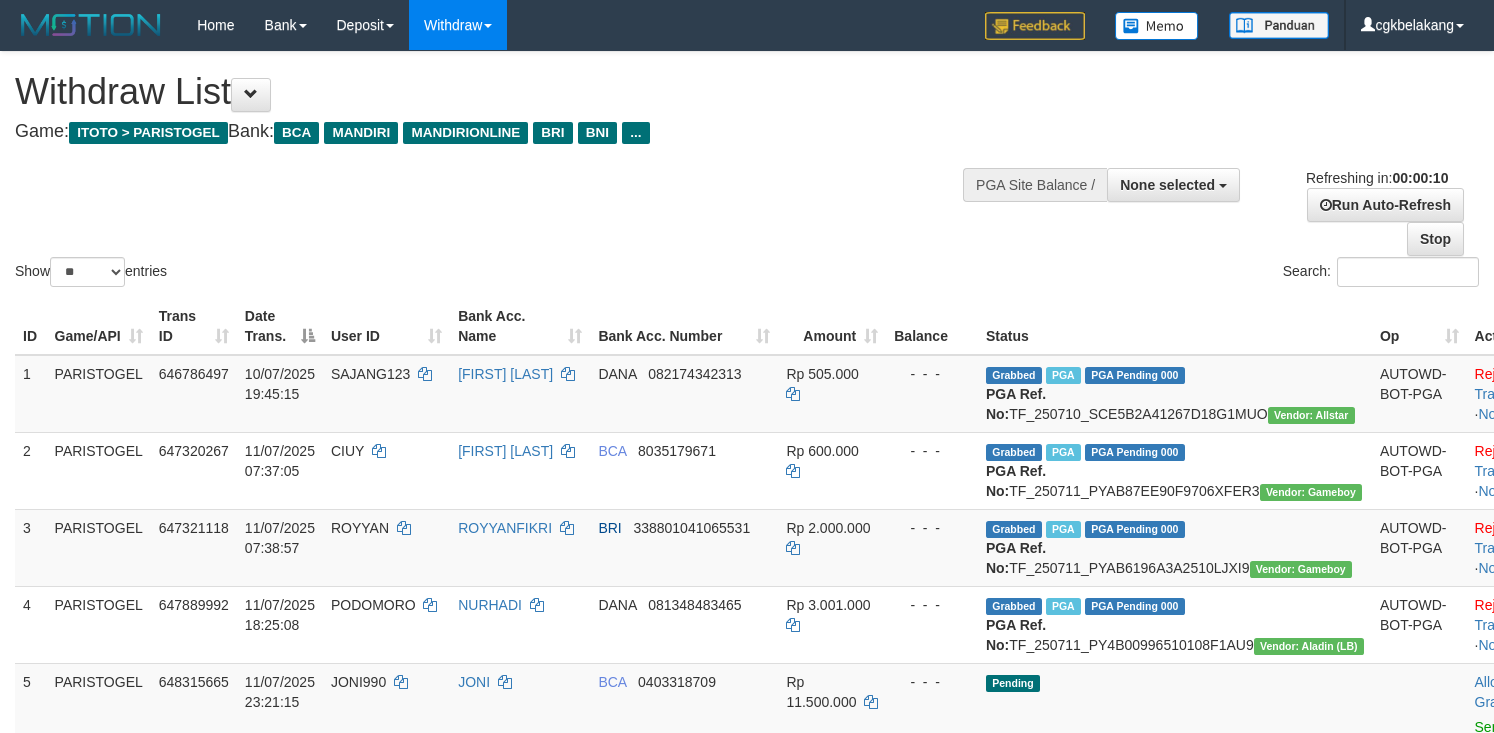 select 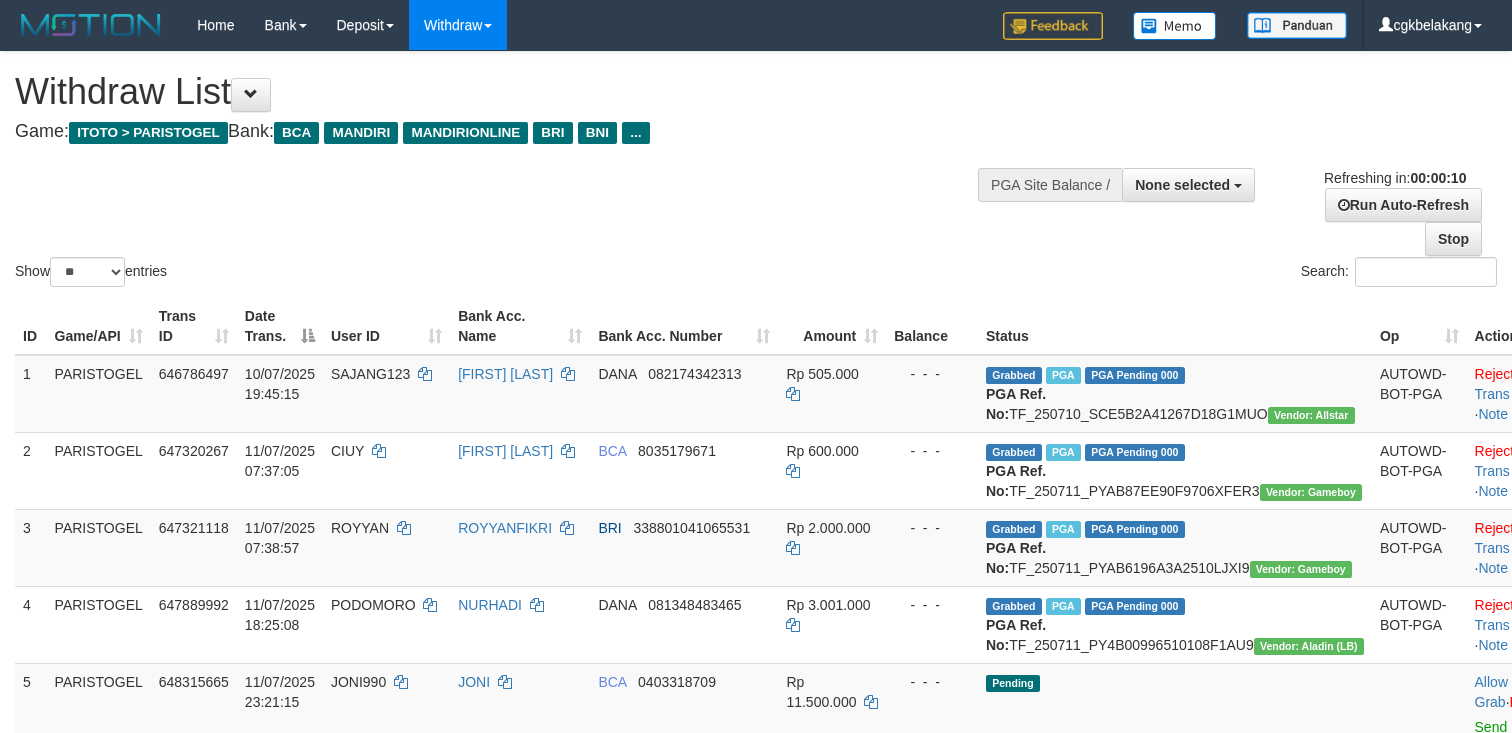 select 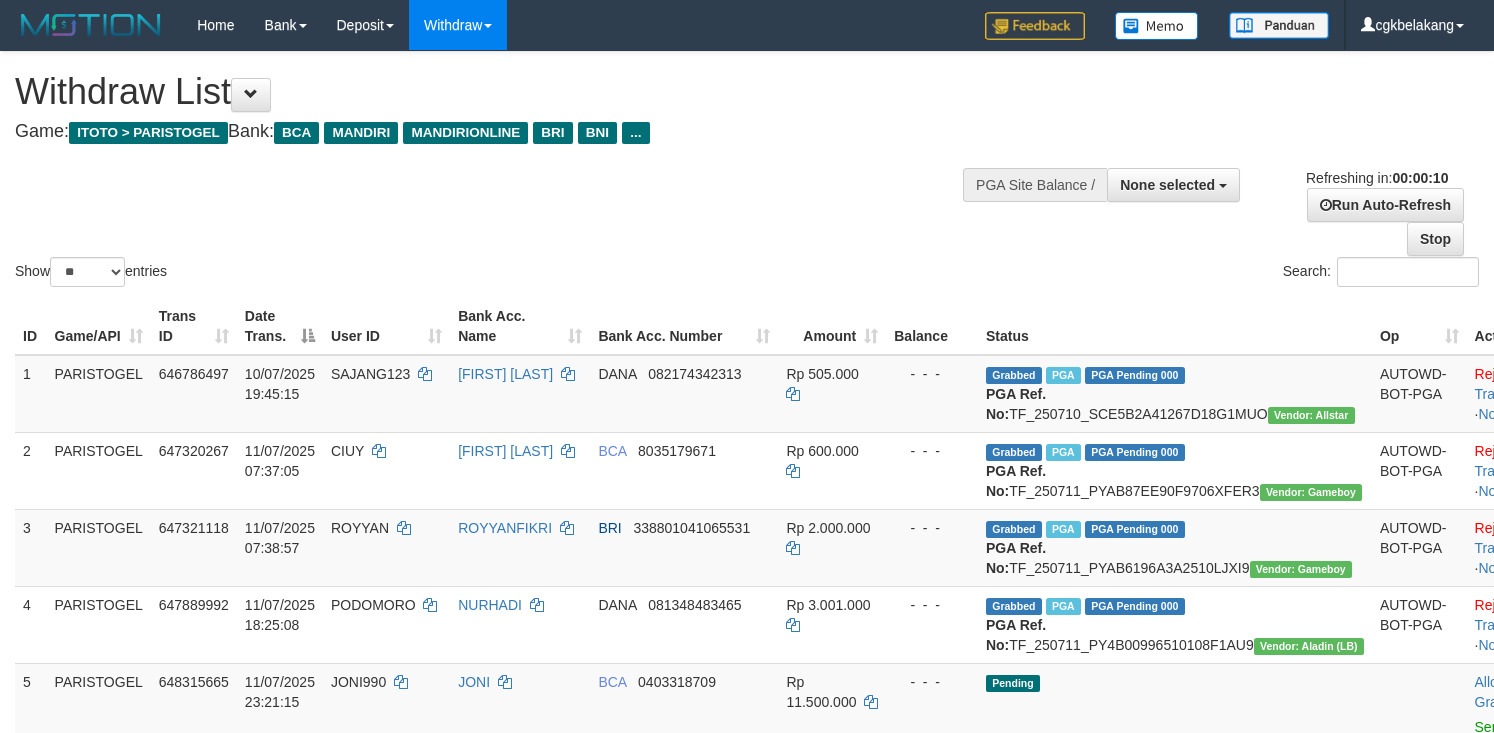 select 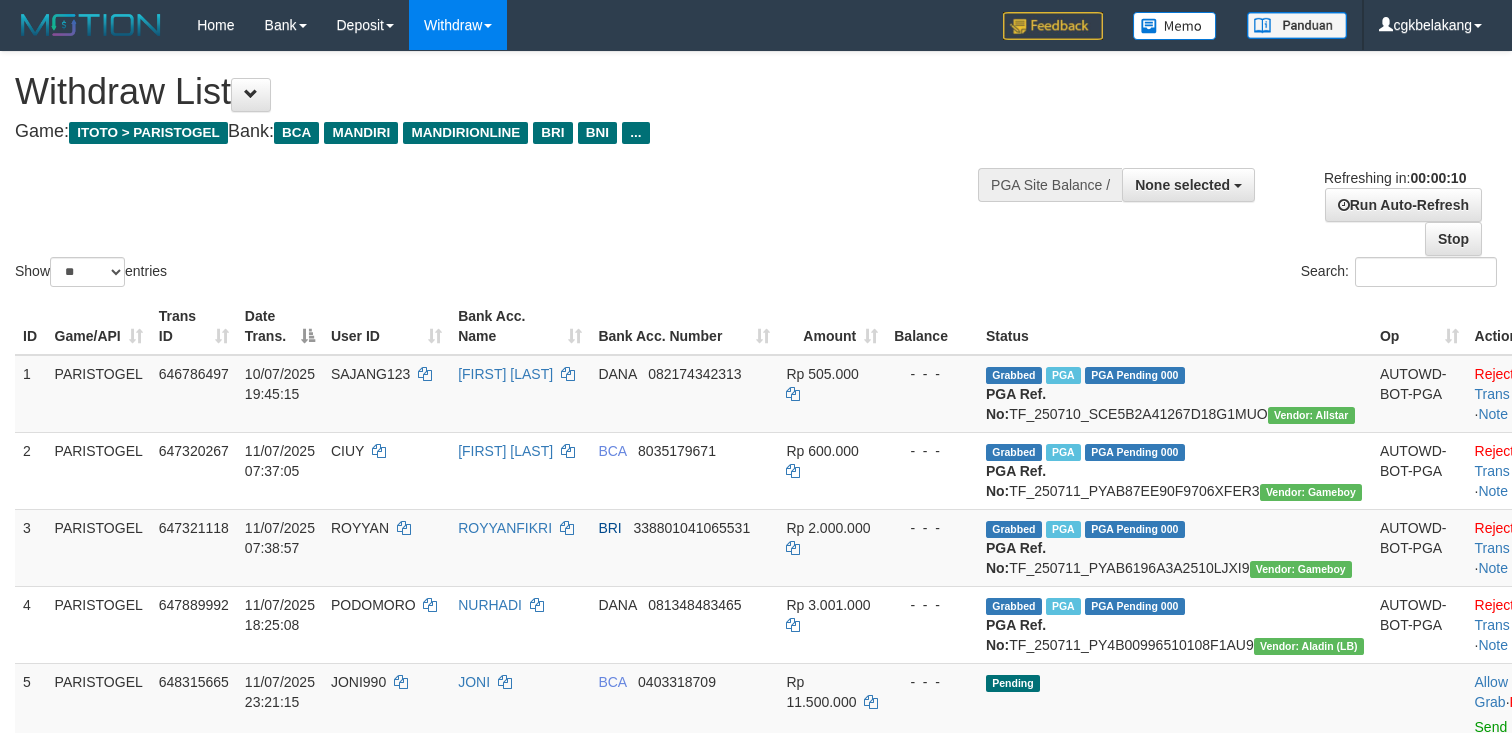 select 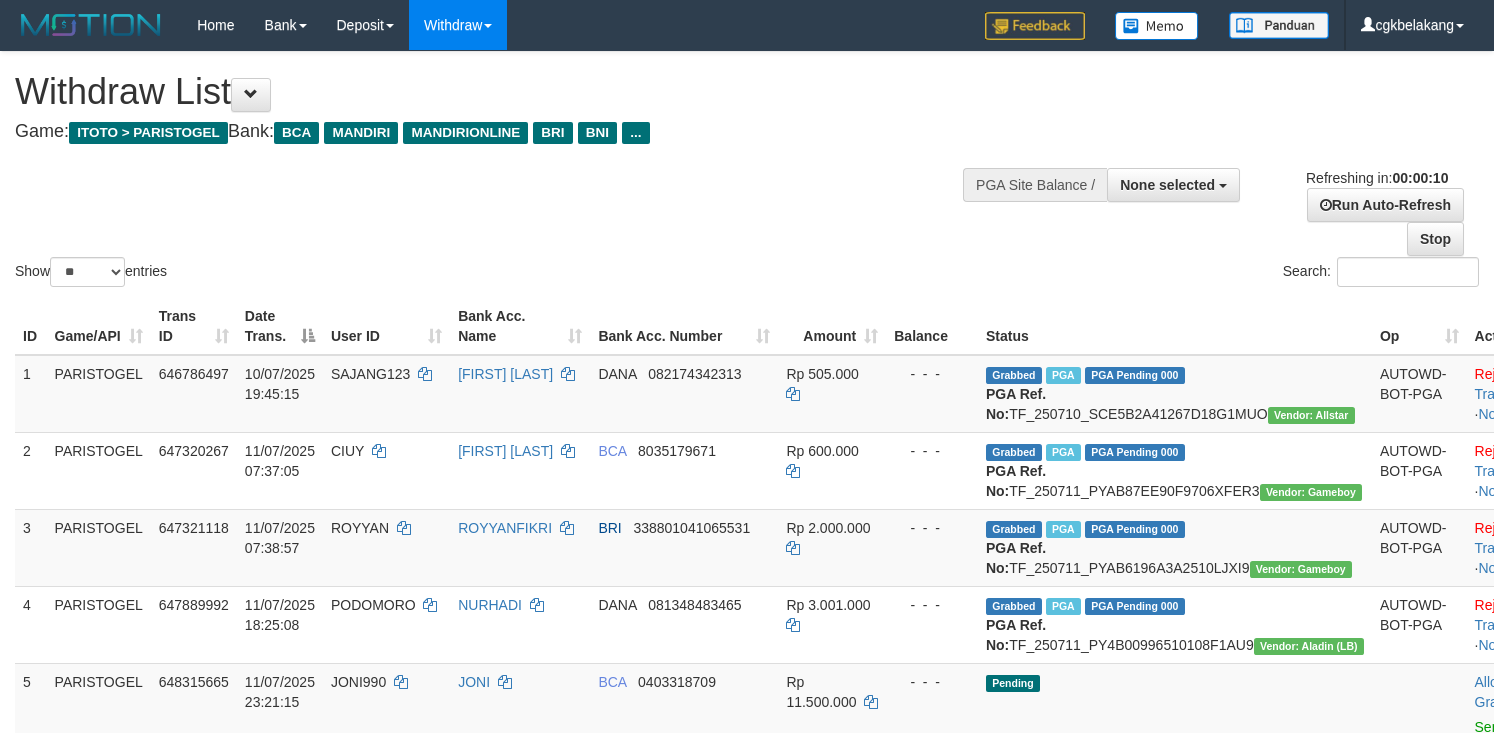 select 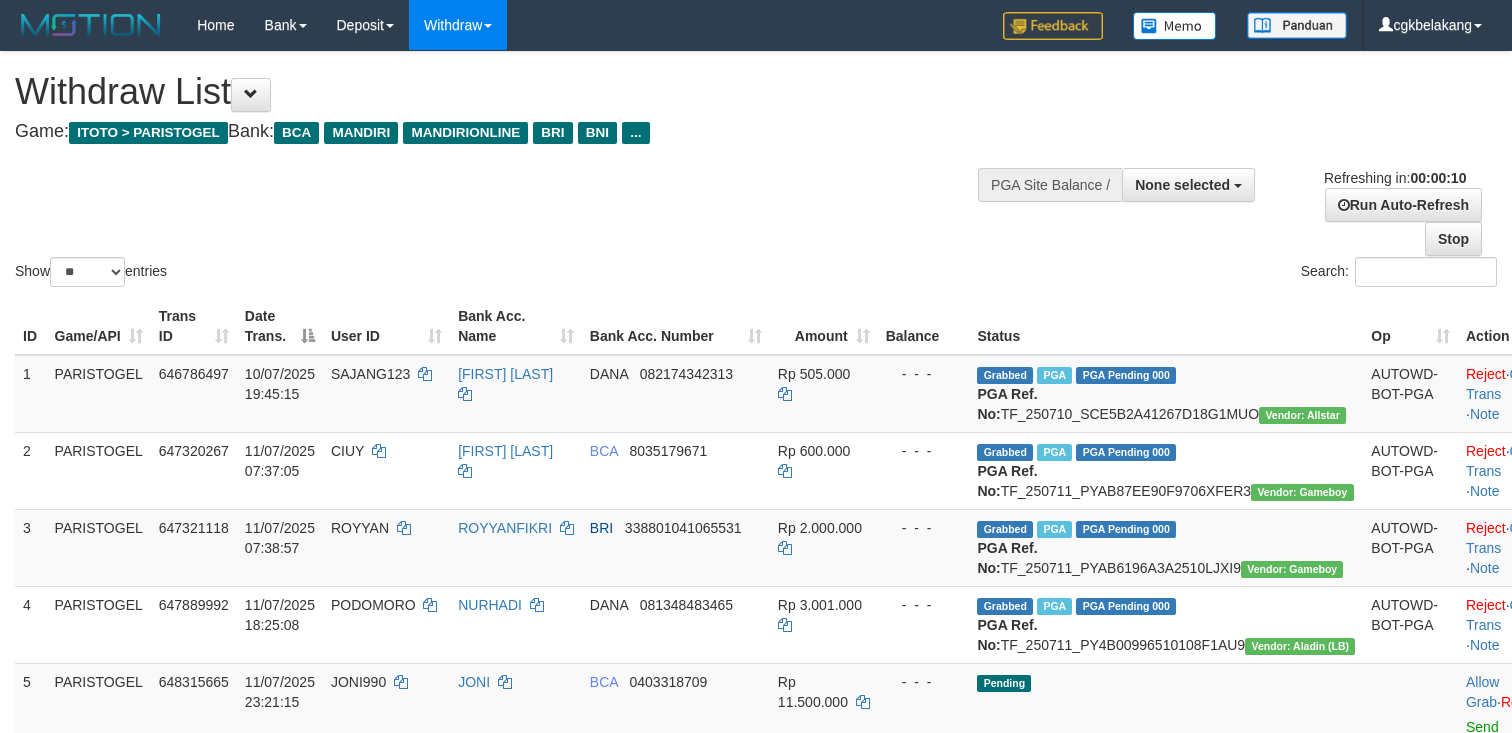 select 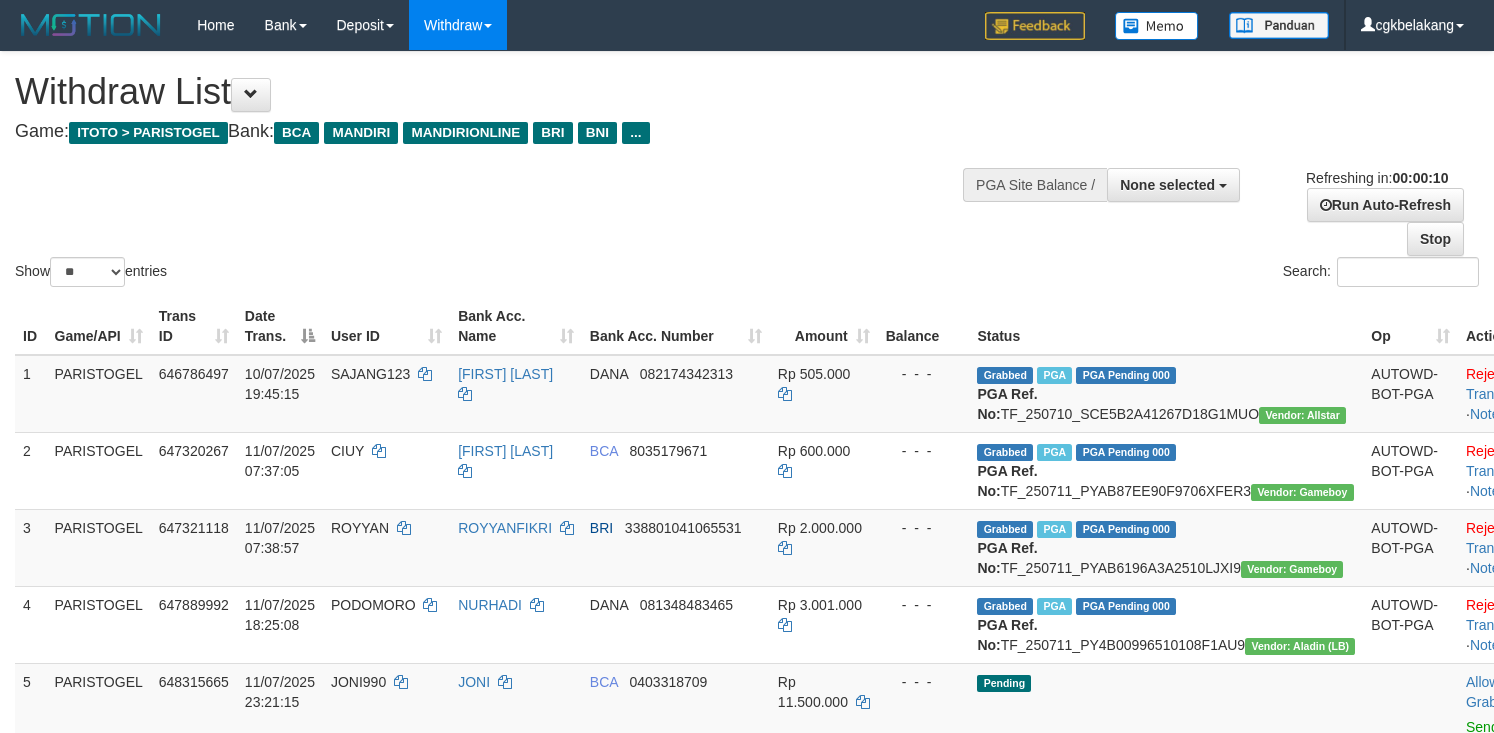 select 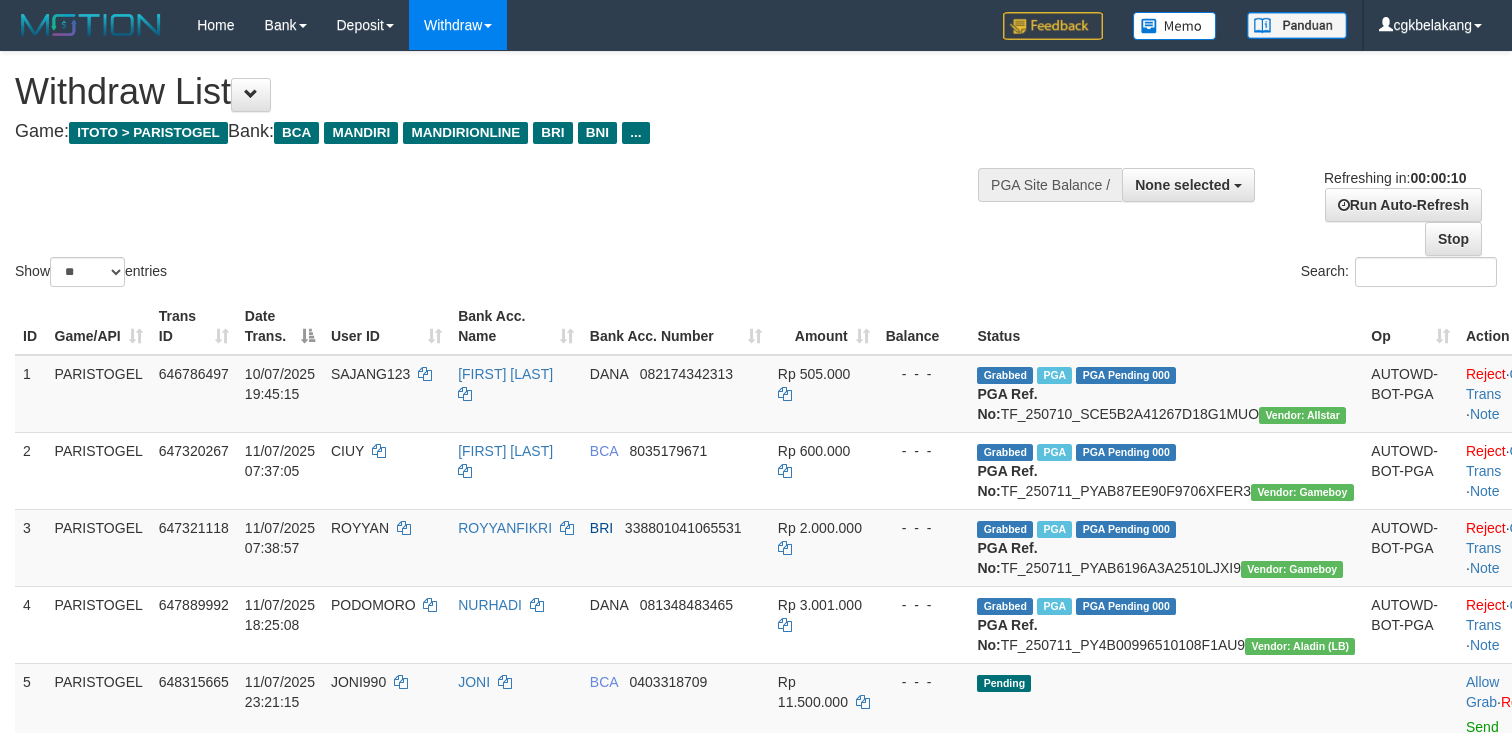 select 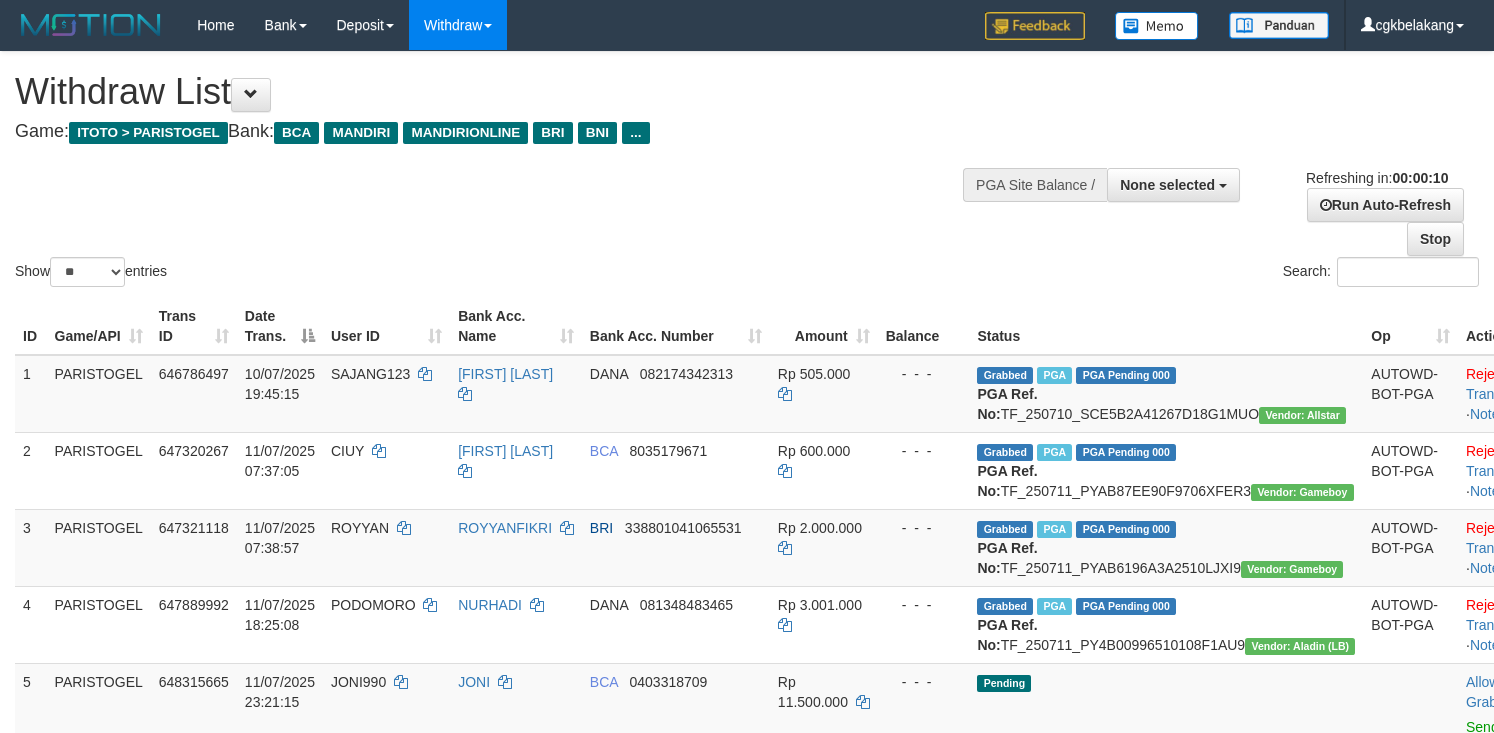select 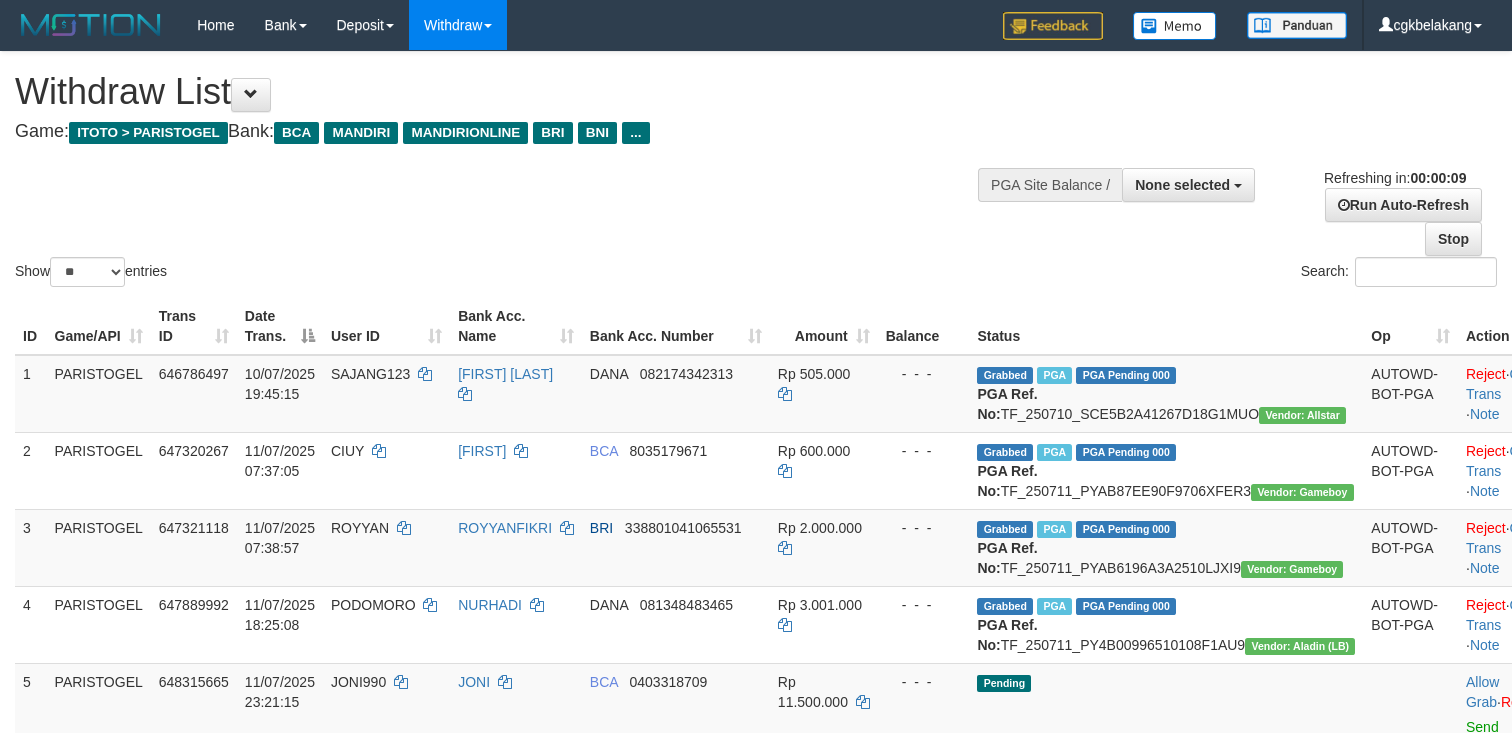 select 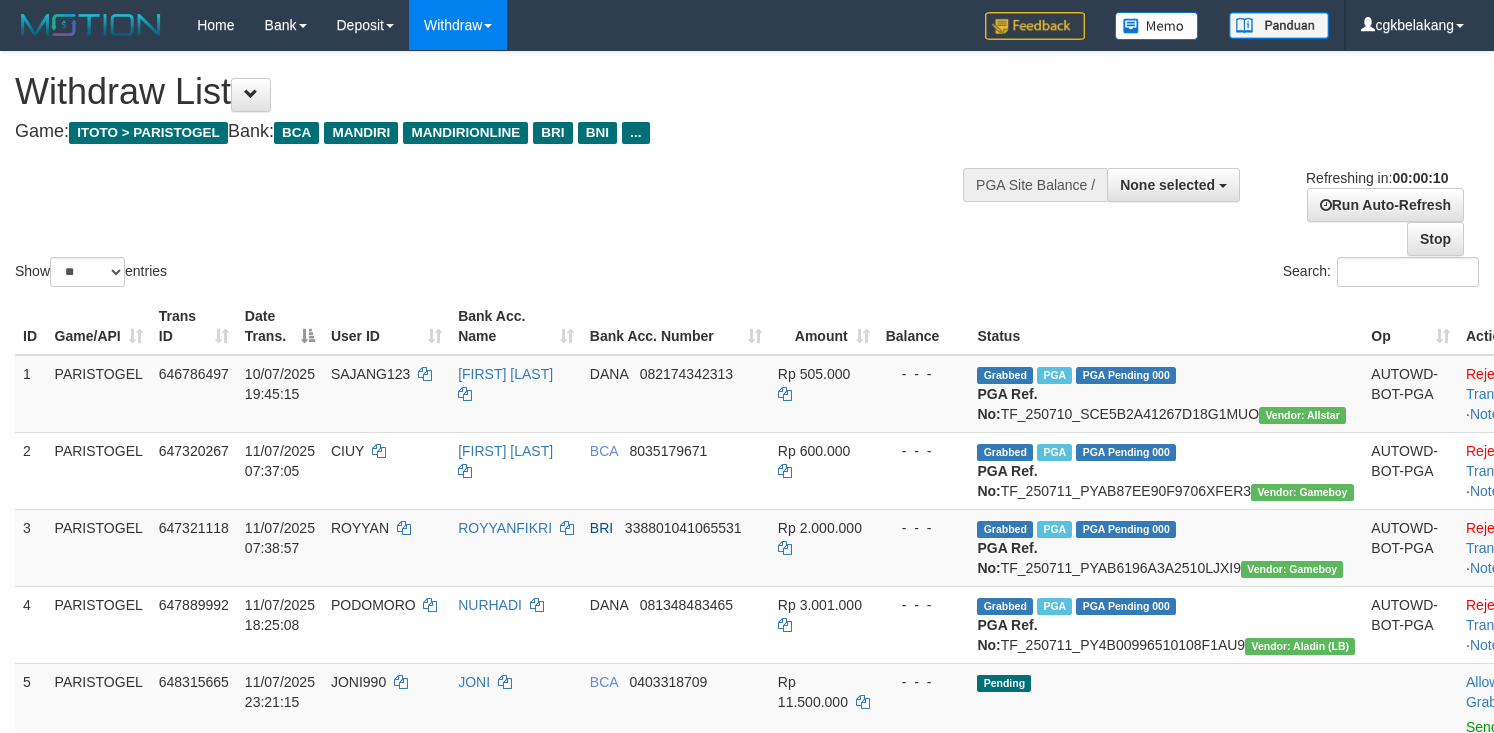 select 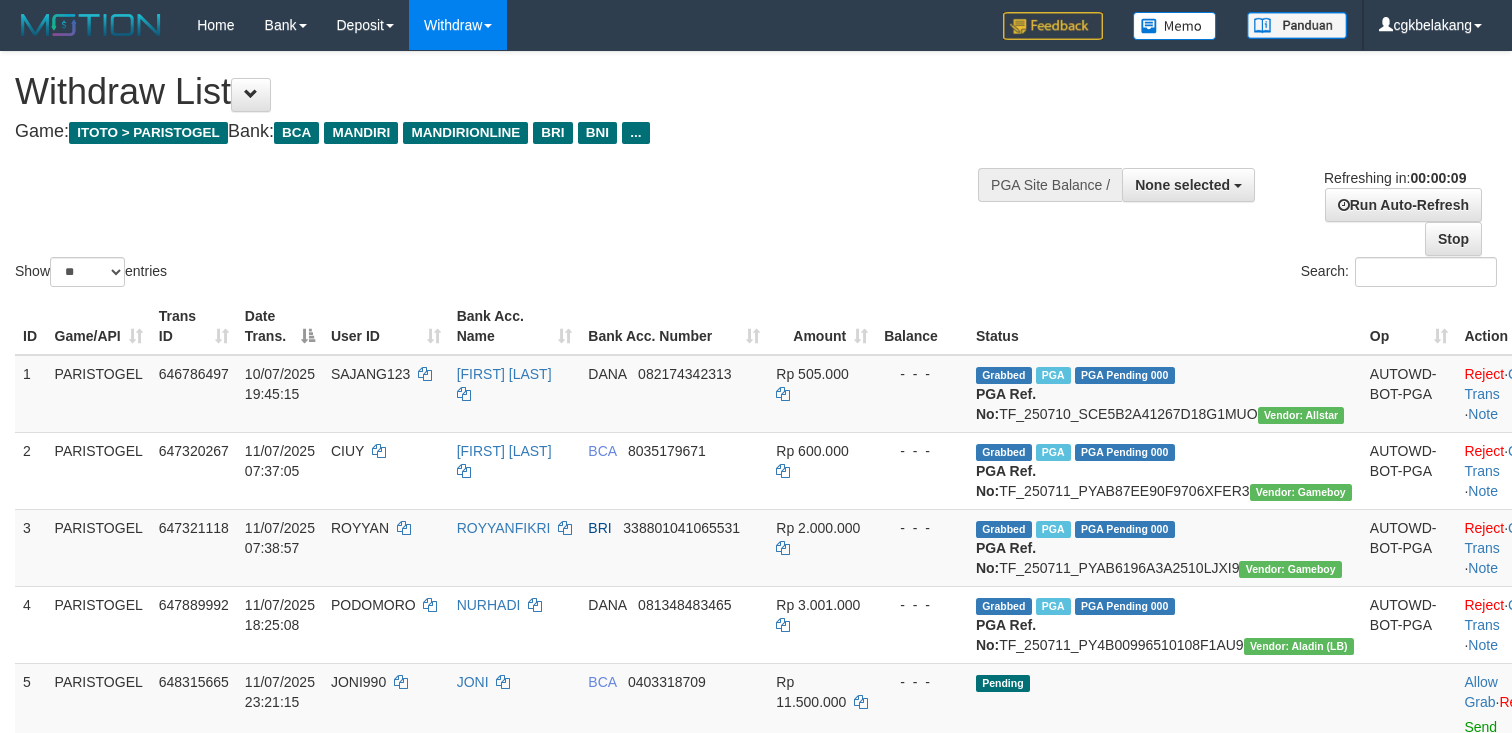 select 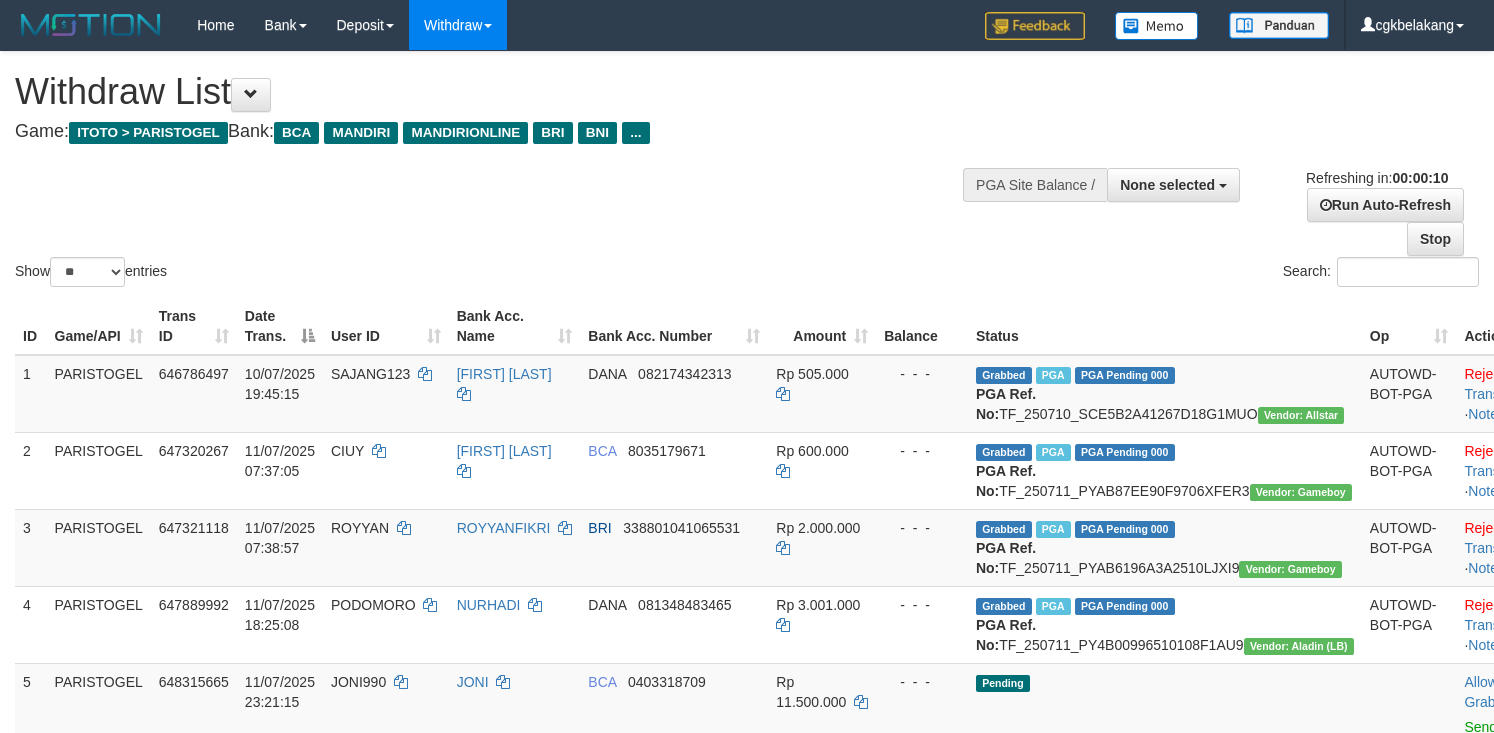 select 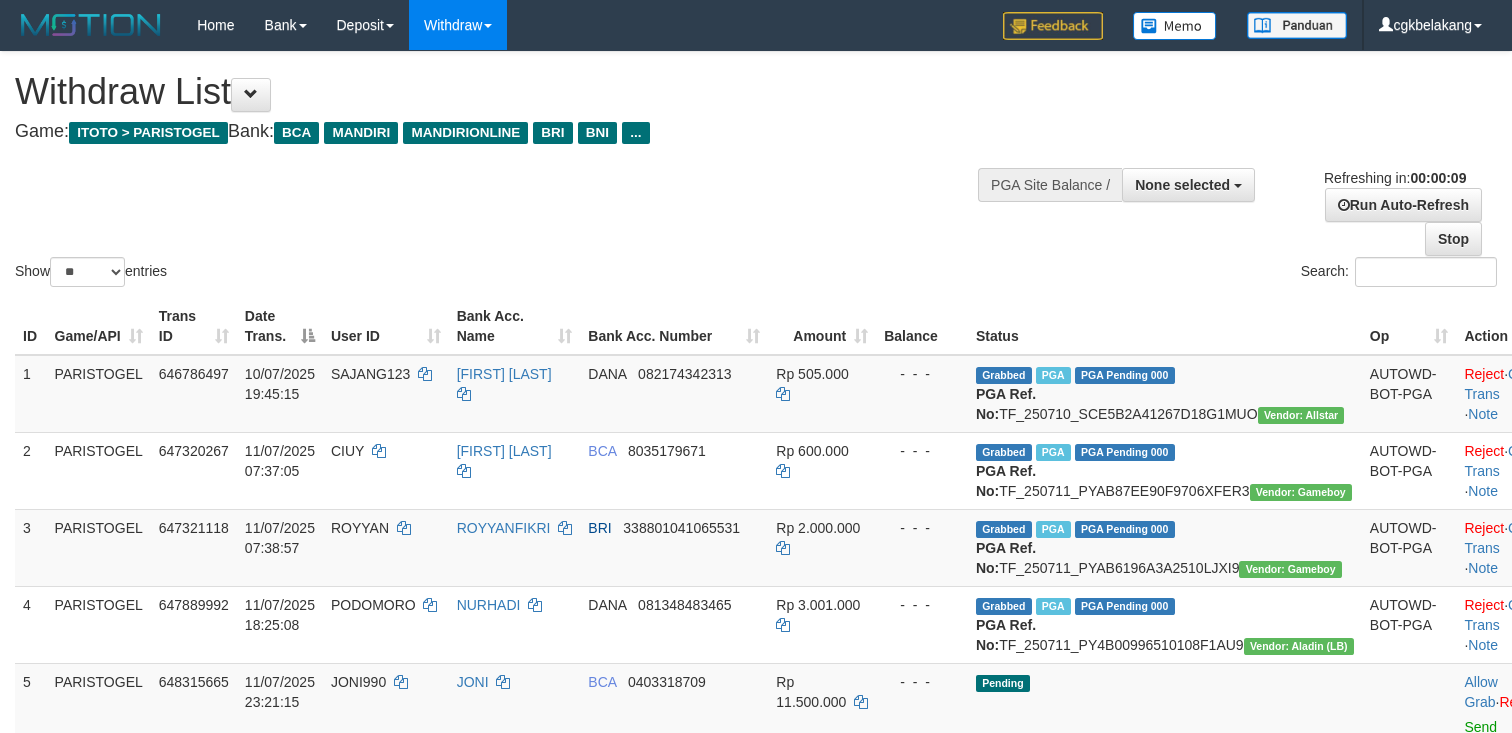 select 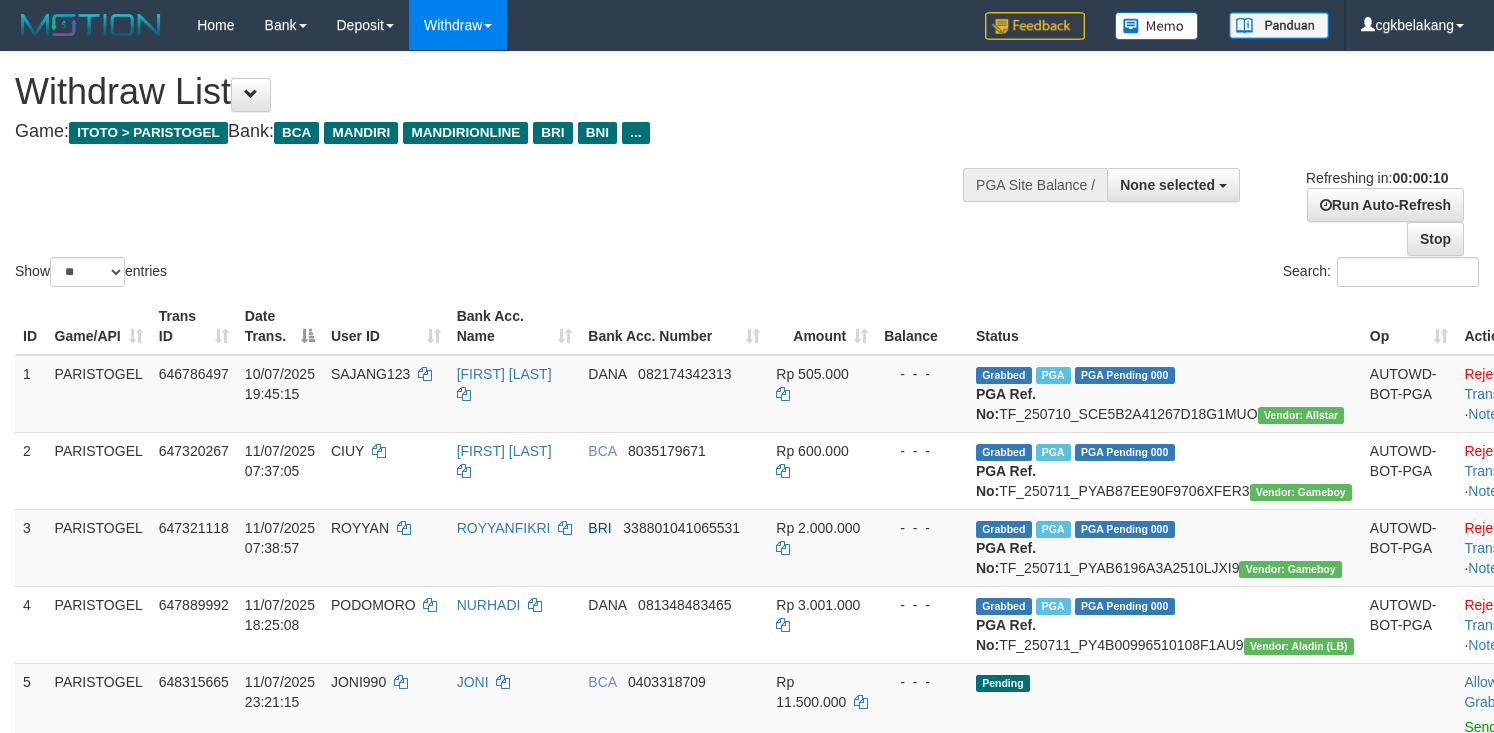 select 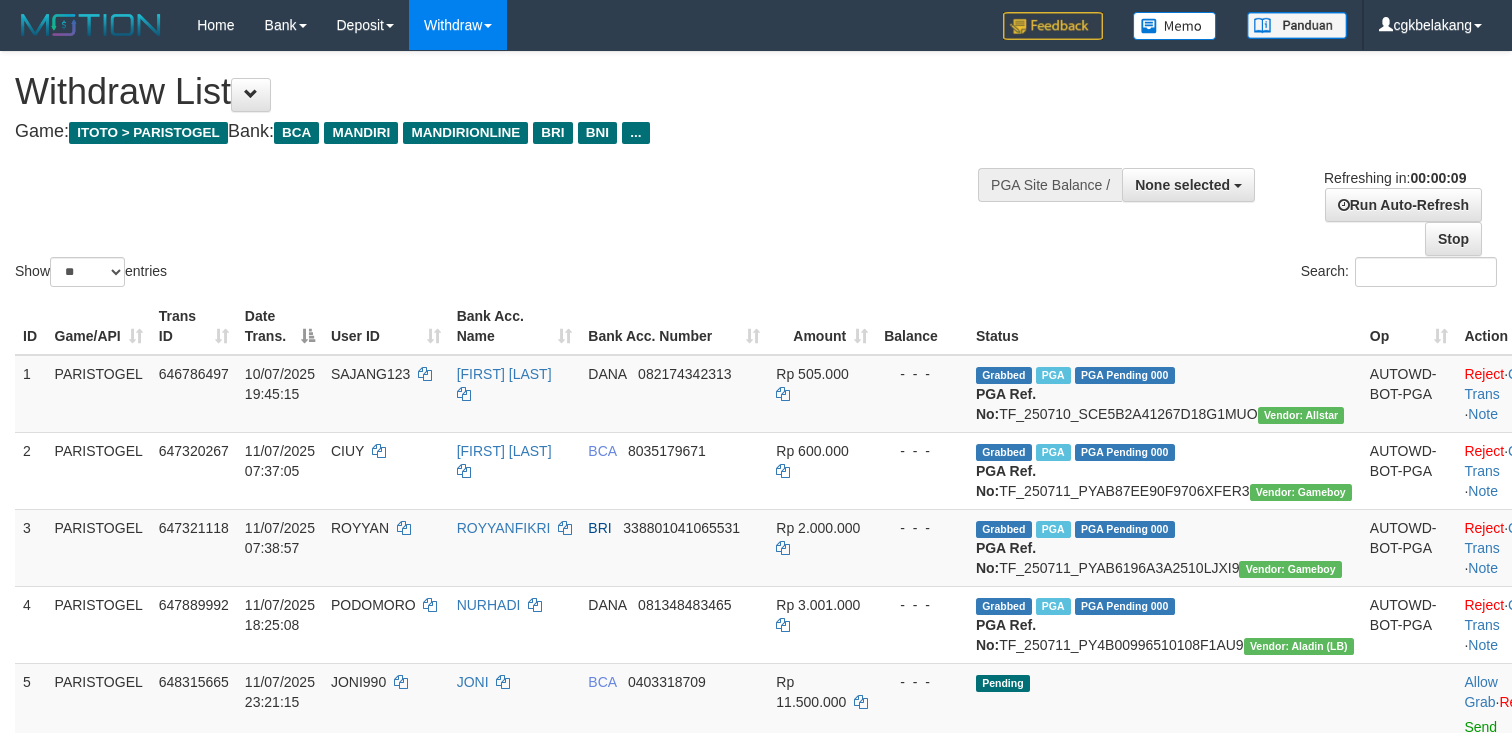 select 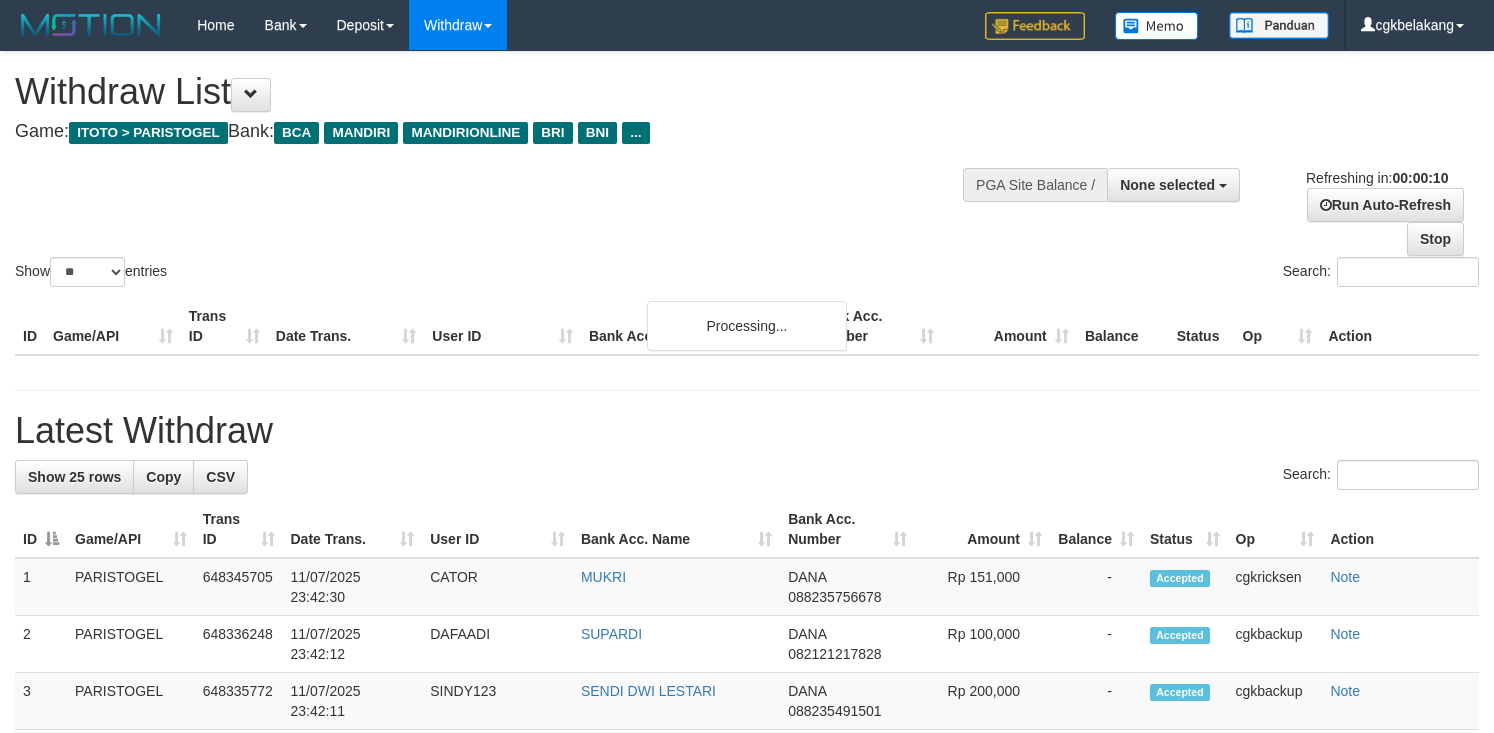 select 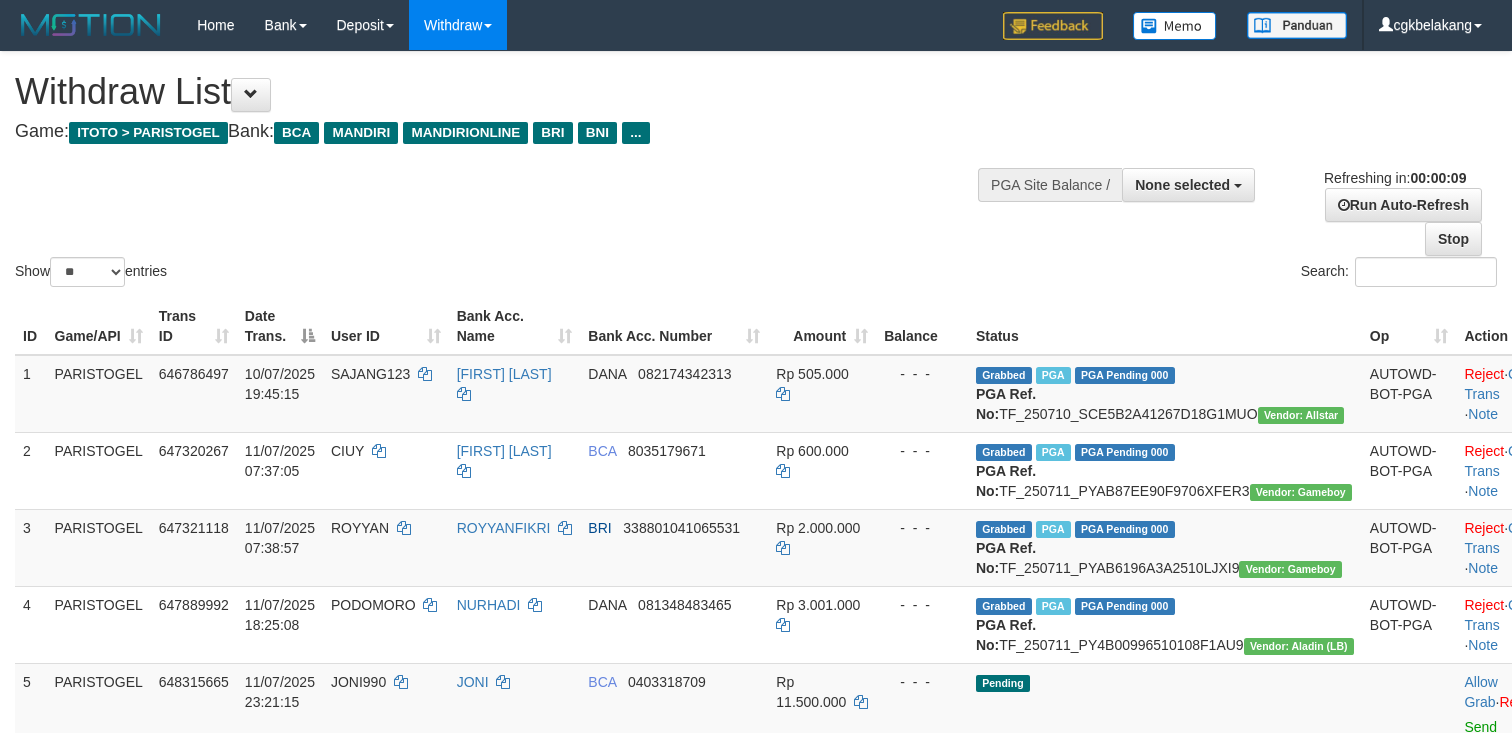 select 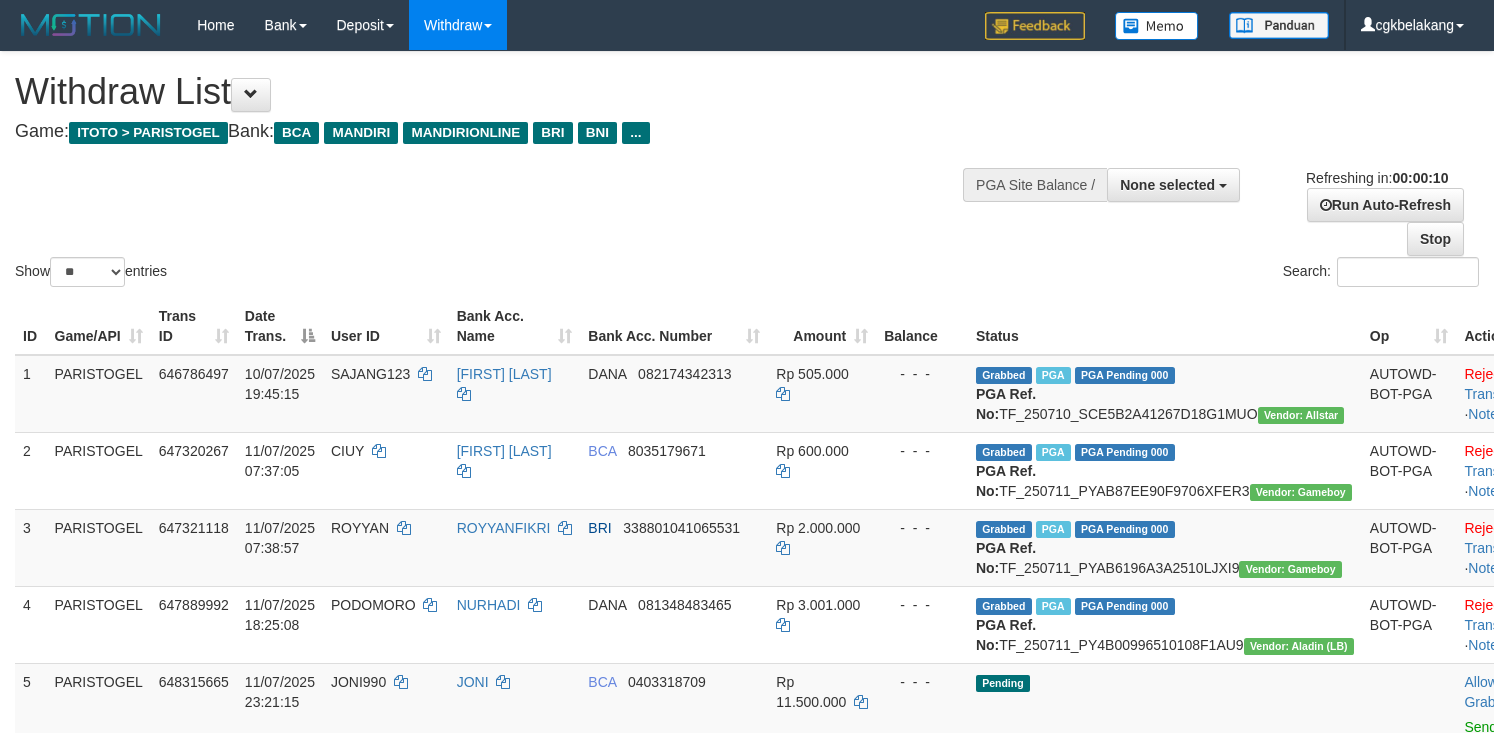 select 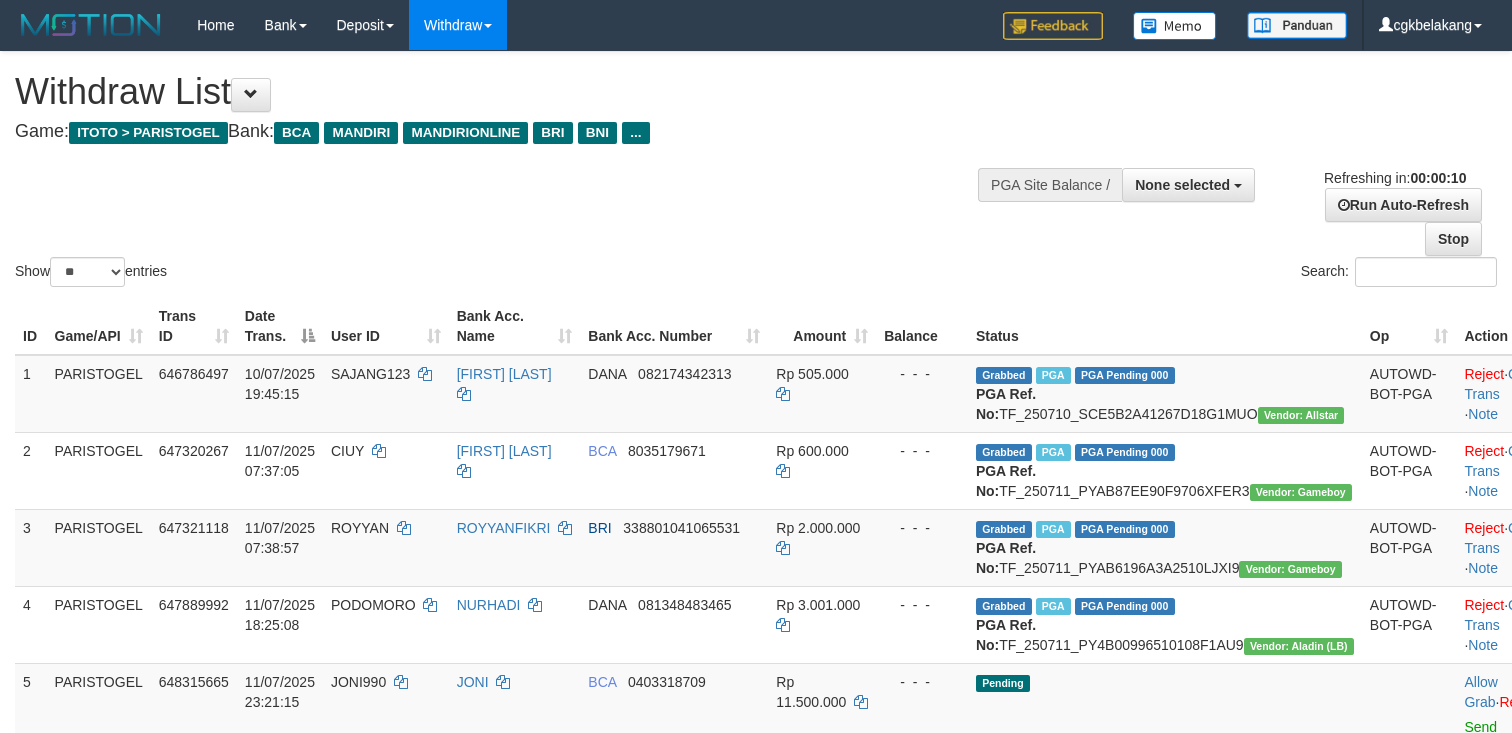 select 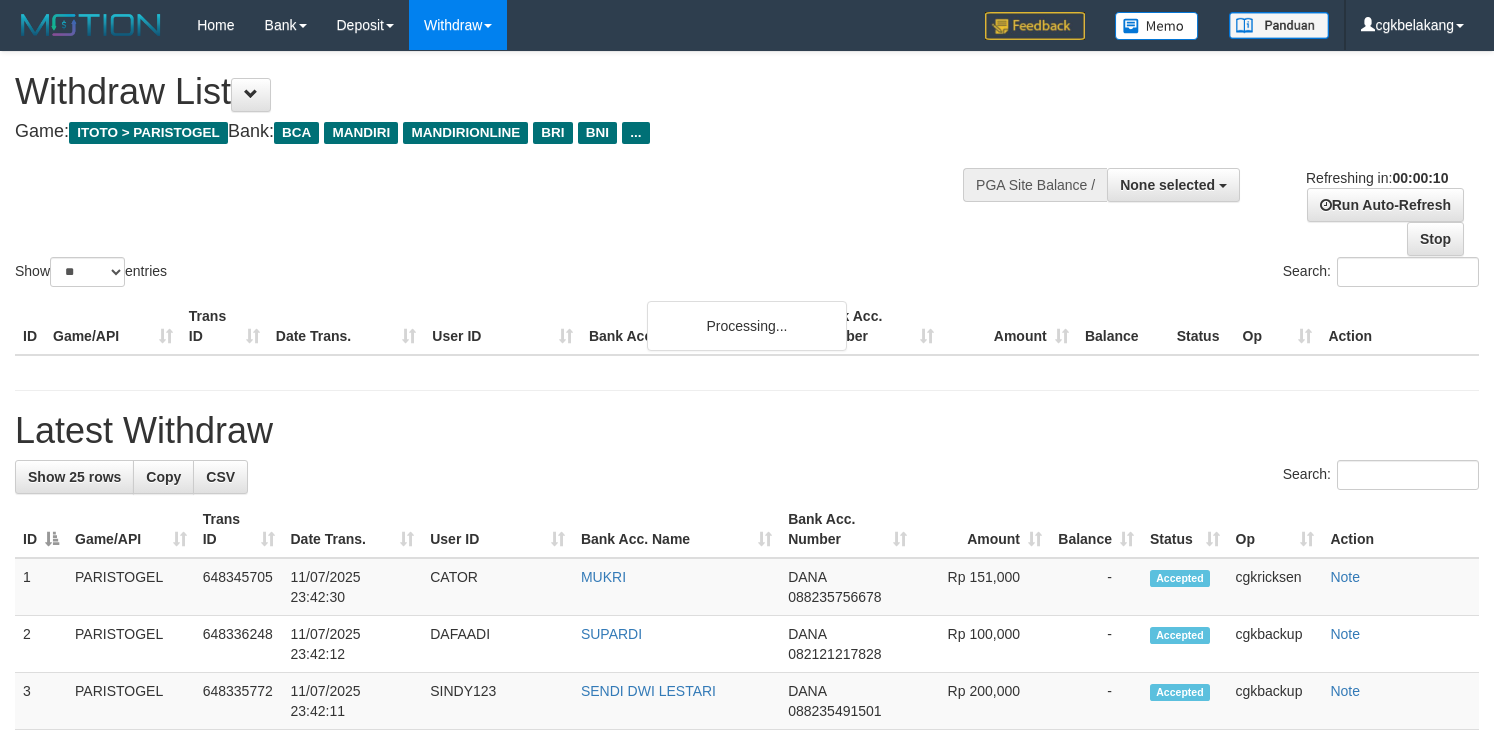 select 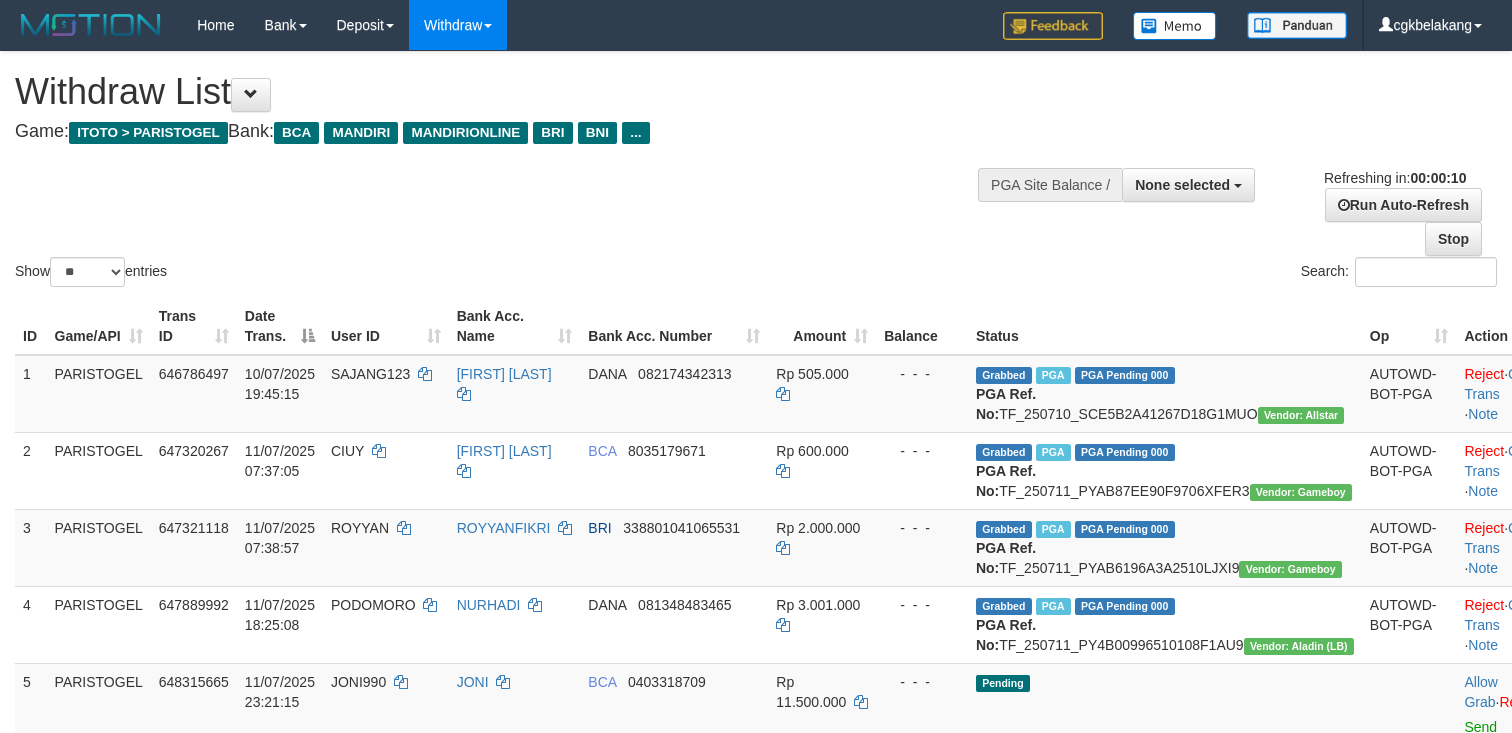 select 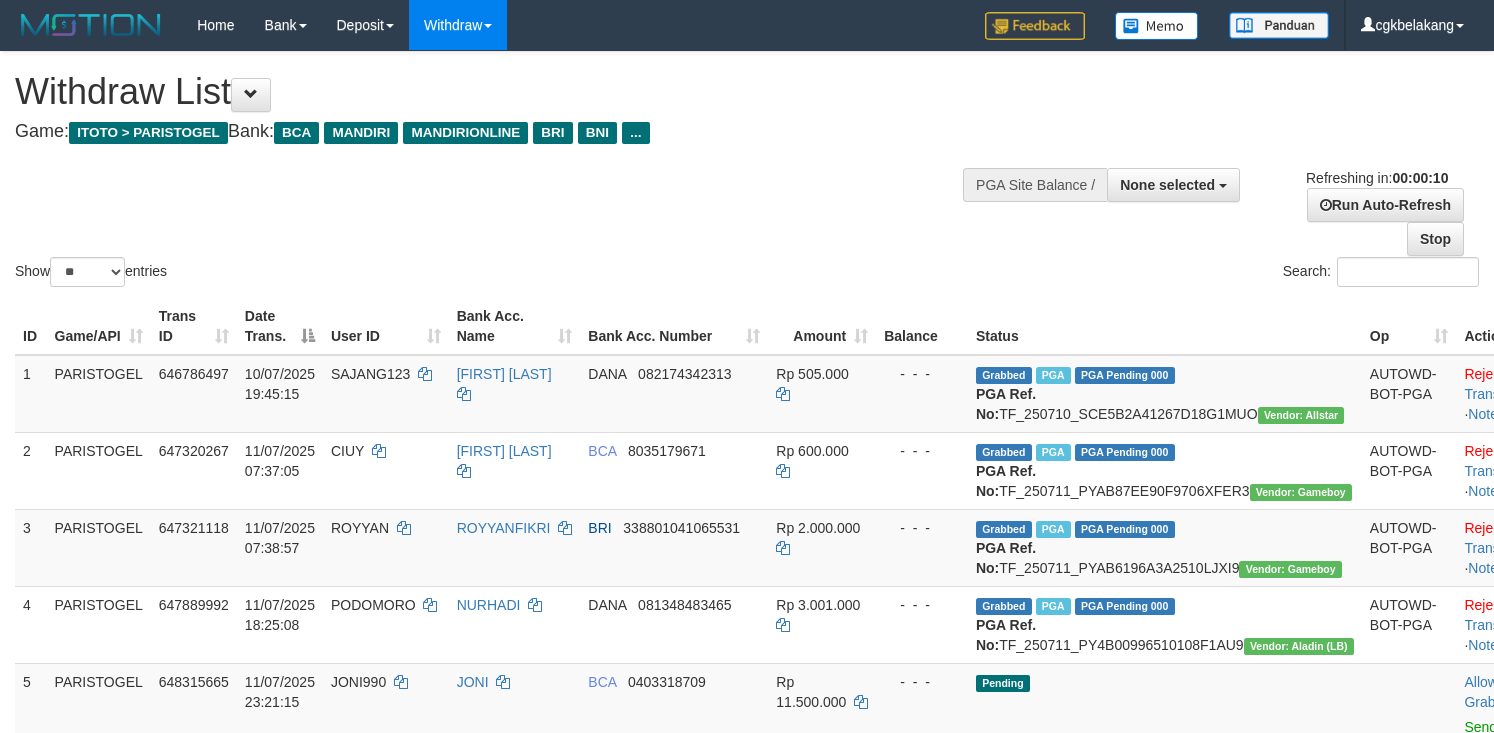 select 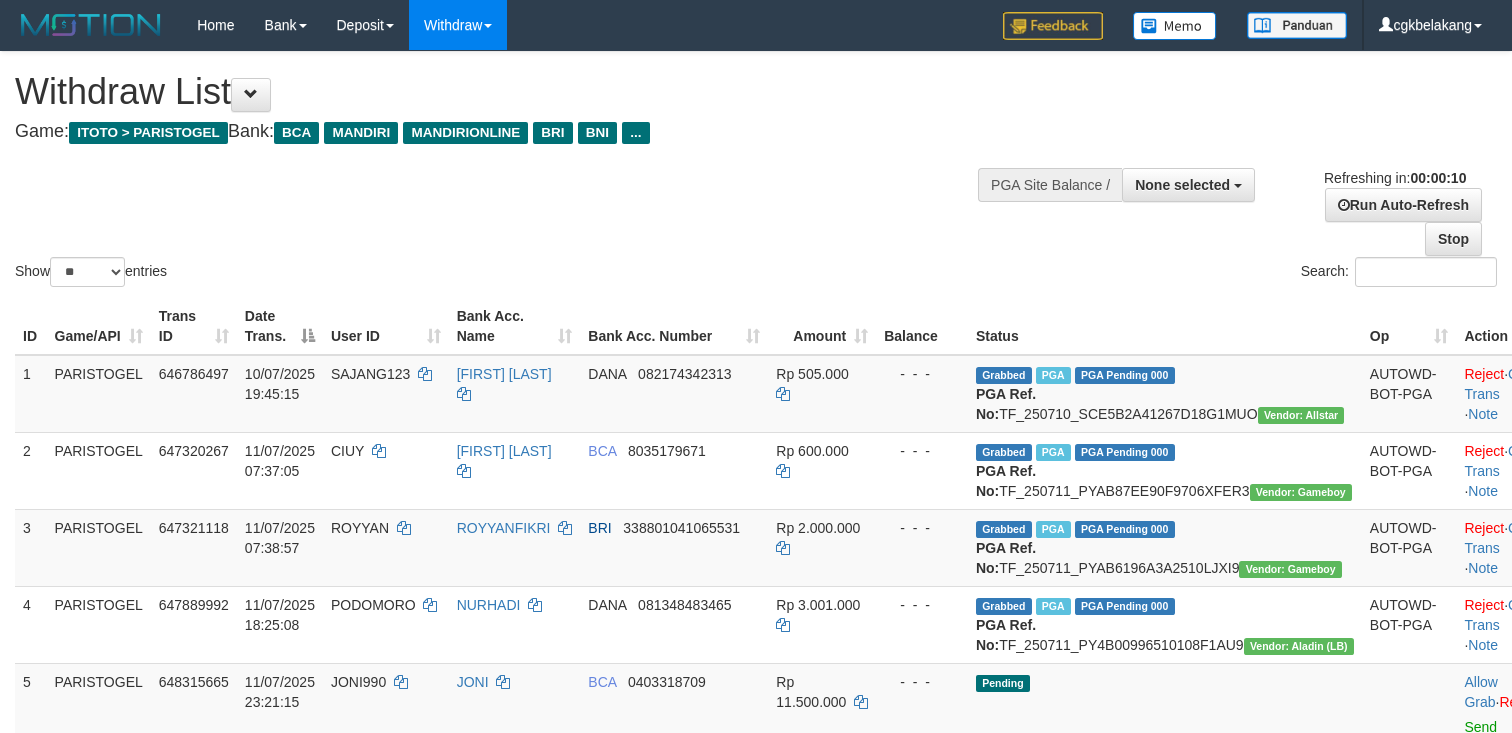 select 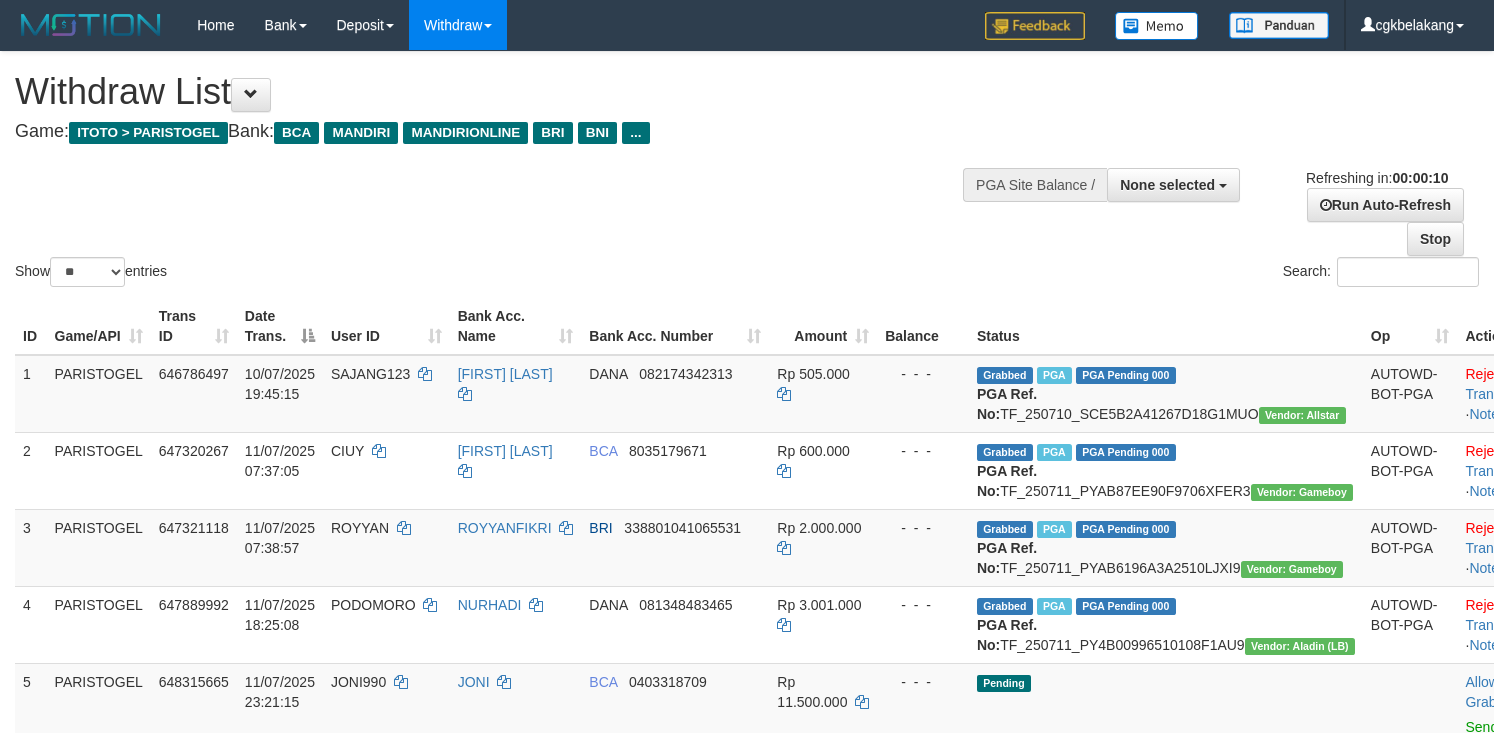 select 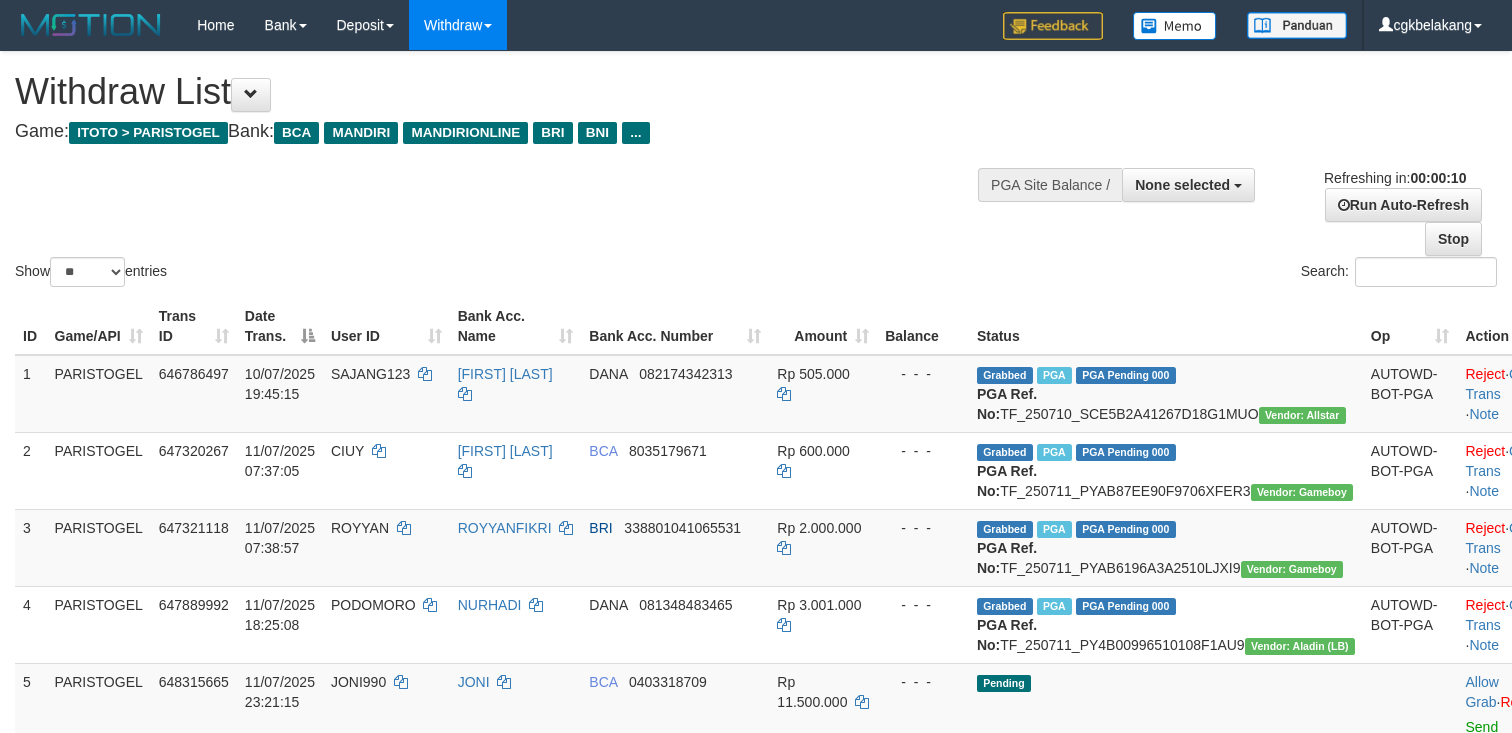 select 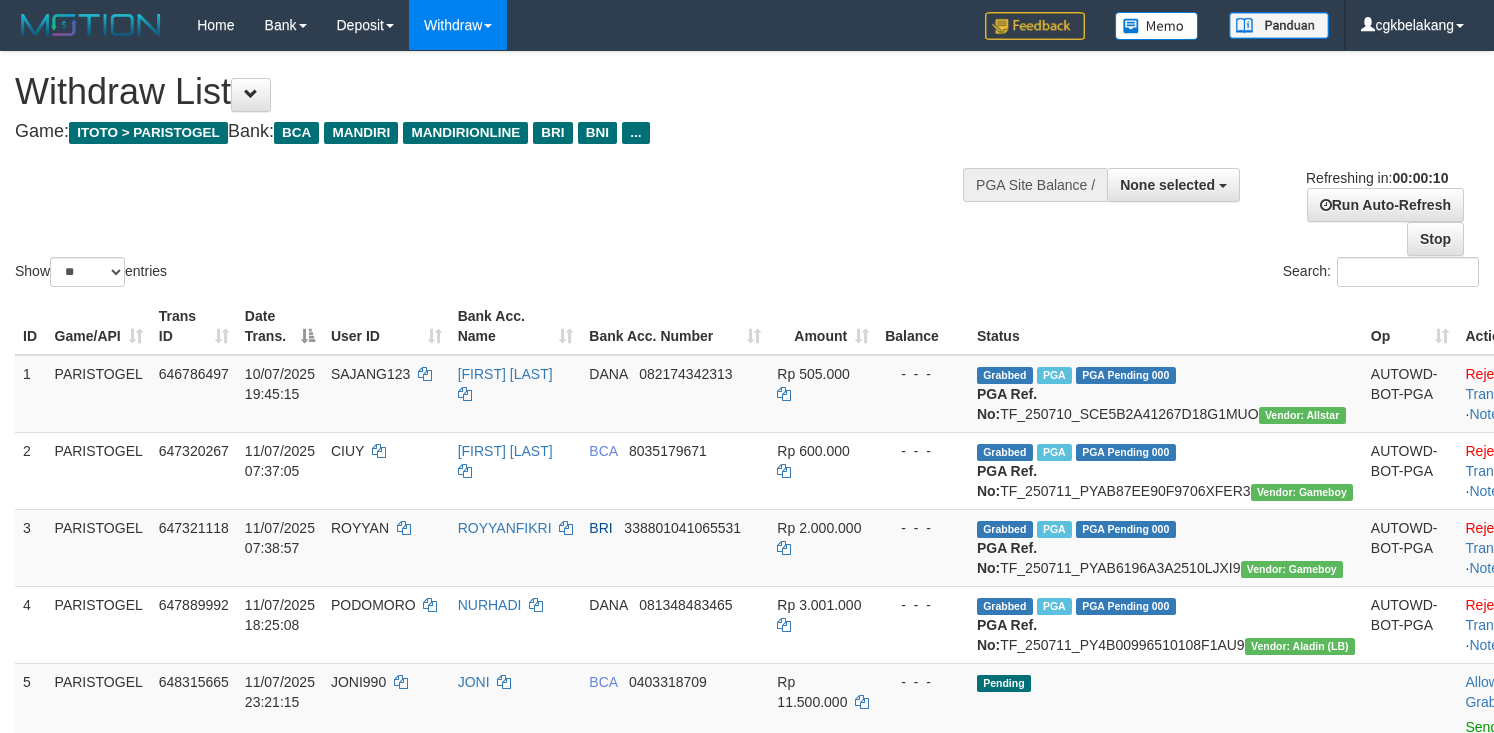 select 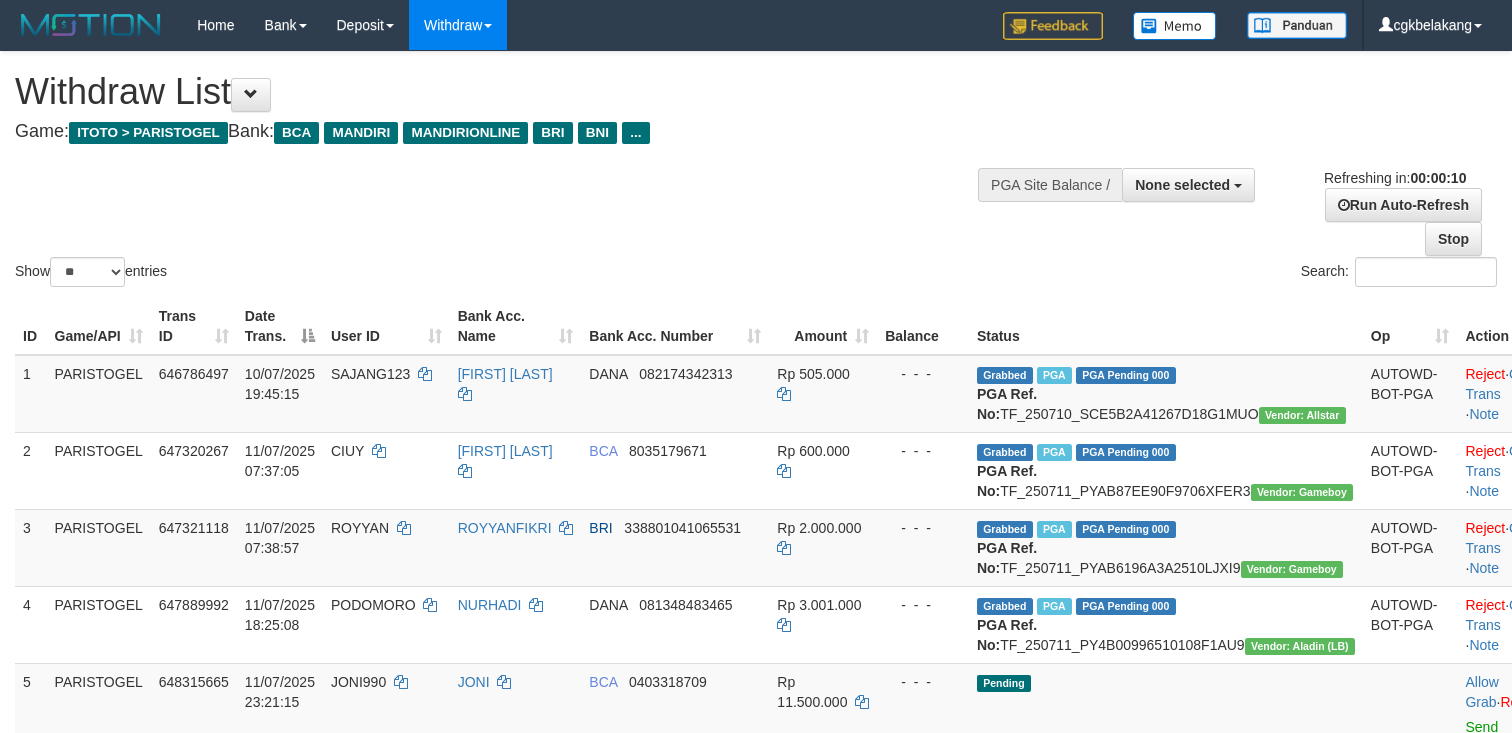 select 